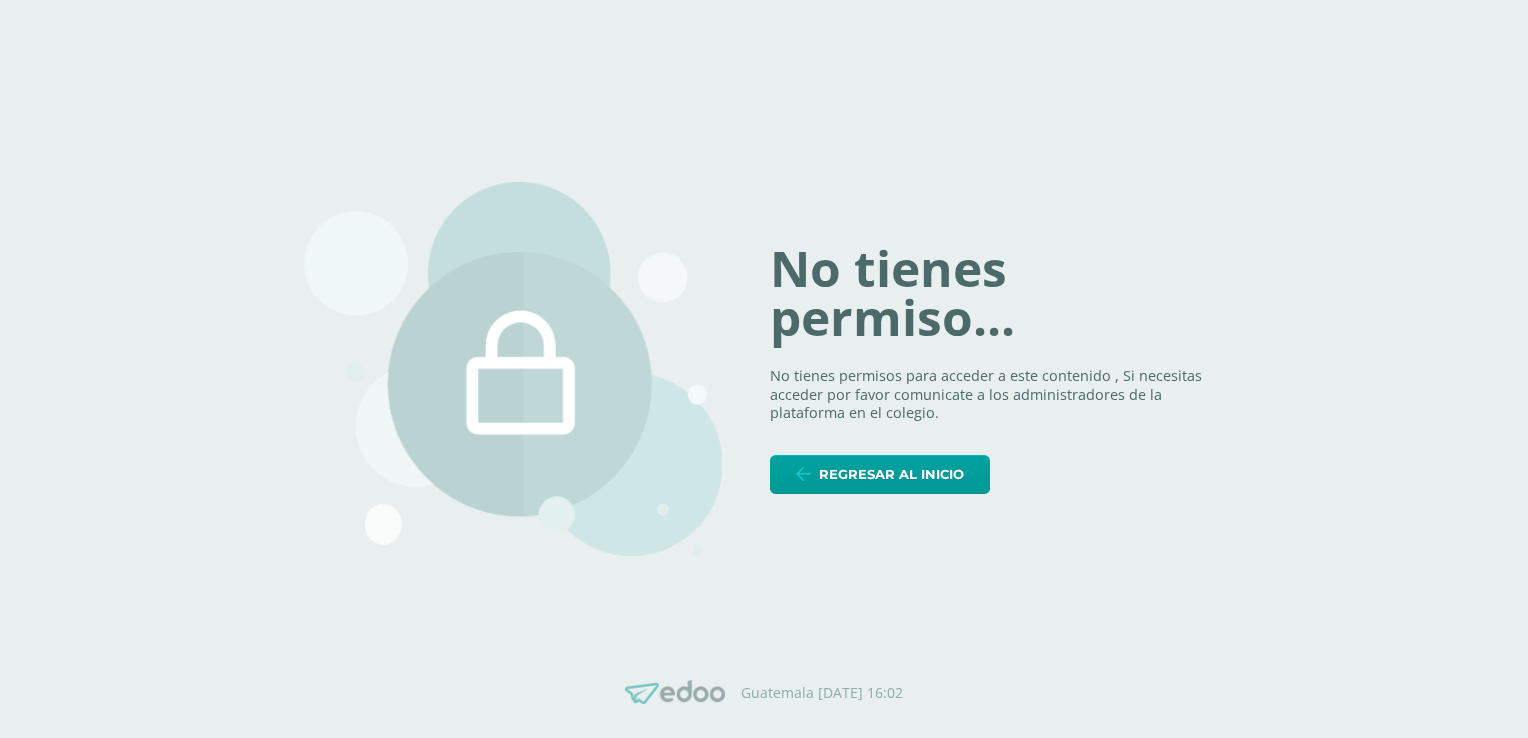 scroll, scrollTop: 0, scrollLeft: 0, axis: both 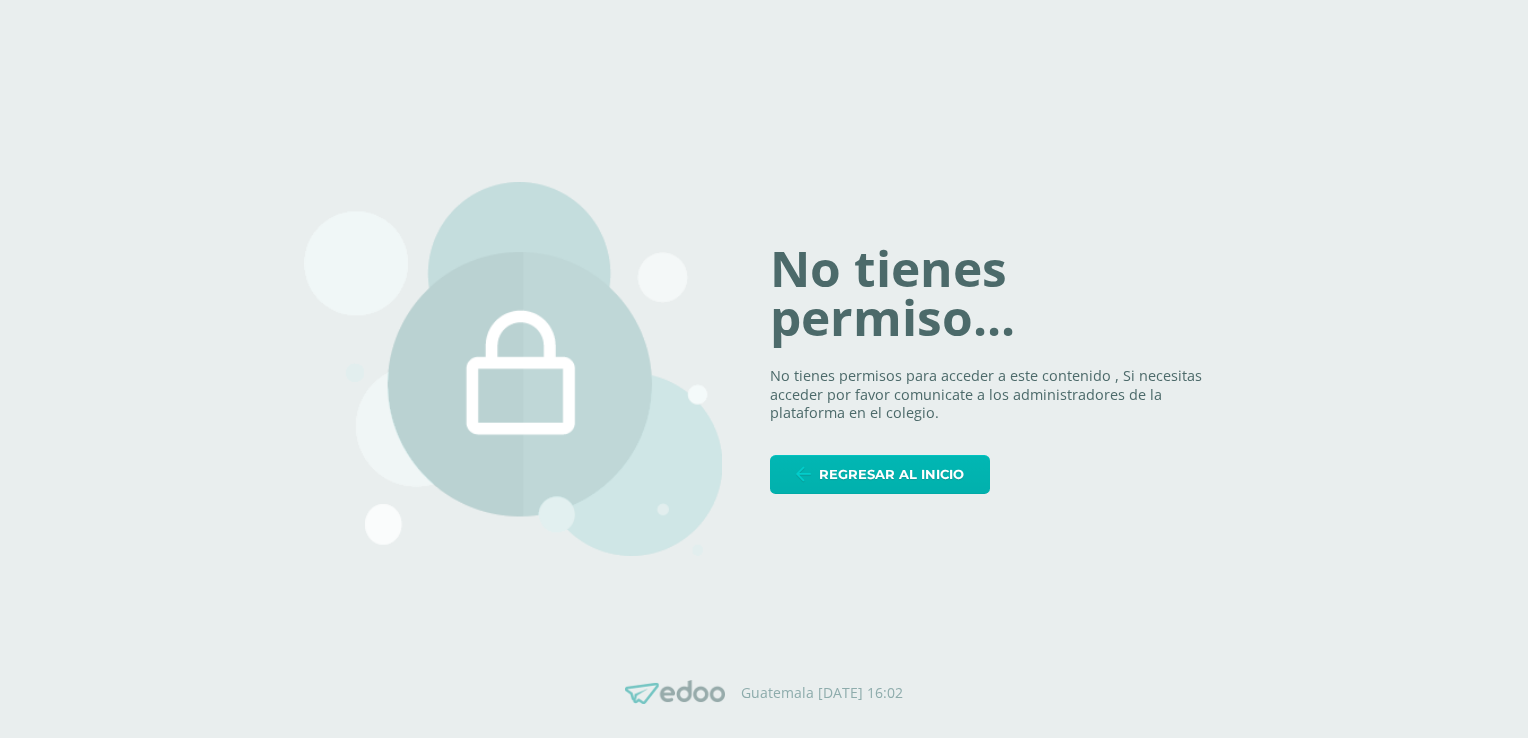 click on "Regresar al inicio" at bounding box center [891, 474] 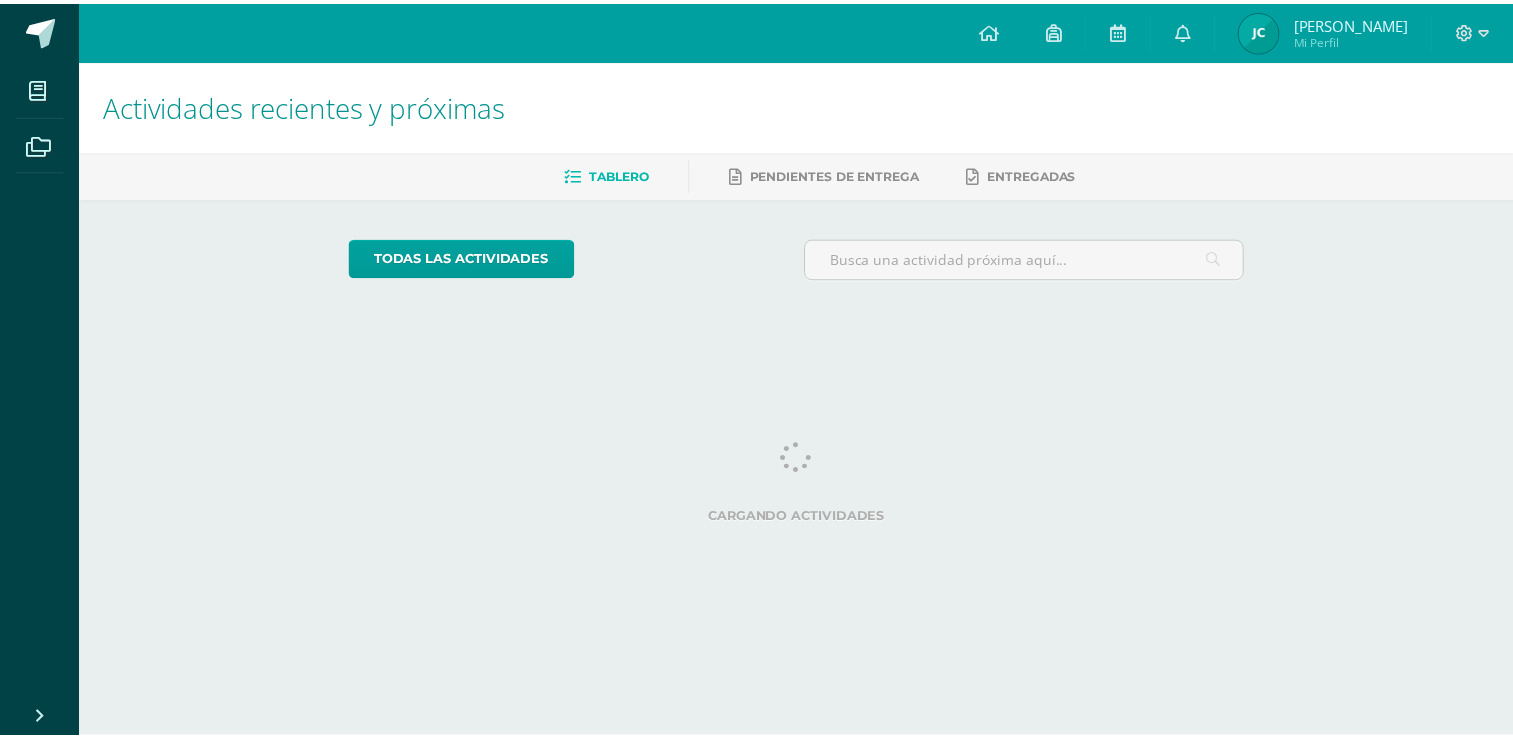 scroll, scrollTop: 0, scrollLeft: 0, axis: both 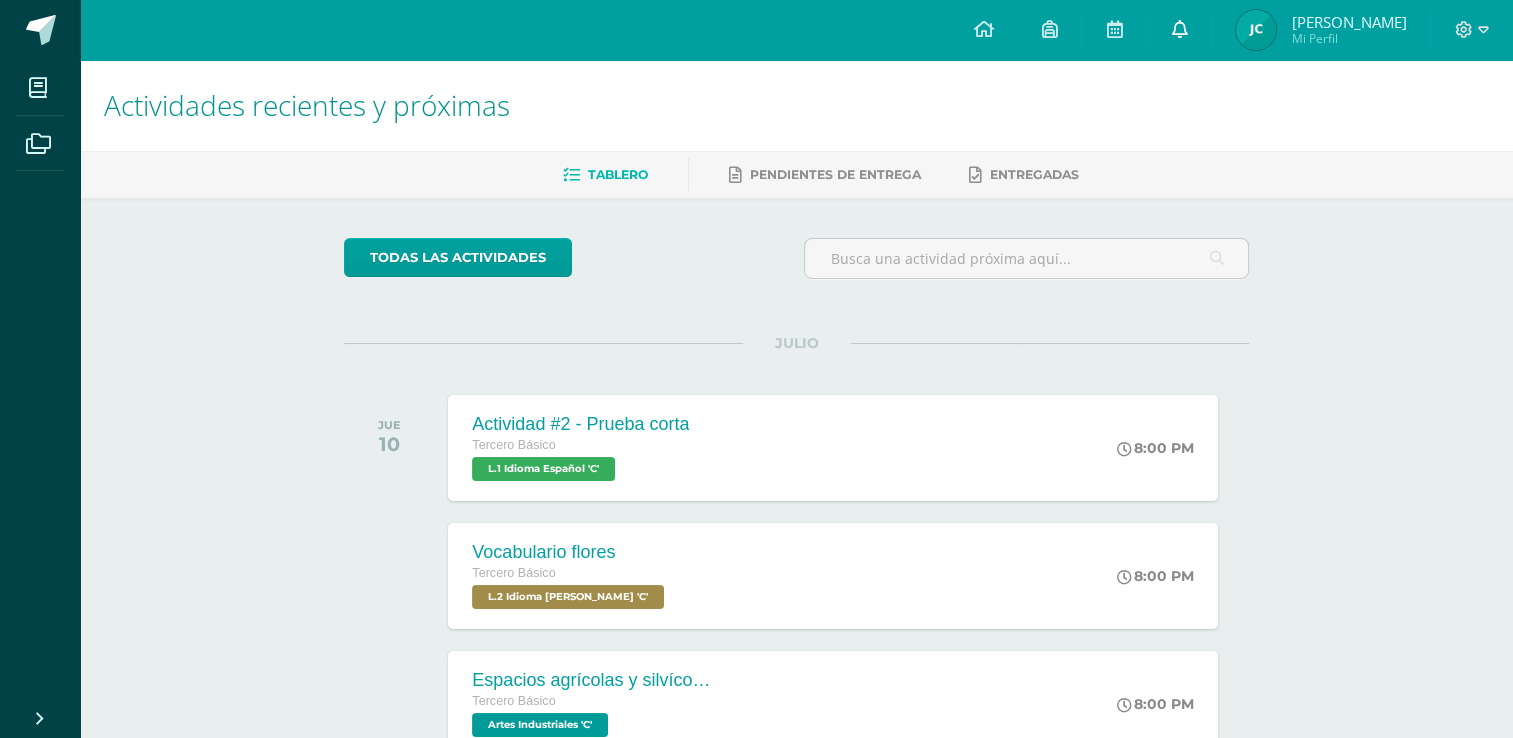click at bounding box center [1179, 29] 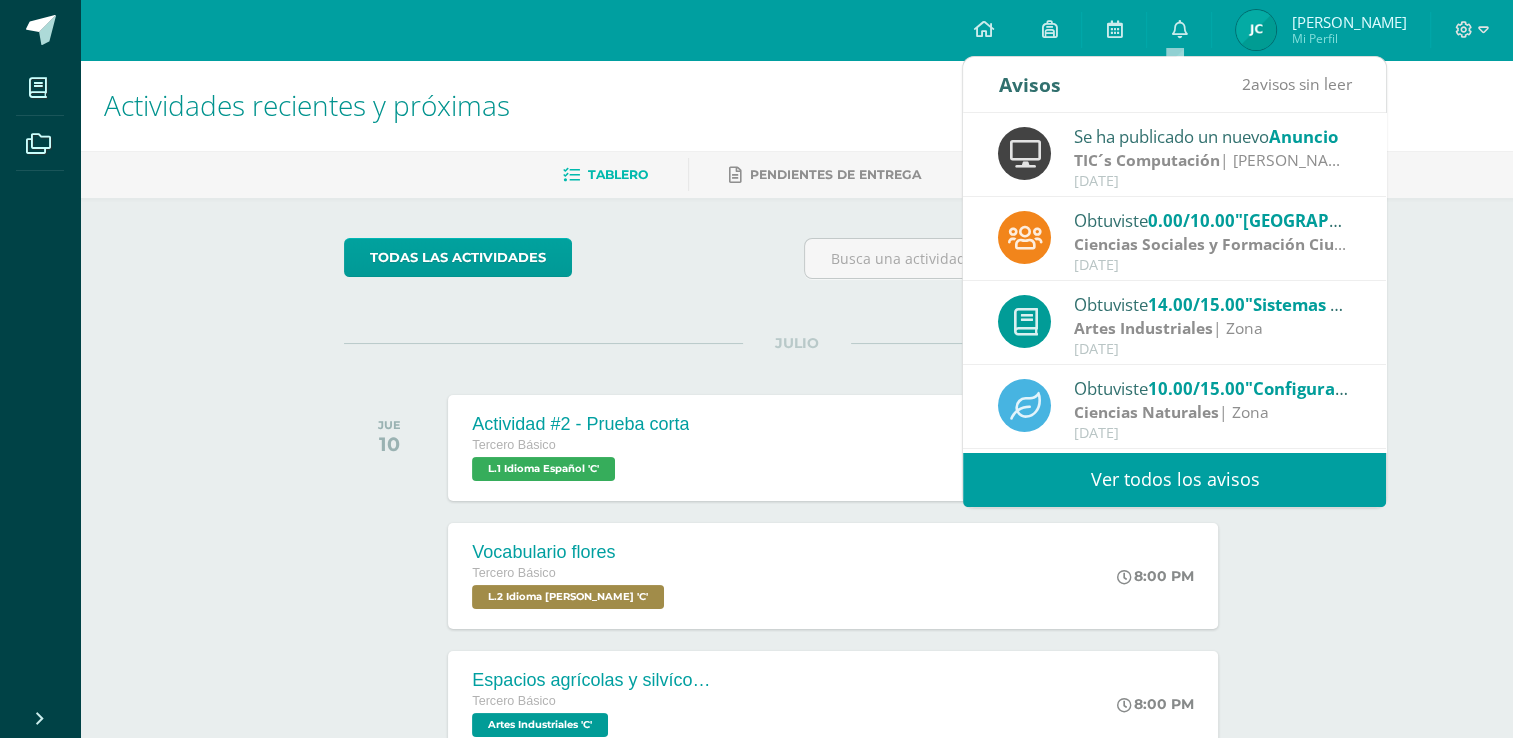 click on "Obtuviste
0.00/10.00  "República Federal de Centroamérica"
en
Ciencias Sociales y Formación Ciudadana" at bounding box center (1213, 220) 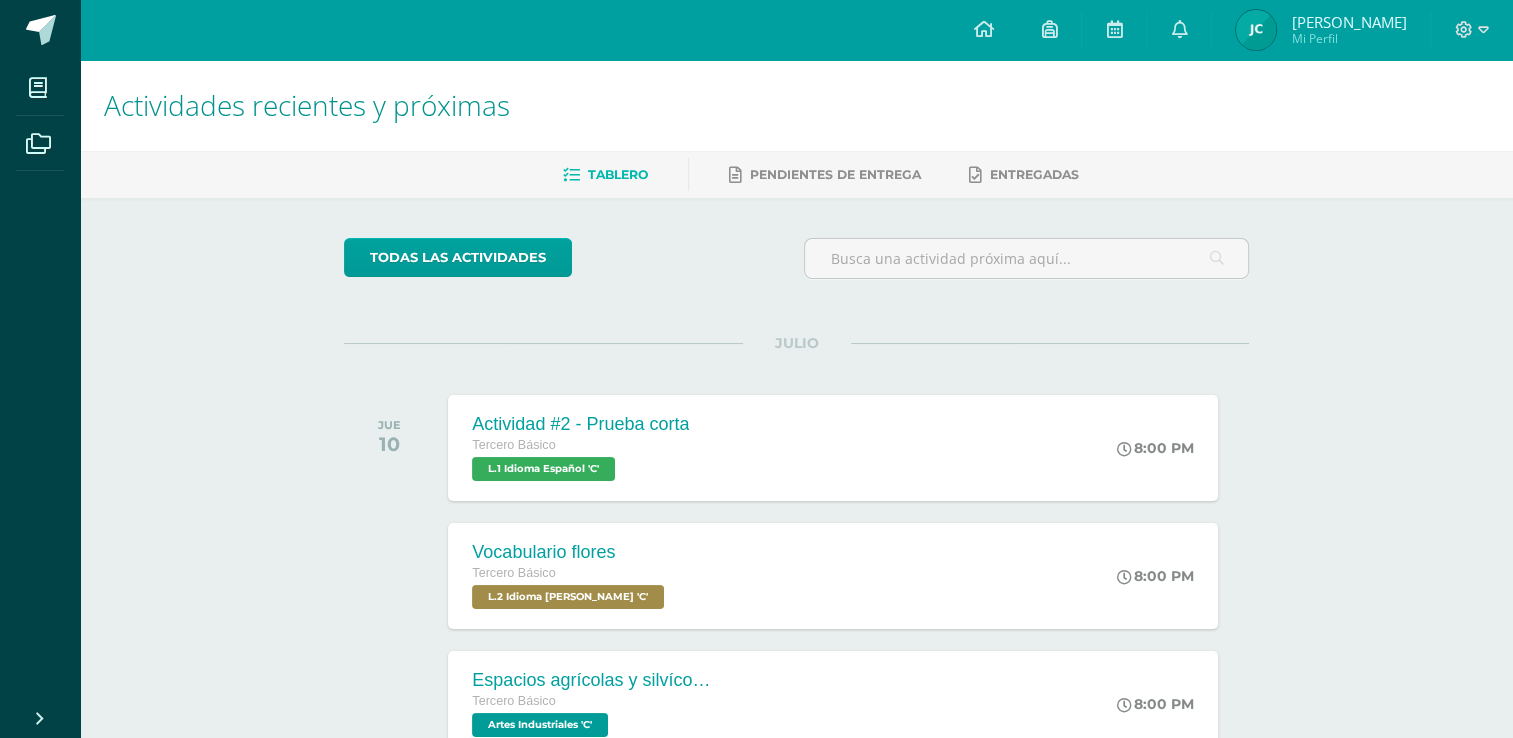 click on "Tablero
Pendientes de entrega
Entregadas" at bounding box center (820, 174) 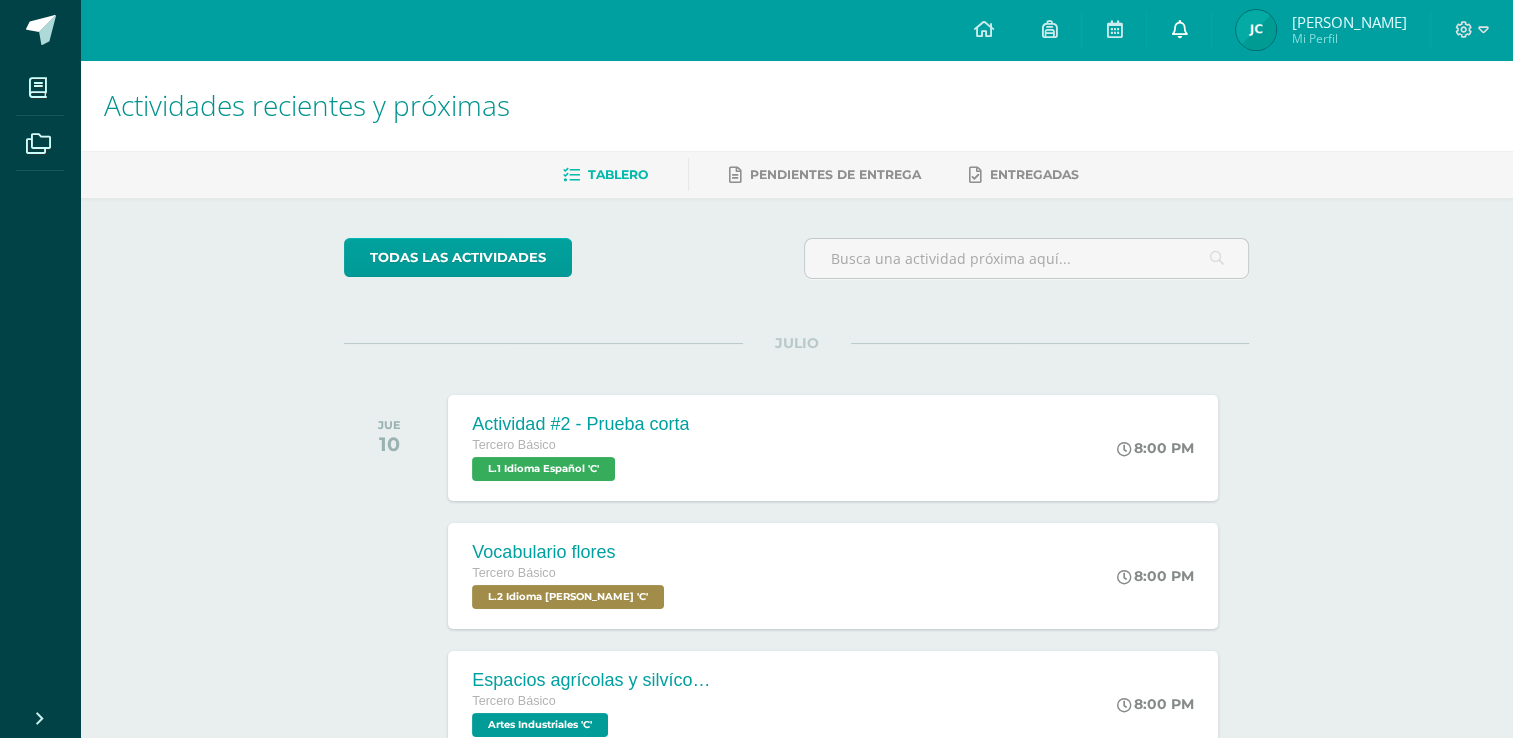 click at bounding box center [1179, 30] 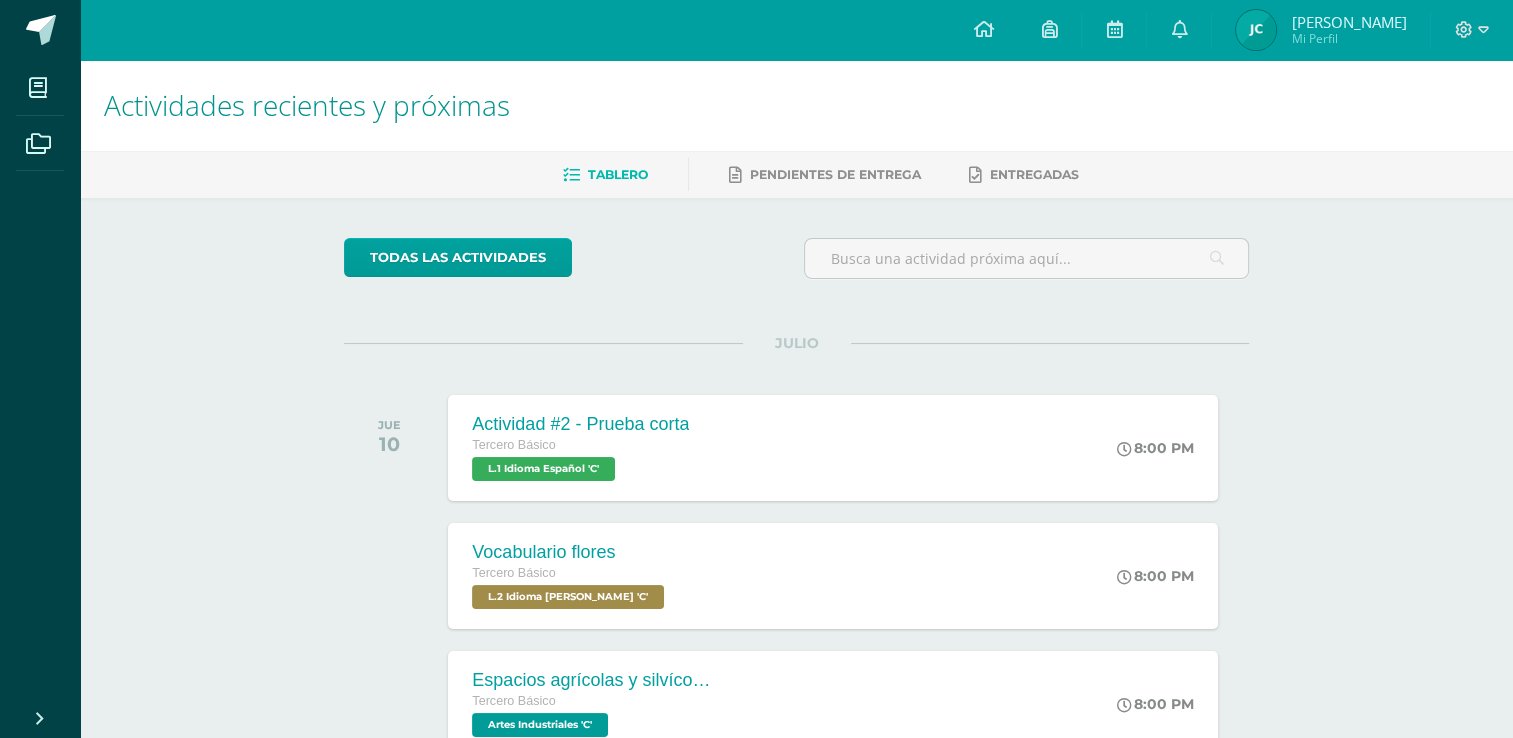 click on "Tablero
Pendientes de entrega
Entregadas" at bounding box center [820, 174] 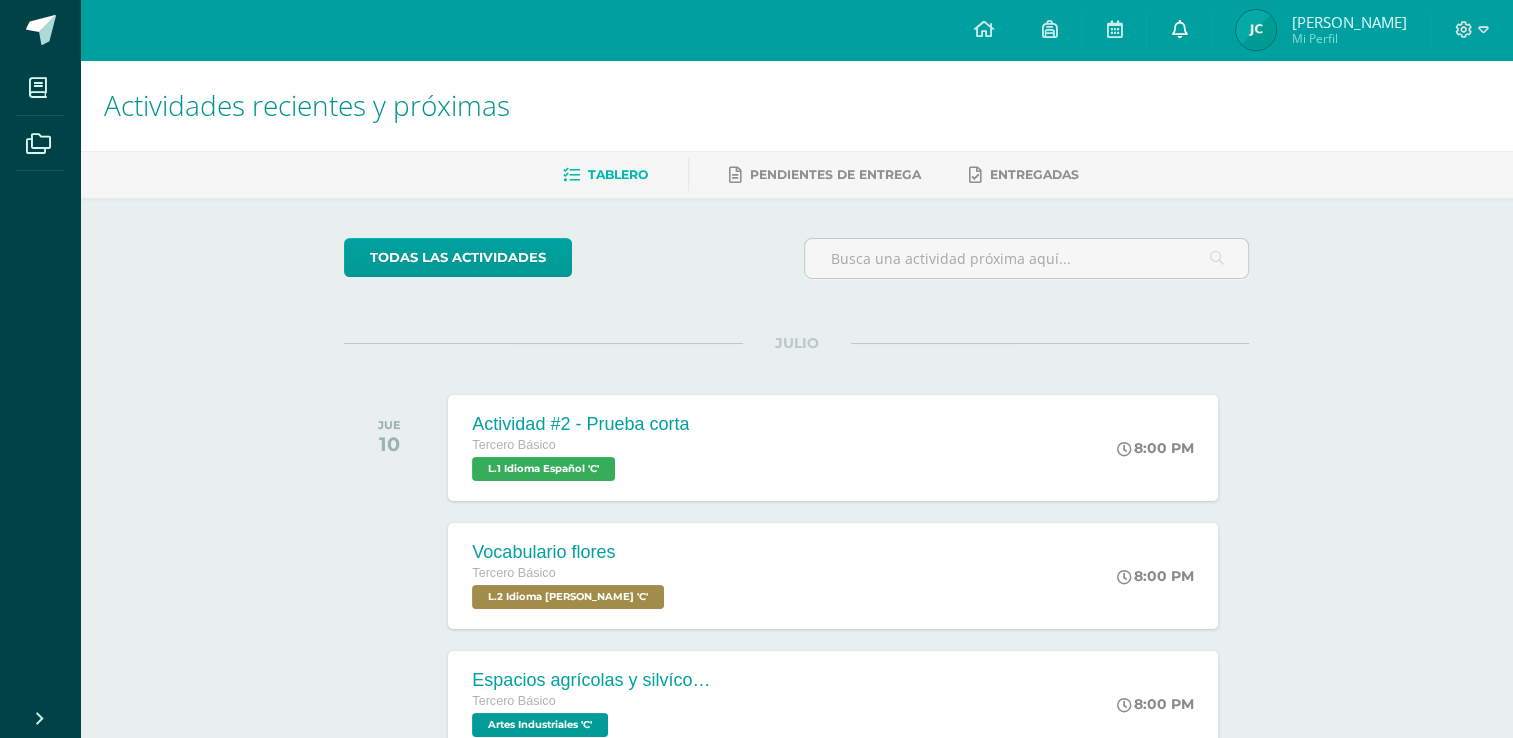 click at bounding box center (1179, 29) 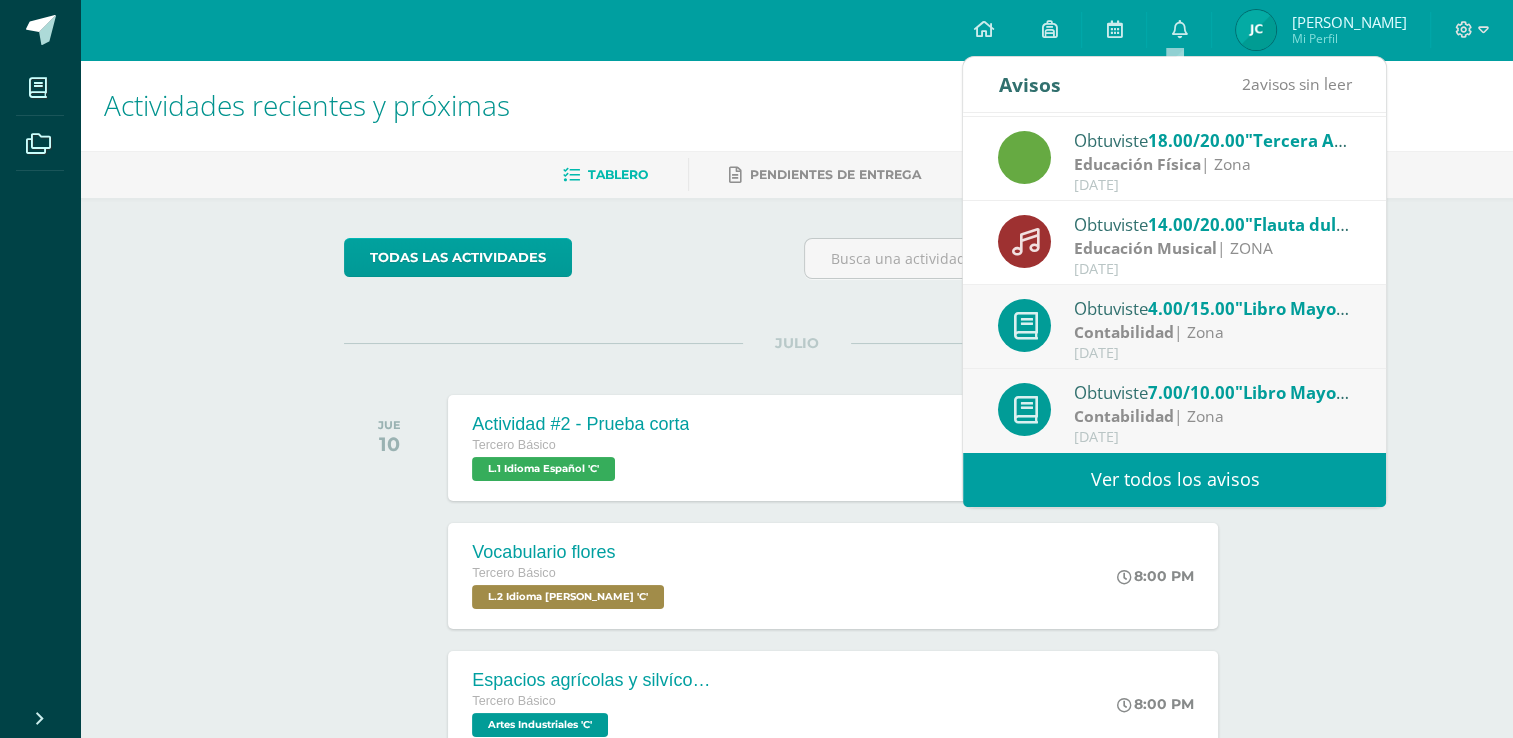 scroll, scrollTop: 332, scrollLeft: 0, axis: vertical 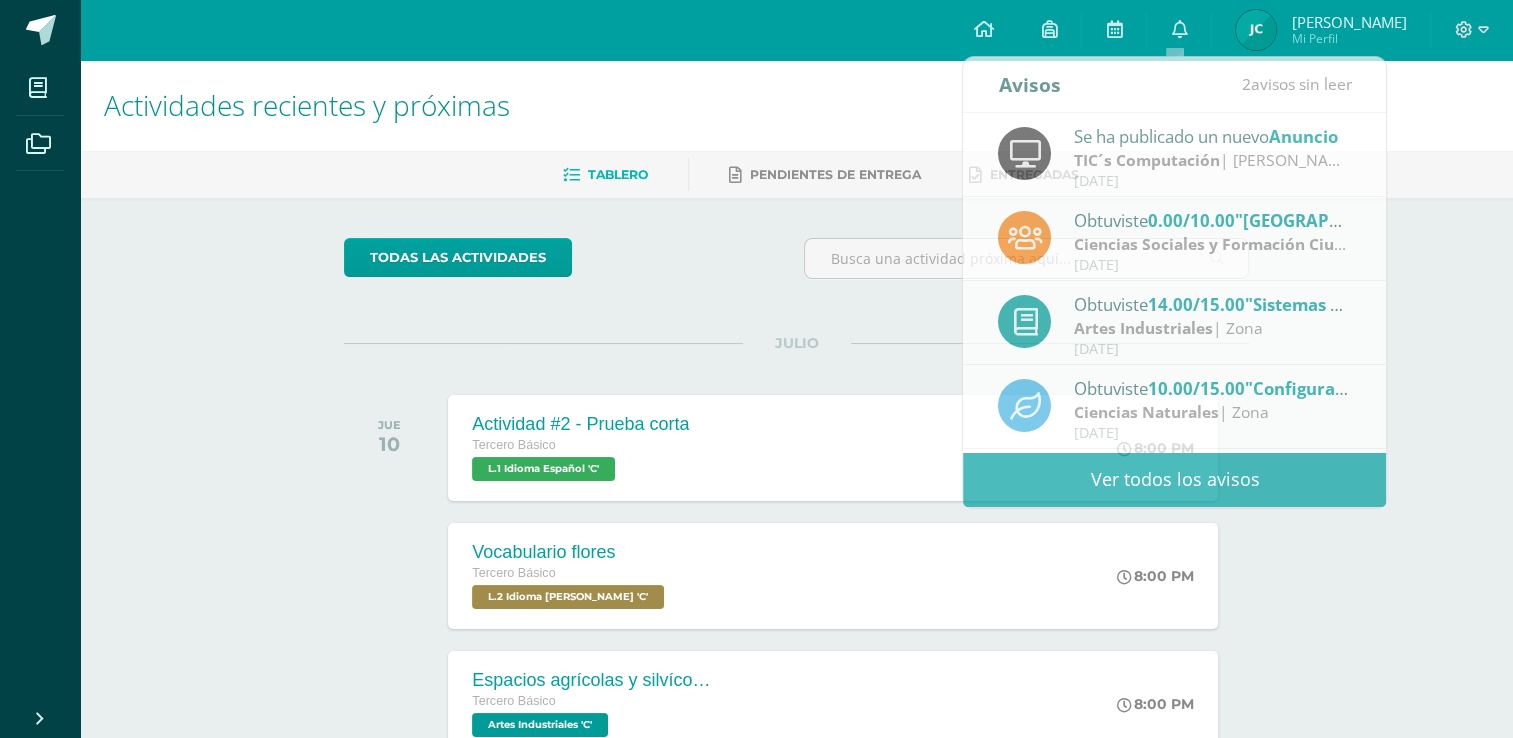 click at bounding box center [1256, 30] 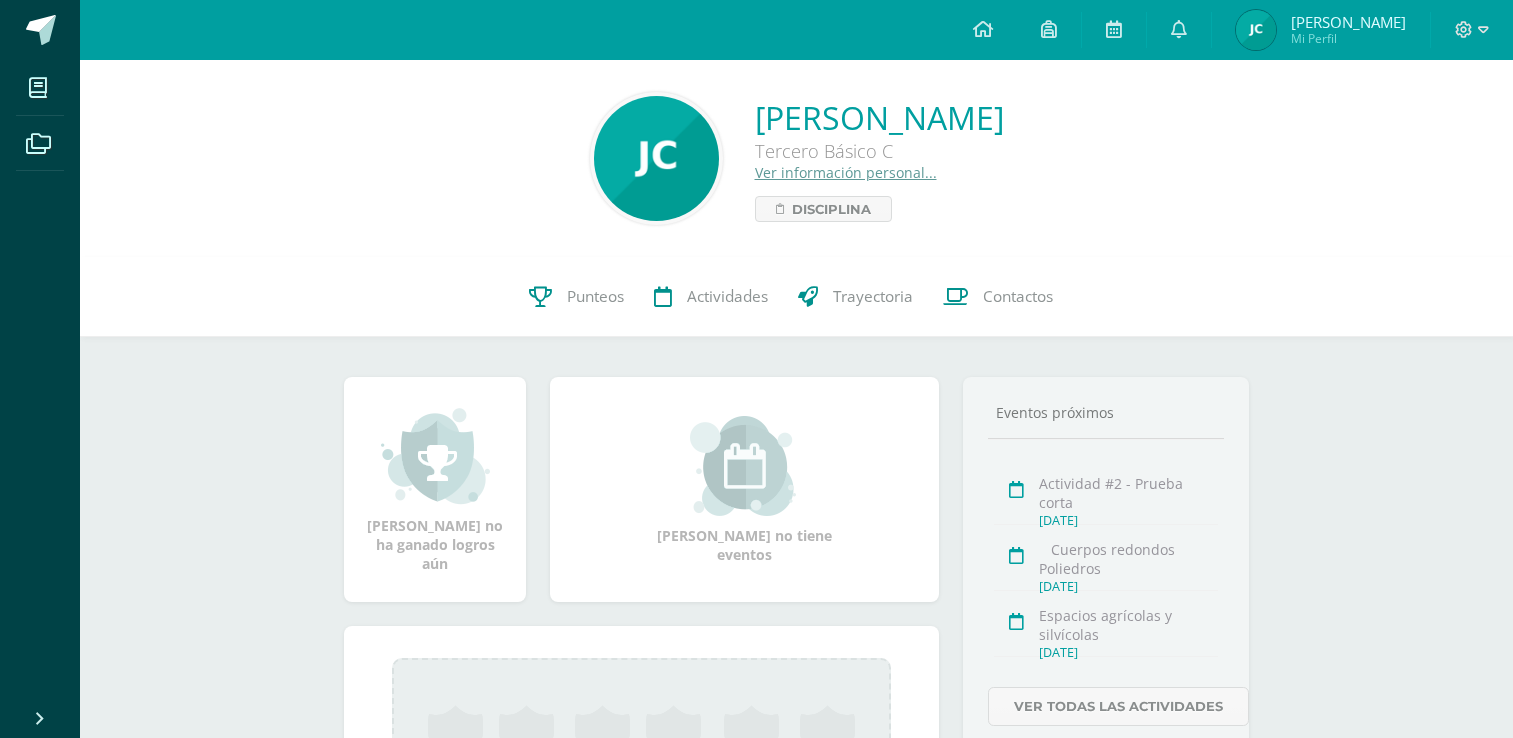 scroll, scrollTop: 0, scrollLeft: 0, axis: both 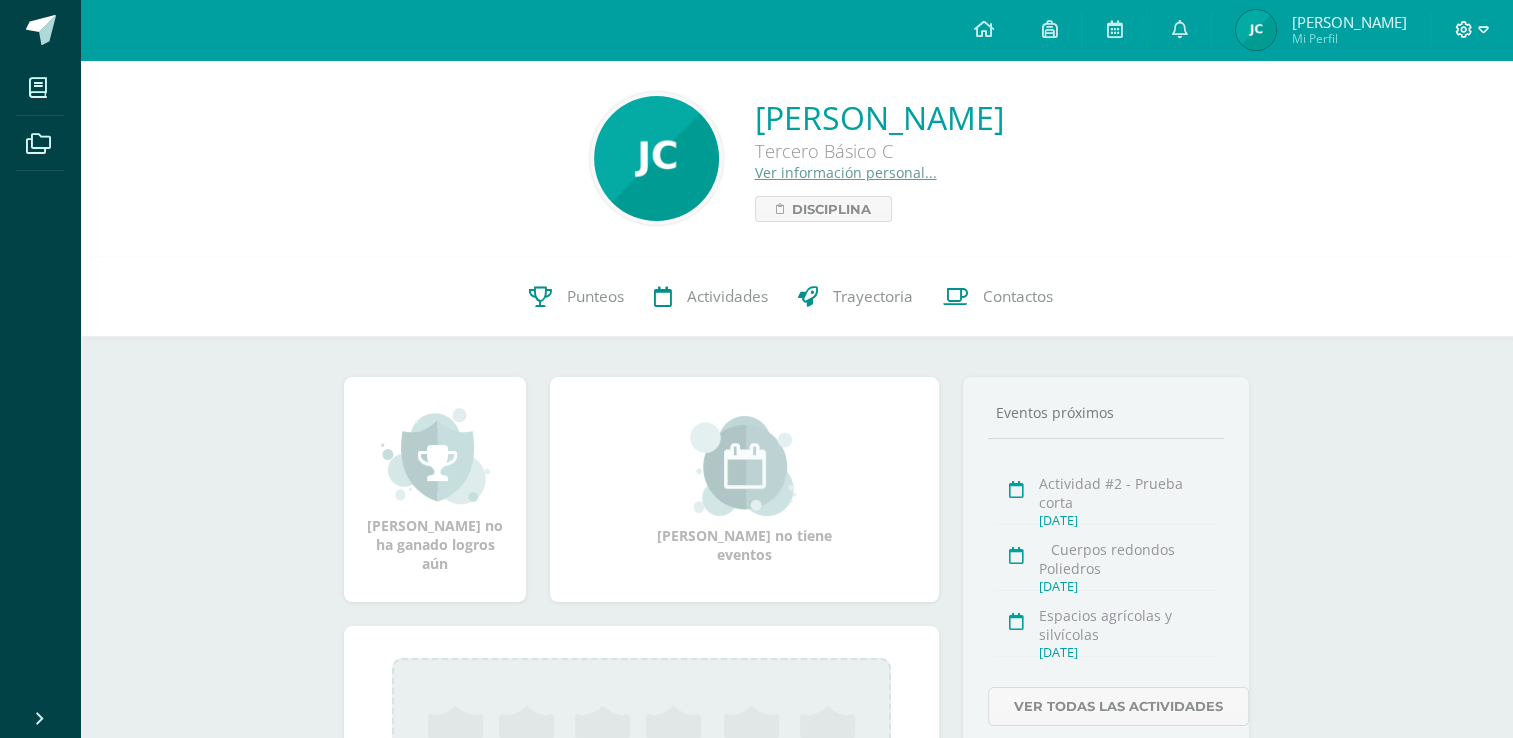 click 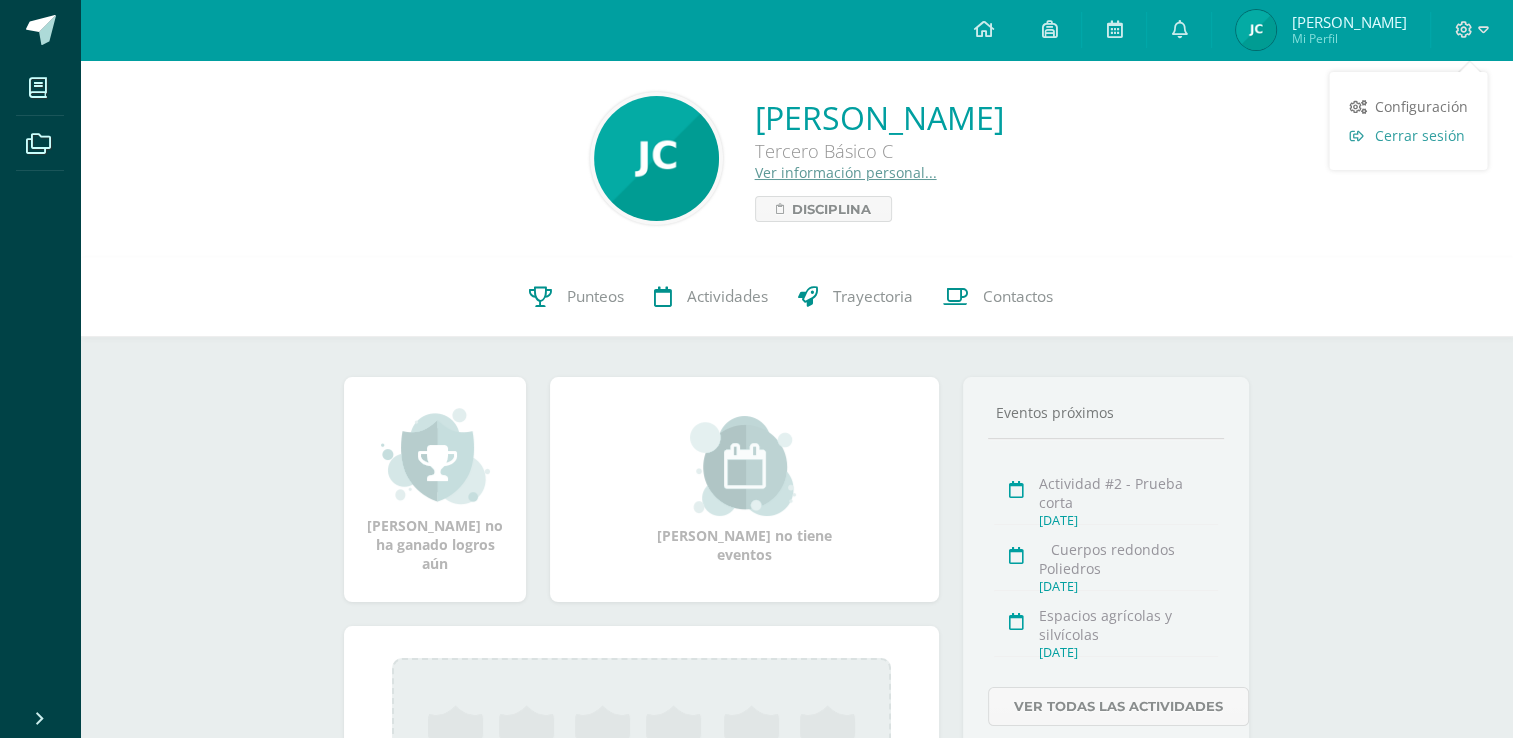 click on "Cerrar sesión" at bounding box center (1419, 135) 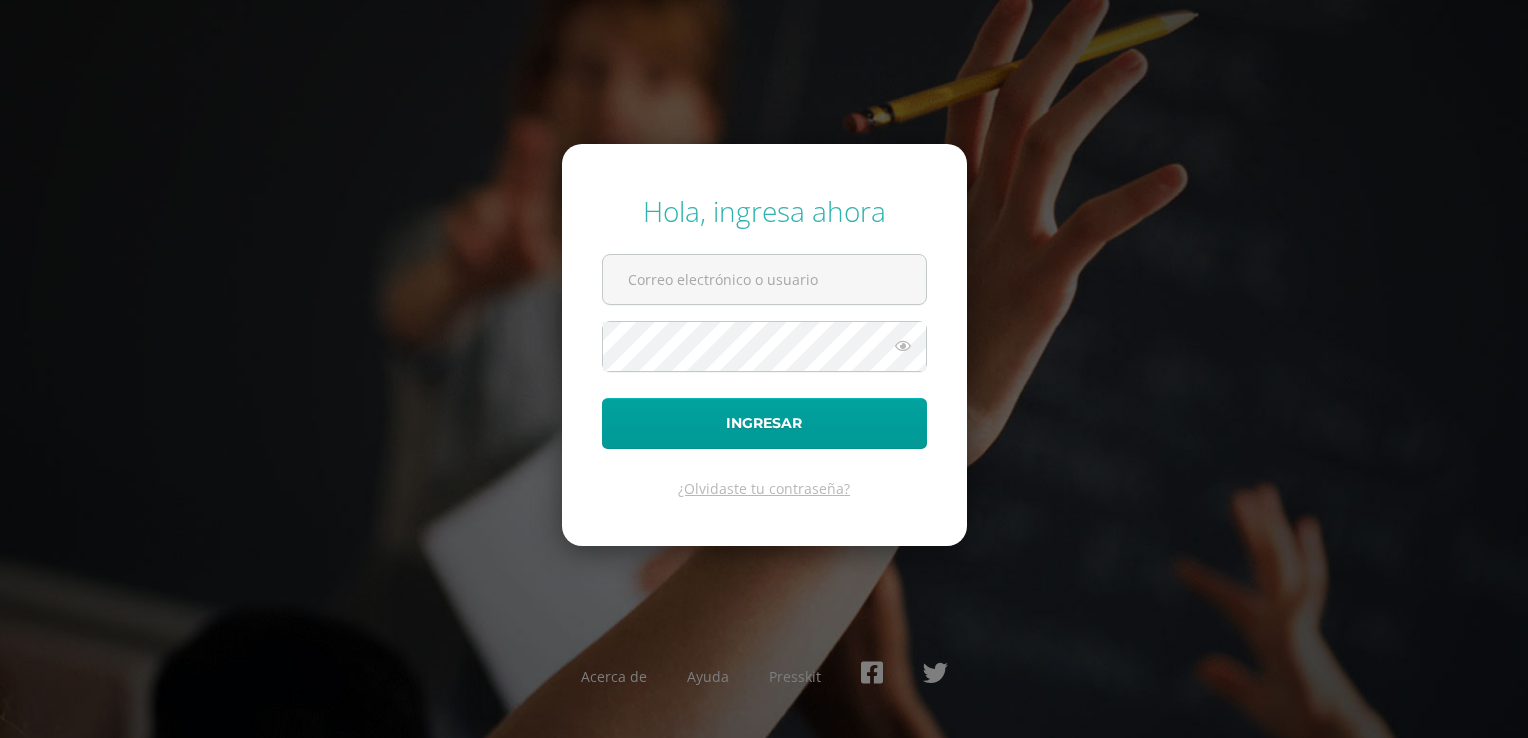 scroll, scrollTop: 0, scrollLeft: 0, axis: both 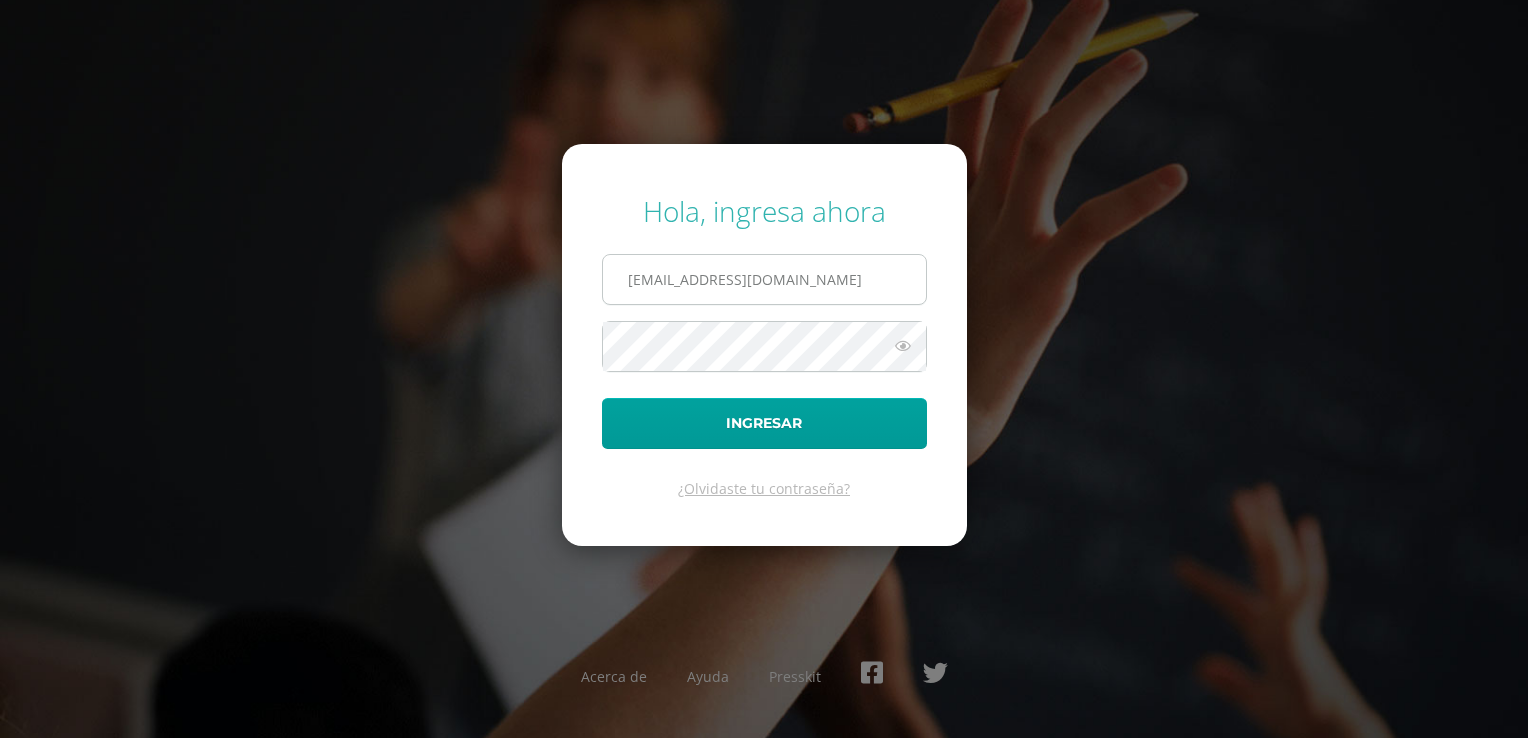 click on "346@laestrella.edu.gt" at bounding box center (764, 279) 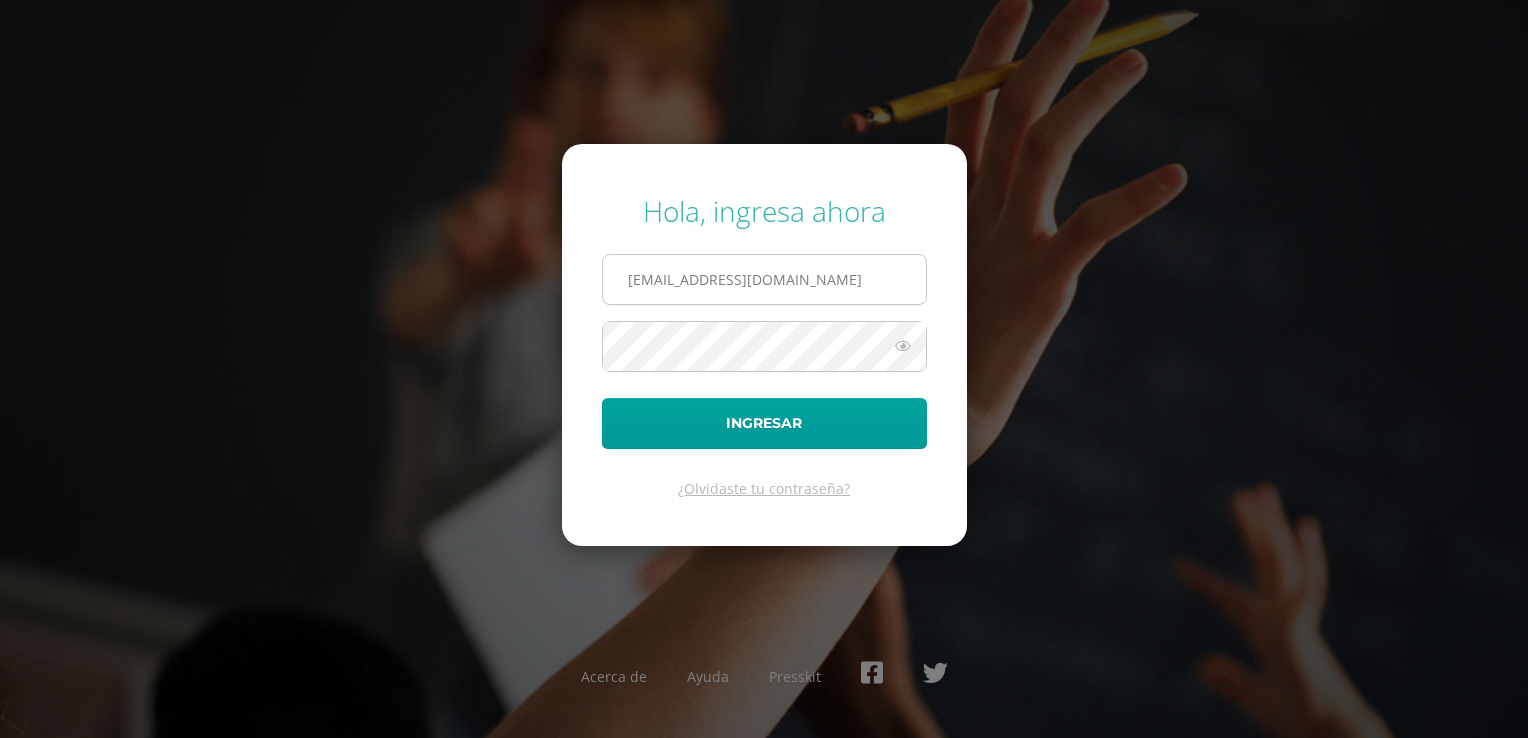 type on "galeanolondy11@gmail.com" 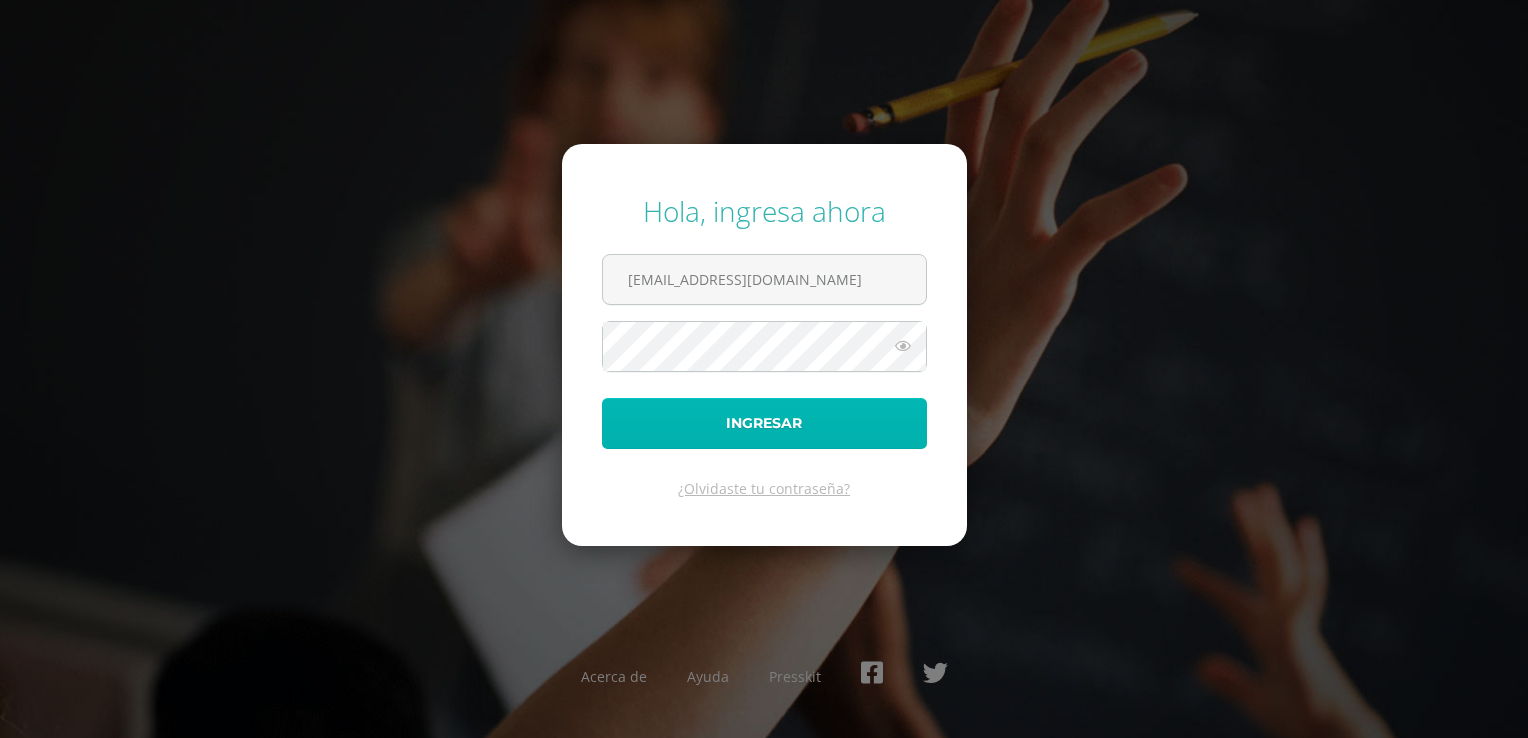 click on "Ingresar" at bounding box center [764, 423] 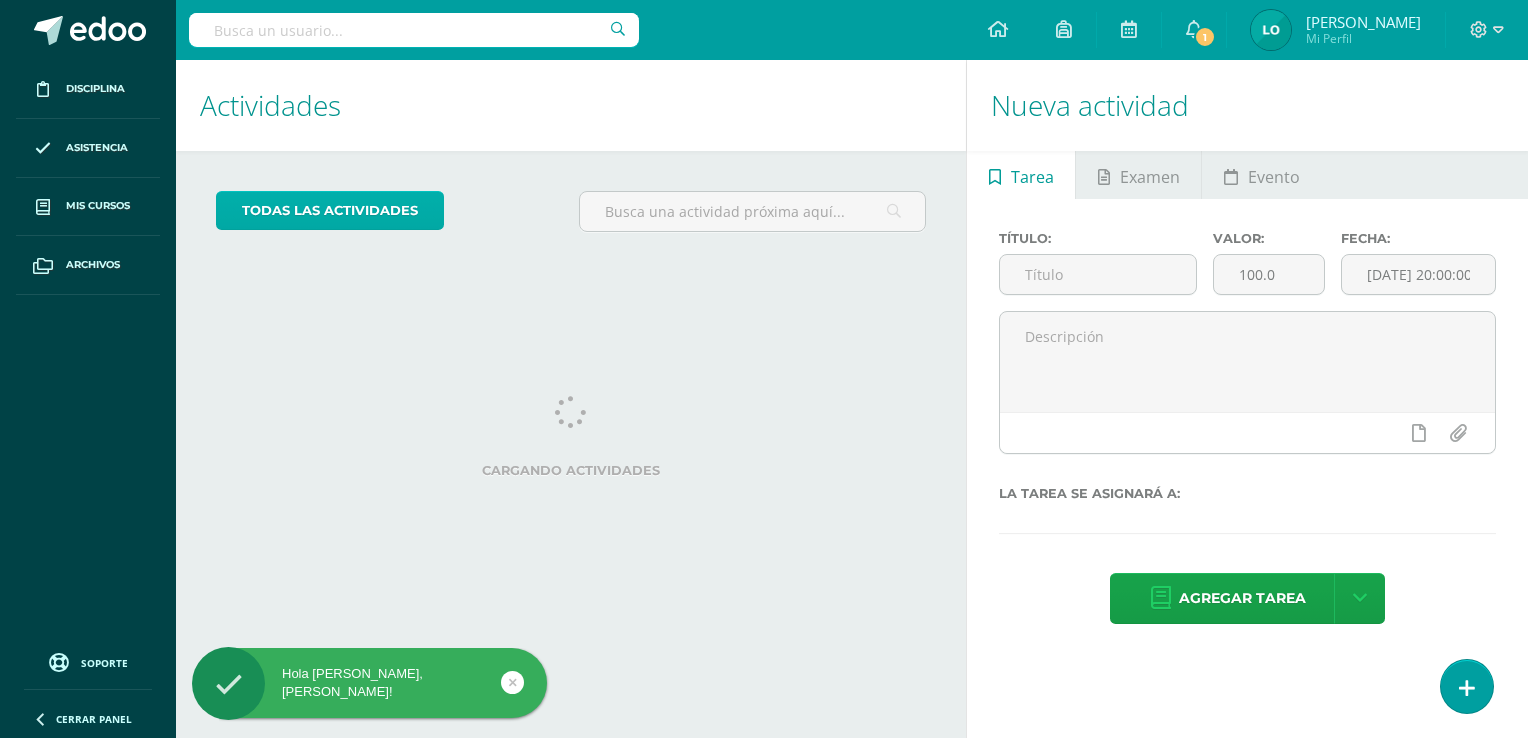 scroll, scrollTop: 0, scrollLeft: 0, axis: both 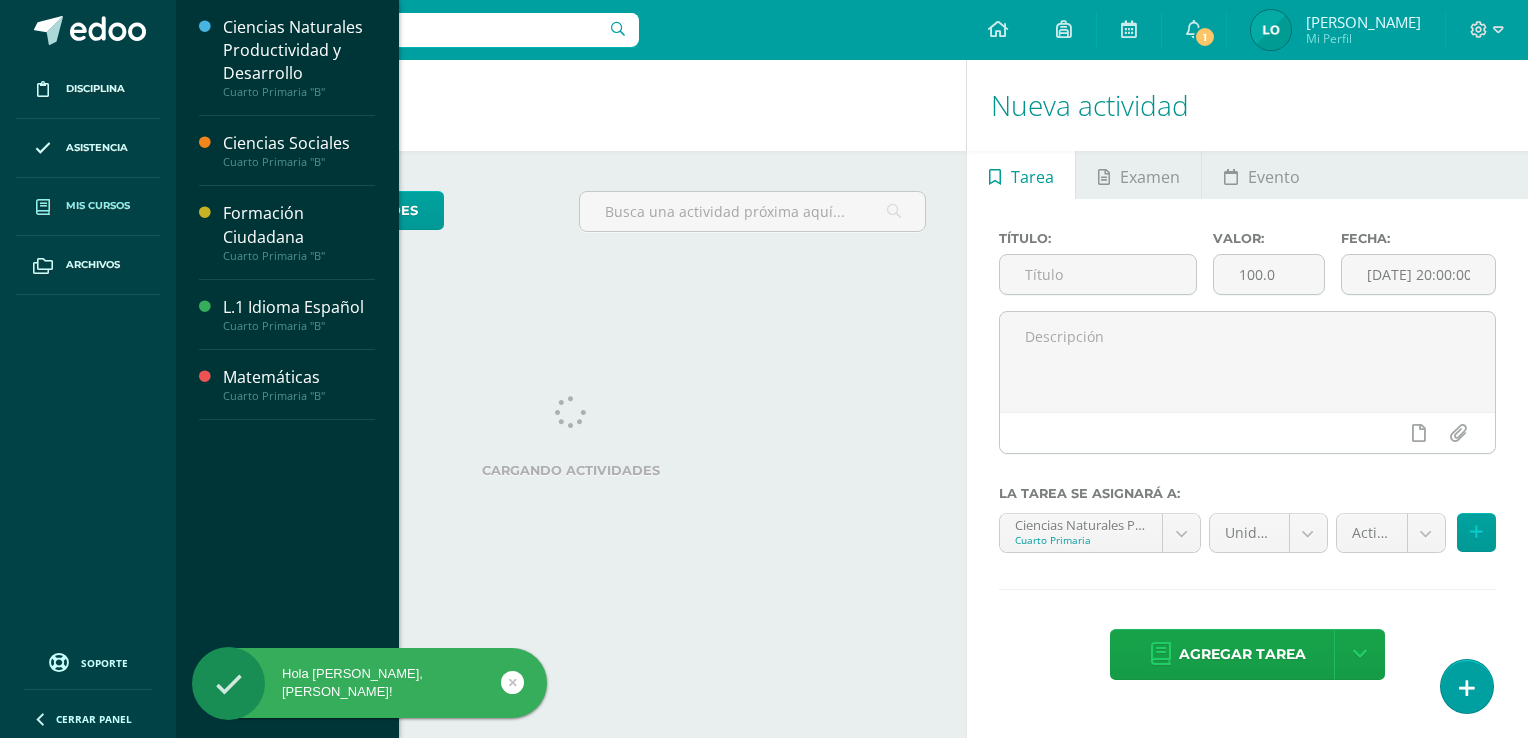 click on "Mis cursos" at bounding box center [98, 206] 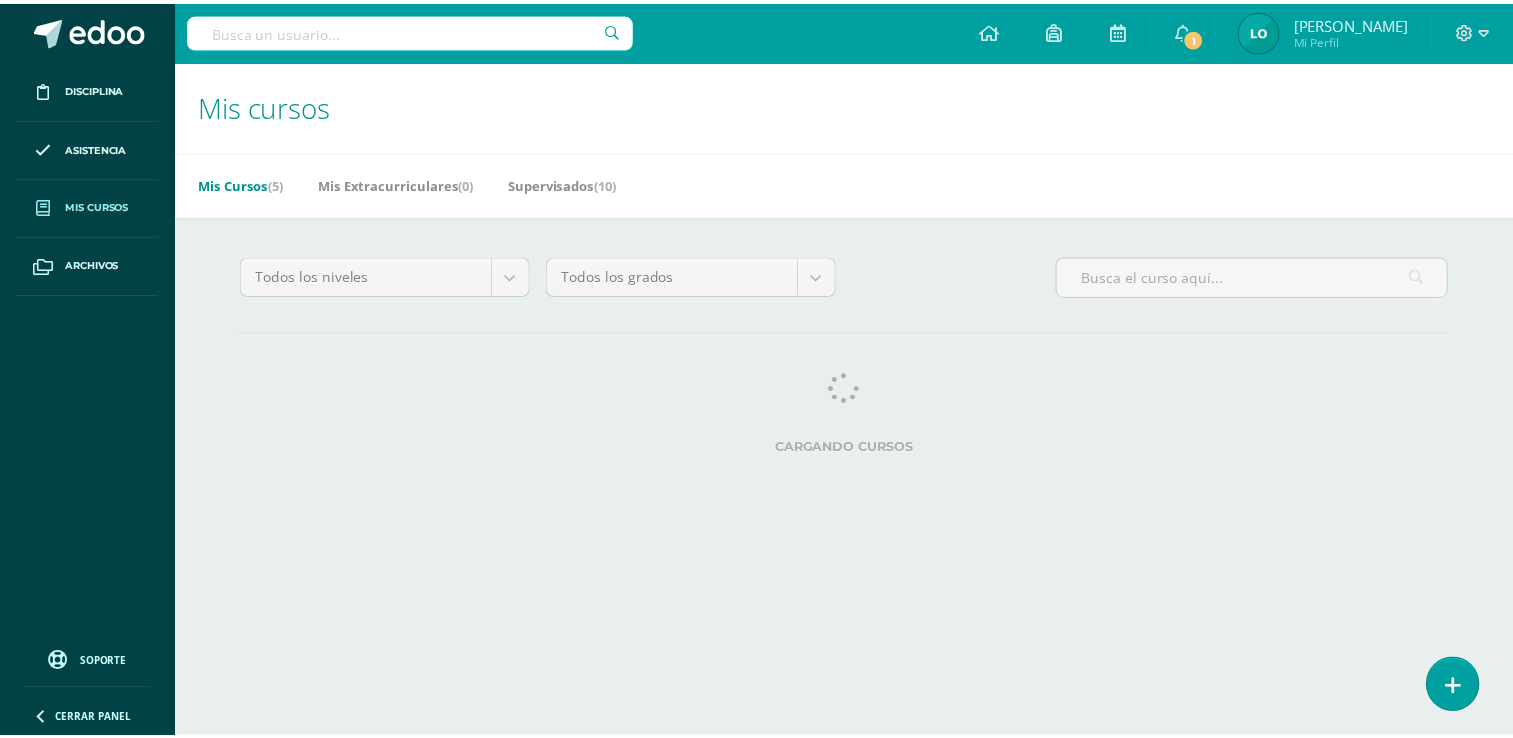 scroll, scrollTop: 0, scrollLeft: 0, axis: both 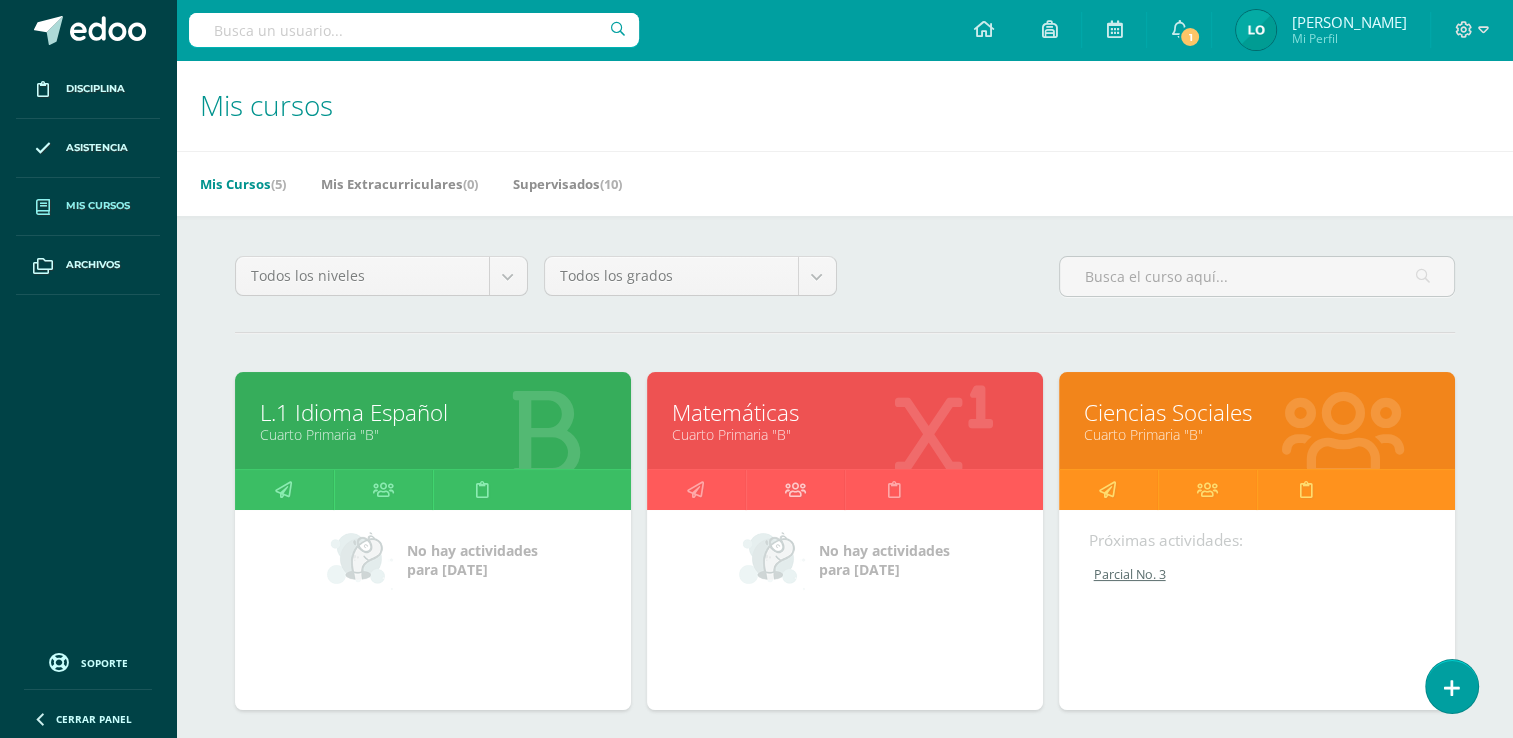 click at bounding box center (795, 489) 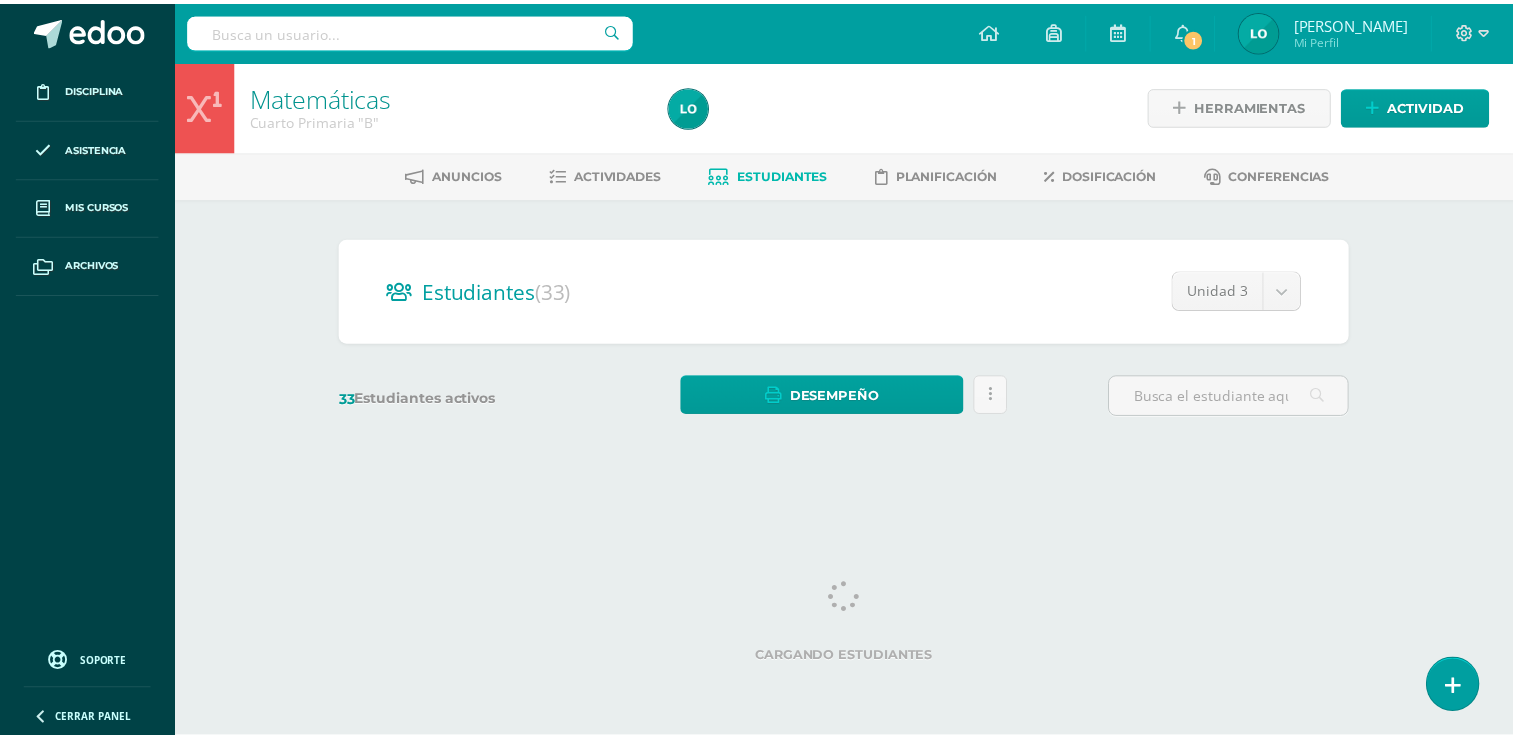 scroll, scrollTop: 0, scrollLeft: 0, axis: both 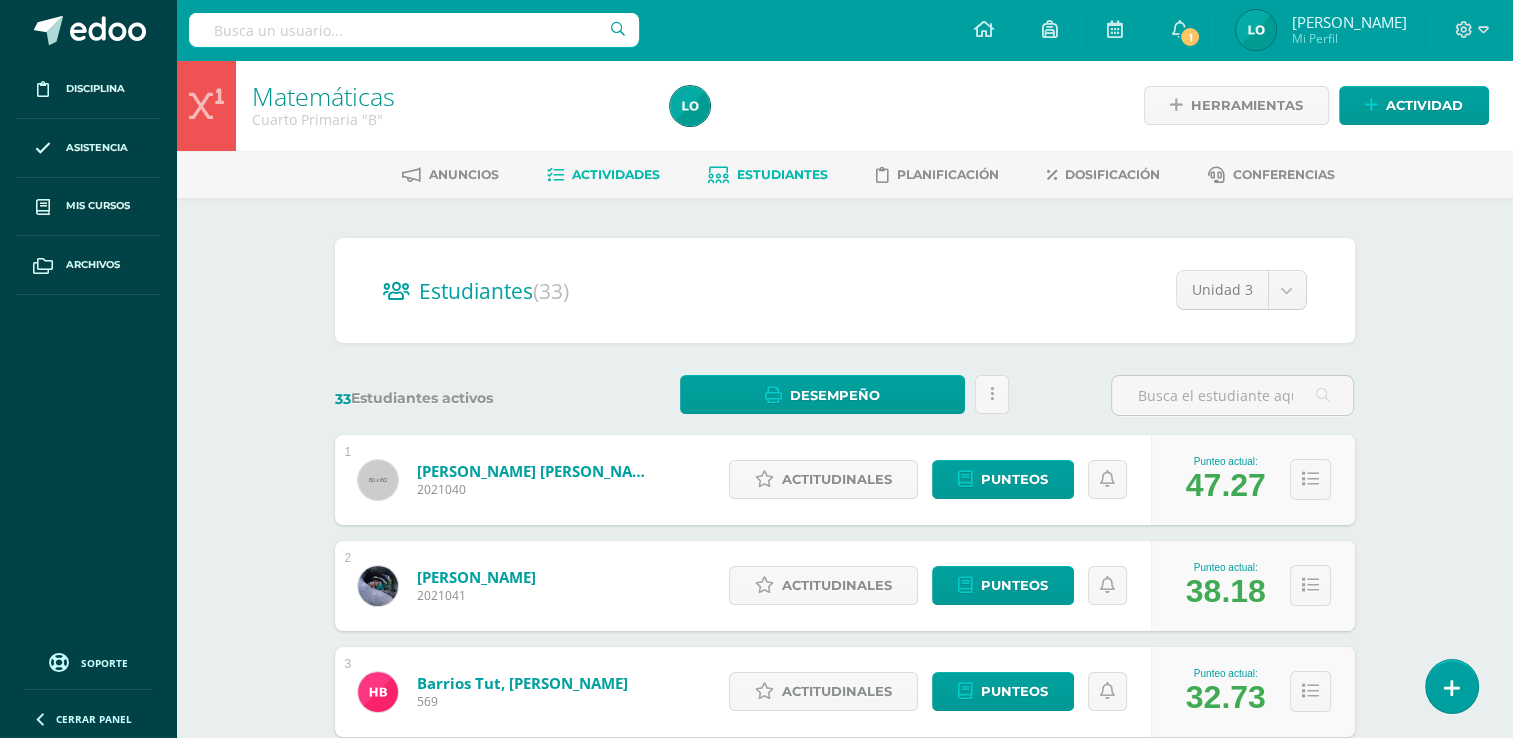 click on "Actividades" at bounding box center [616, 174] 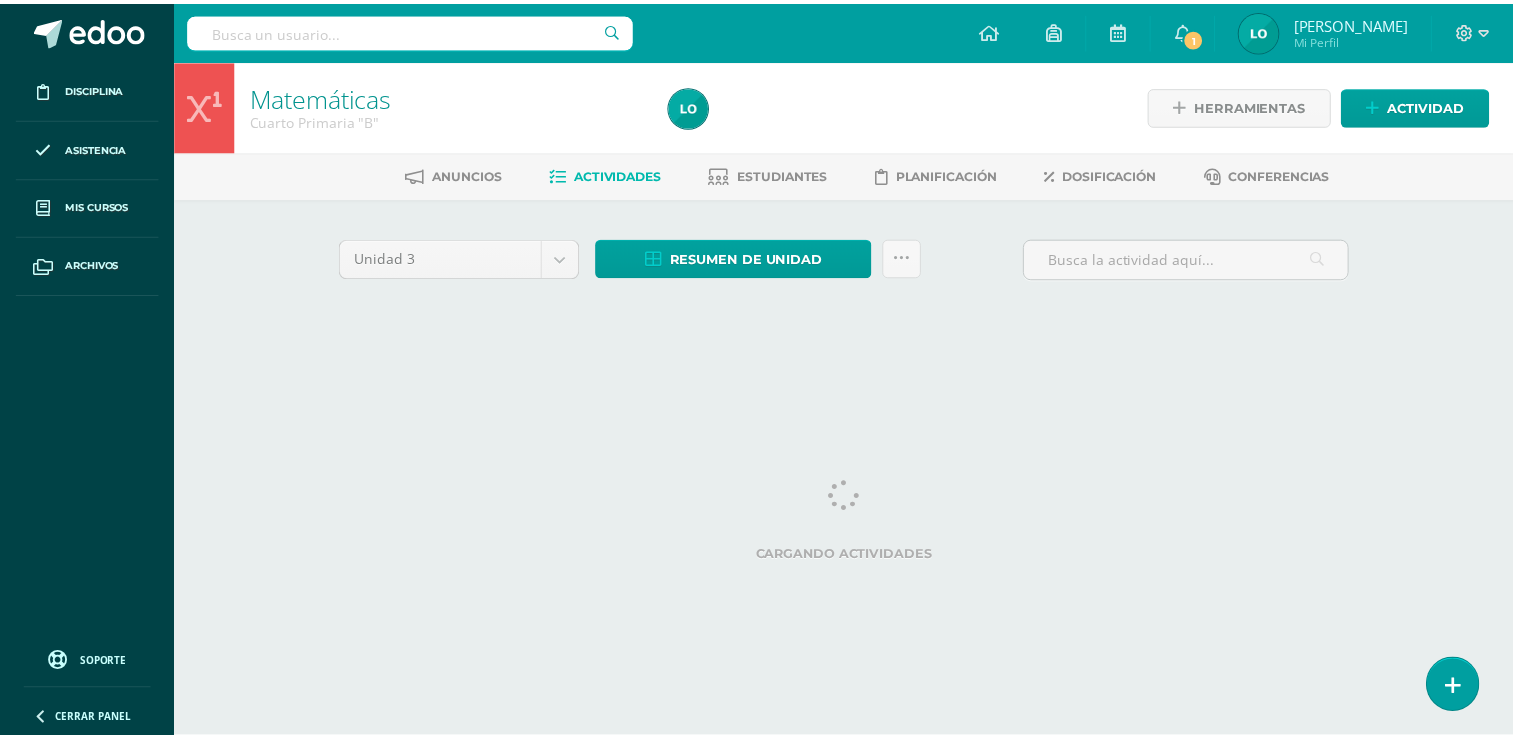 scroll, scrollTop: 0, scrollLeft: 0, axis: both 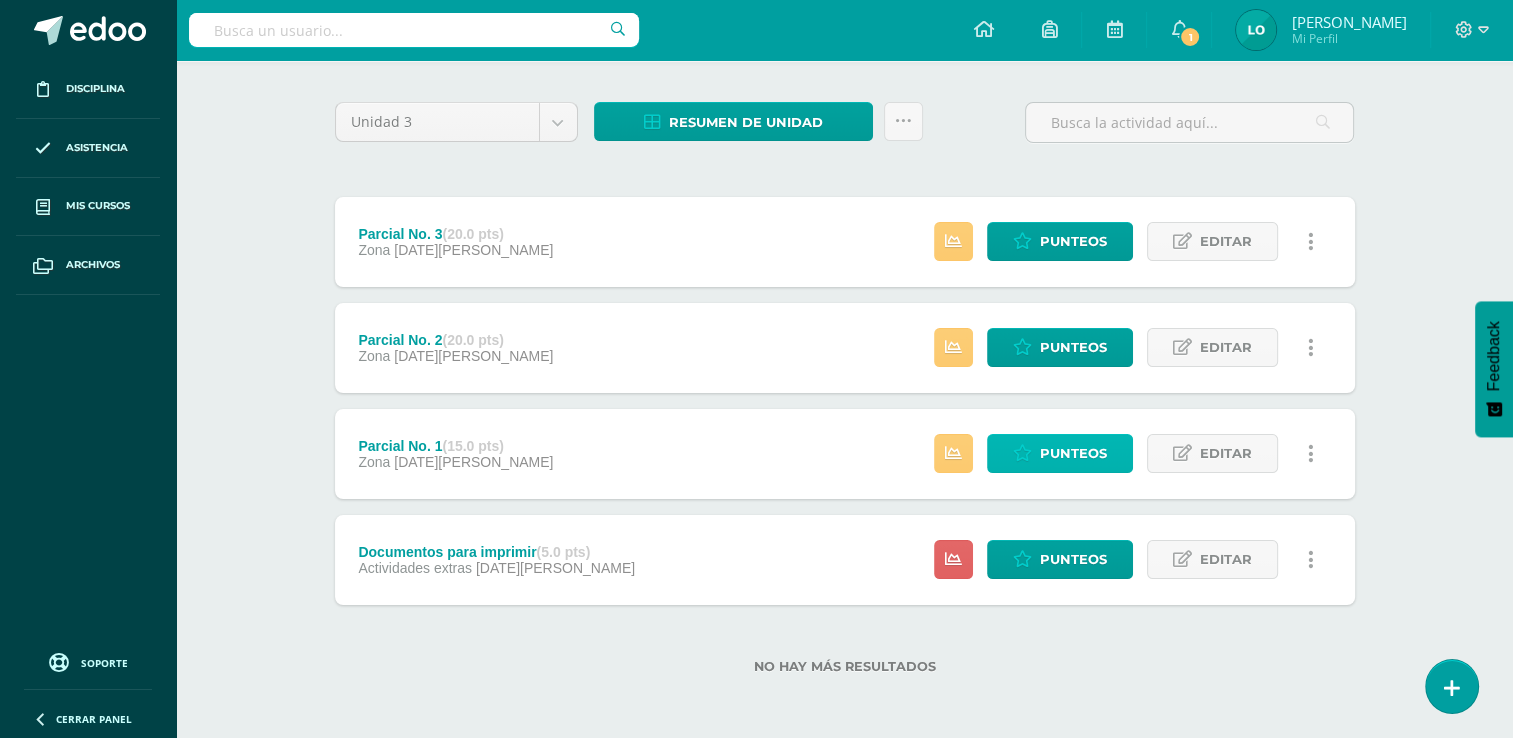 click on "Punteos" at bounding box center (1073, 453) 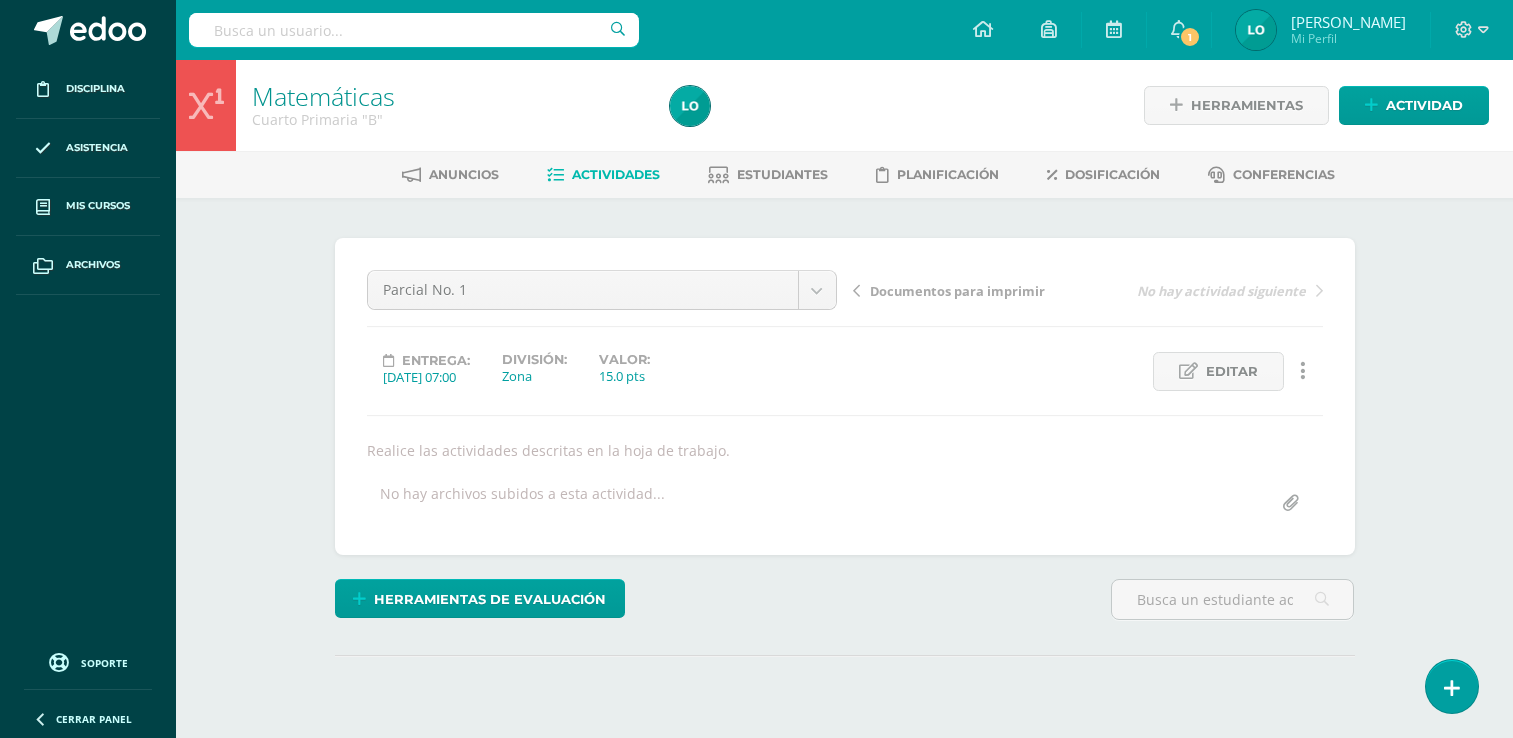 scroll, scrollTop: 0, scrollLeft: 0, axis: both 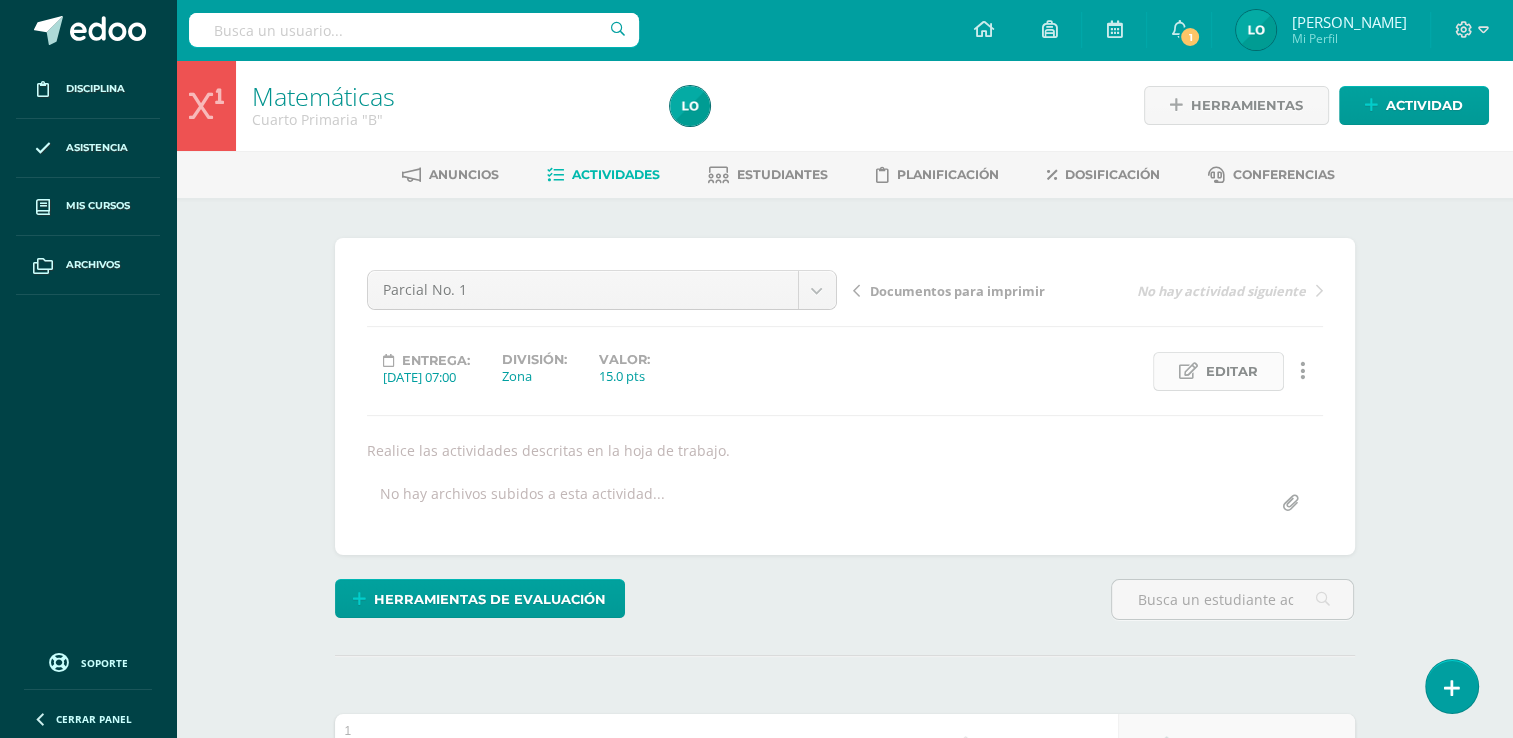 click on "Editar" at bounding box center (1232, 371) 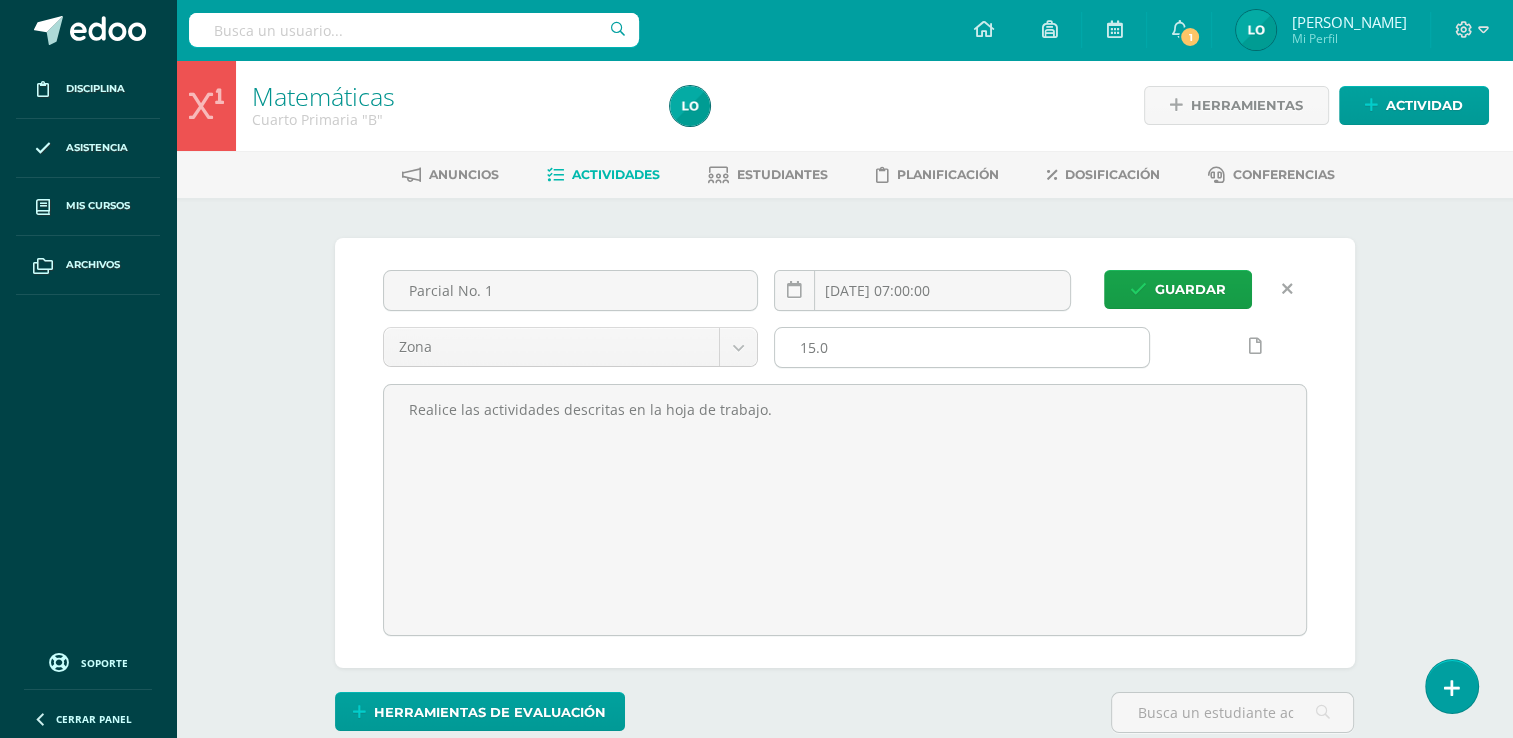 click on "15.0" at bounding box center (962, 347) 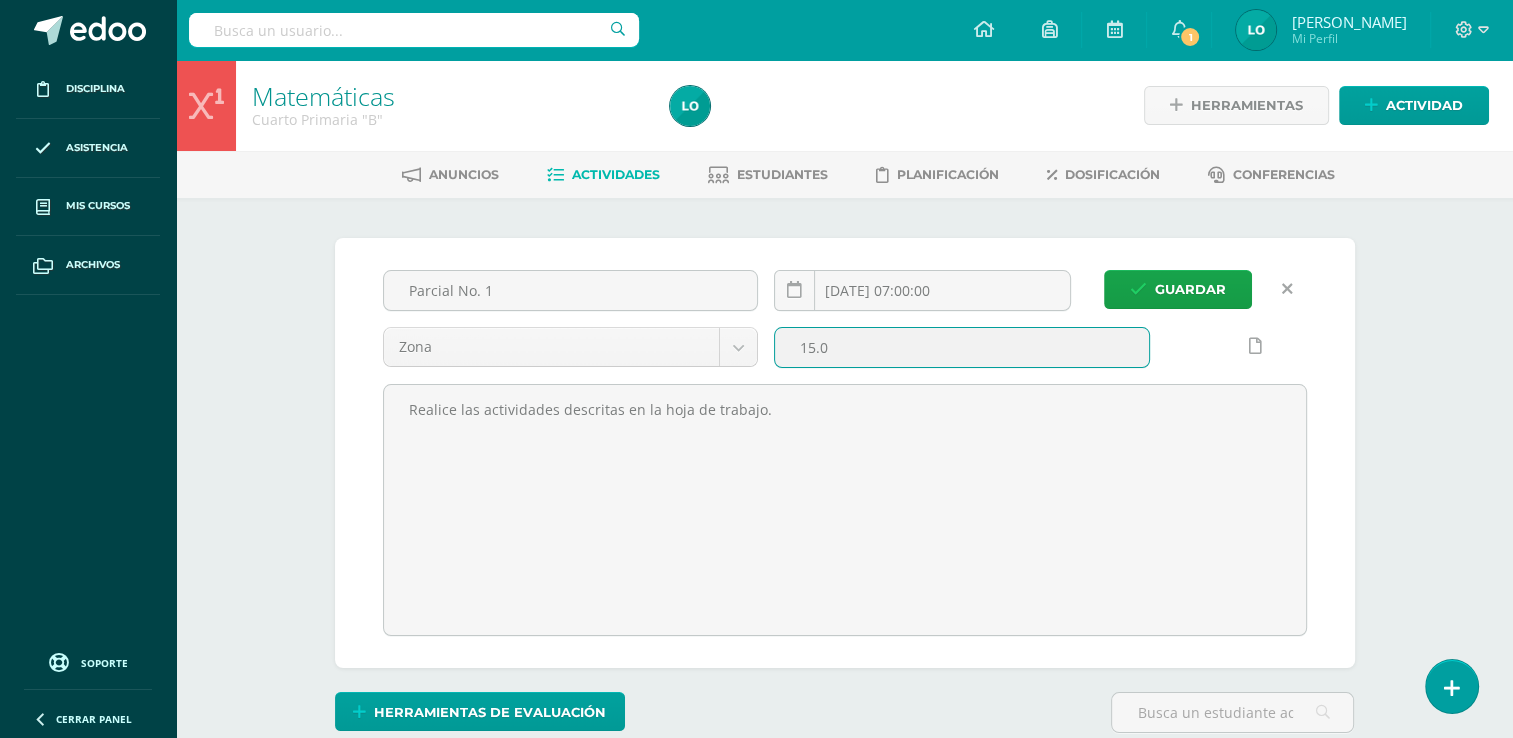scroll, scrollTop: 1, scrollLeft: 0, axis: vertical 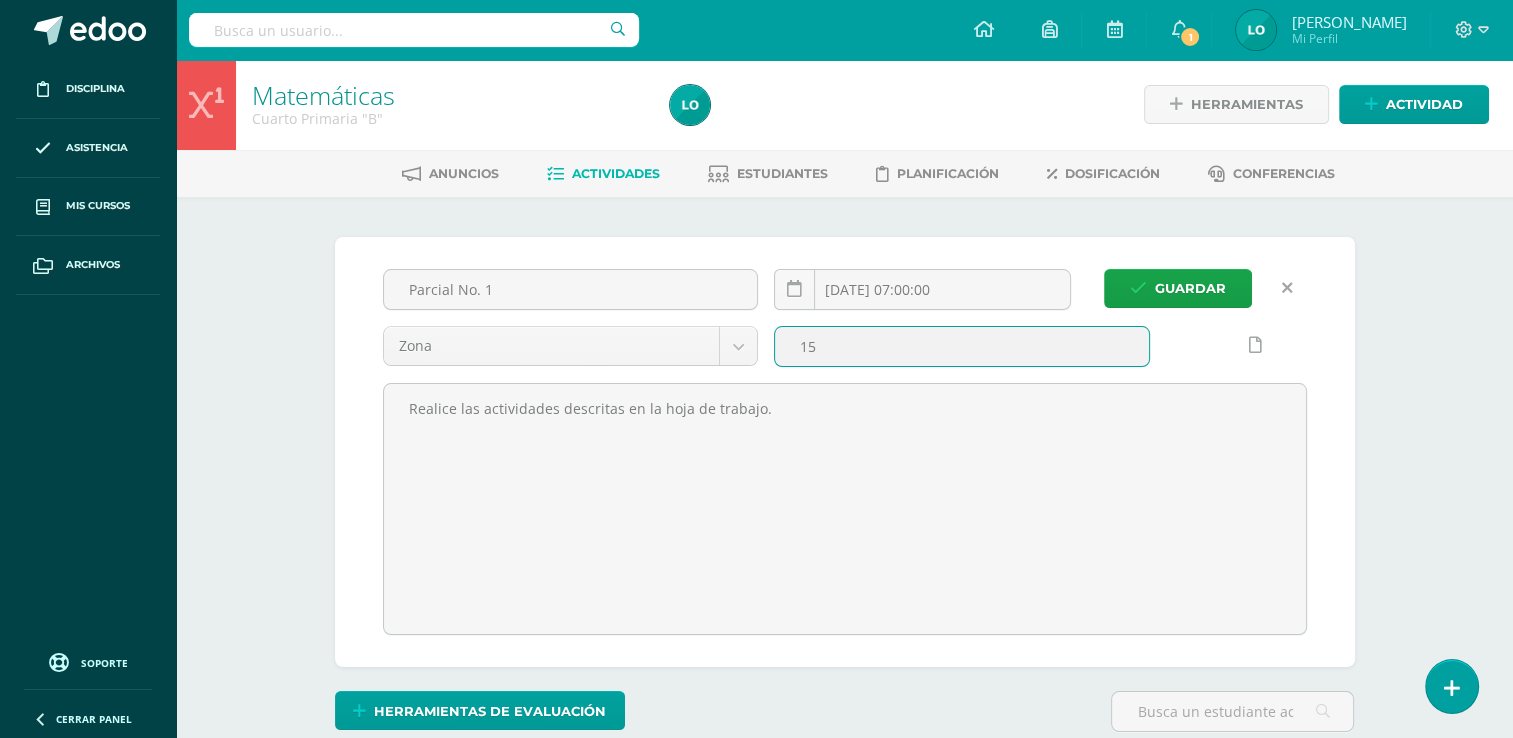 type on "1" 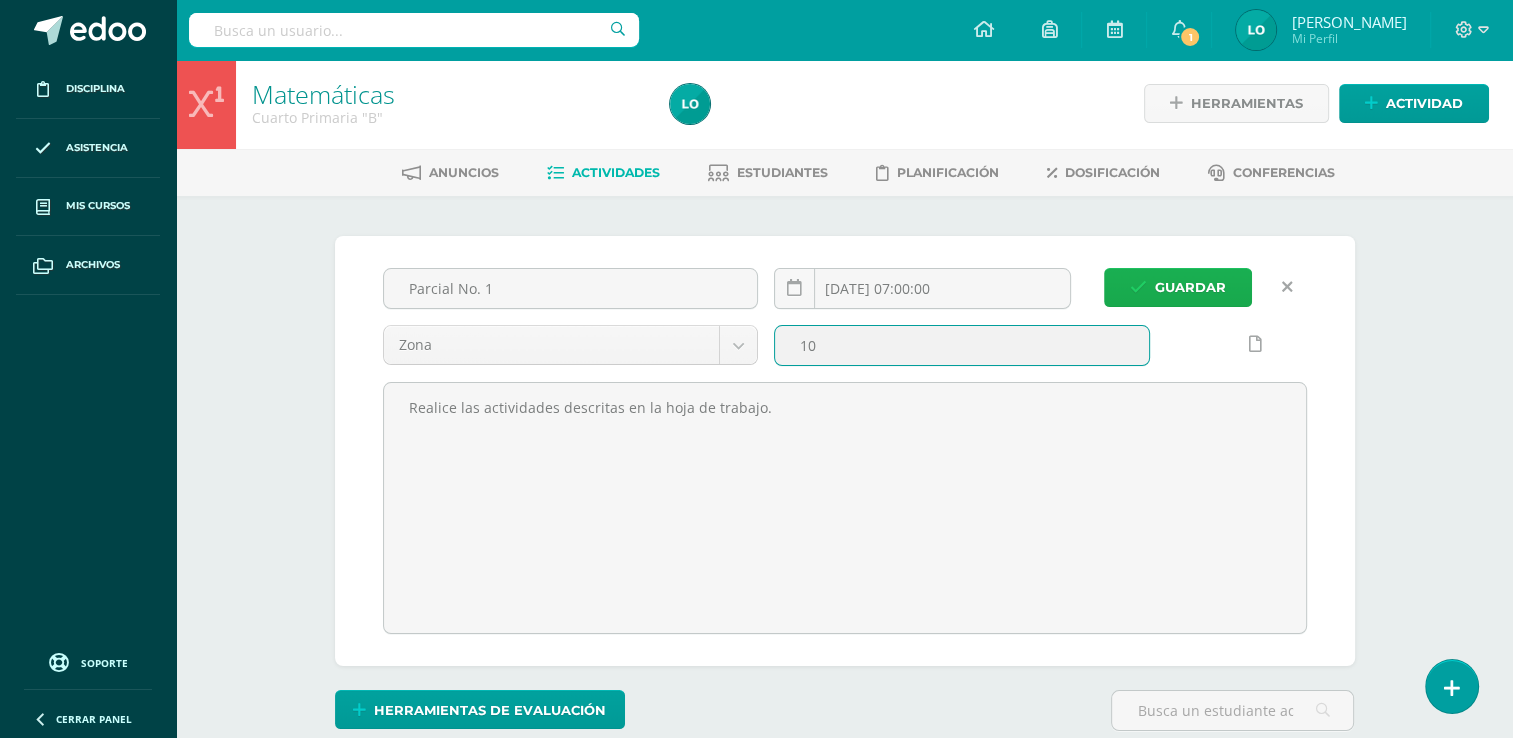 scroll, scrollTop: 3, scrollLeft: 0, axis: vertical 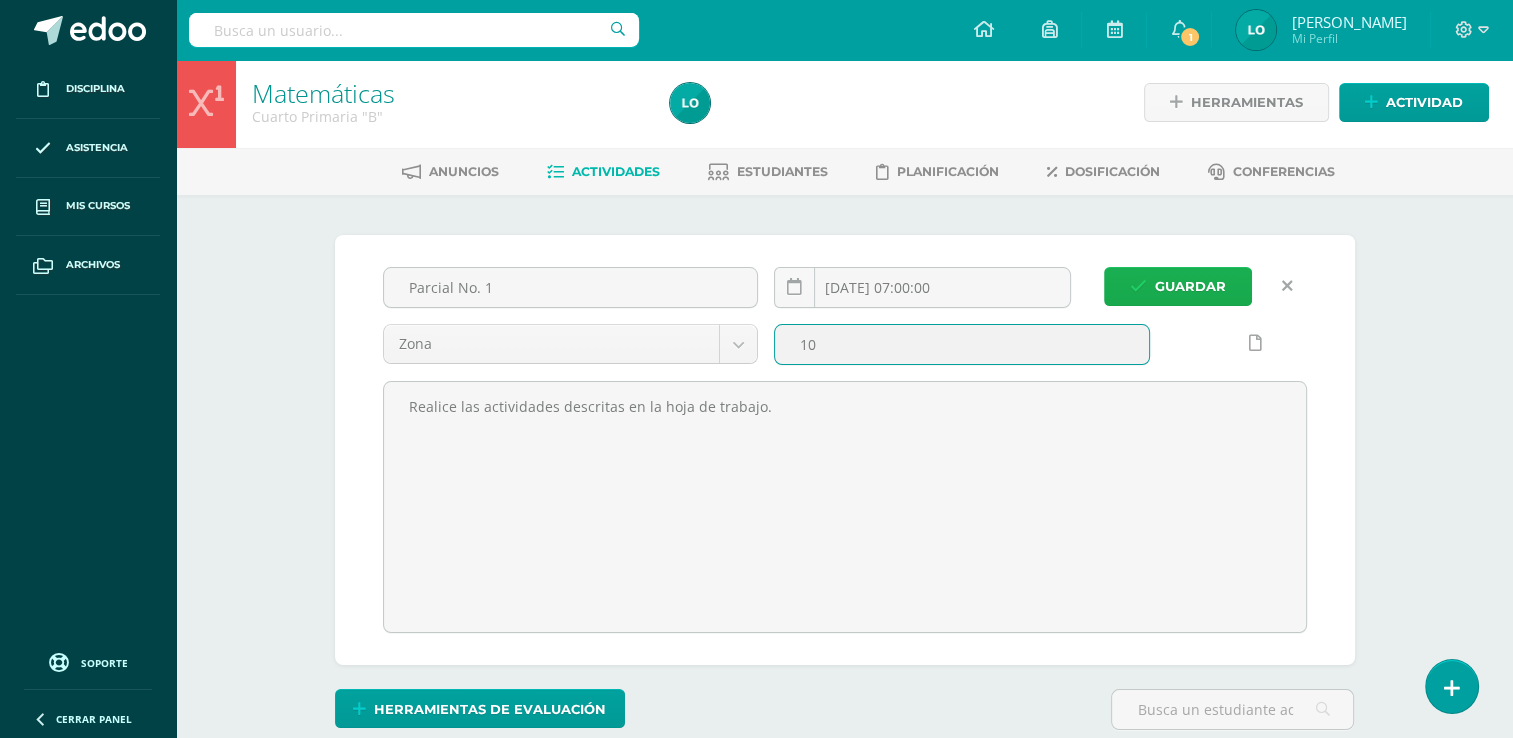 type on "10" 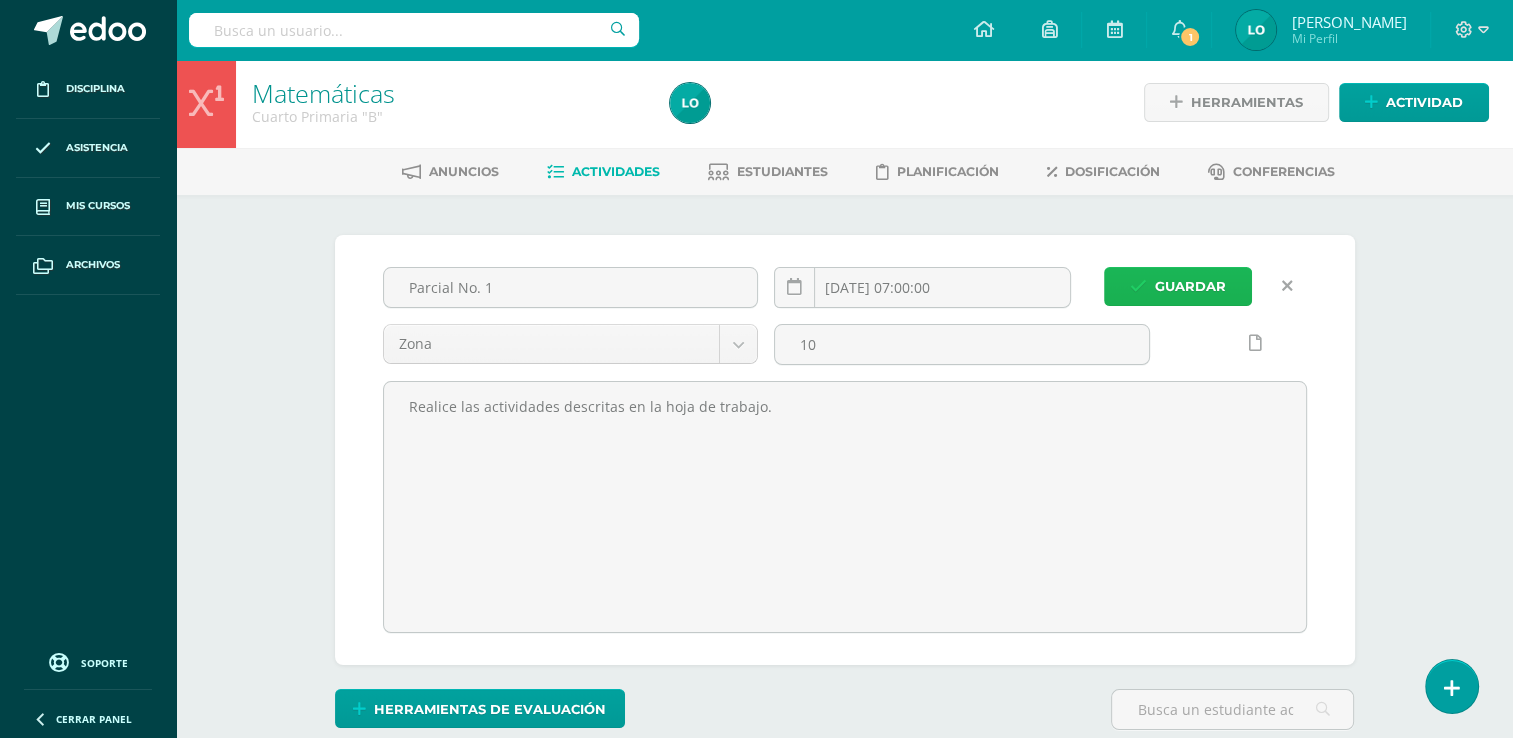 click on "Guardar" at bounding box center [1190, 286] 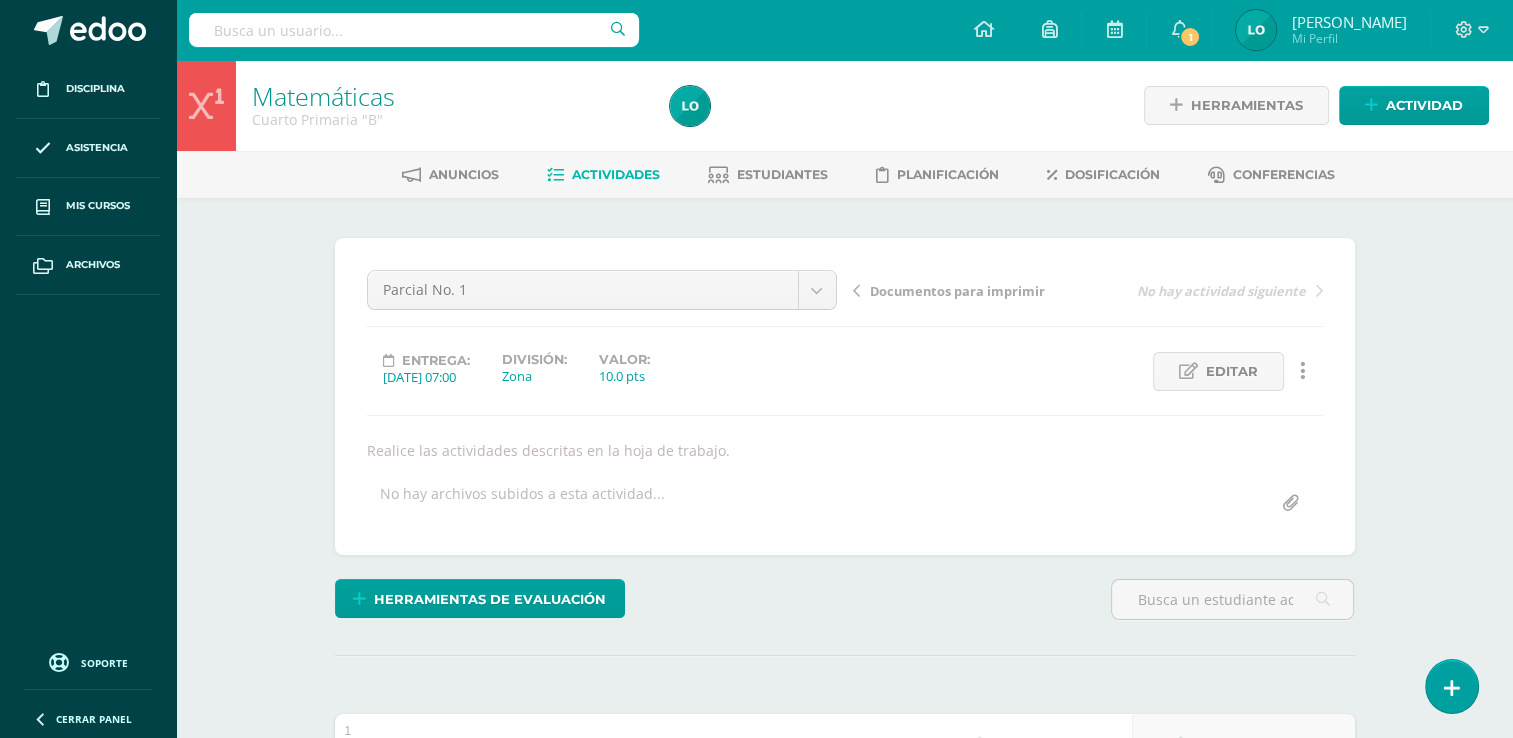 scroll, scrollTop: 1, scrollLeft: 0, axis: vertical 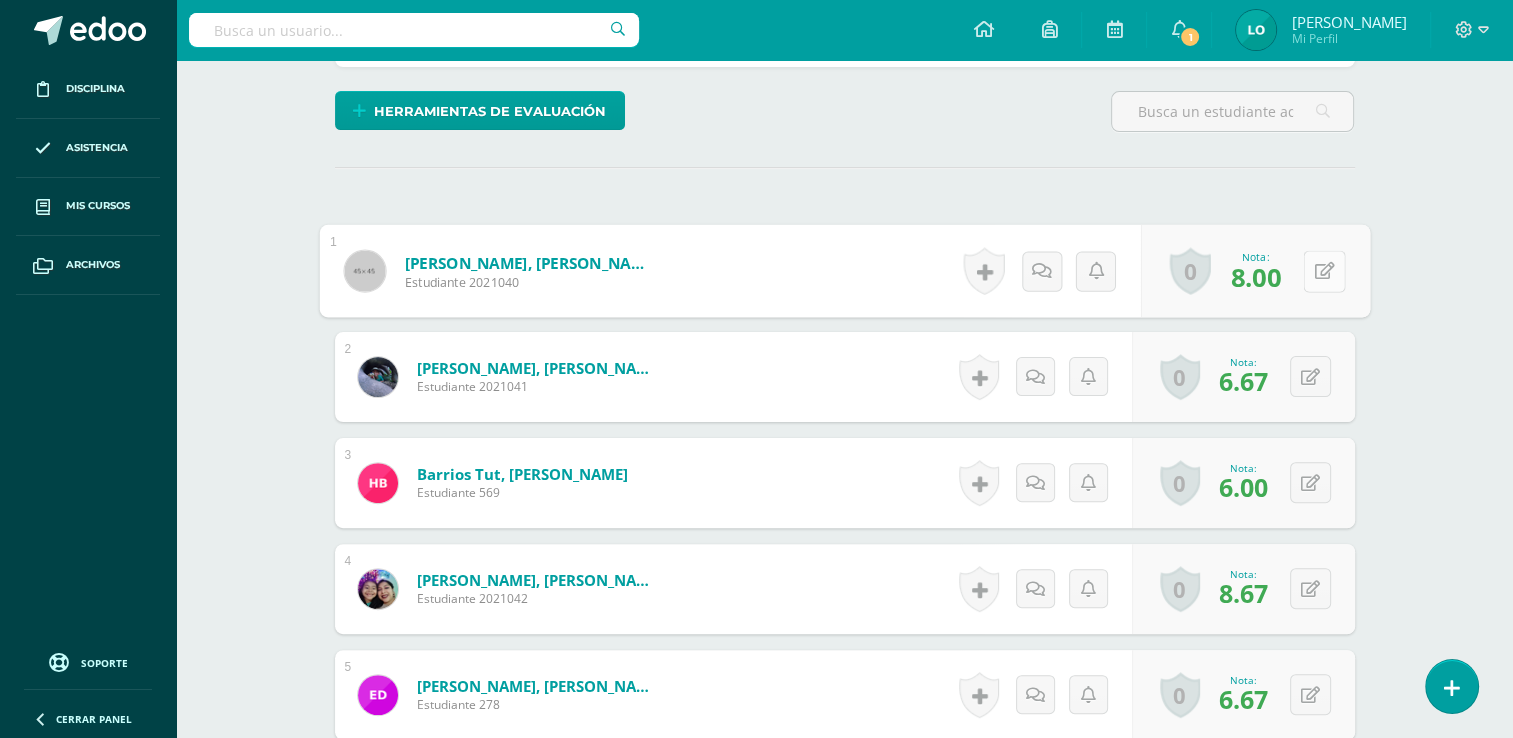 click at bounding box center (1324, 271) 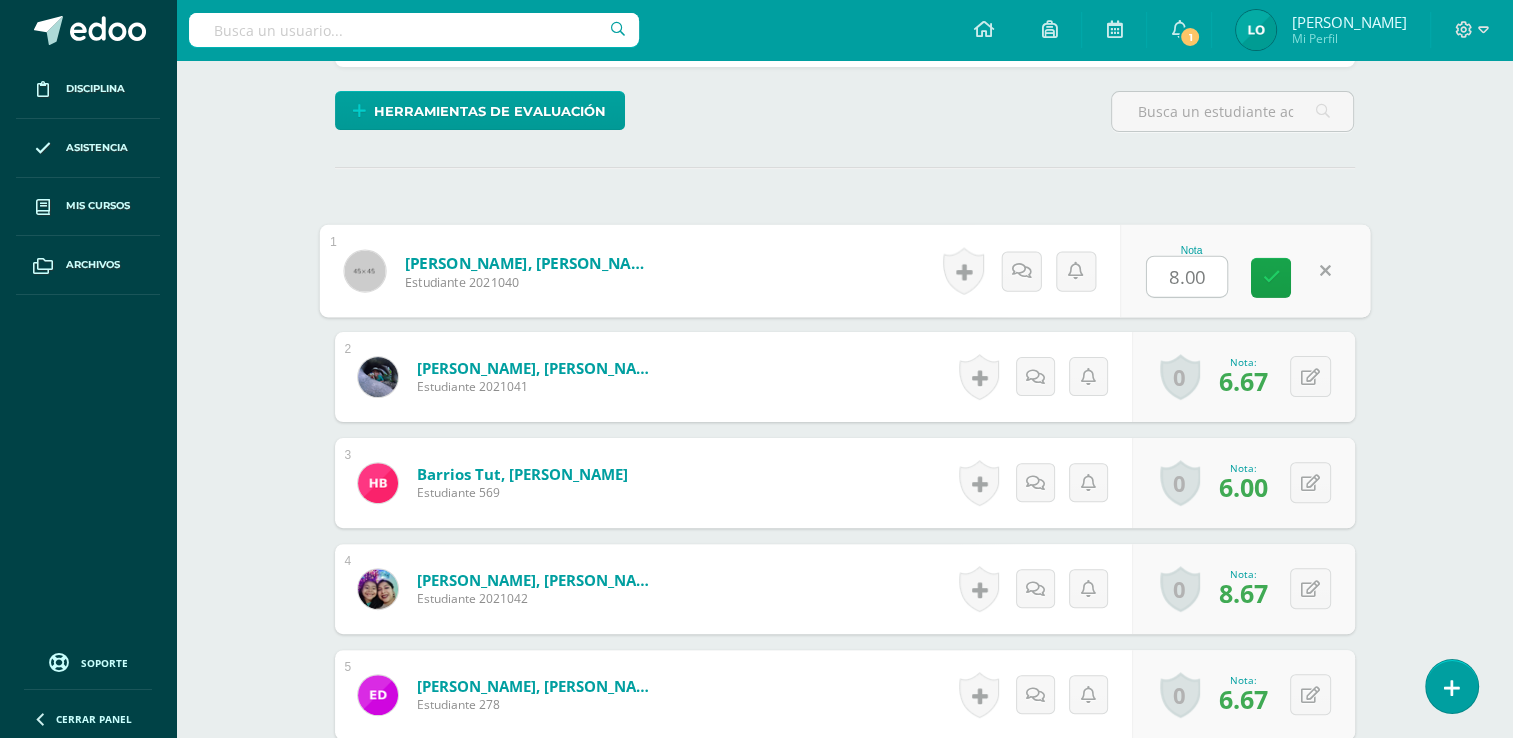 click on "8.00" at bounding box center (1187, 277) 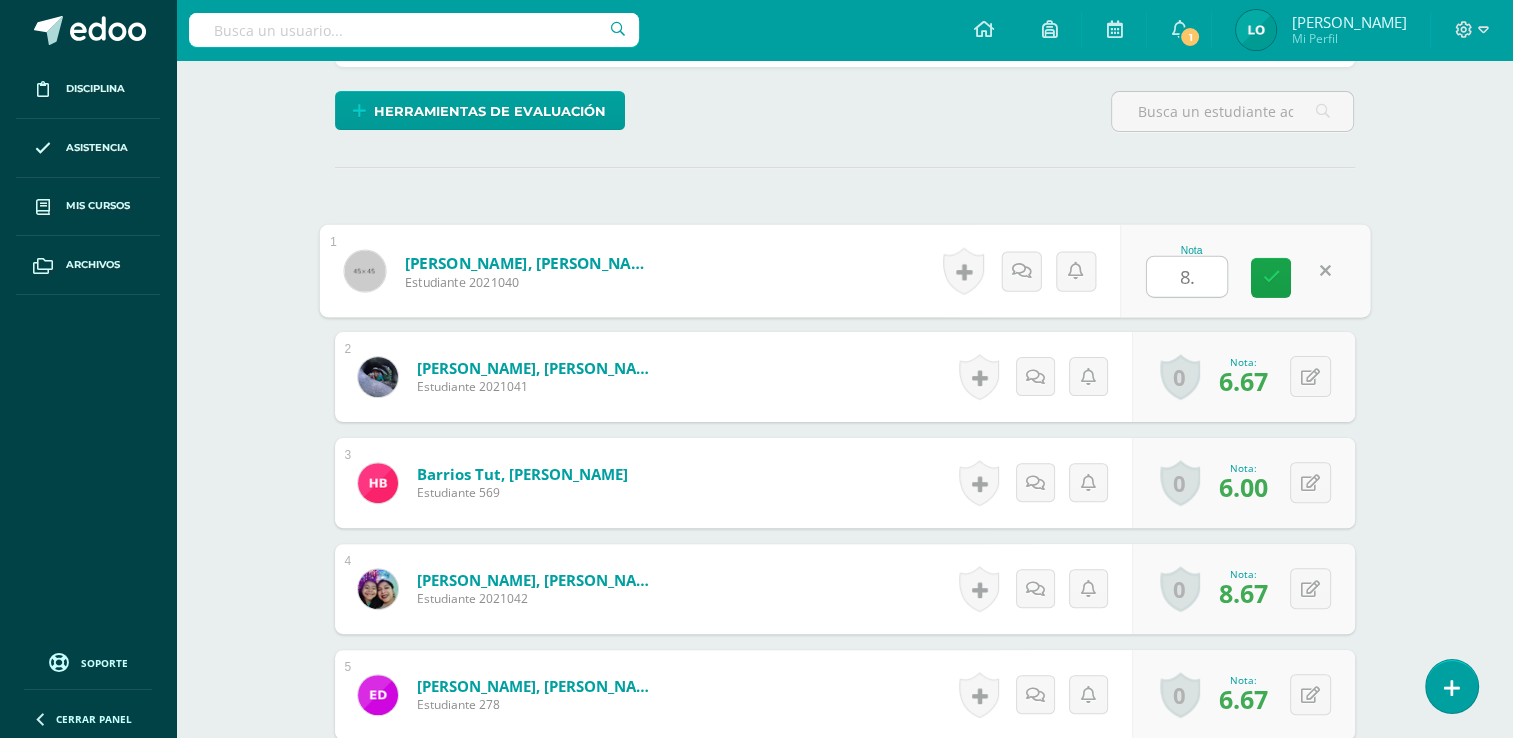 type on "8" 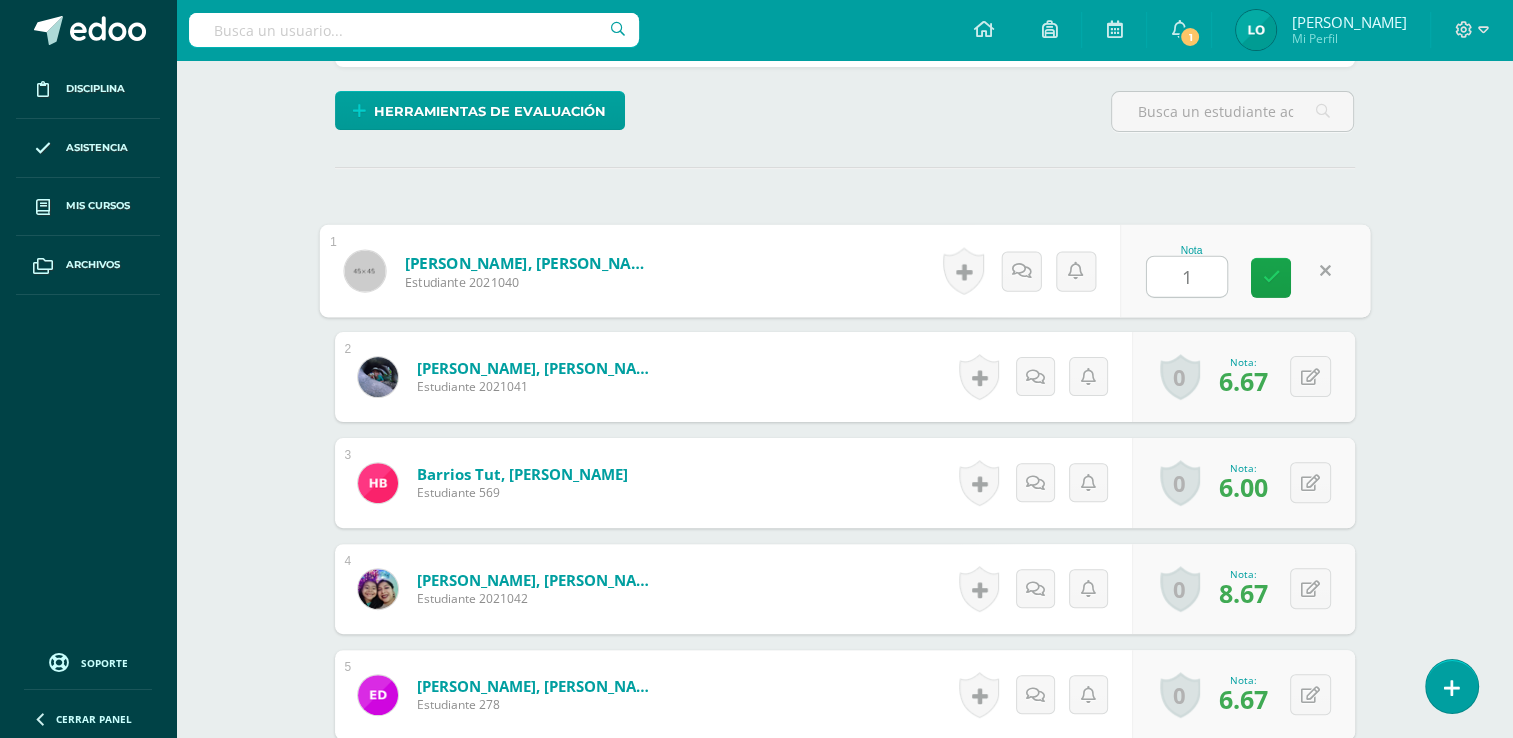 type on "10" 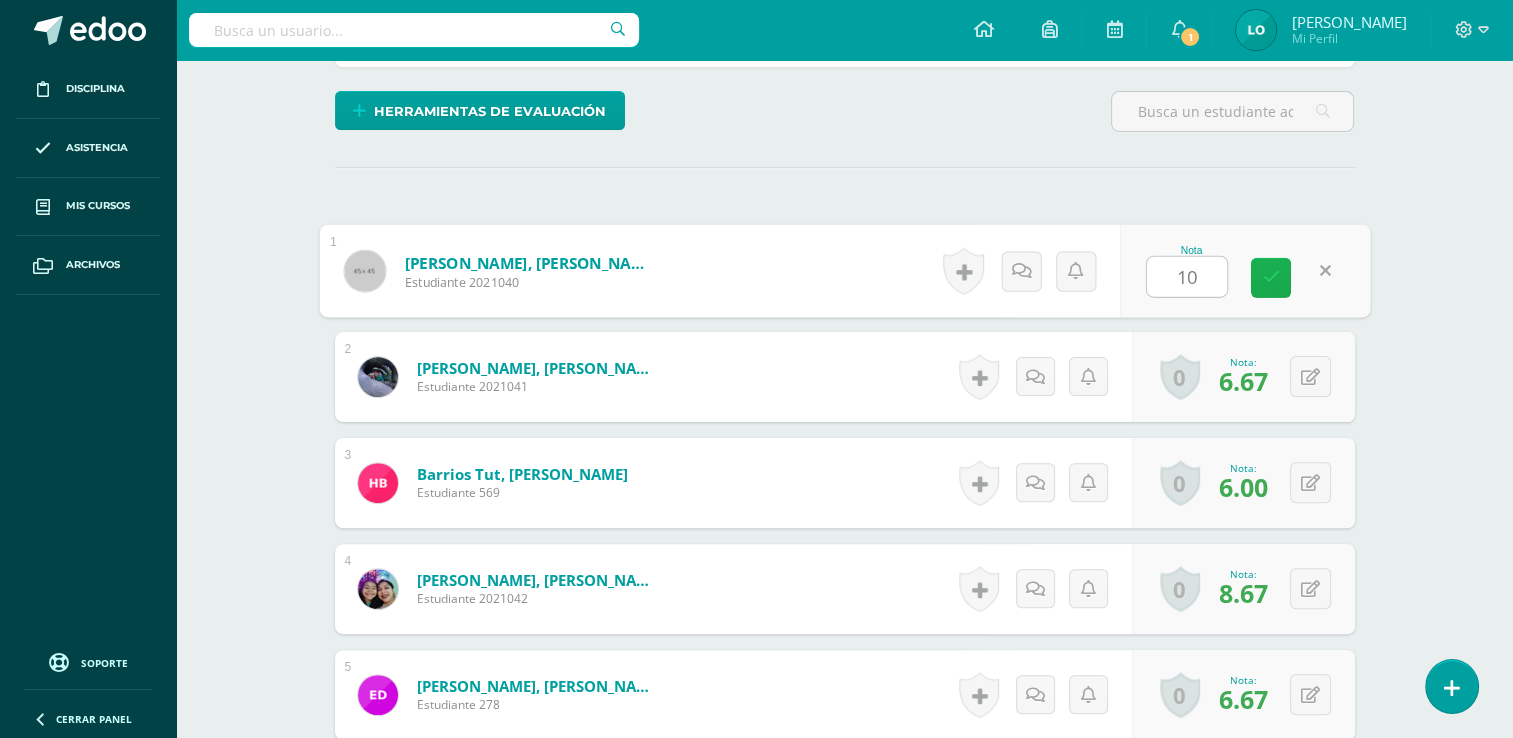 click at bounding box center (1271, 277) 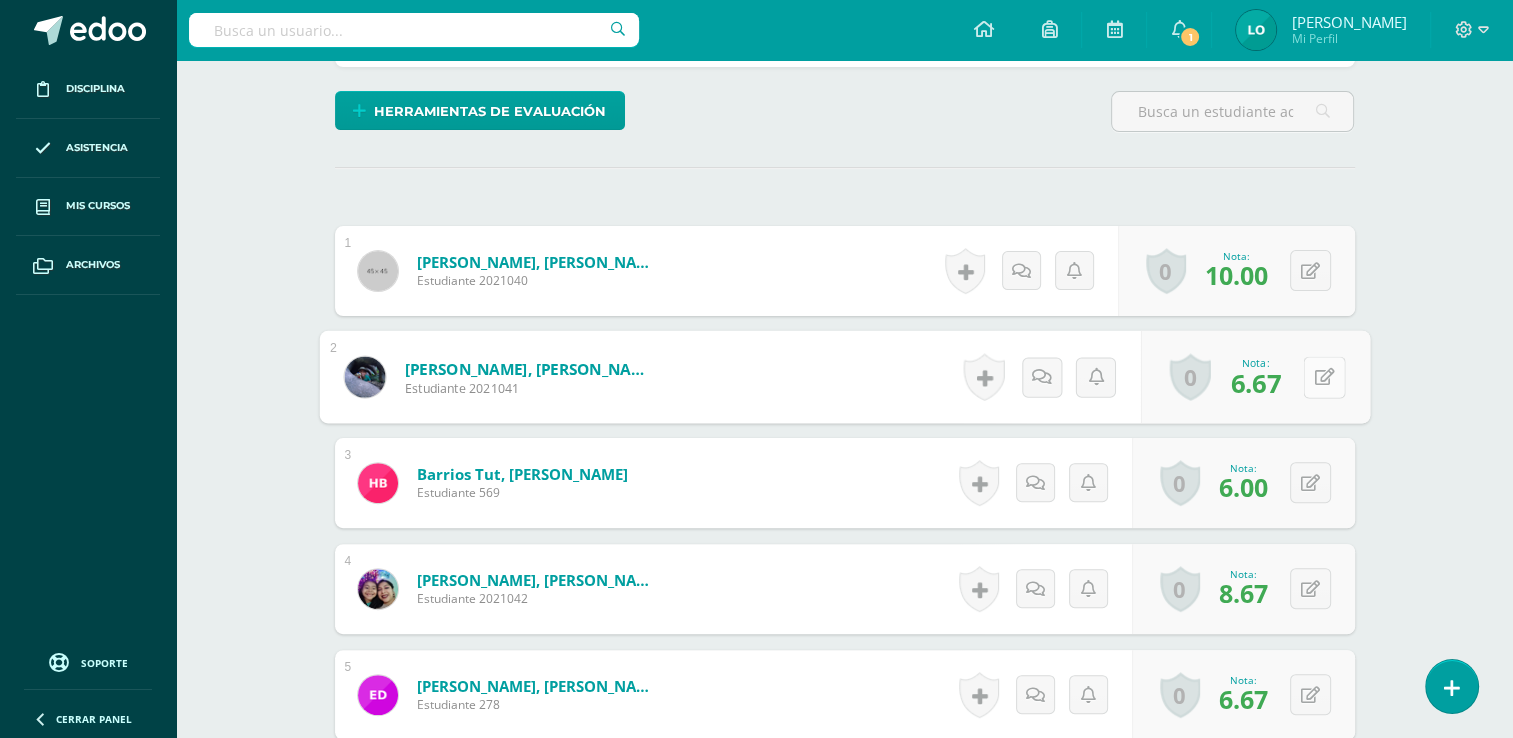 click at bounding box center [1324, 377] 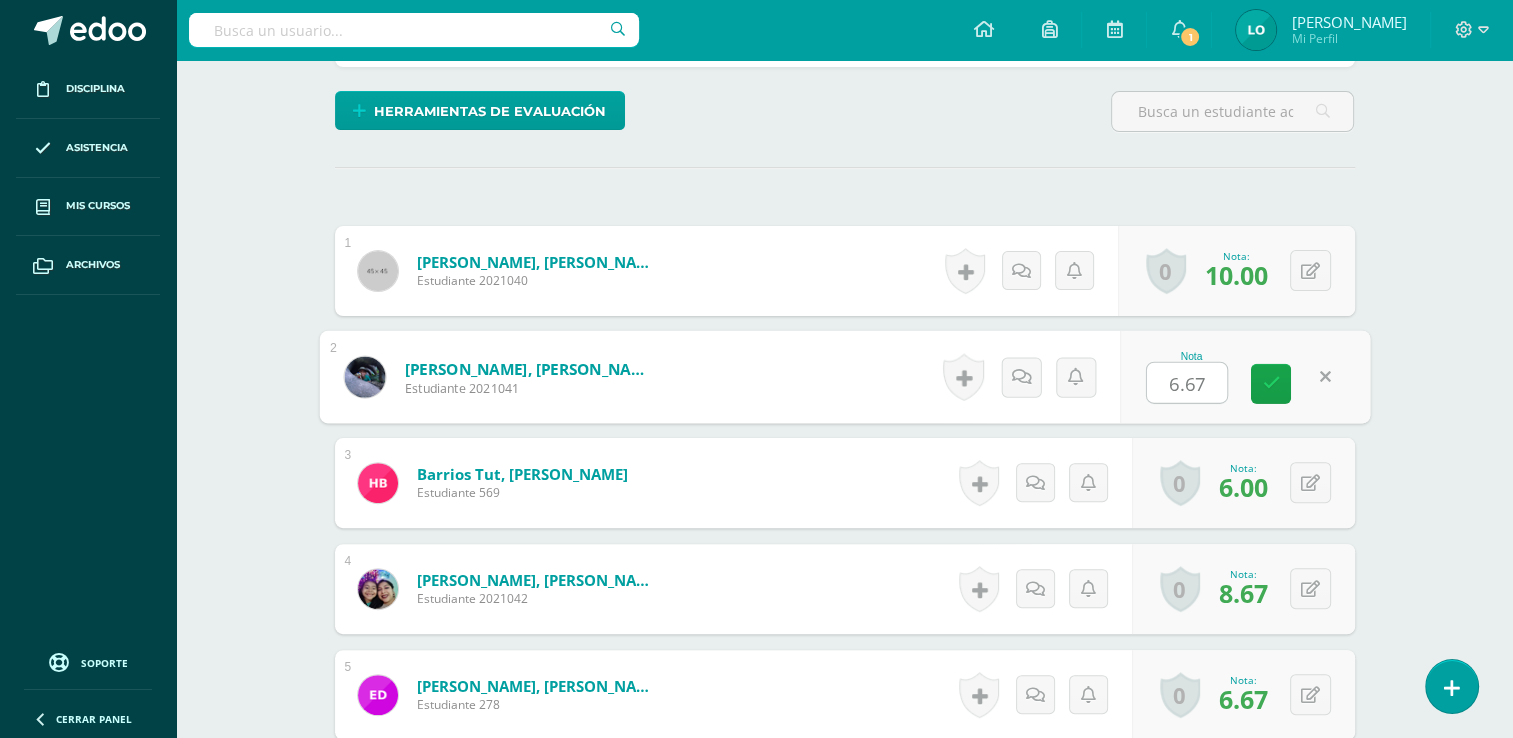 click on "6.67" at bounding box center (1187, 383) 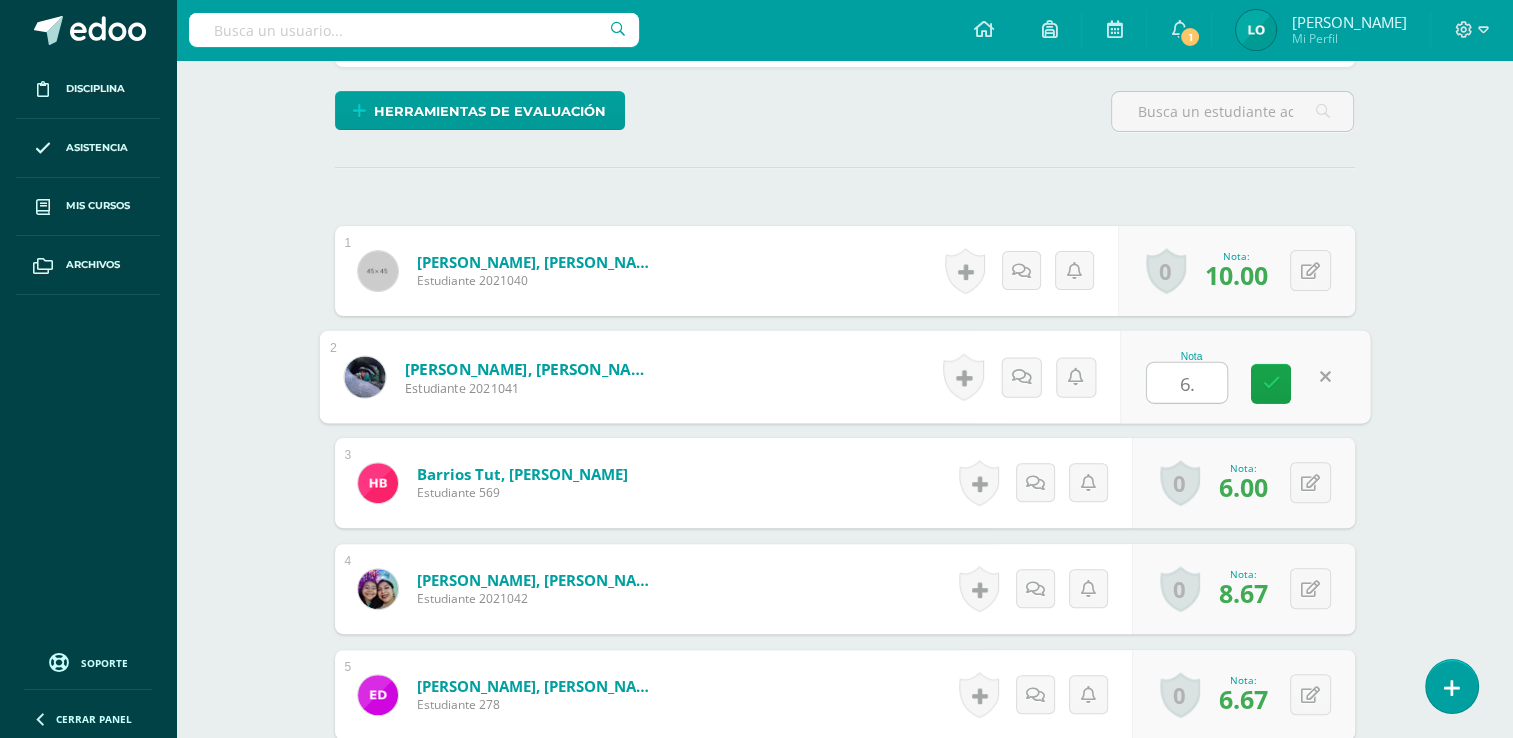 type on "6" 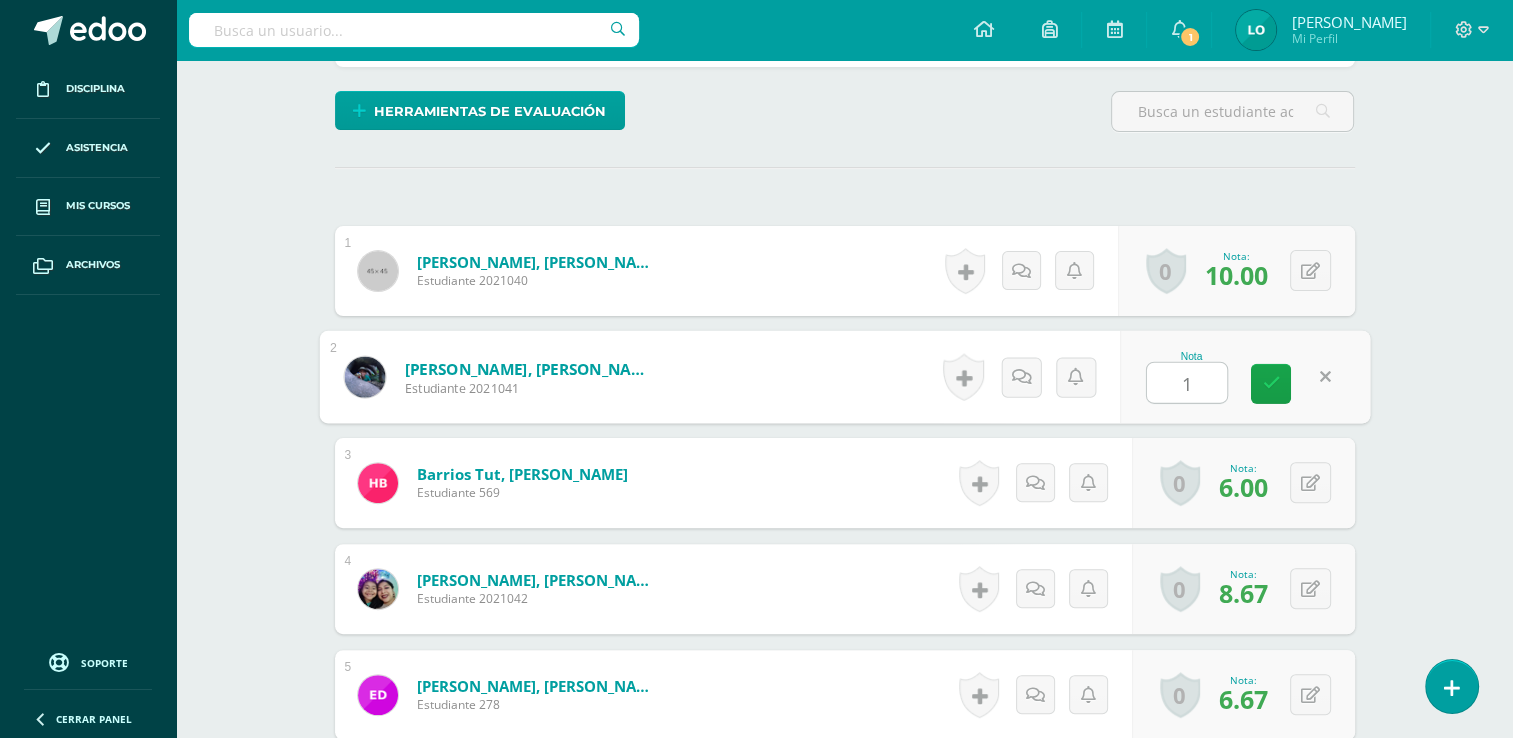 type on "10" 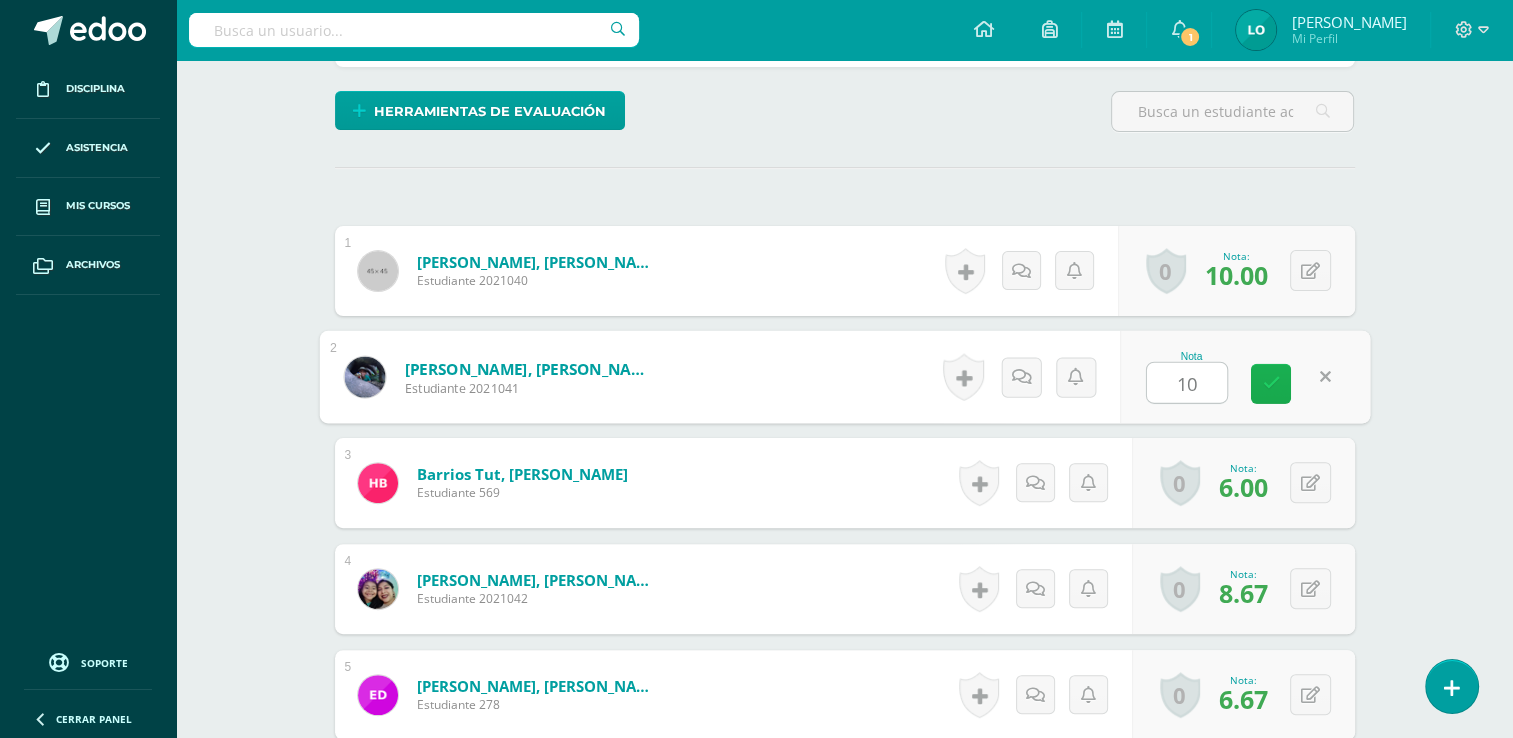 click at bounding box center [1271, 384] 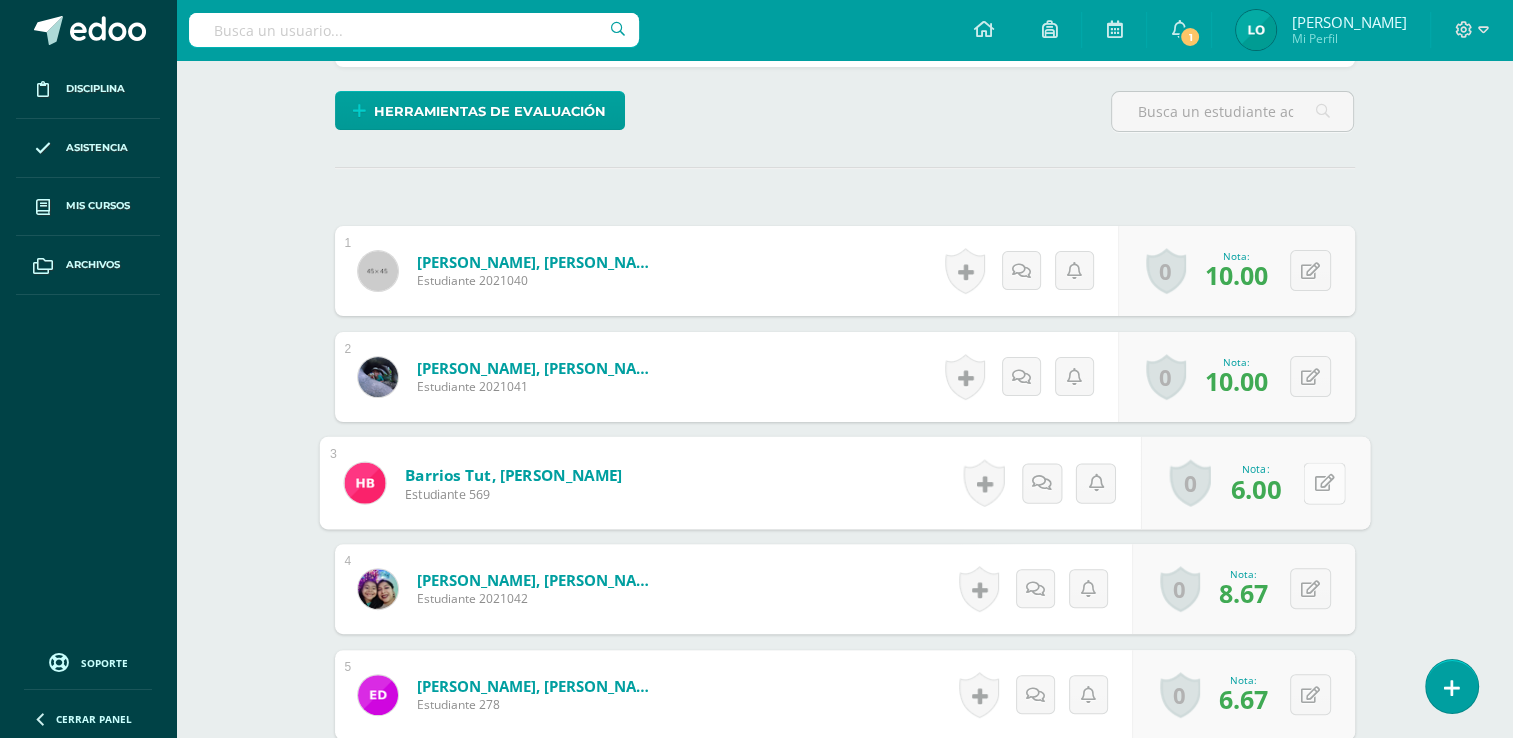 click at bounding box center (1324, 483) 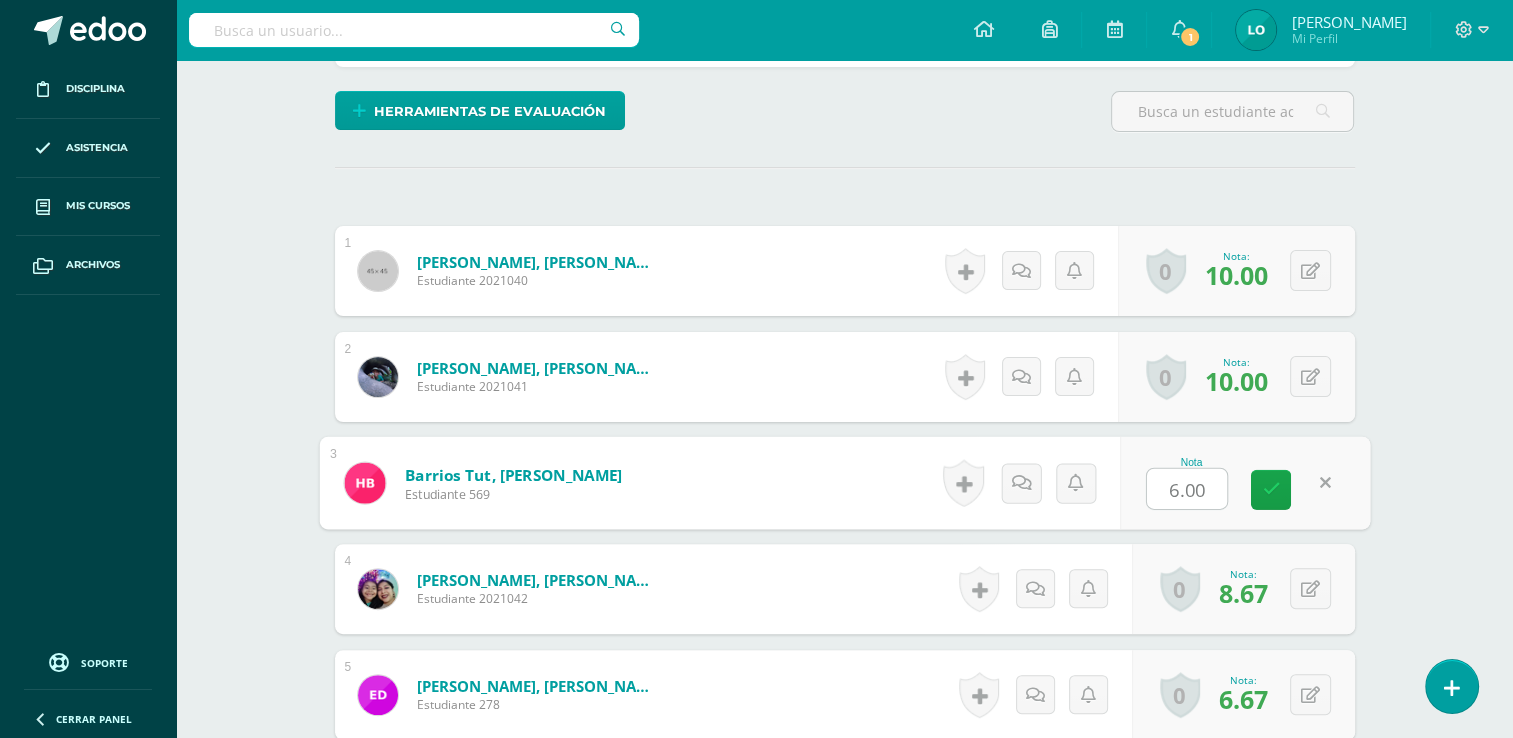 click on "6.00" at bounding box center [1187, 489] 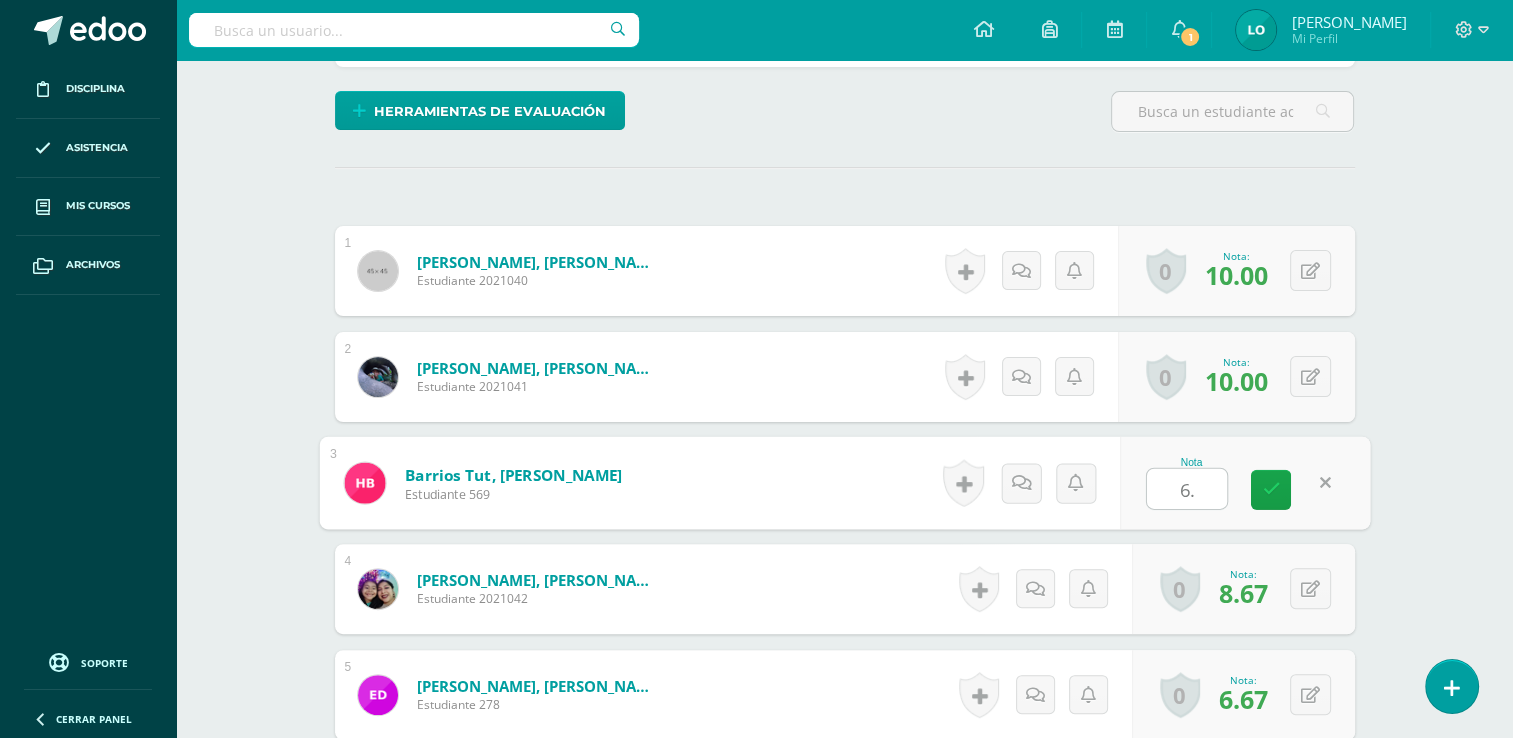 type on "6" 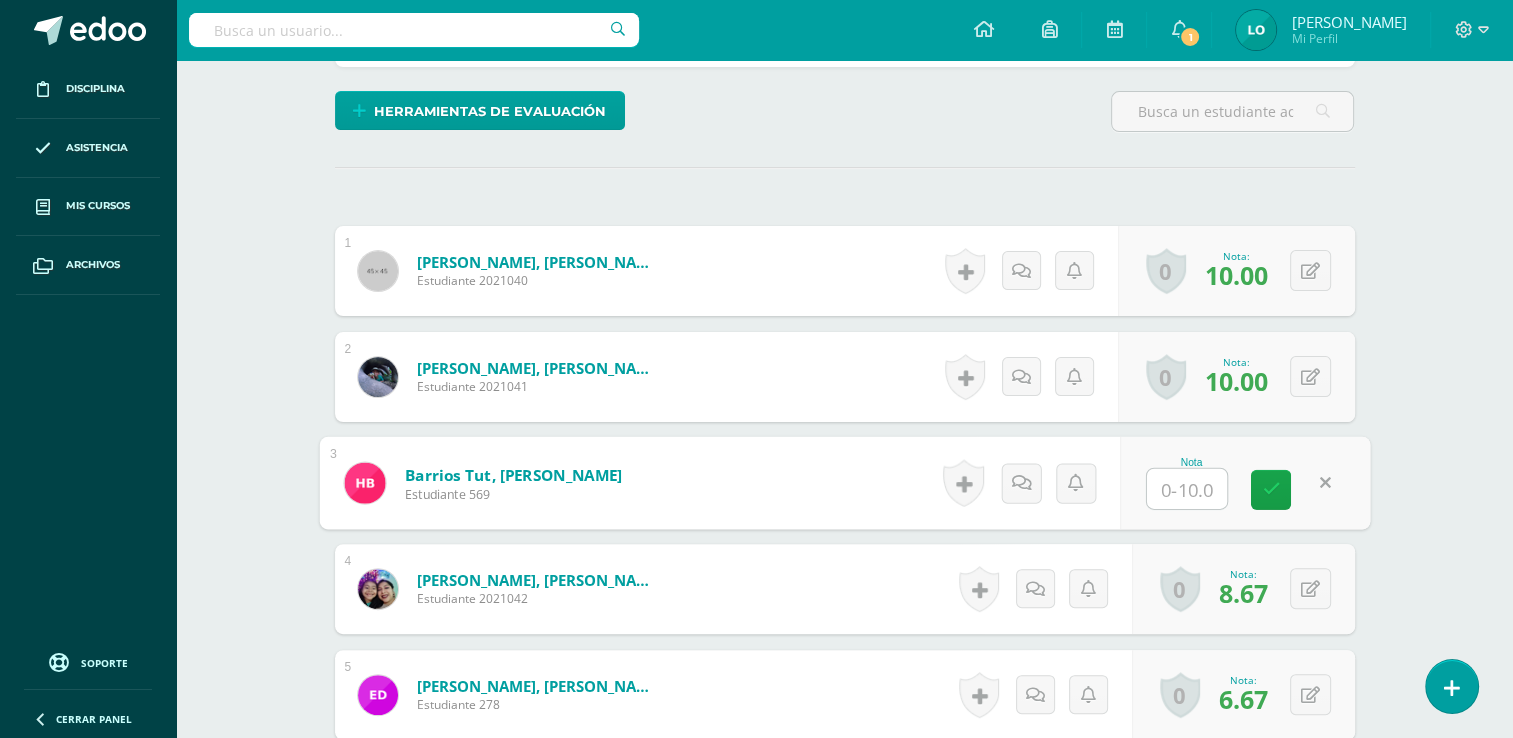 type on "9" 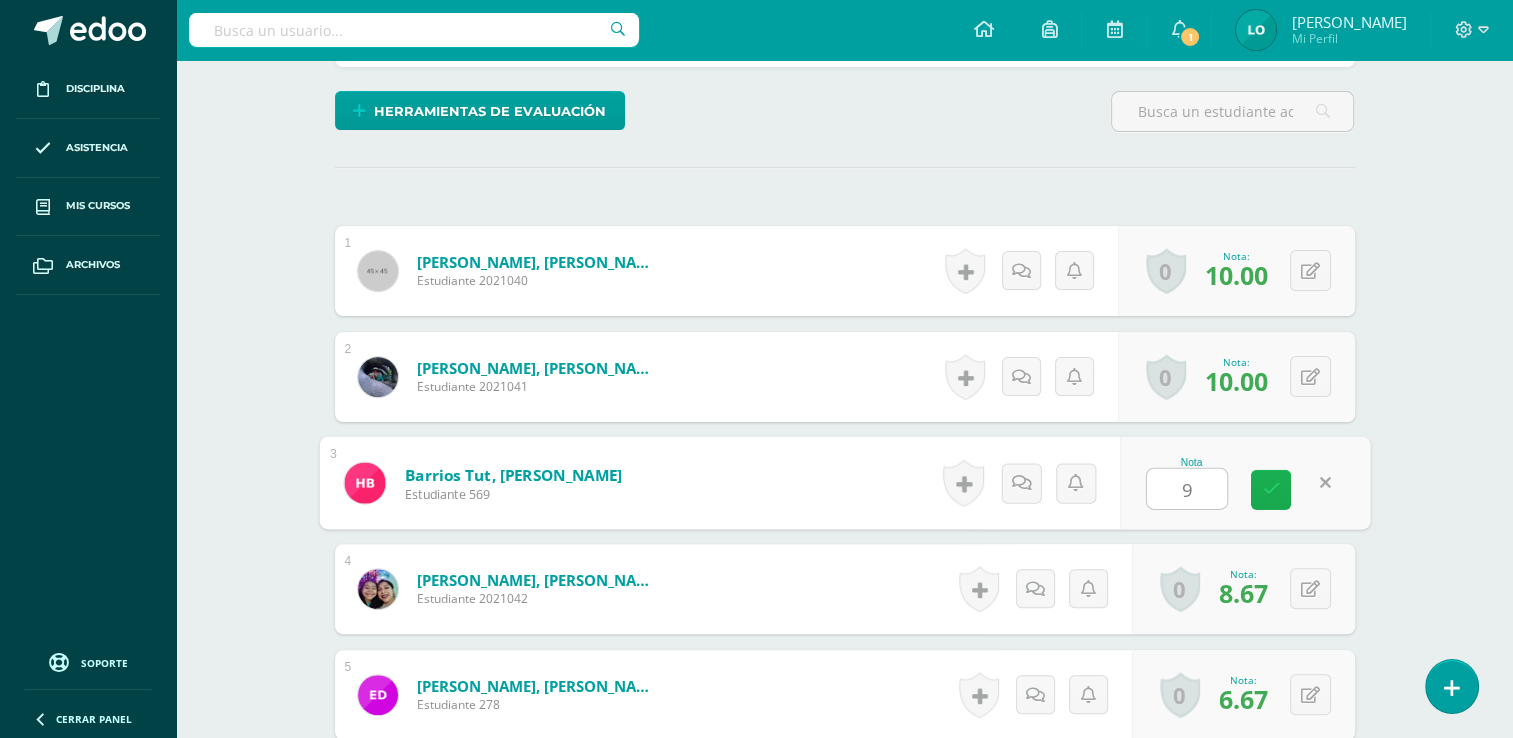 click at bounding box center (1271, 490) 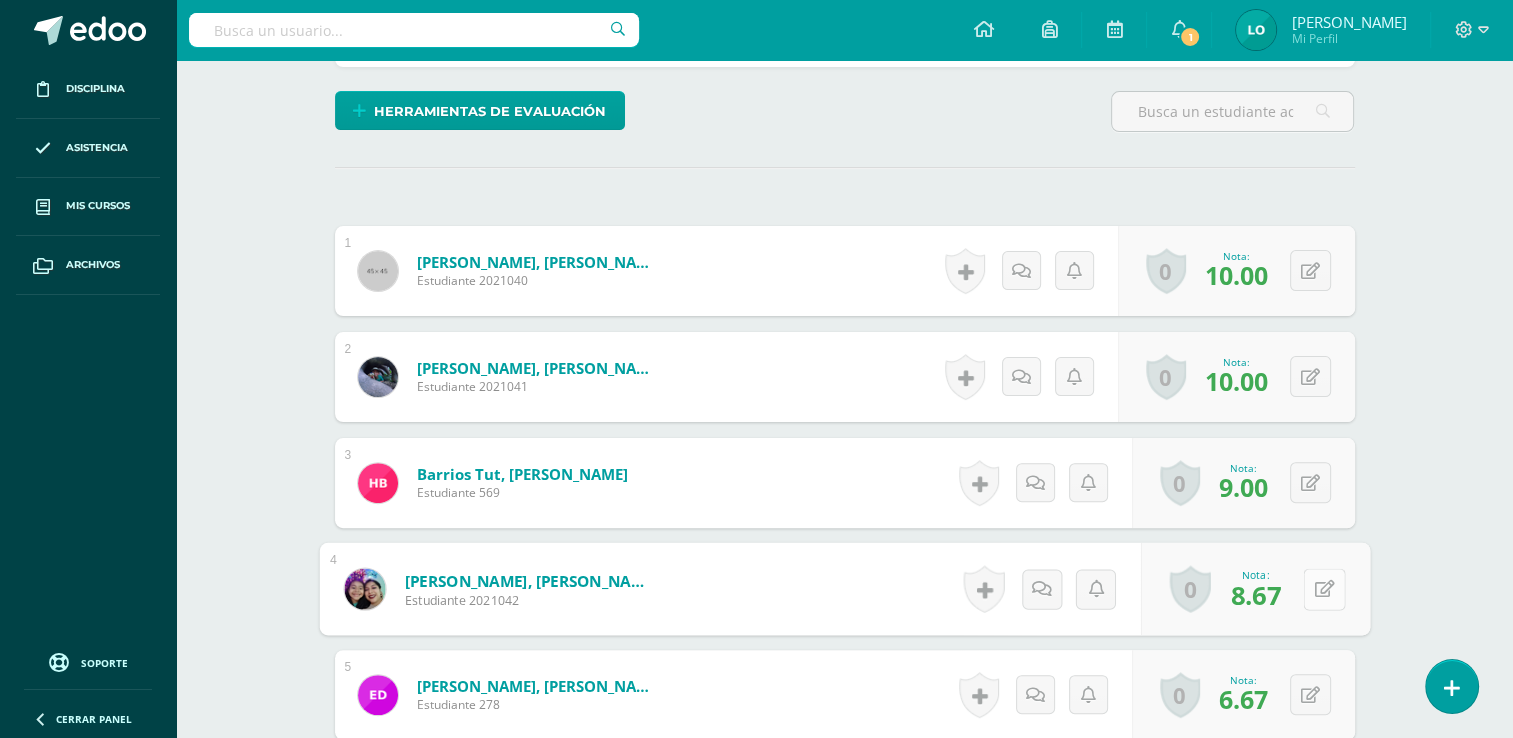 click at bounding box center (1324, 589) 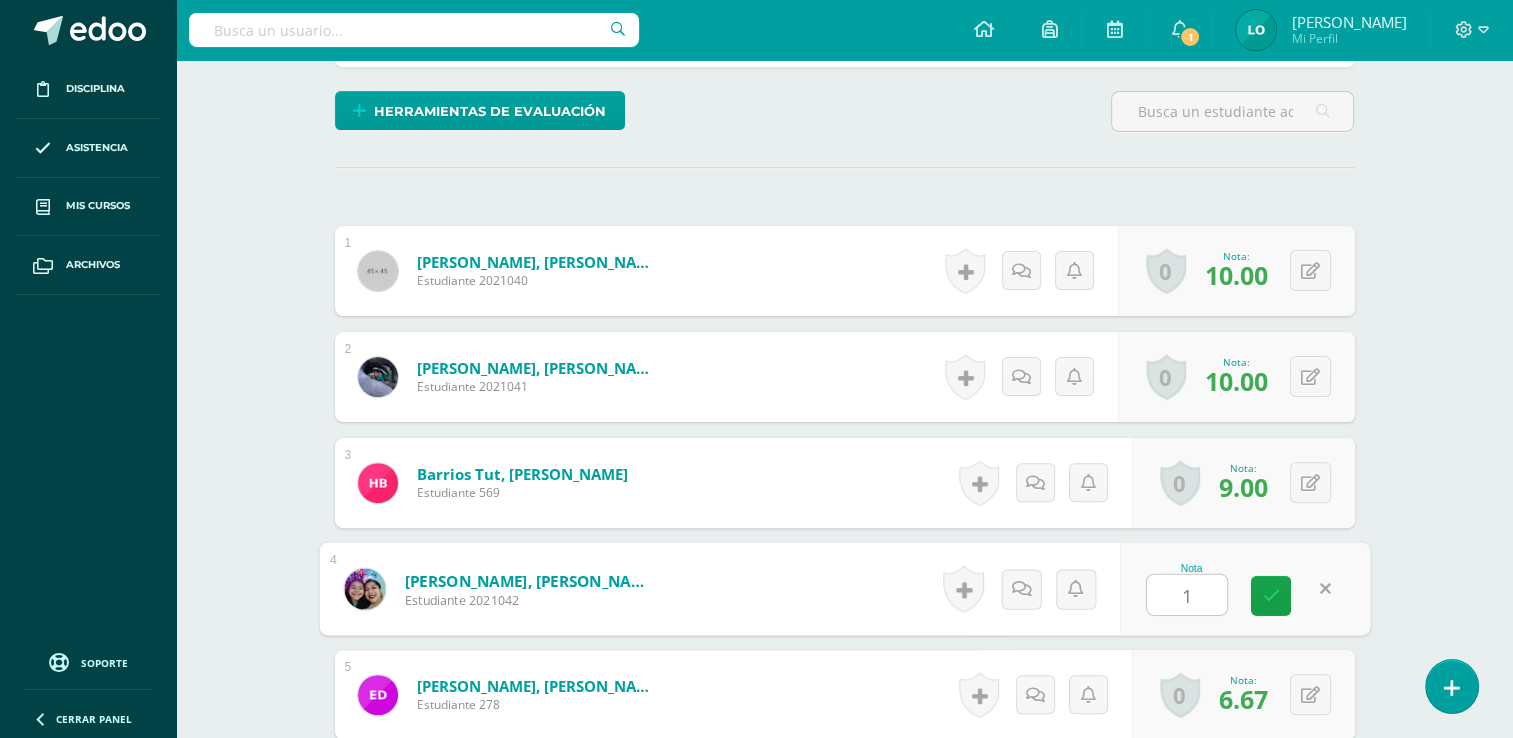 type on "10" 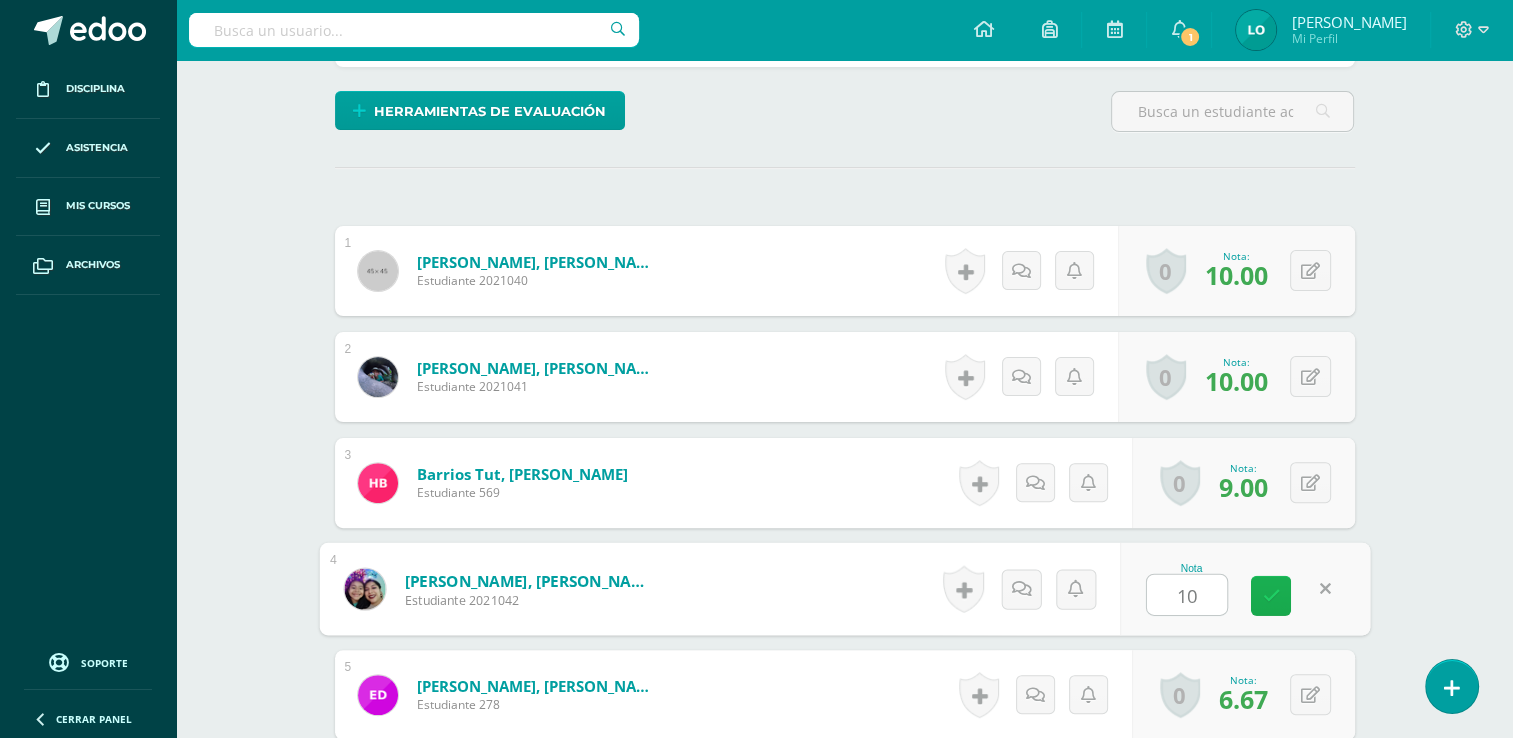 click at bounding box center [1271, 595] 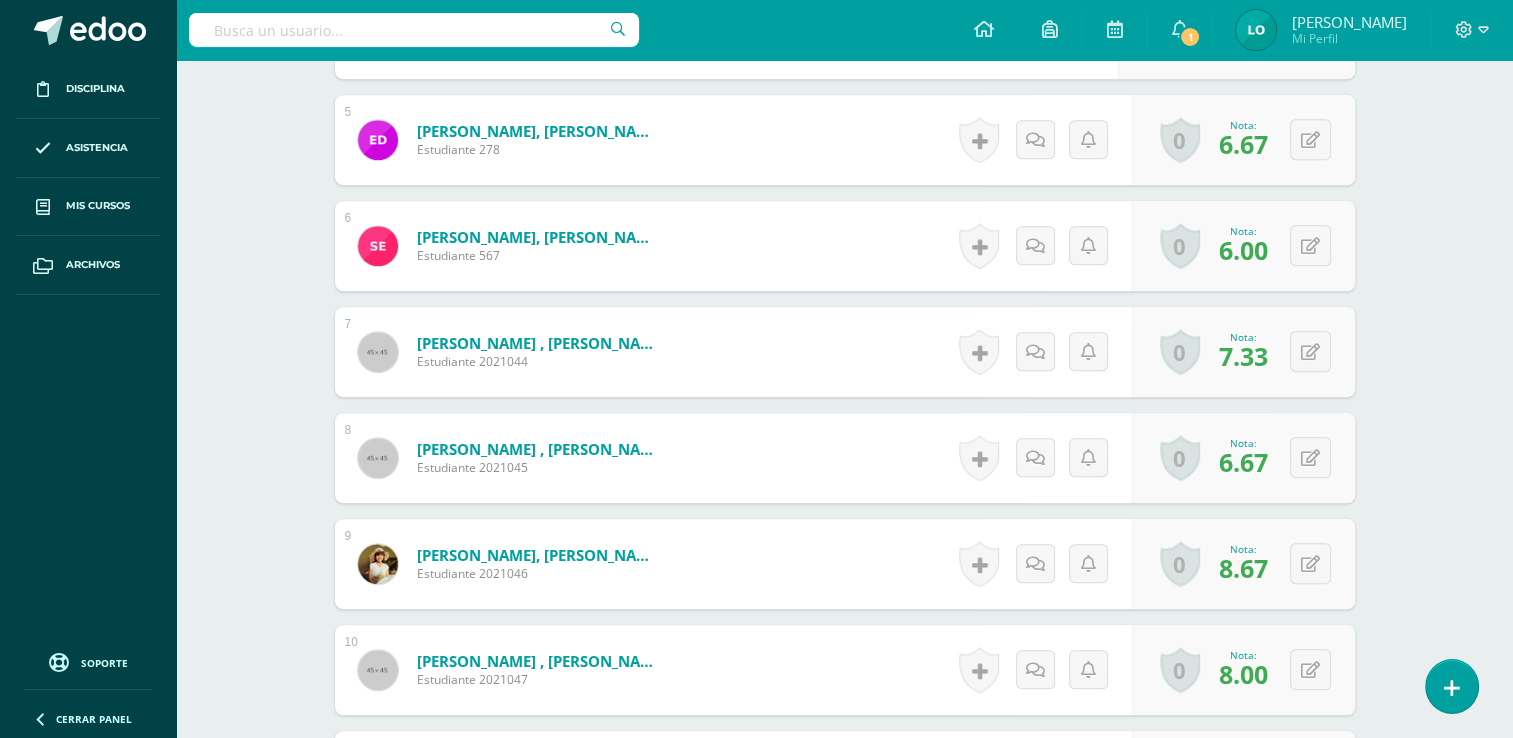 scroll, scrollTop: 1053, scrollLeft: 0, axis: vertical 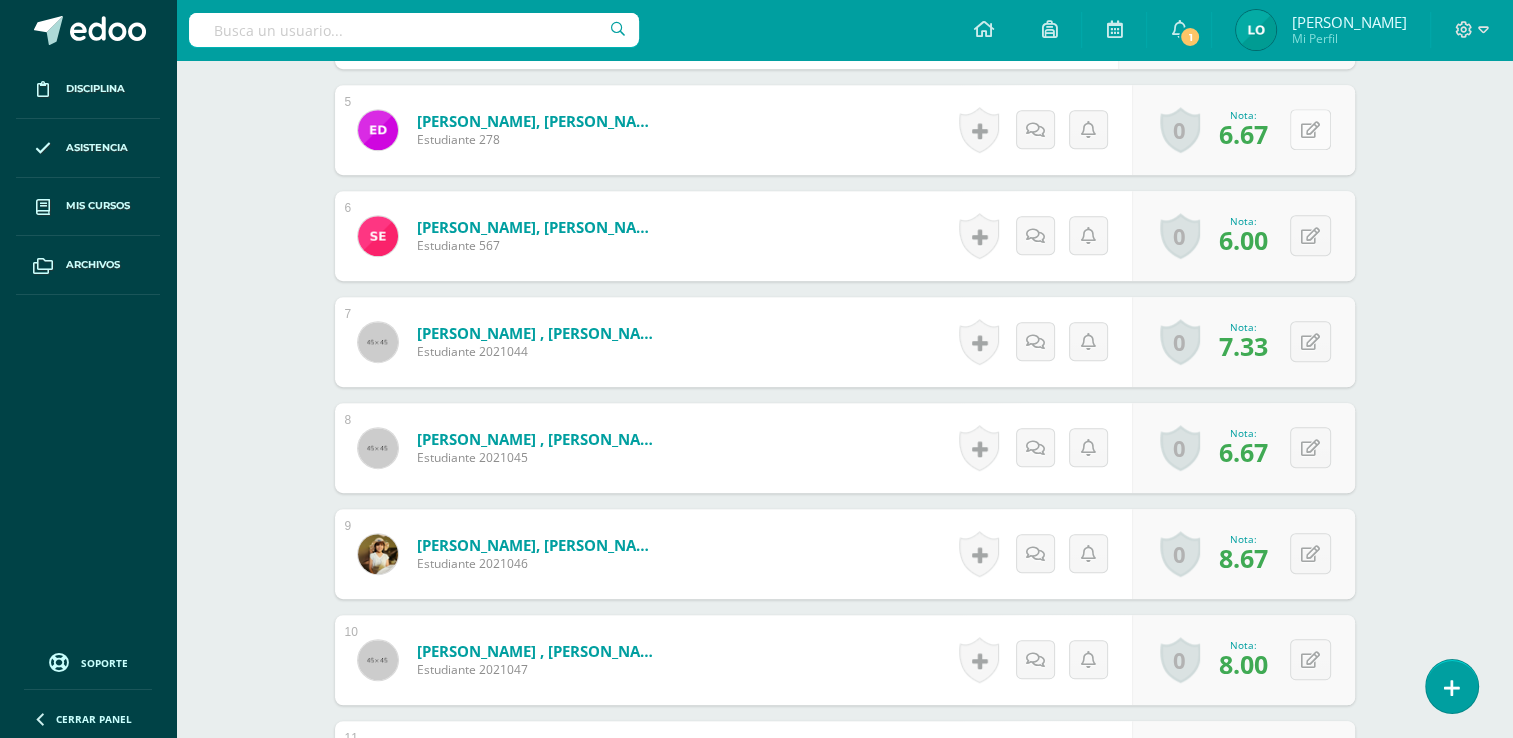 click at bounding box center [1310, 129] 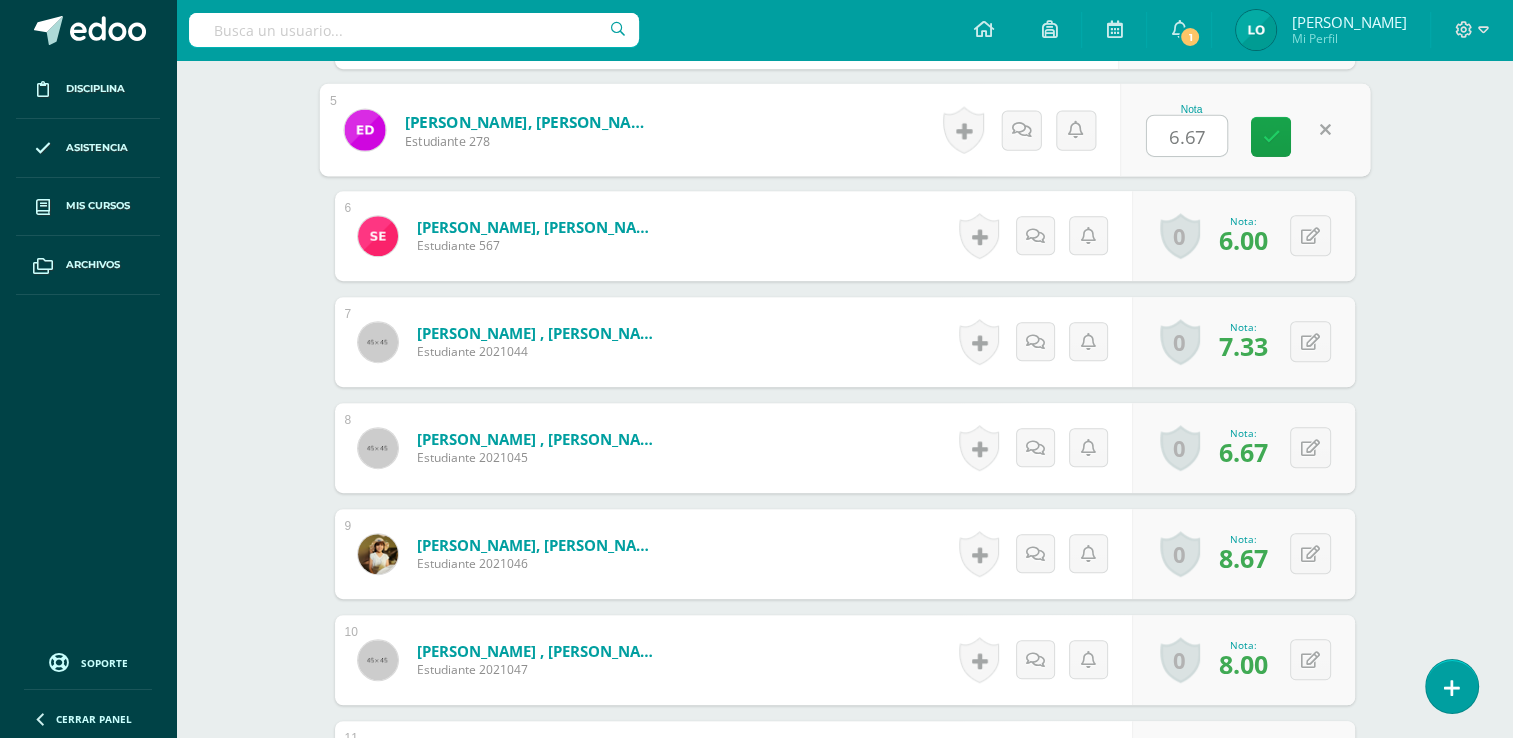 type on "}" 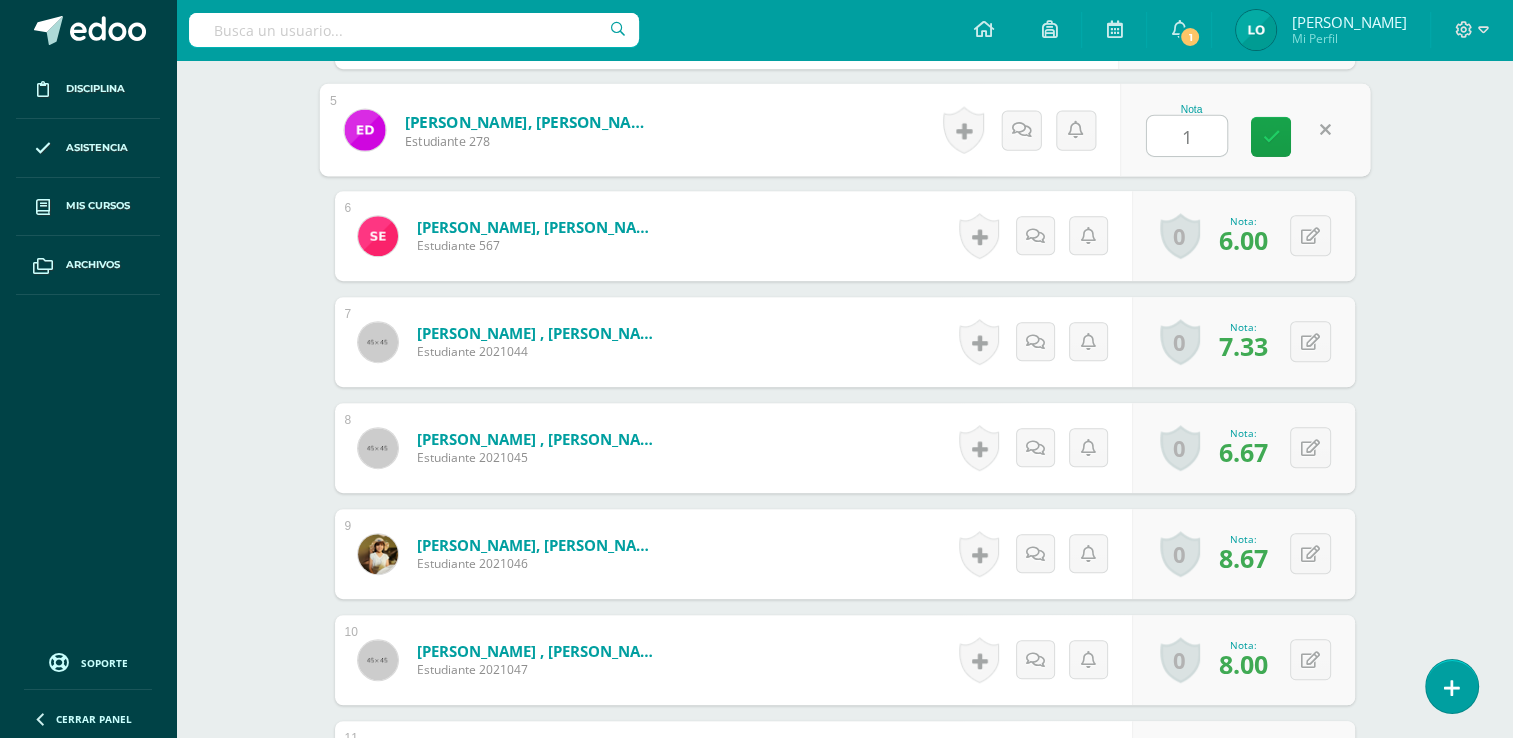 type on "10" 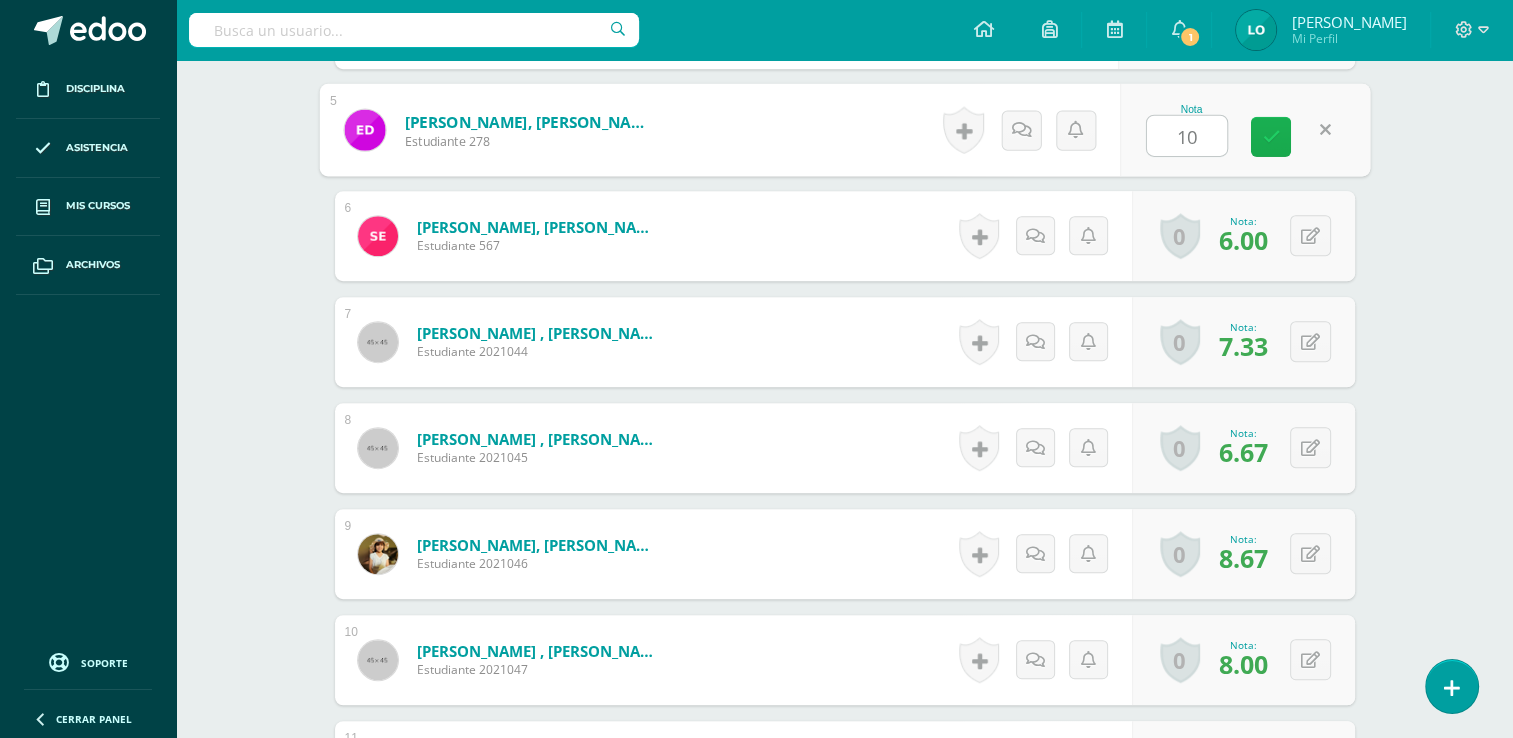 click at bounding box center (1271, 137) 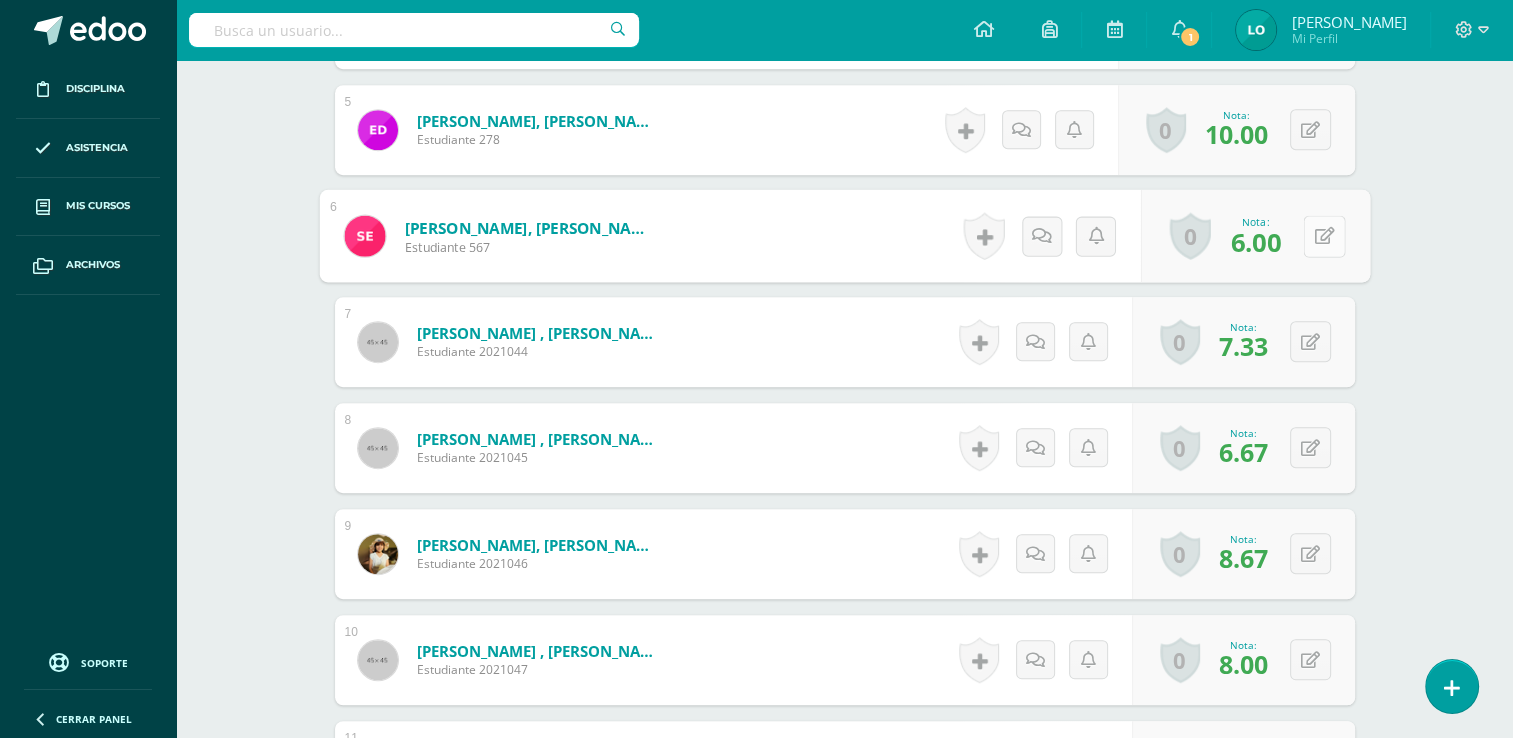 click at bounding box center [1324, 235] 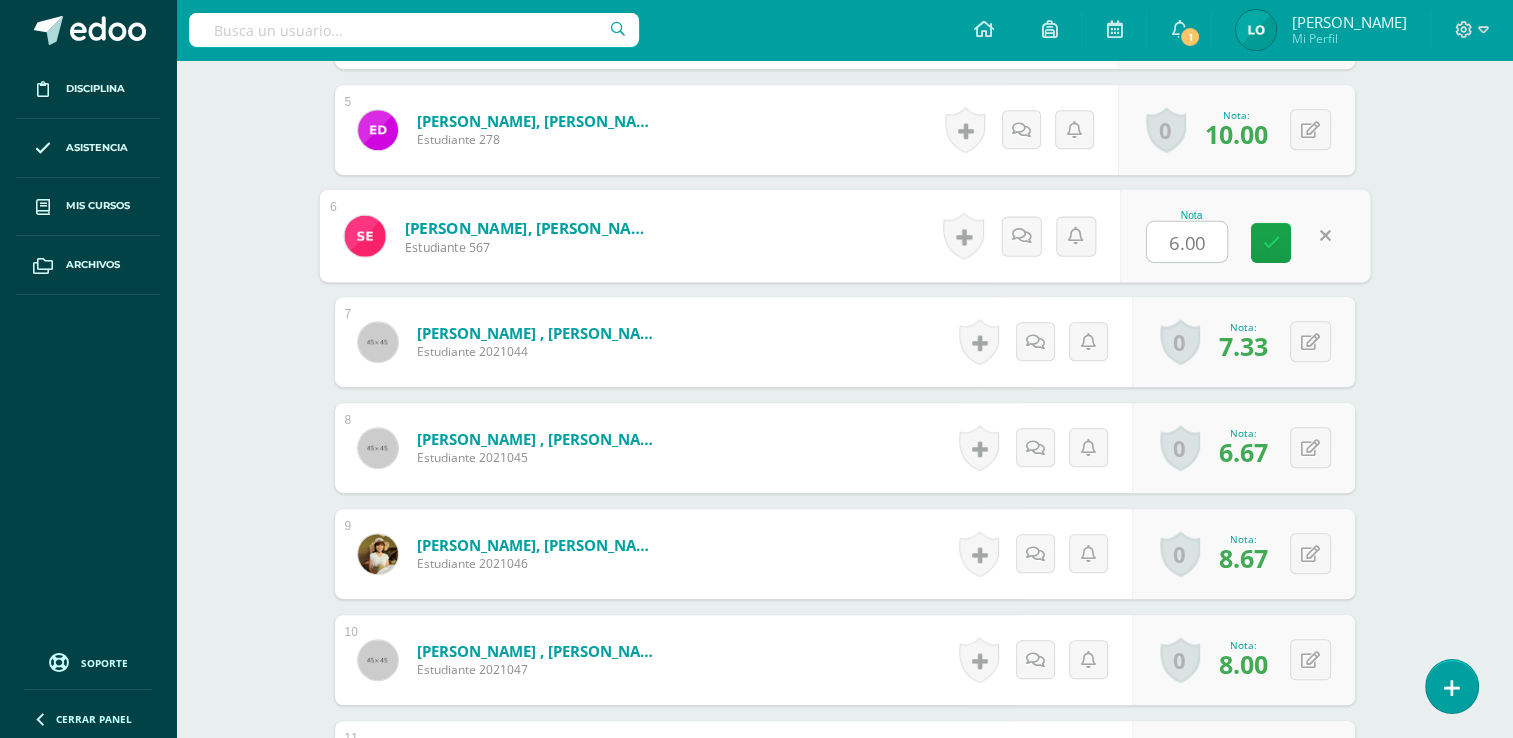 type on "}" 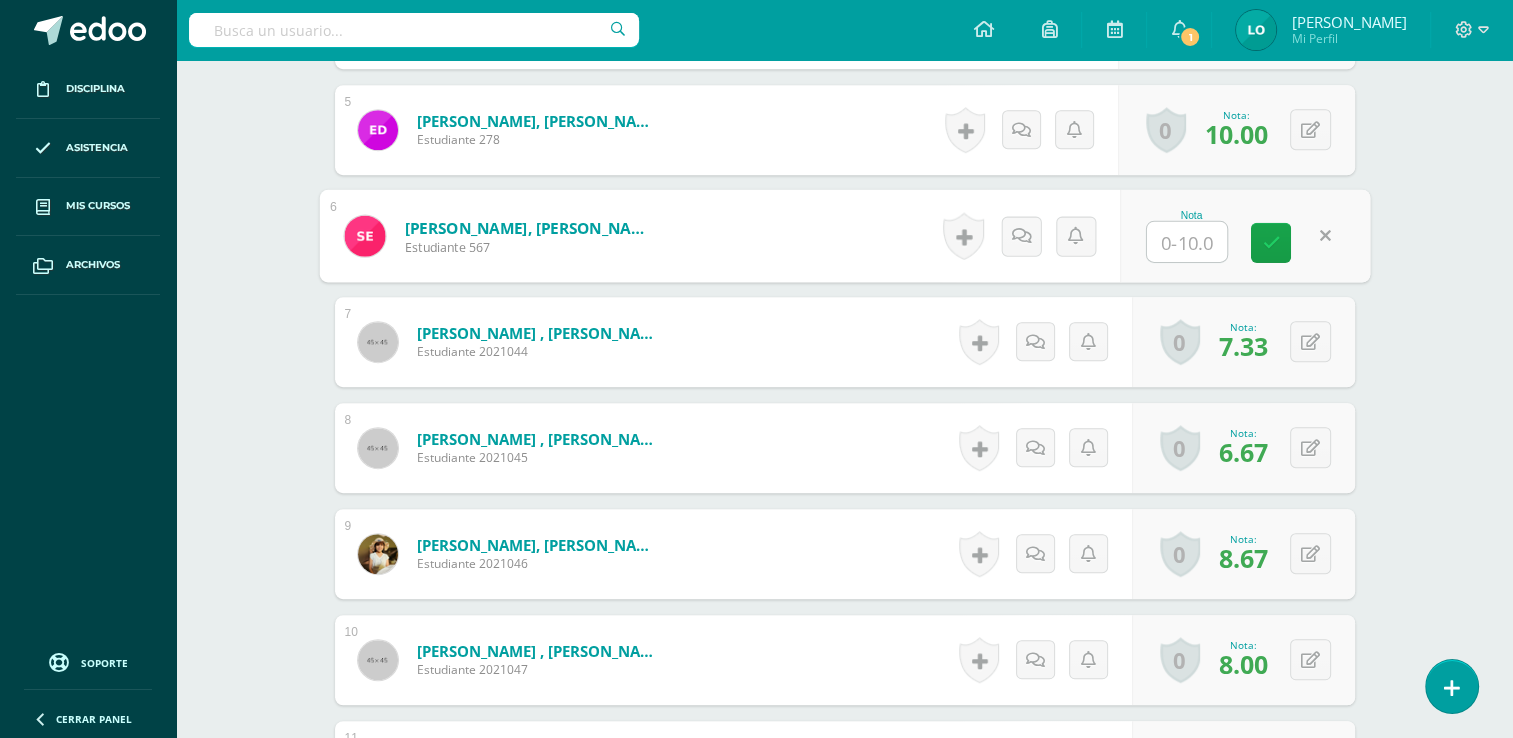 type on "9" 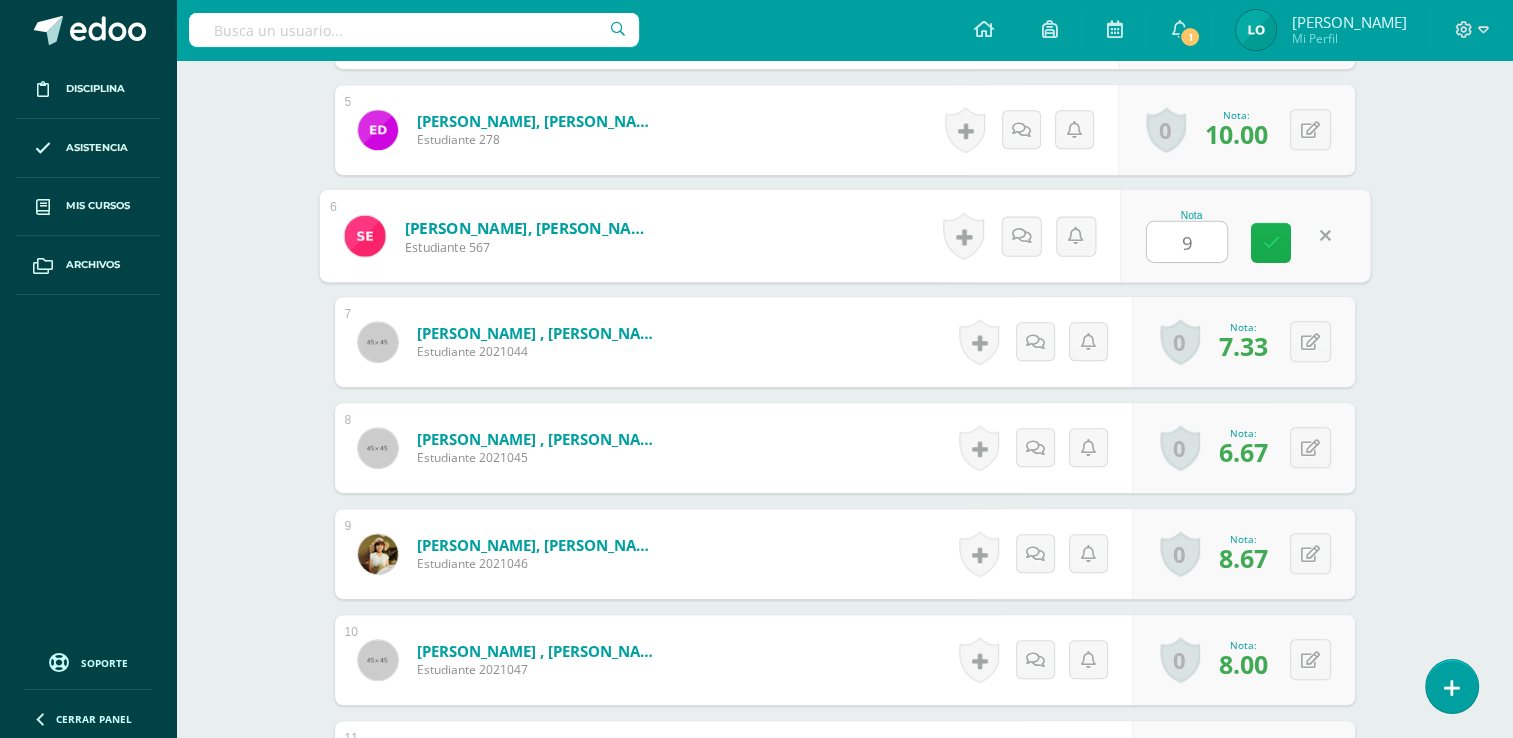 click at bounding box center (1271, 242) 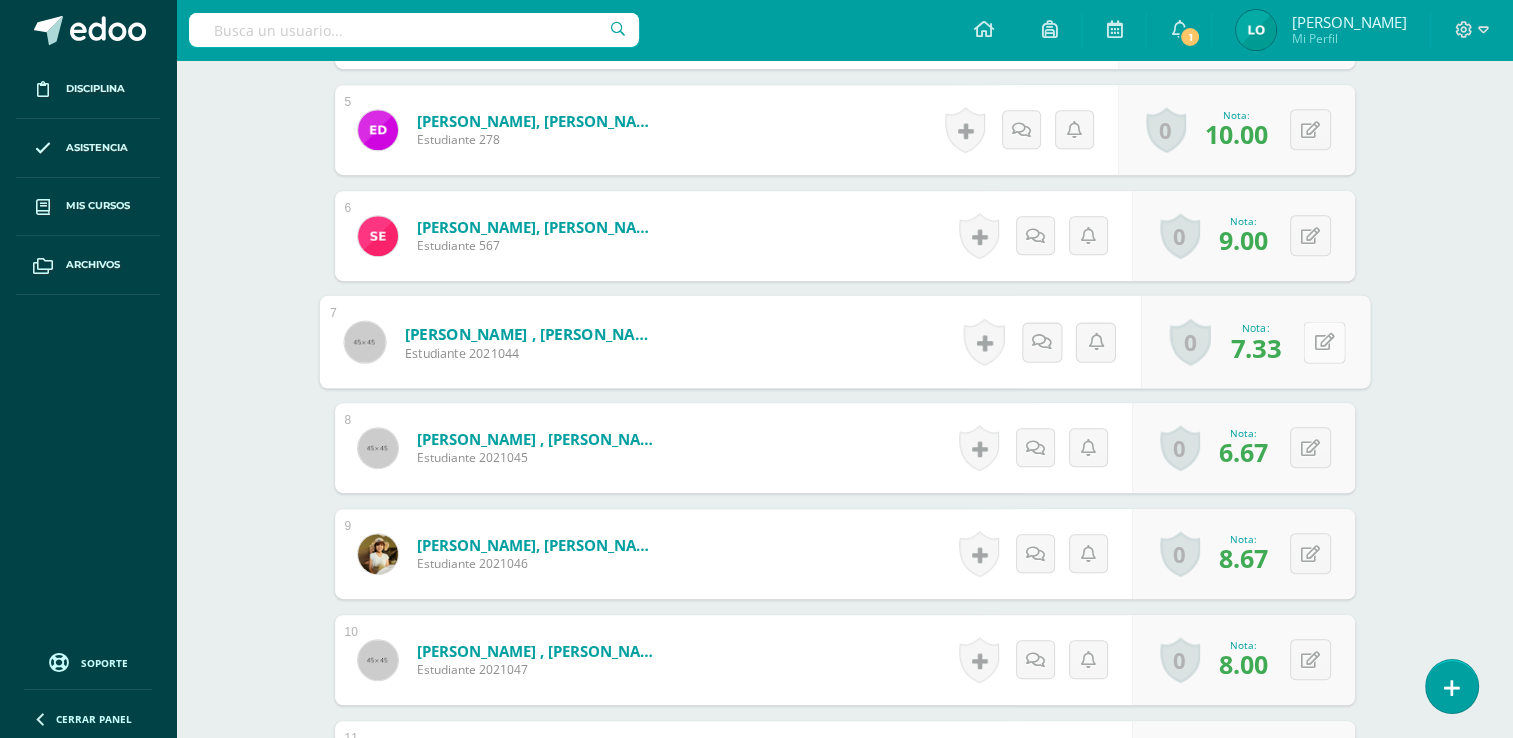 click at bounding box center [1324, 342] 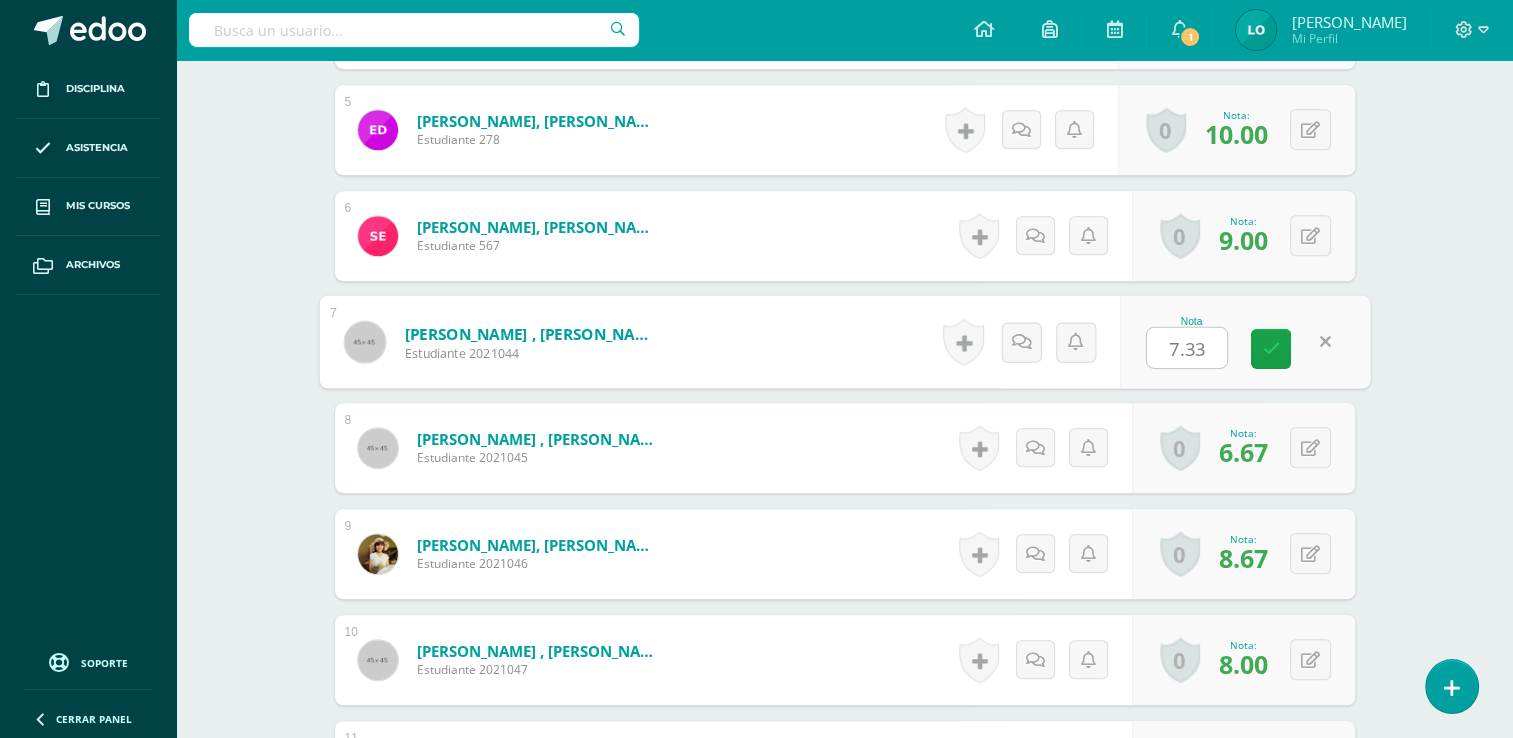 click on "7.33" at bounding box center (1187, 348) 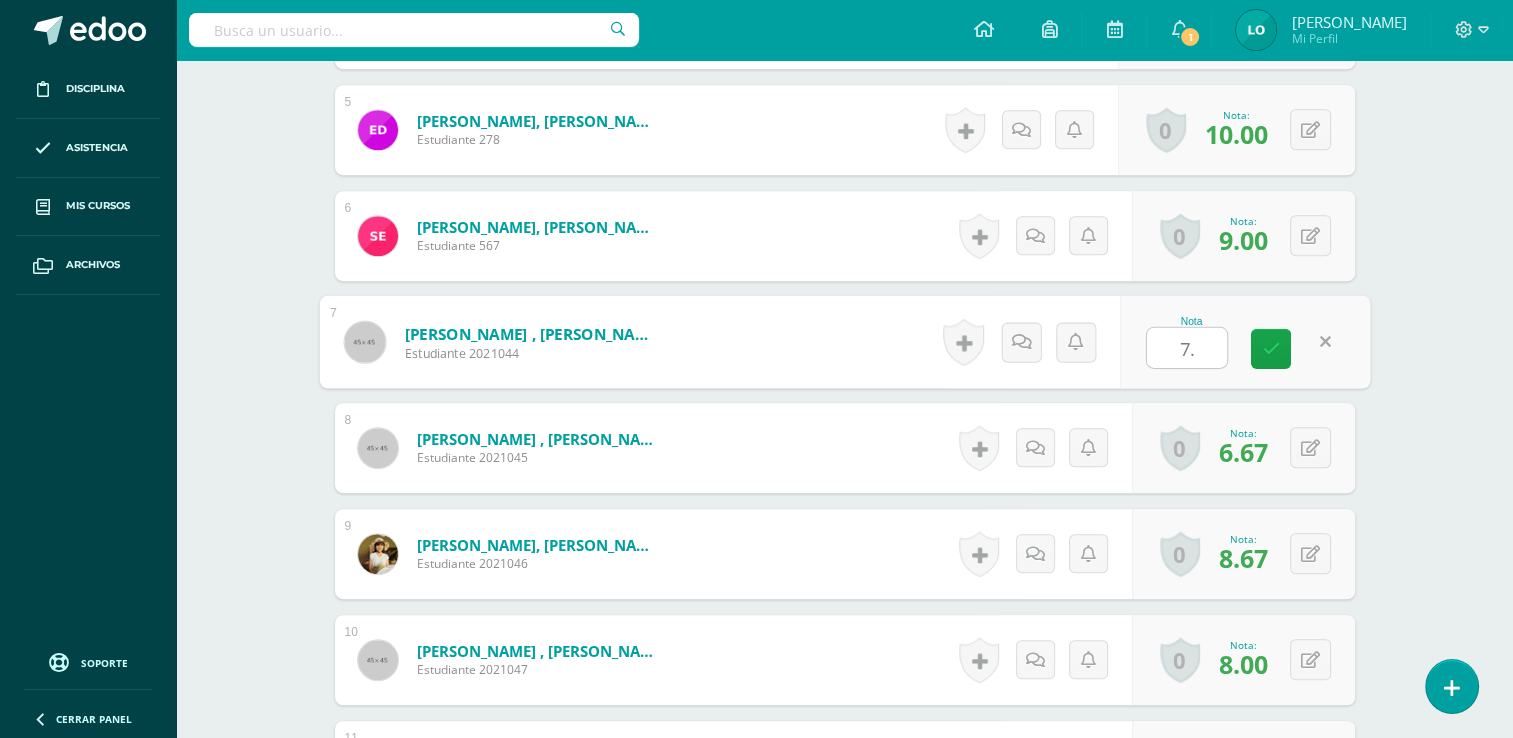 type on "7" 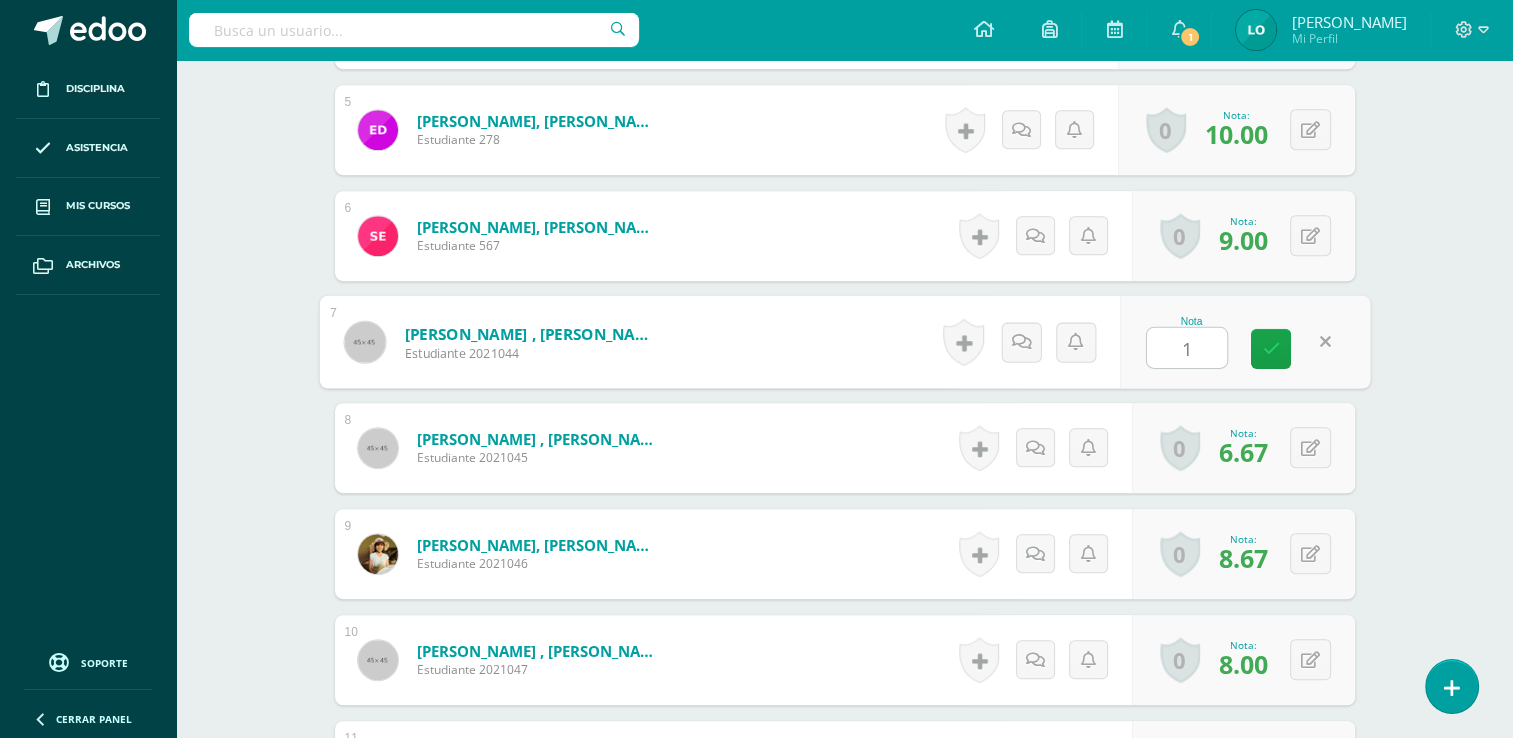 type on "10" 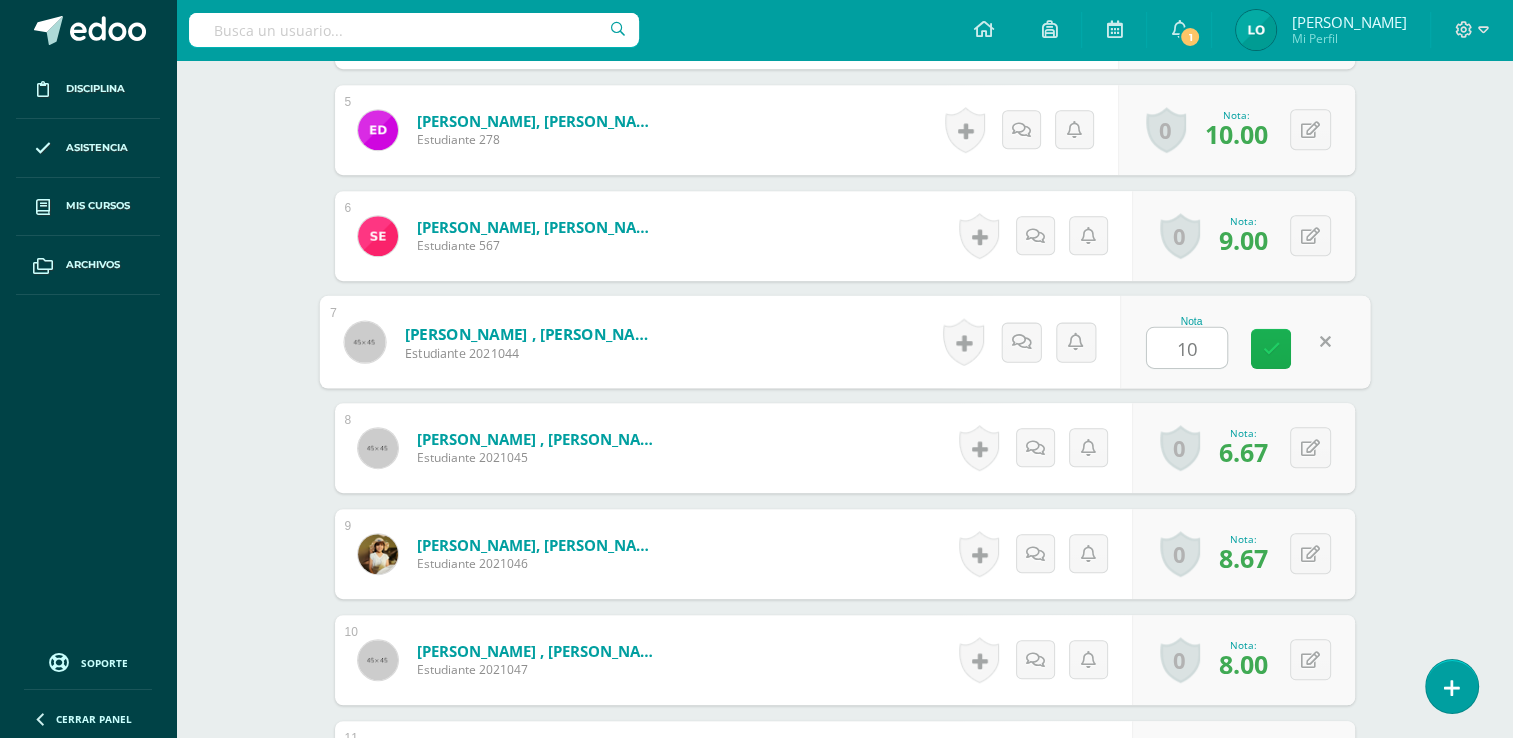 click at bounding box center [1271, 349] 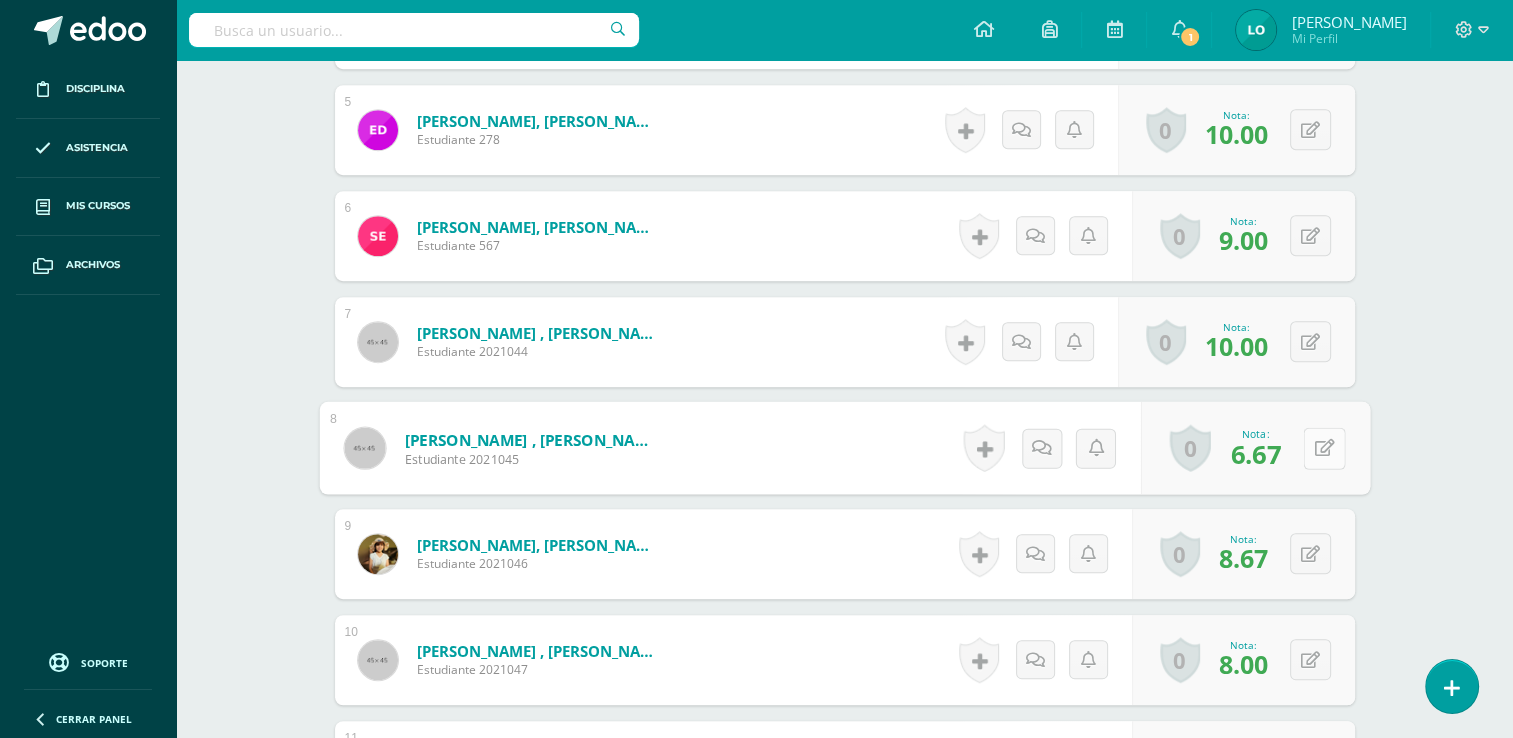 click on "0
Logros
Logros obtenidos
Aún no hay logros agregados
Nota:
6.67" at bounding box center [1254, 448] 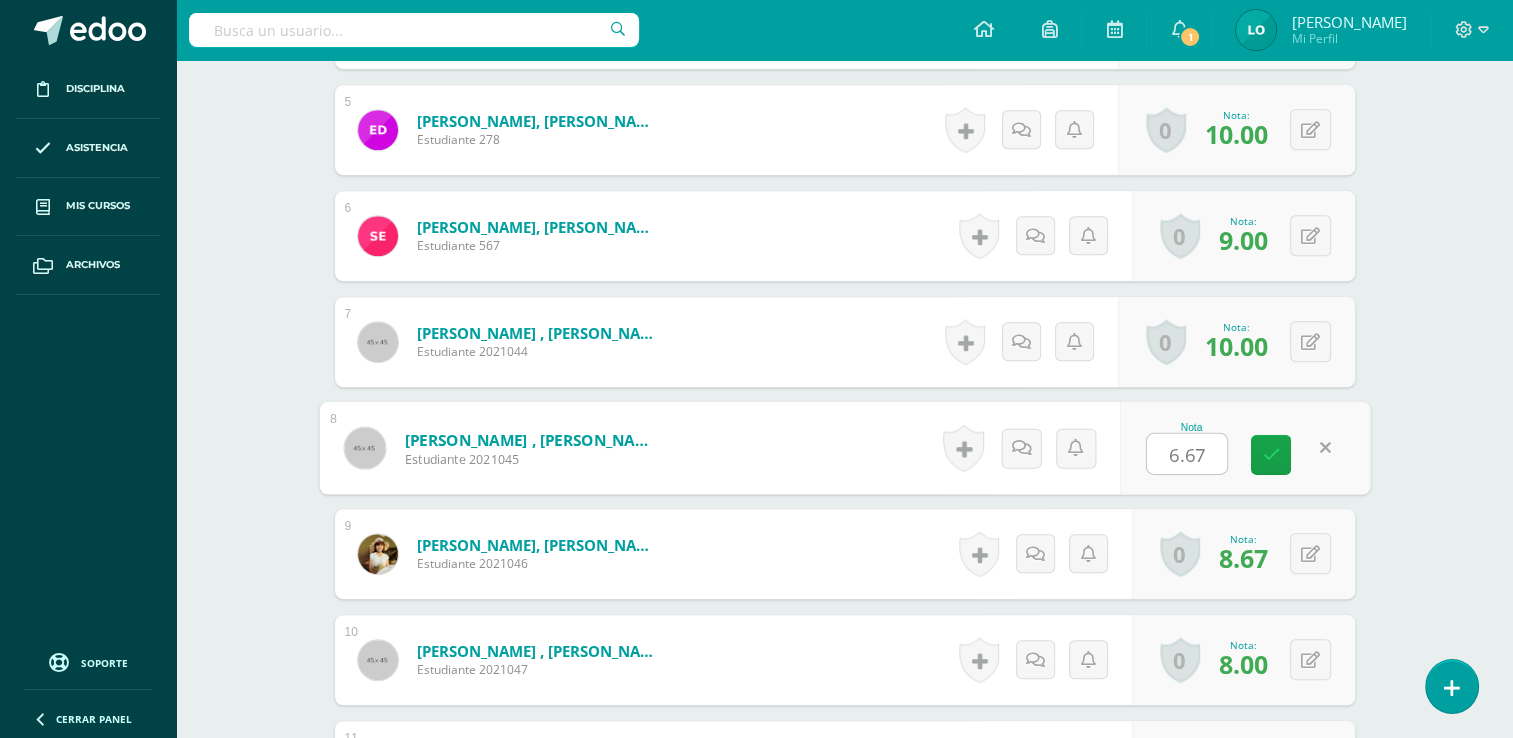 click on "6.67" at bounding box center (1187, 454) 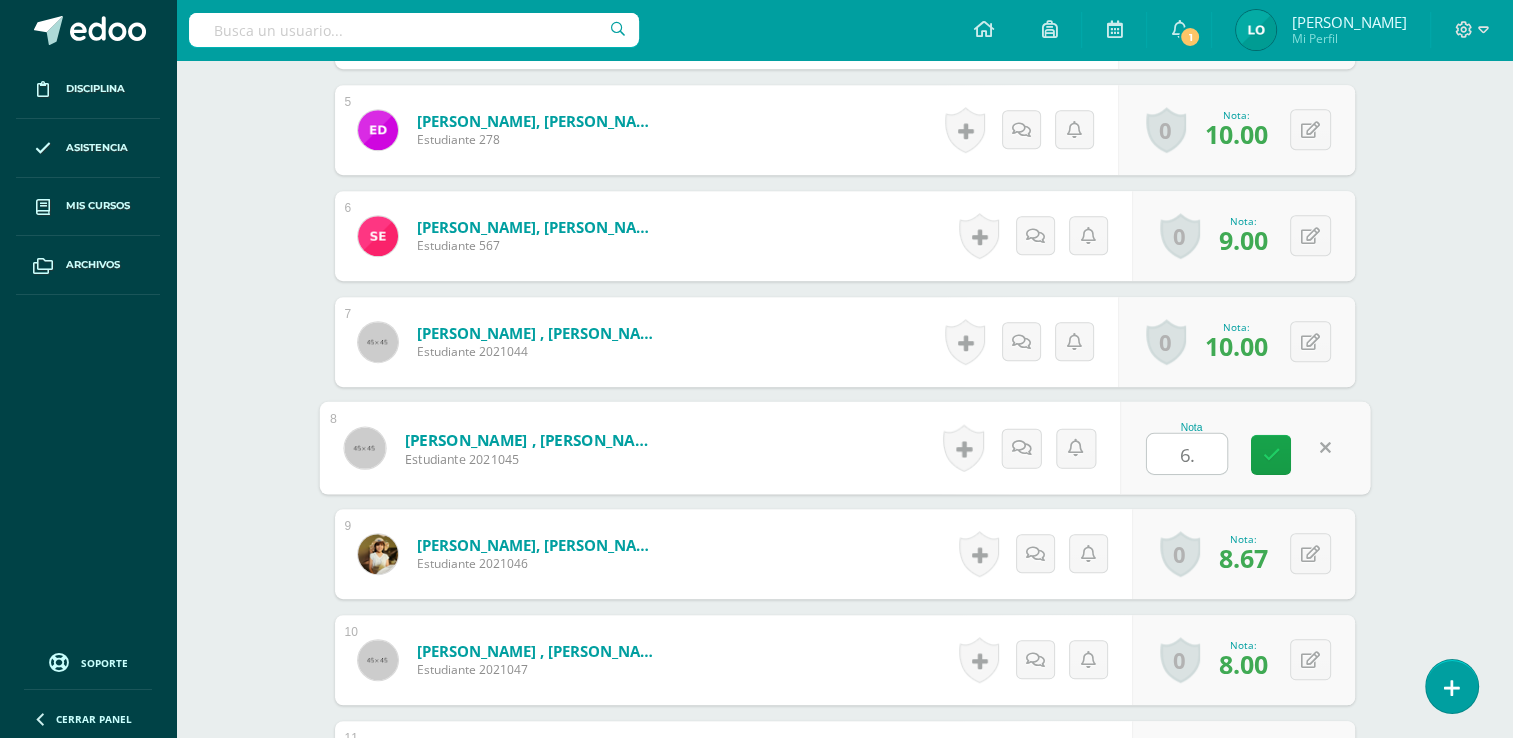 type on "6" 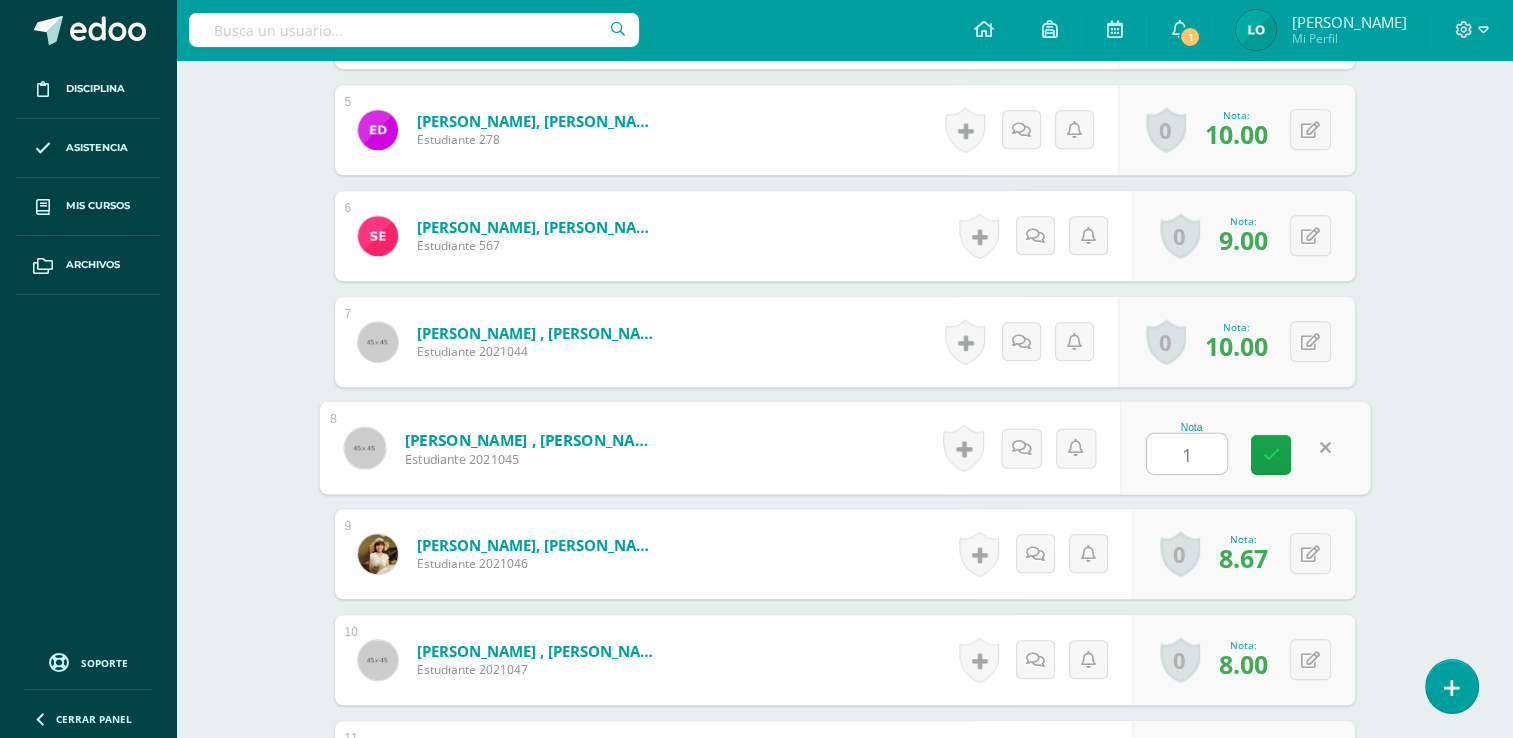 type on "10" 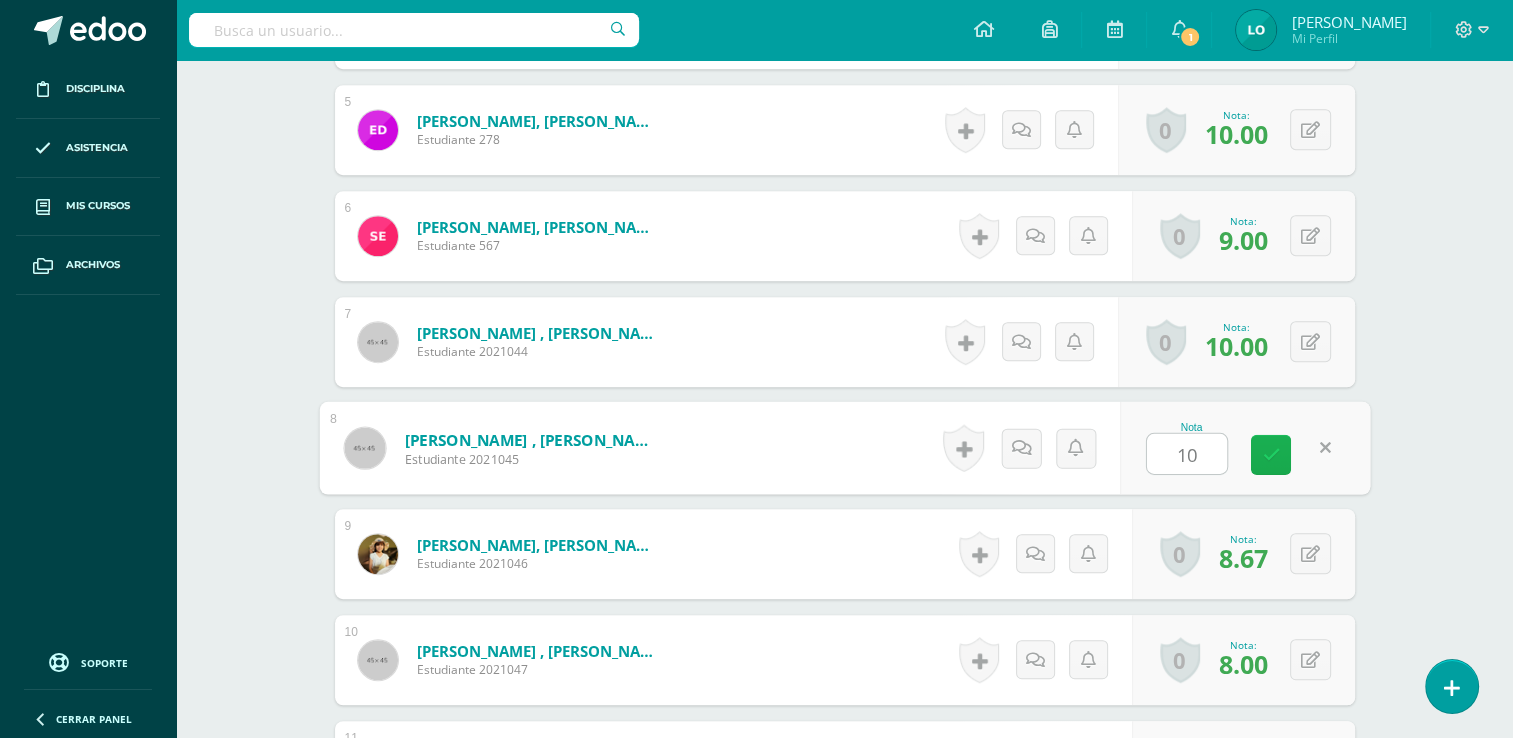 click at bounding box center (1271, 455) 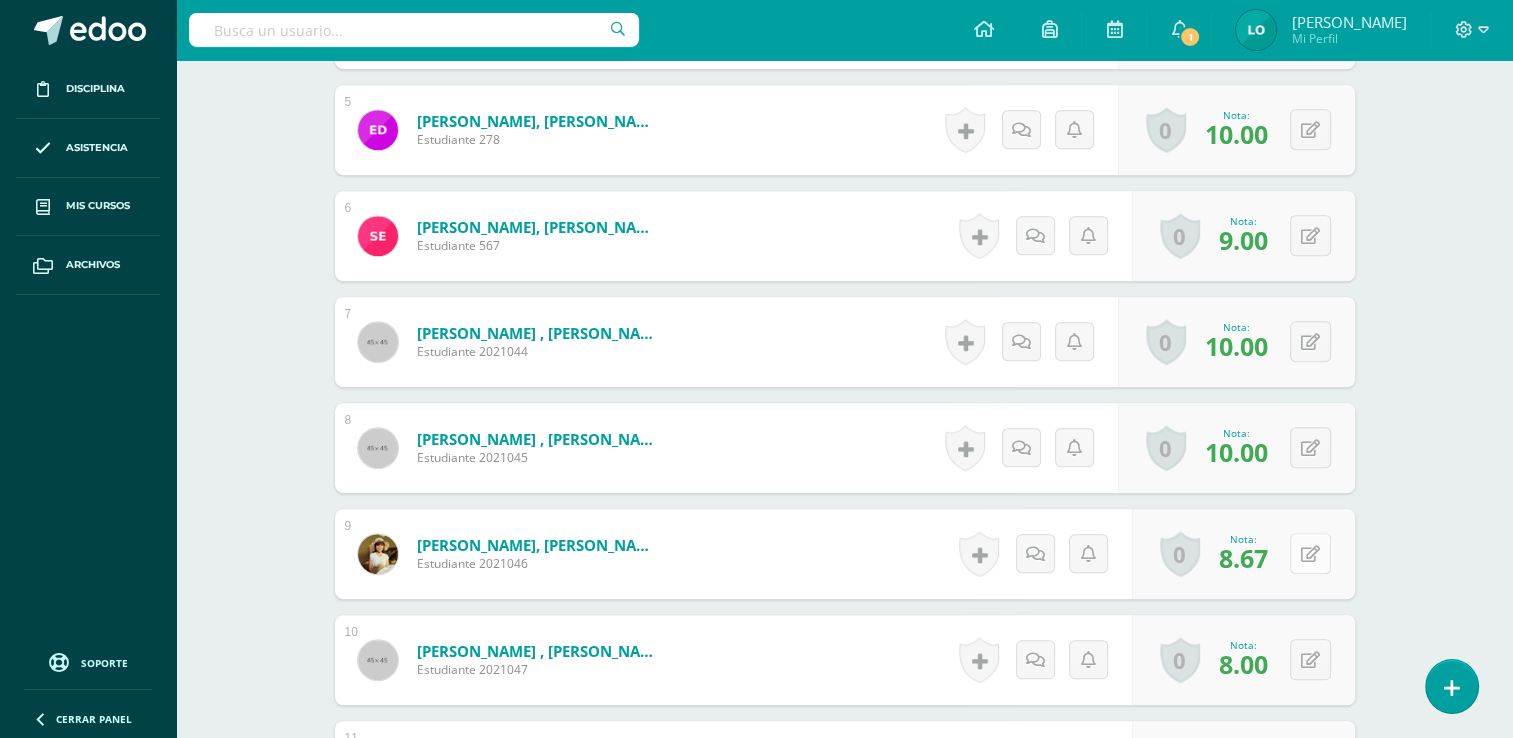 click at bounding box center (1310, 553) 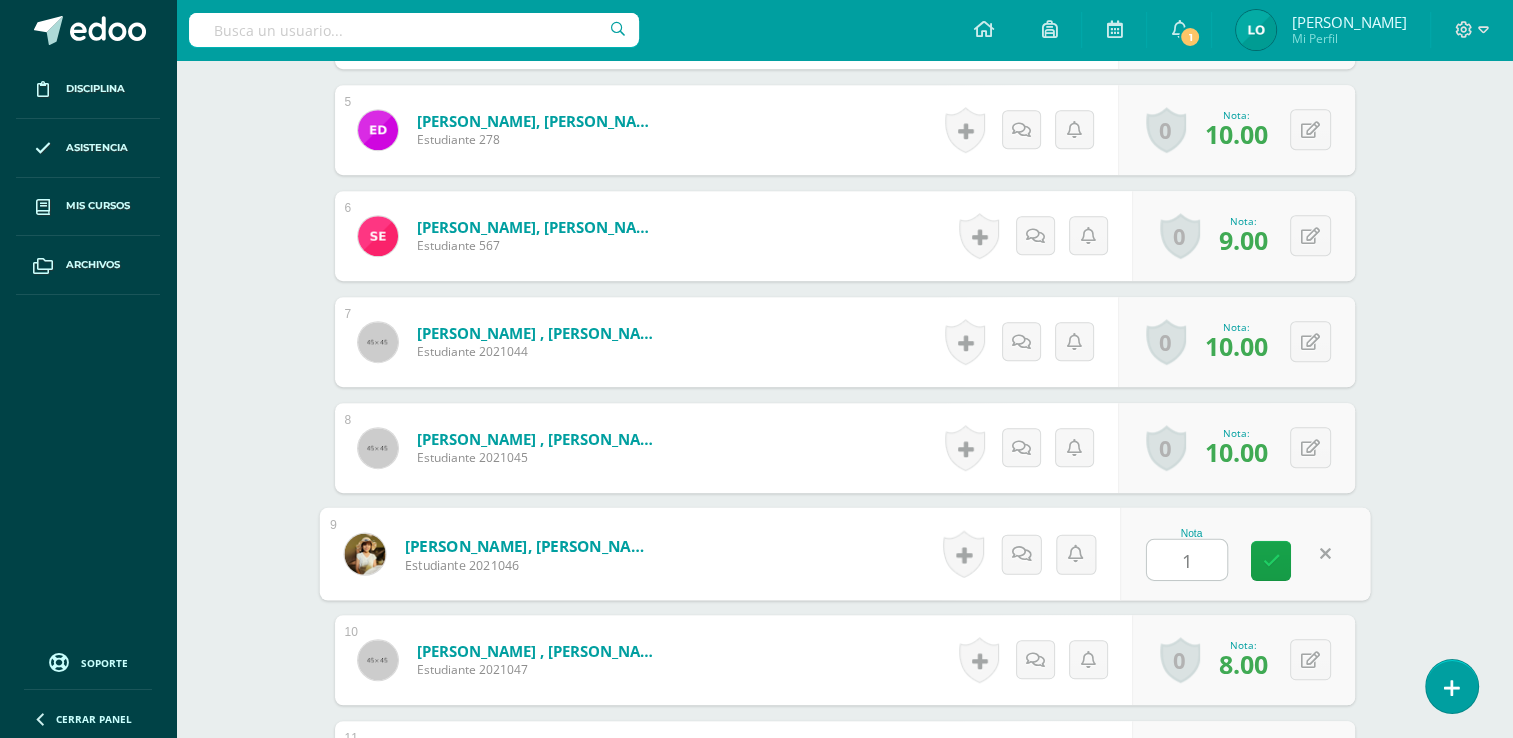 type on "10" 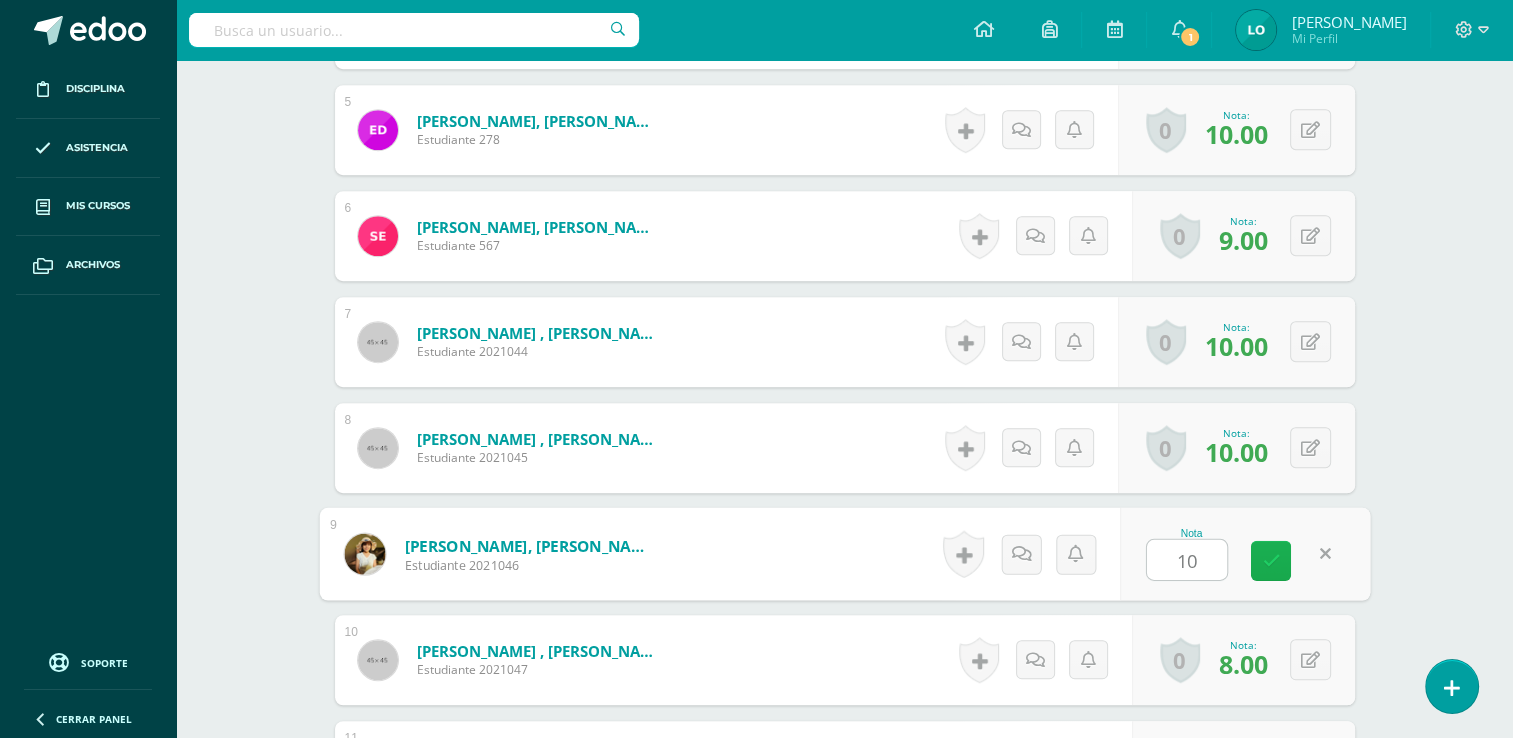 click at bounding box center [1271, 560] 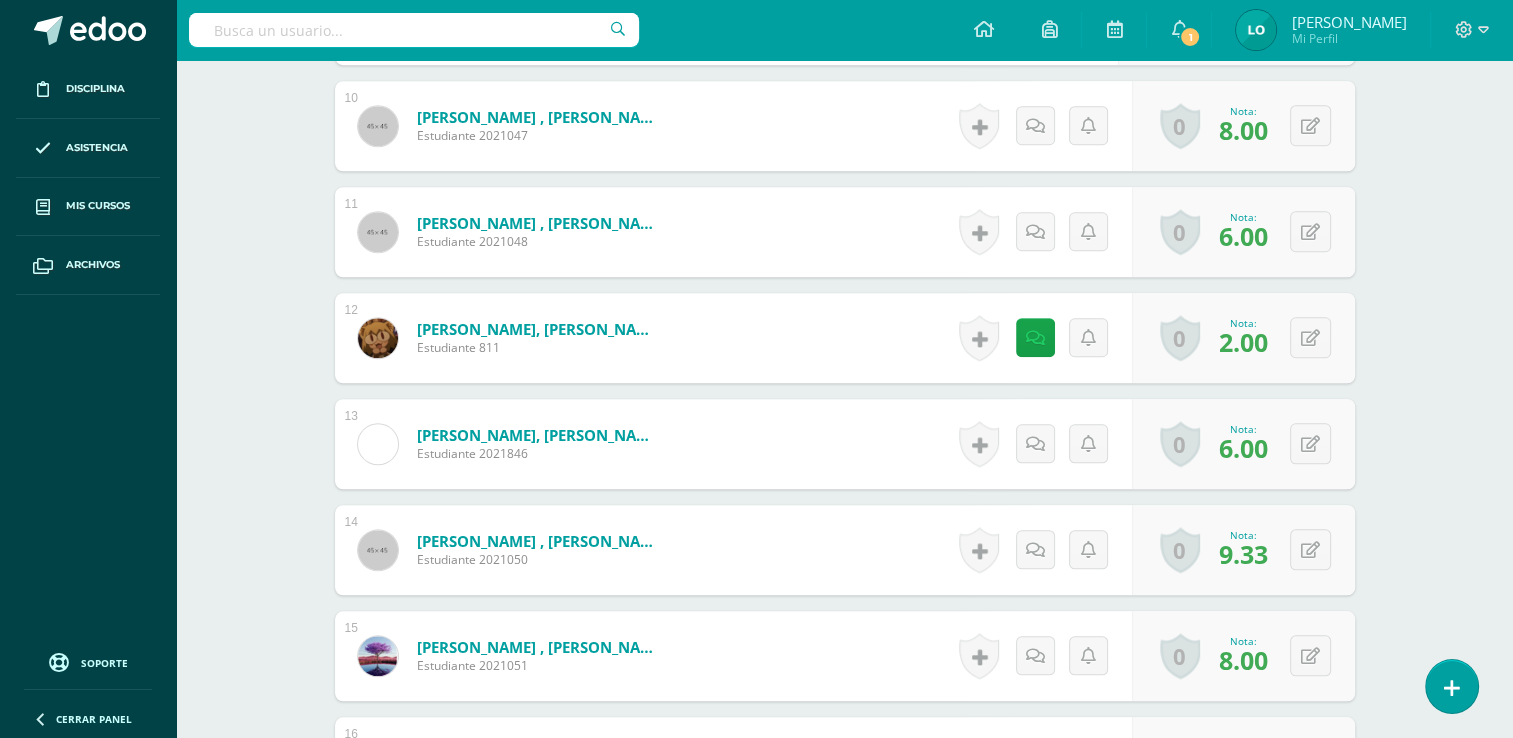 scroll, scrollTop: 1592, scrollLeft: 0, axis: vertical 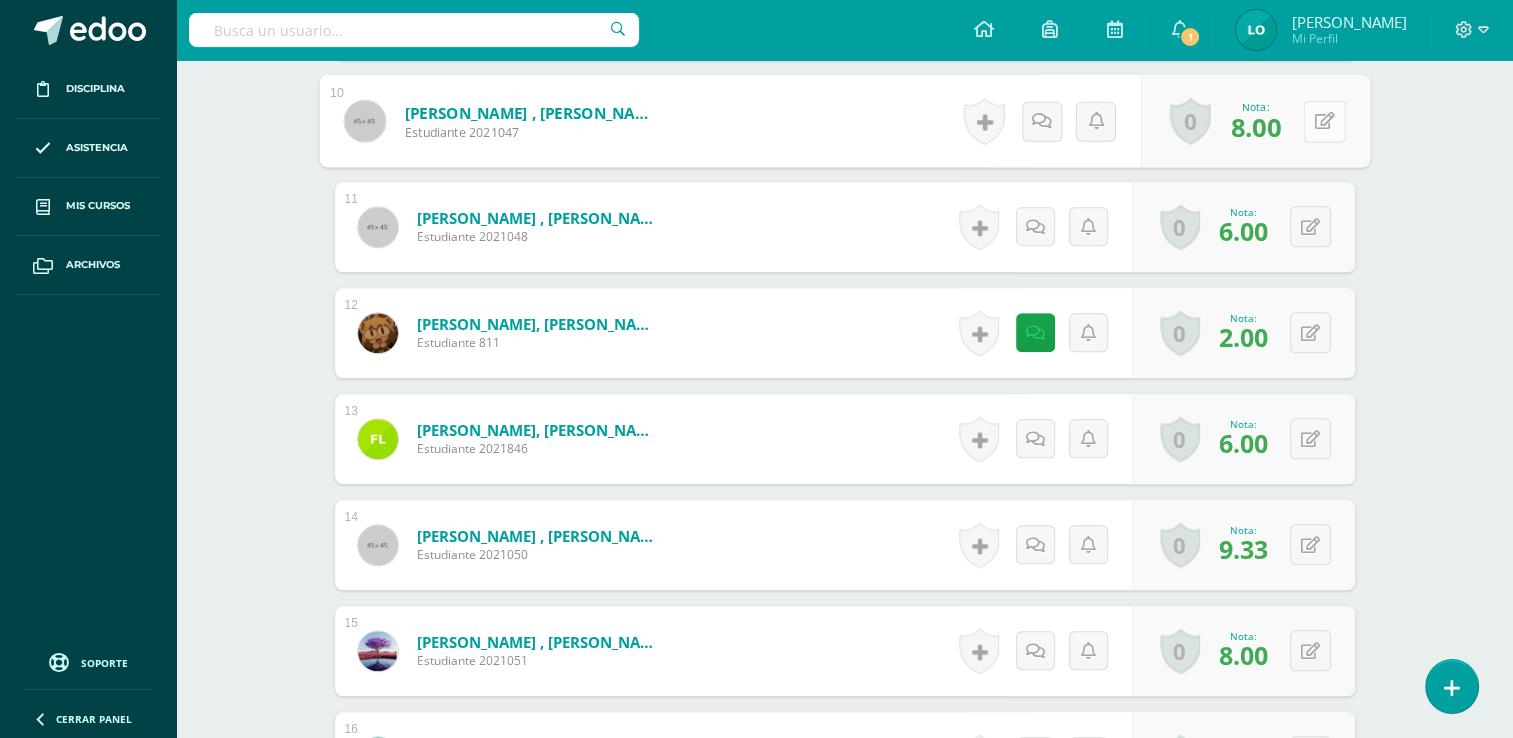 click at bounding box center (1324, 121) 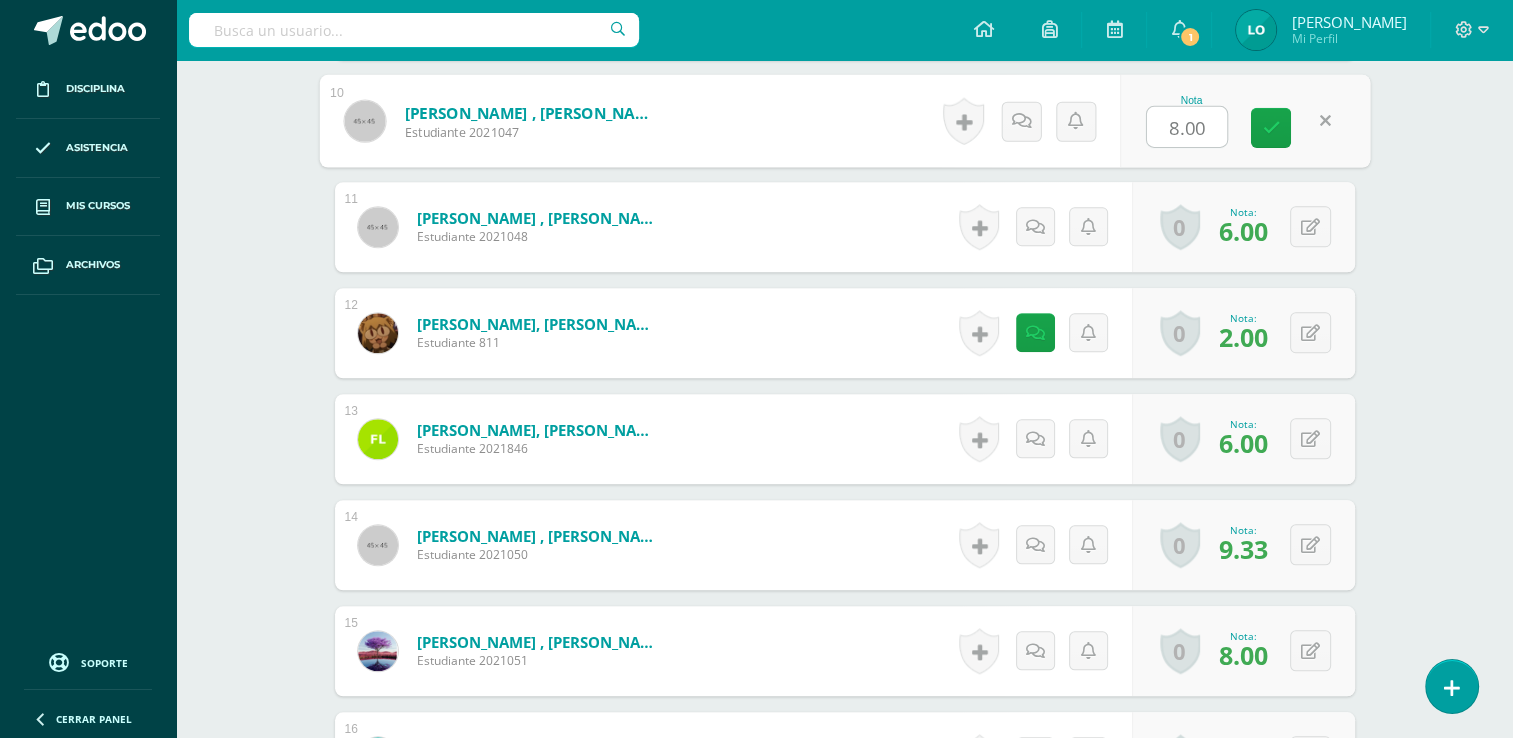click on "8.00" at bounding box center [1187, 127] 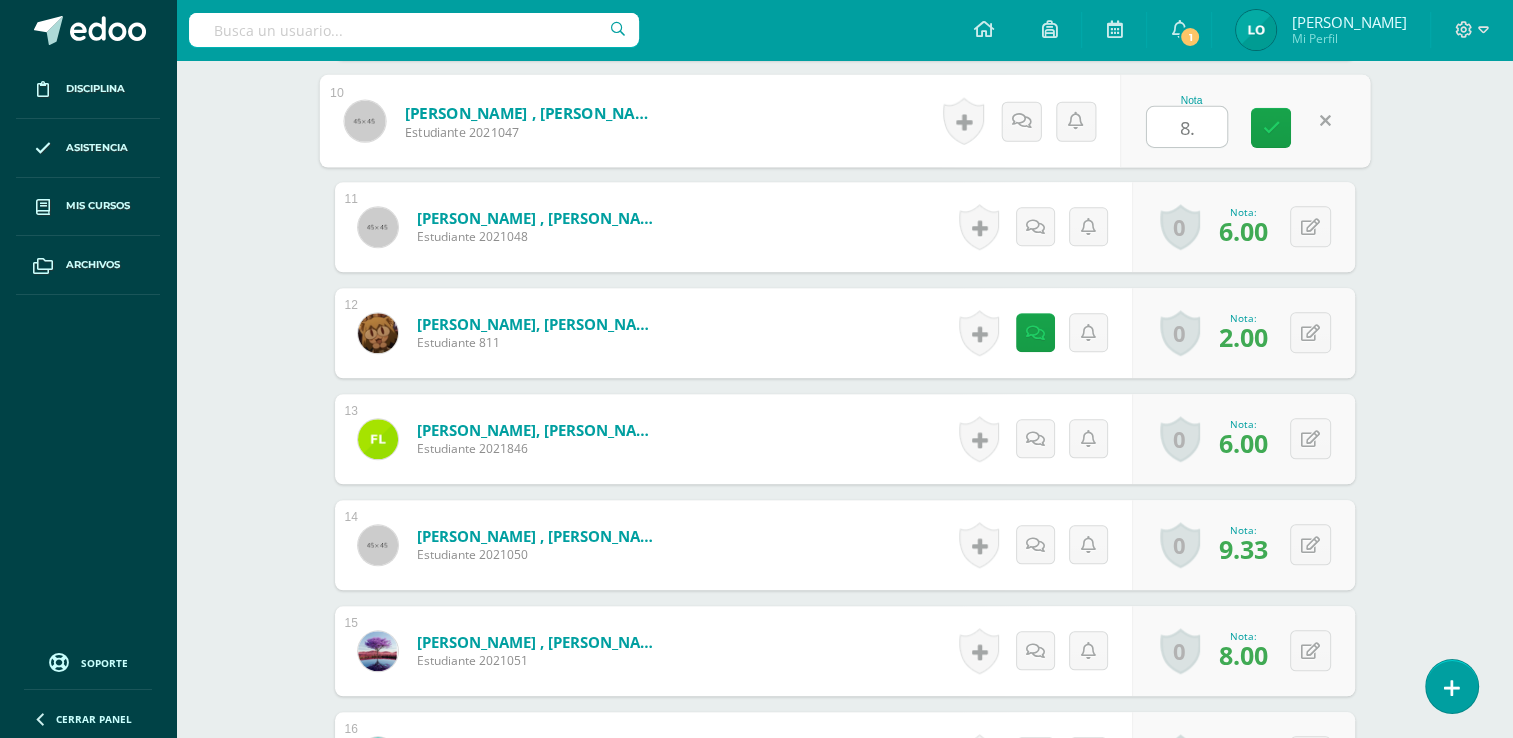 type on "8" 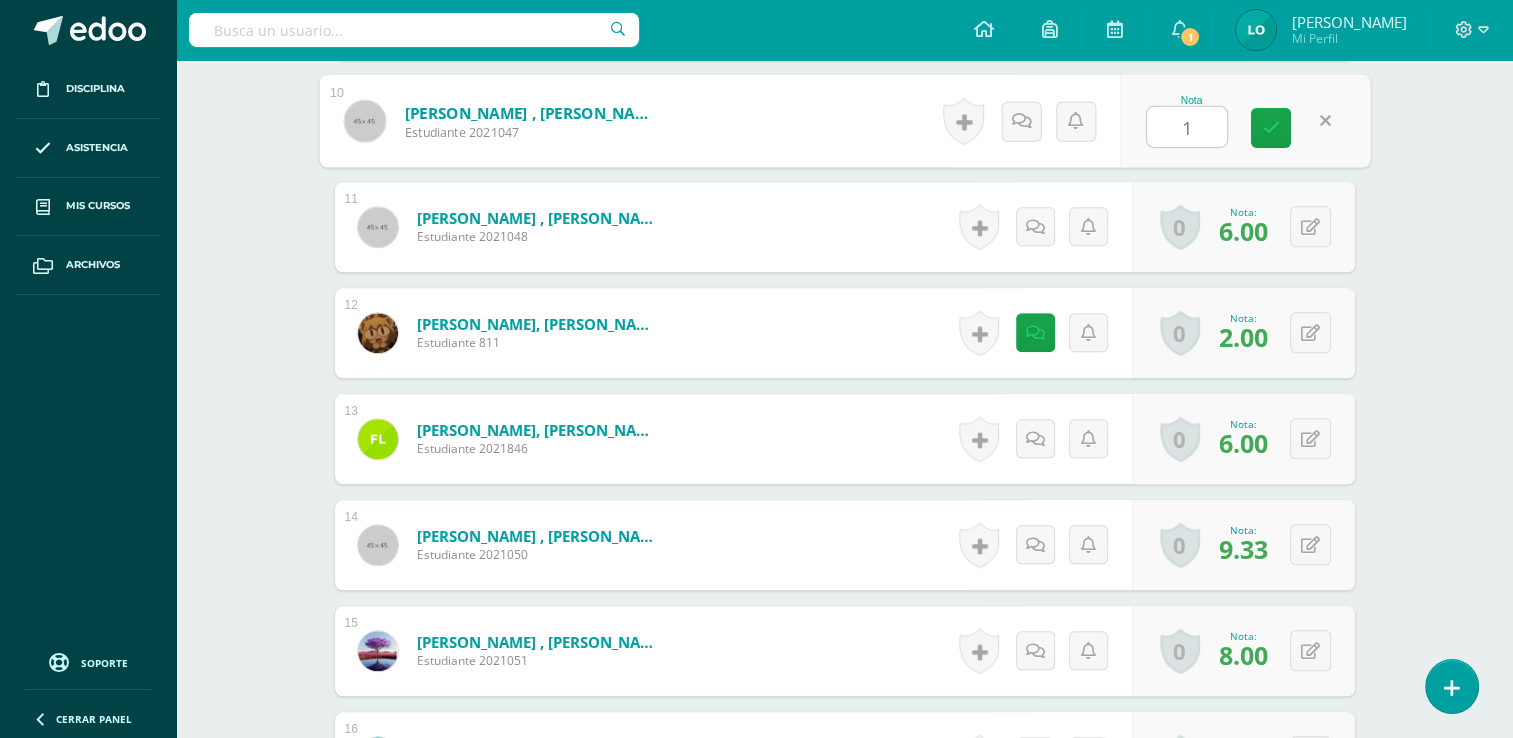 type on "10" 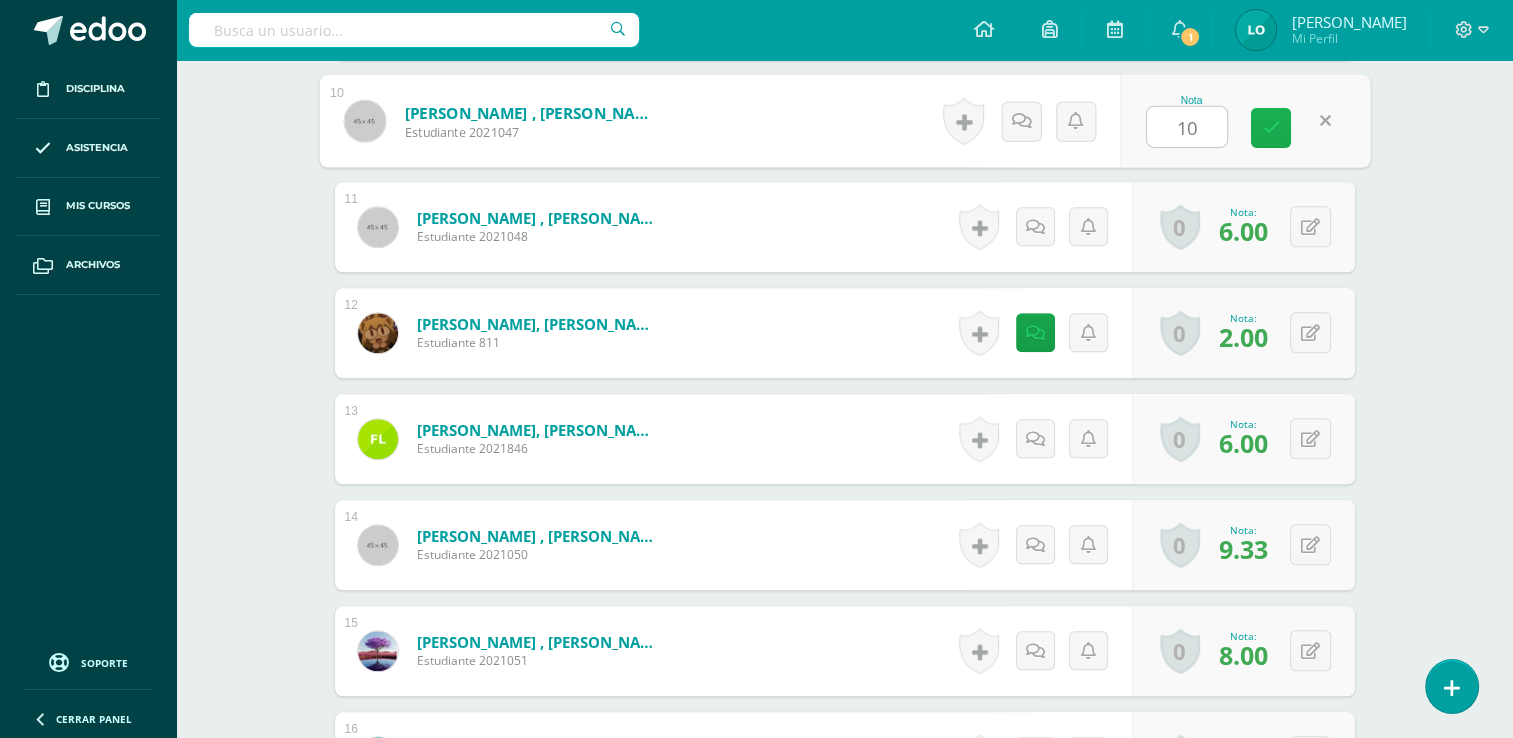 click at bounding box center [1271, 128] 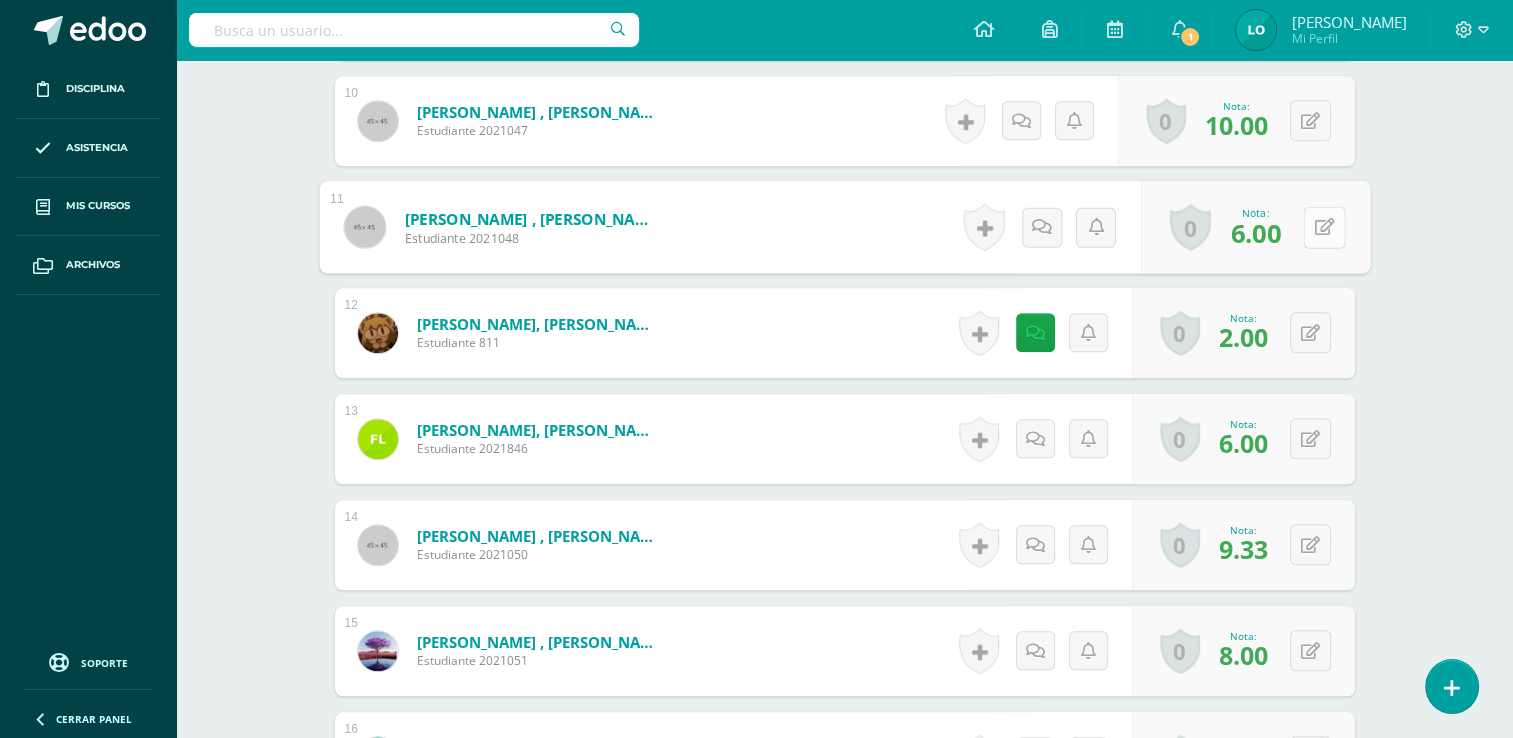 click at bounding box center (1324, 227) 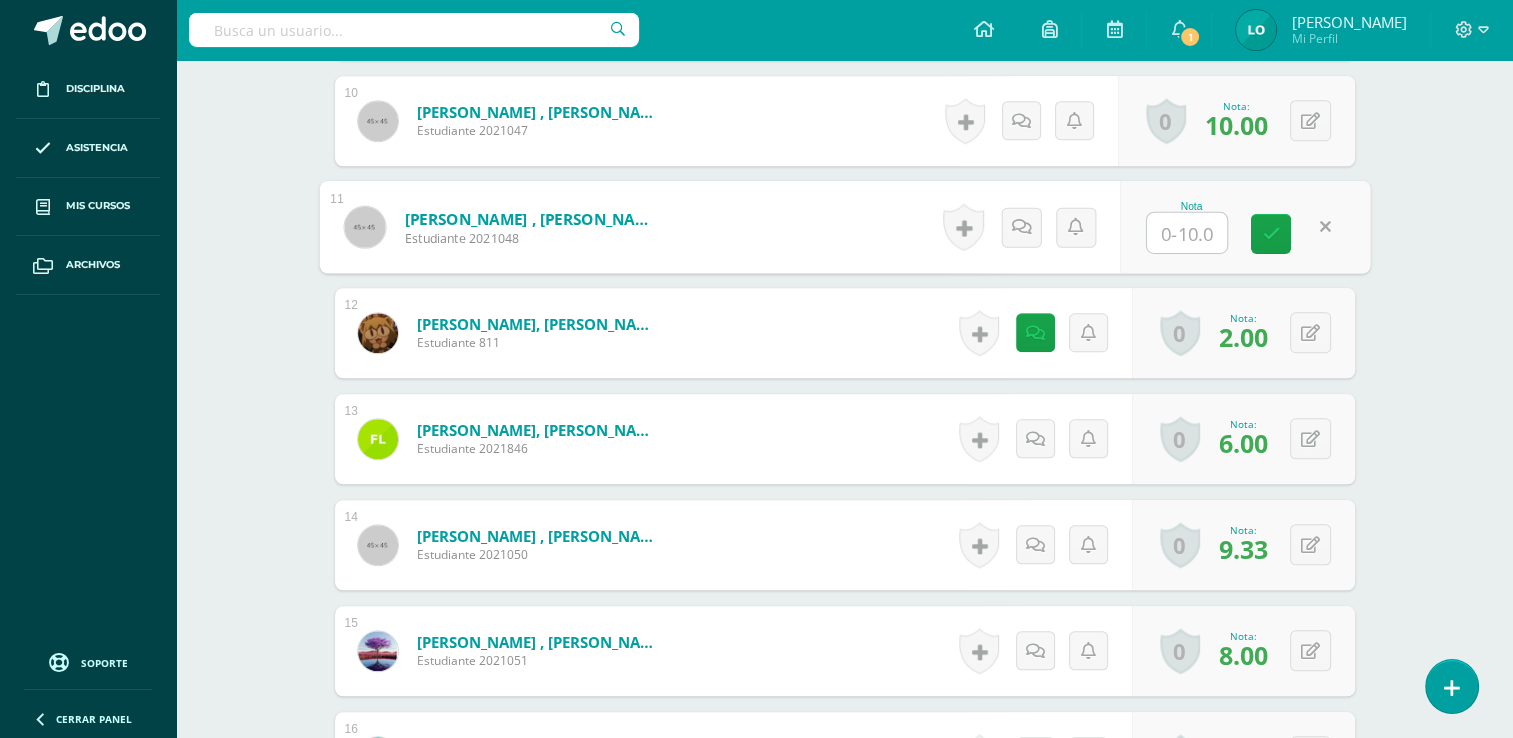 type on "9" 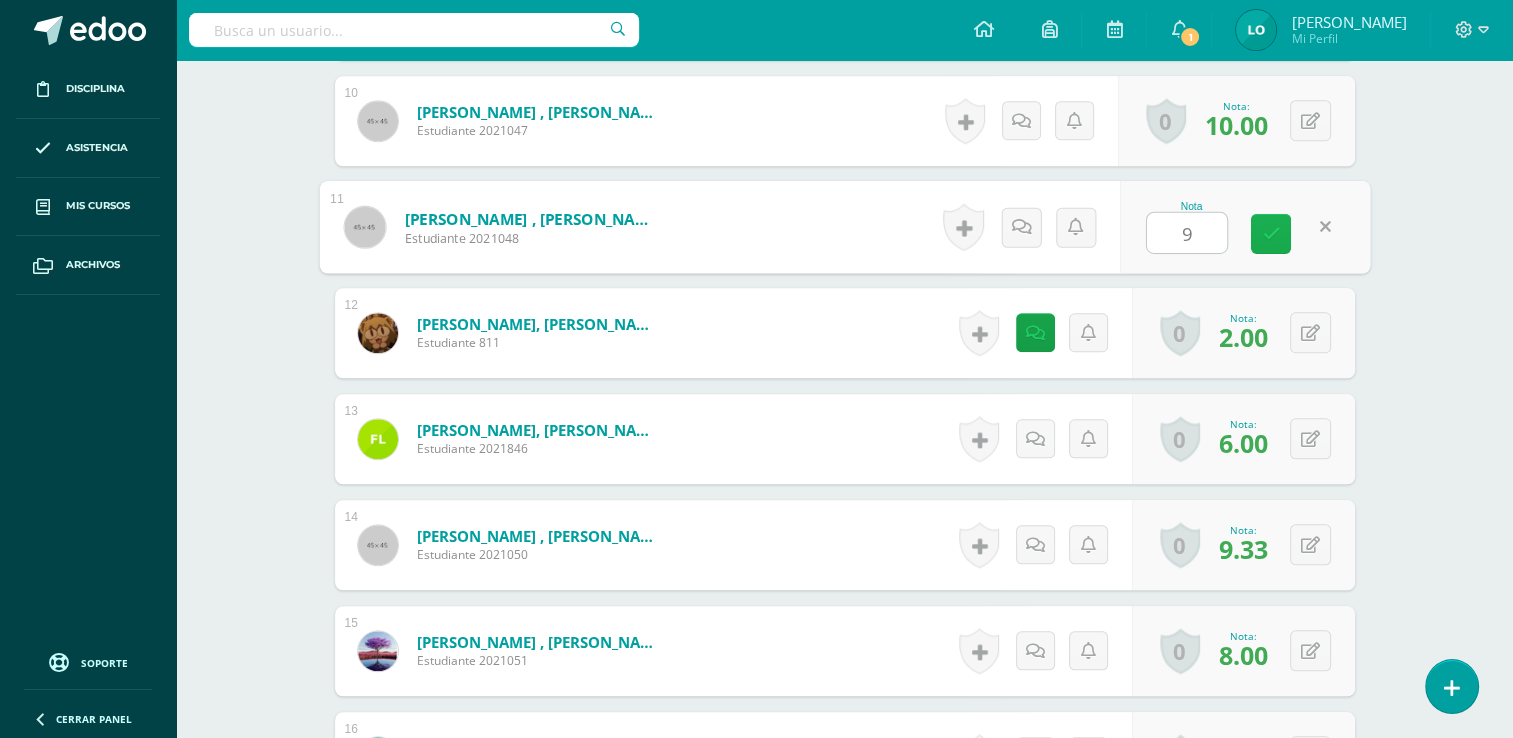 click at bounding box center (1271, 233) 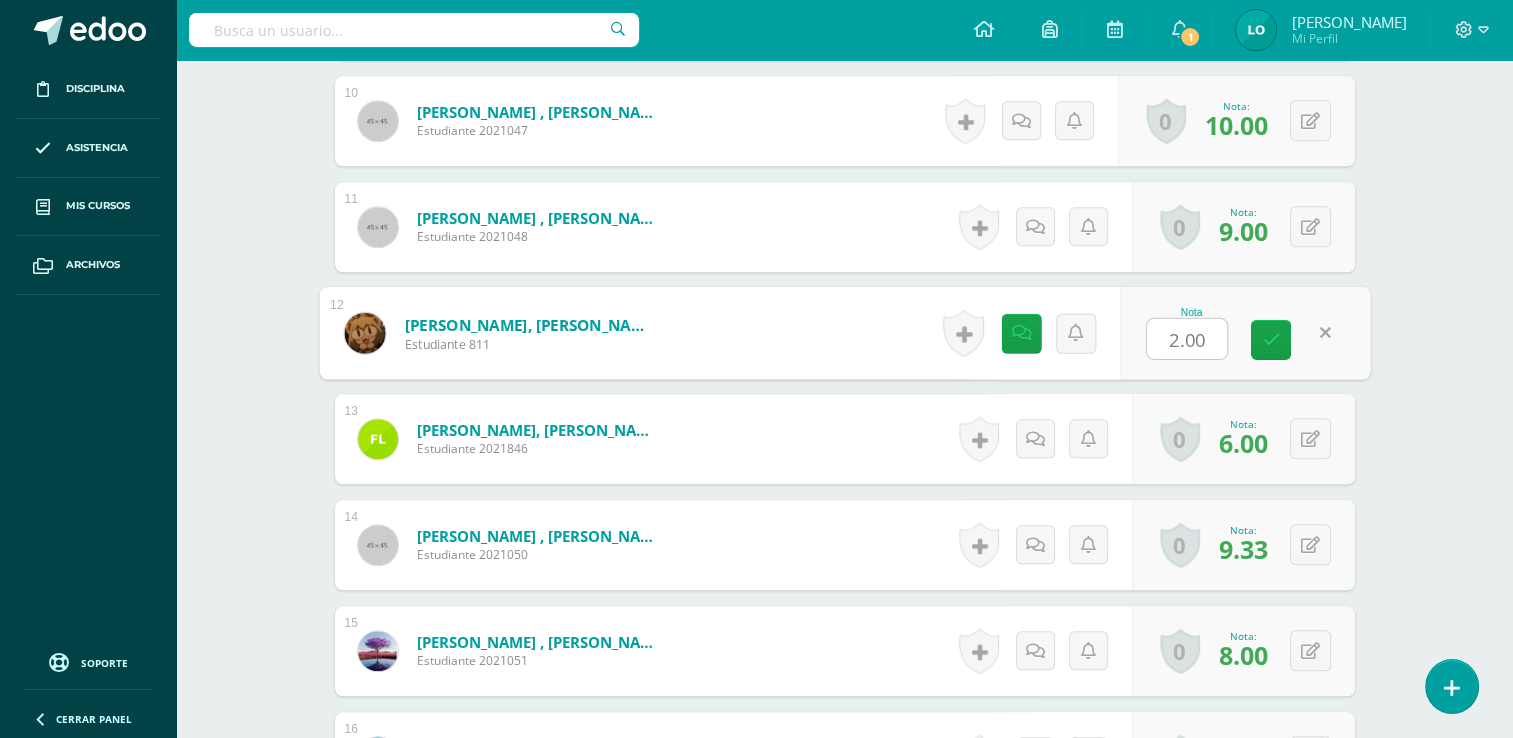 click on "2.00" at bounding box center (1187, 339) 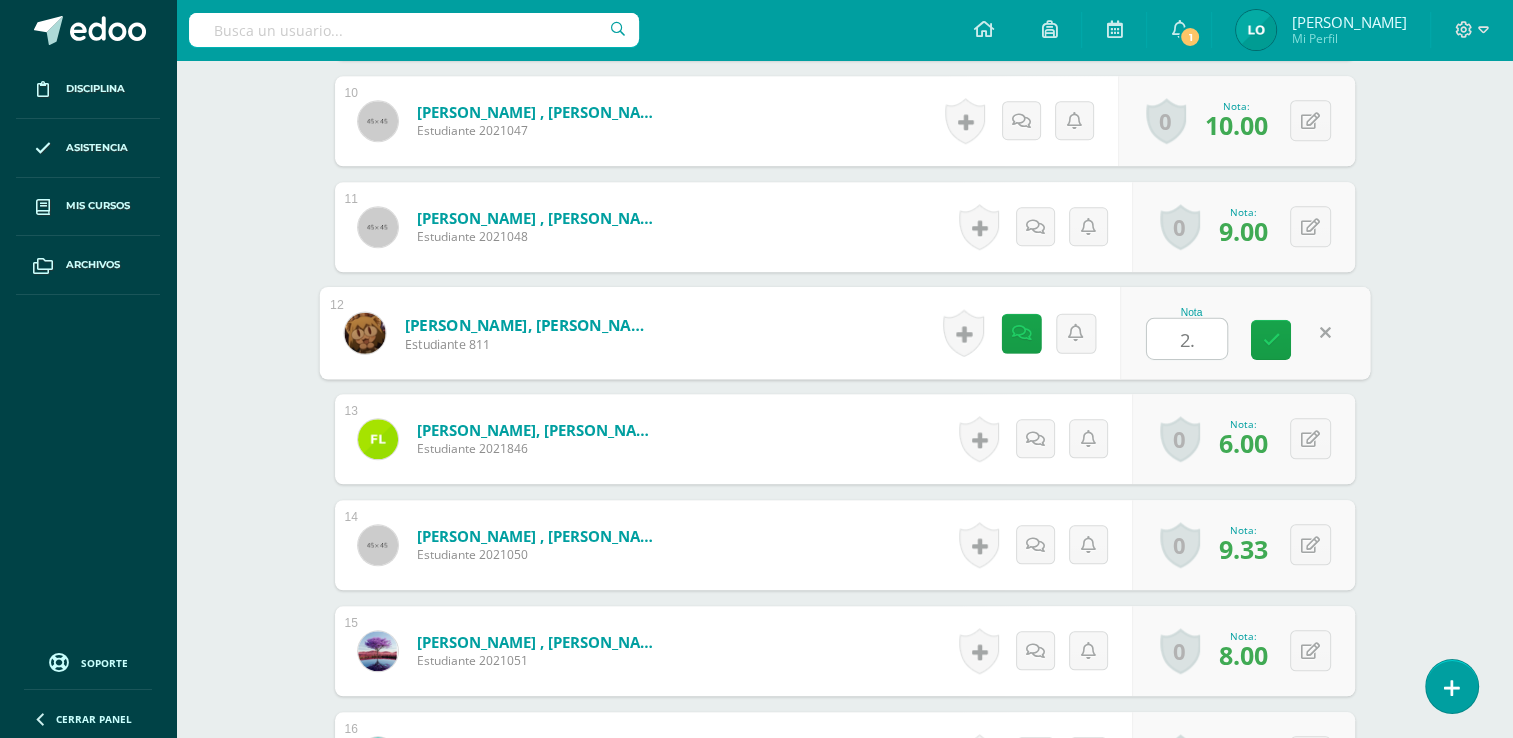 type on "2" 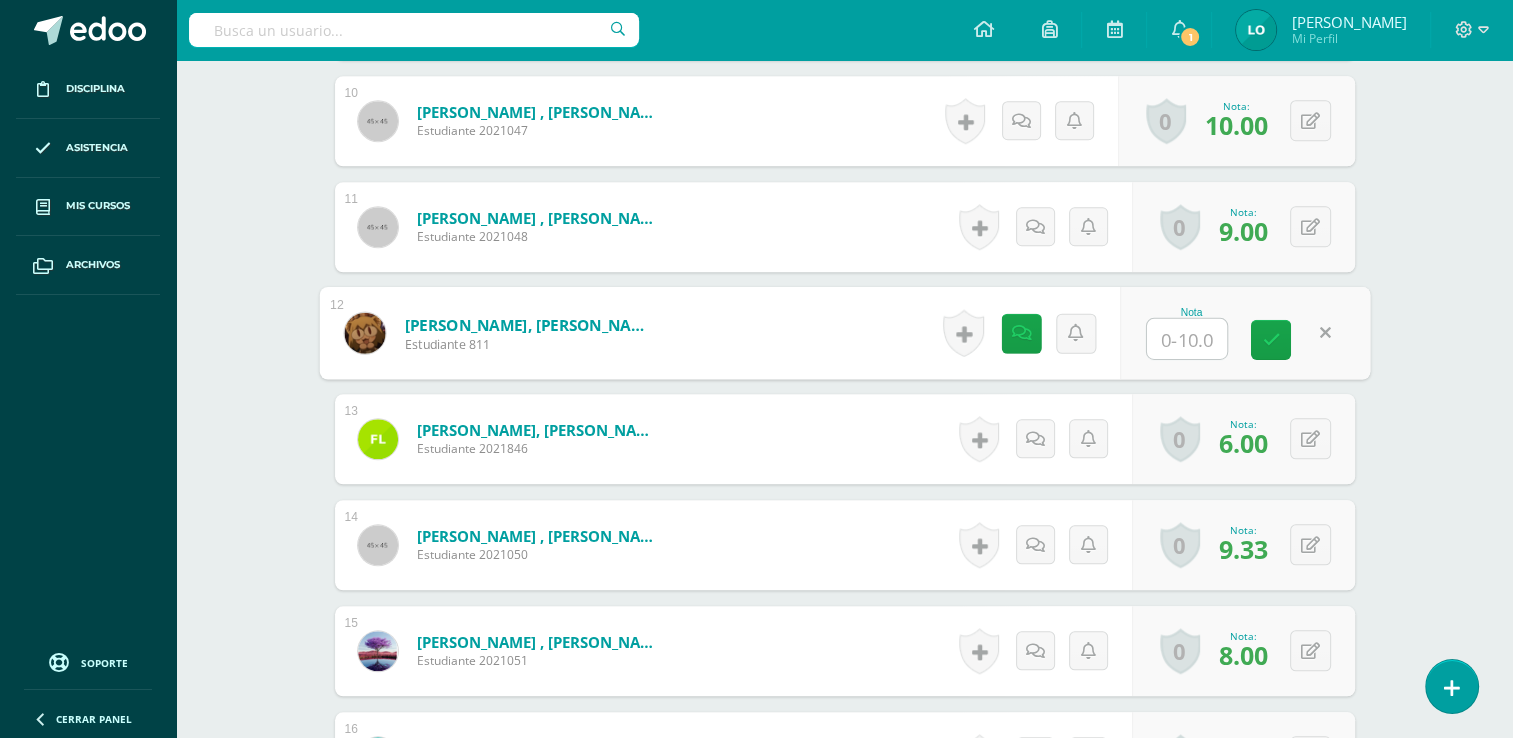 type on "3" 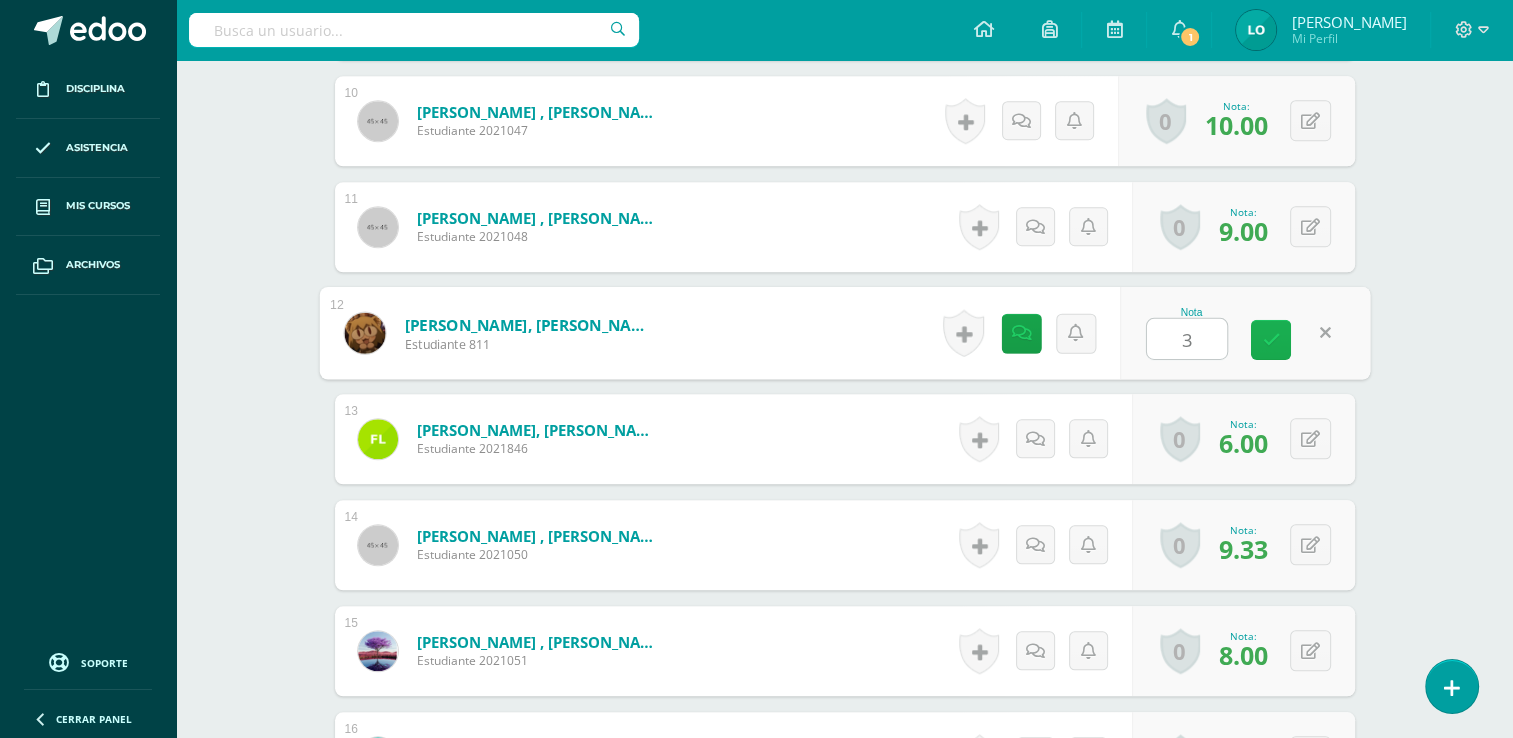 click at bounding box center [1271, 339] 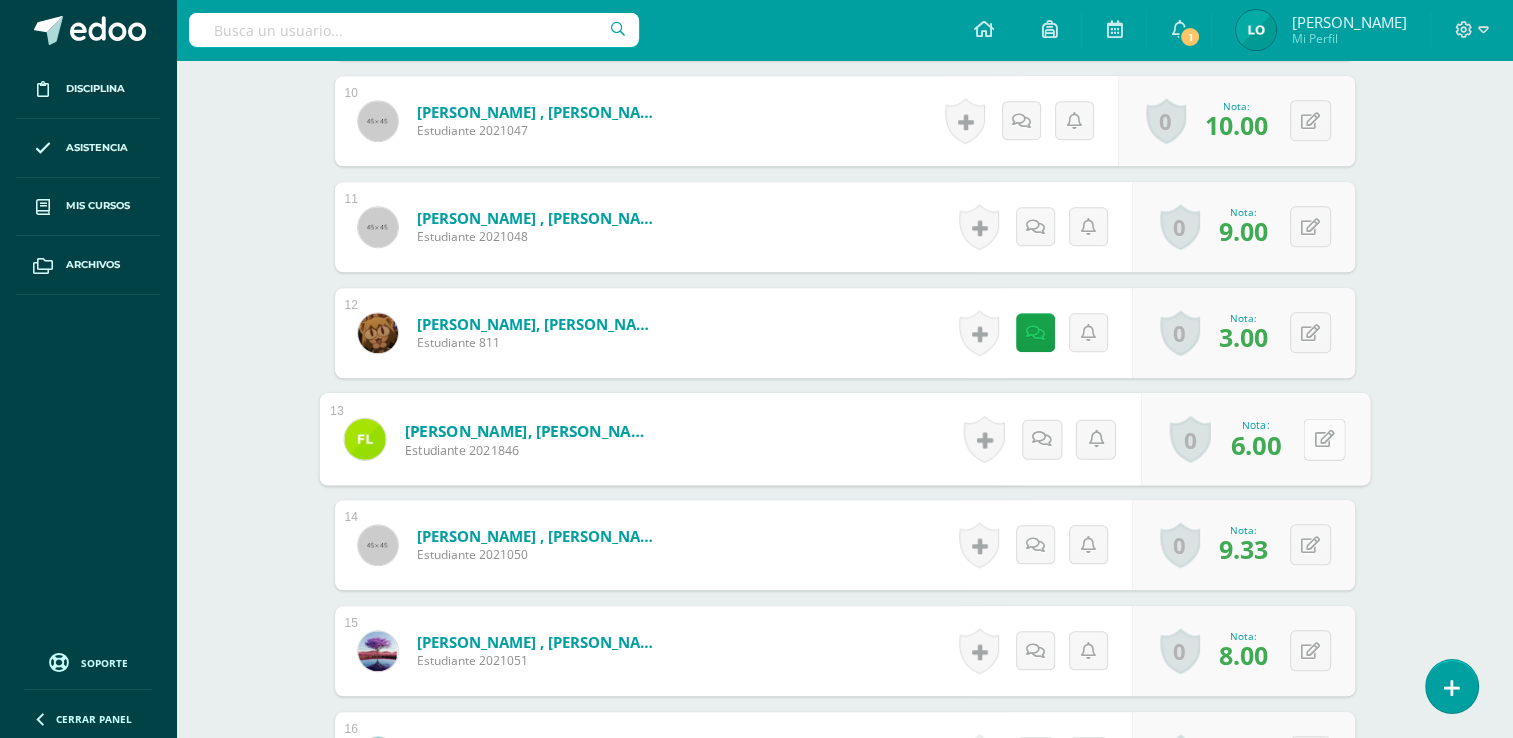 click at bounding box center [1324, 438] 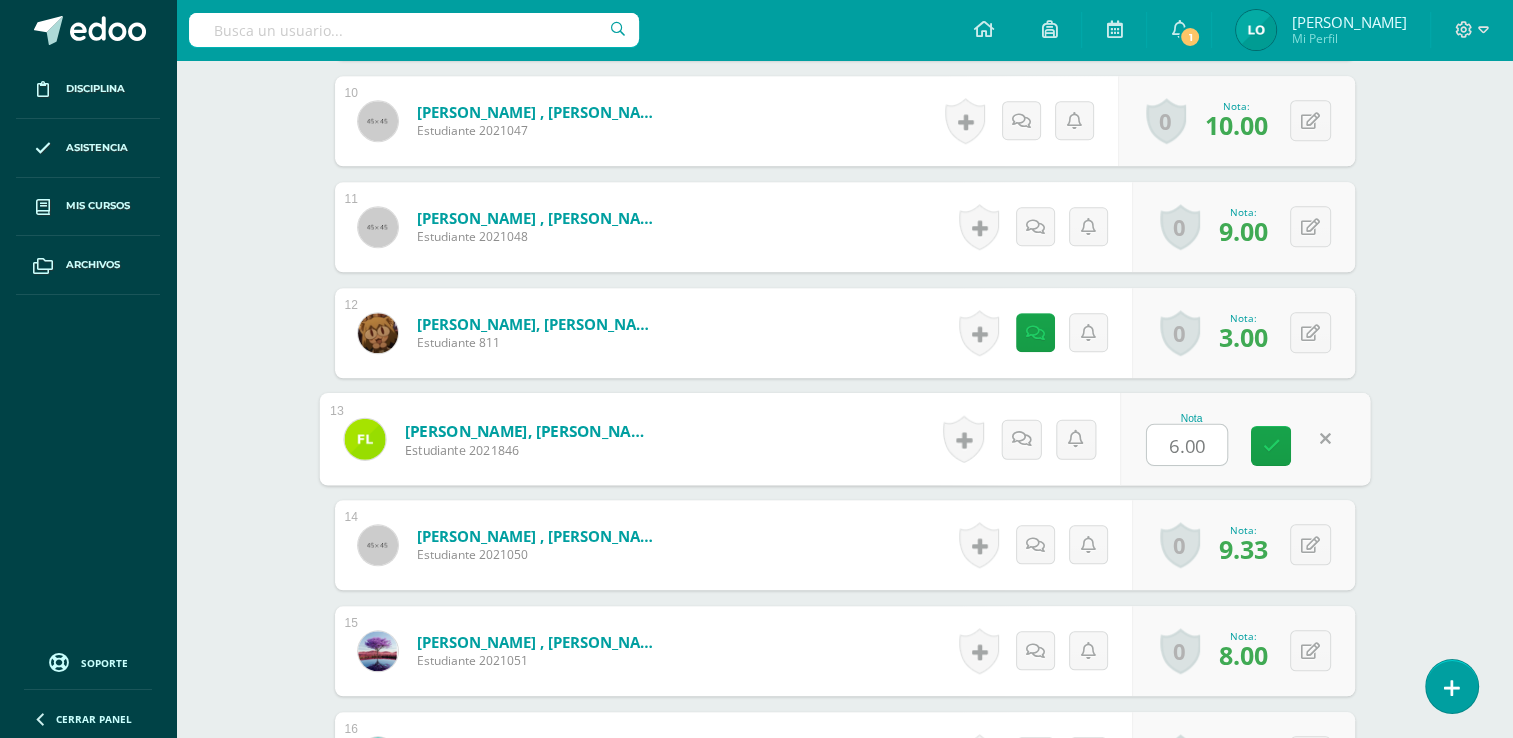 click on "6.00" at bounding box center (1187, 445) 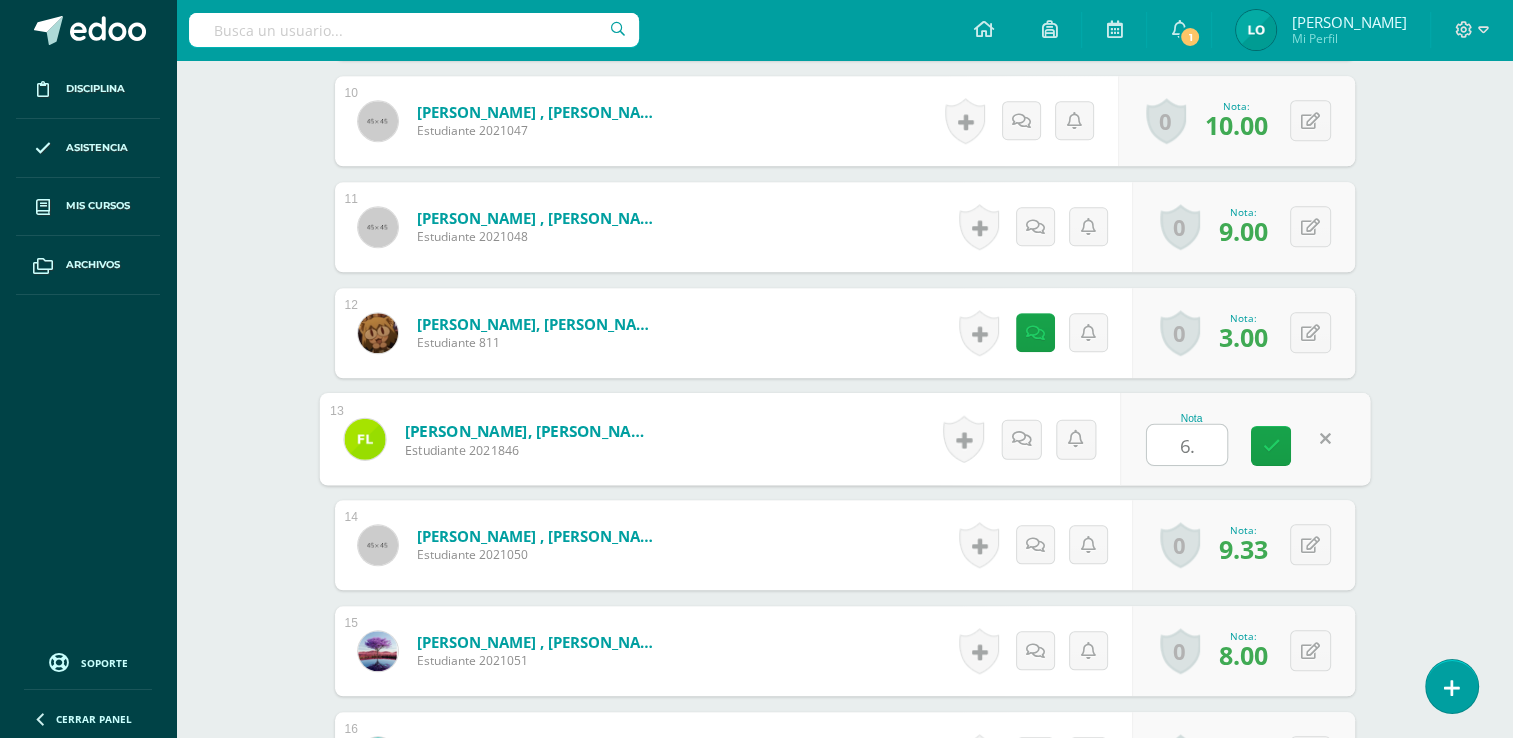 type on "6" 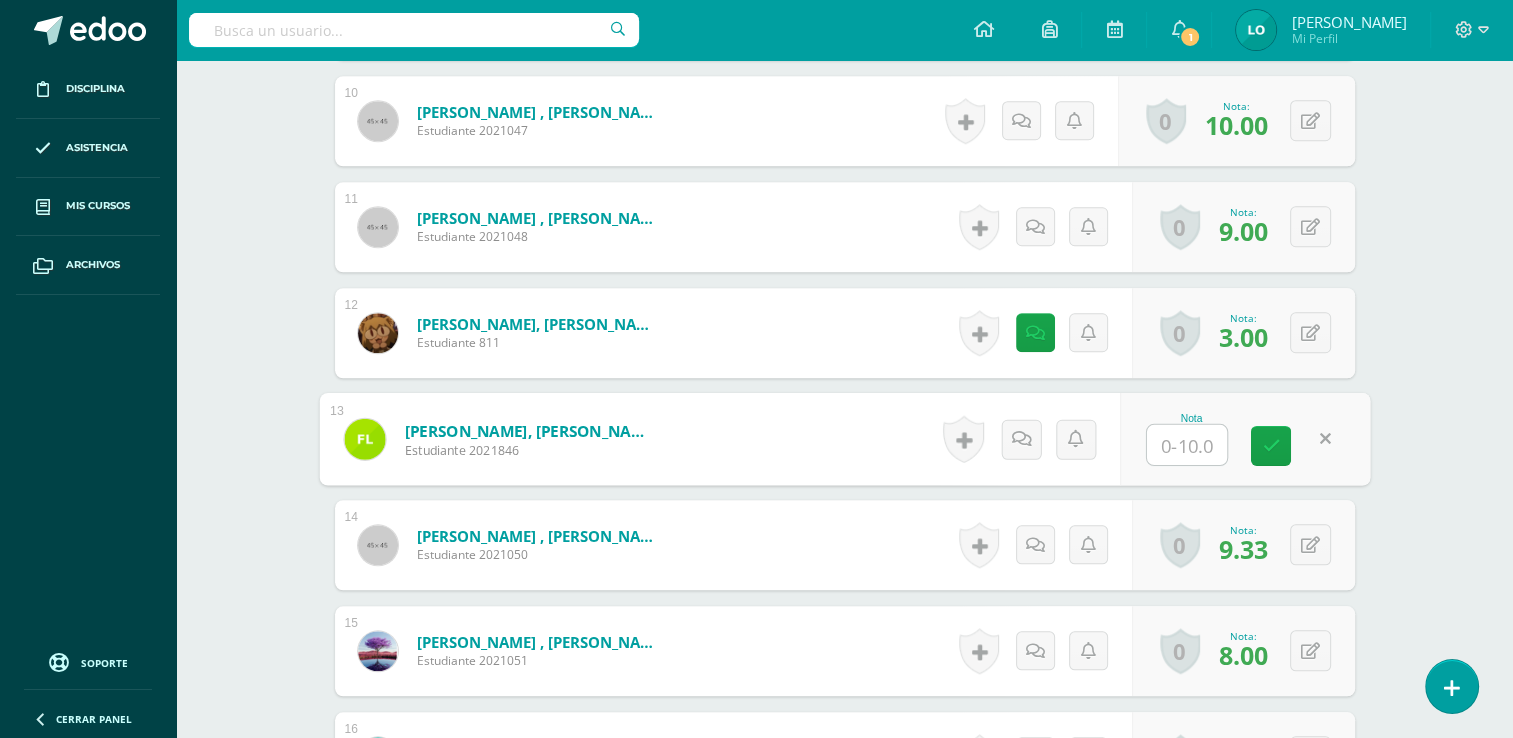 type on "9" 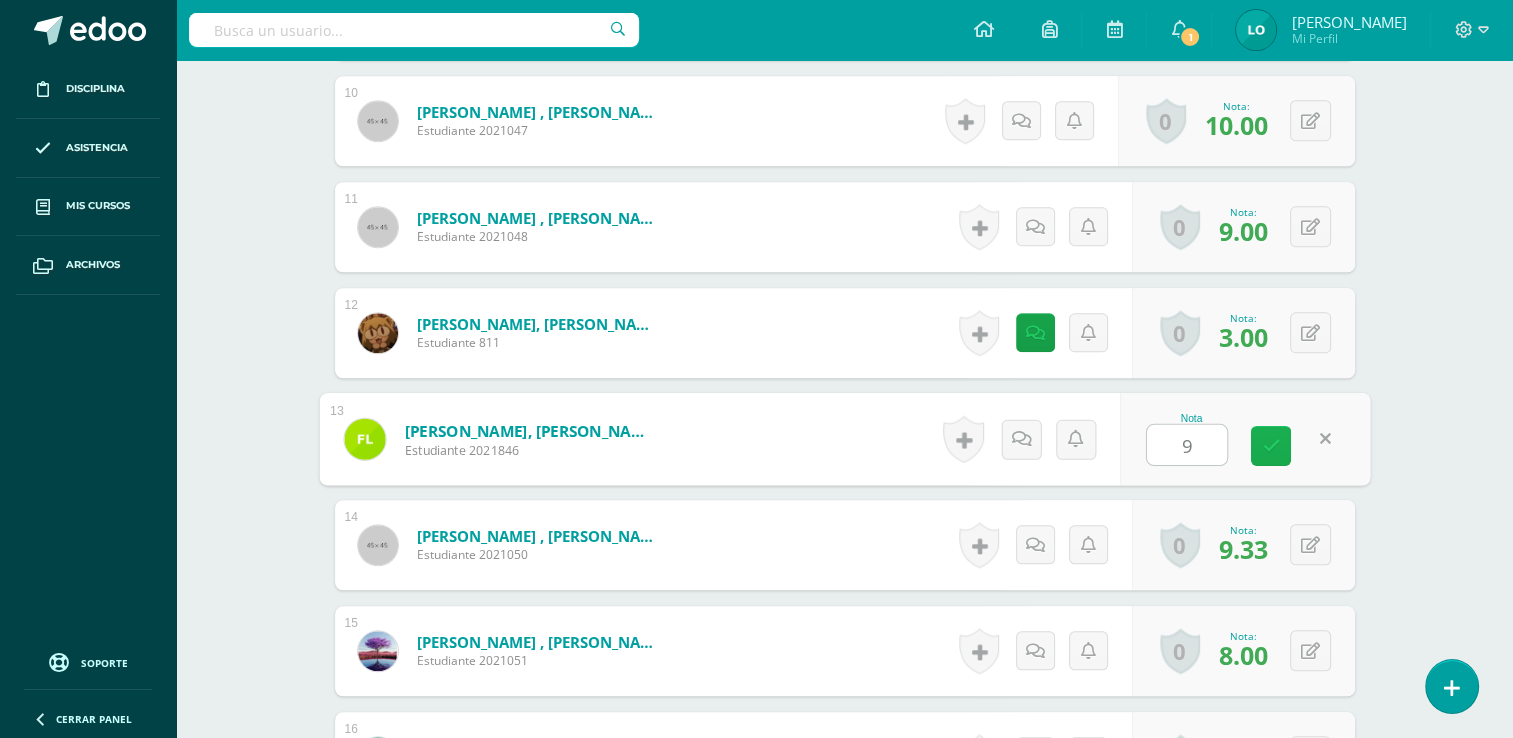 click at bounding box center (1271, 445) 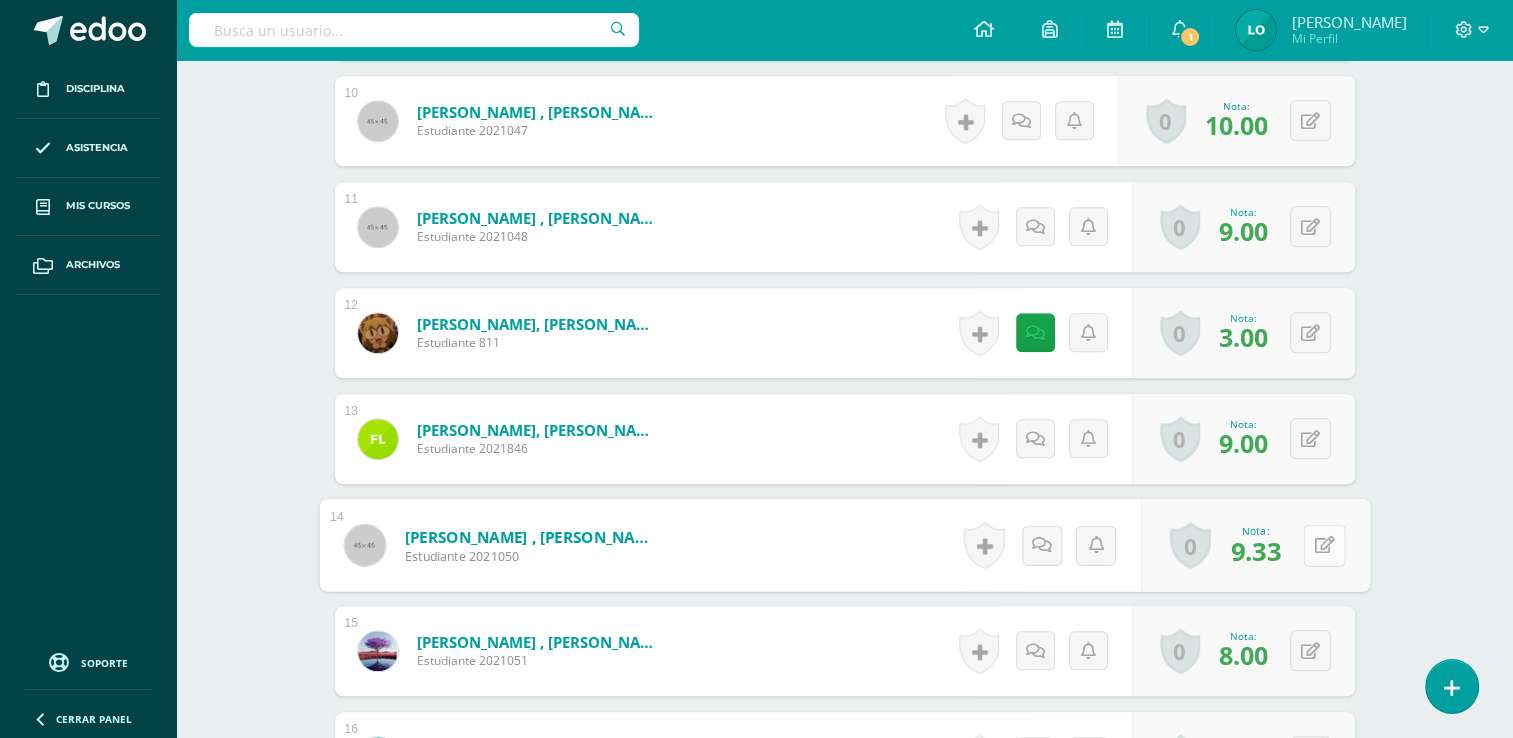 click at bounding box center [1324, 544] 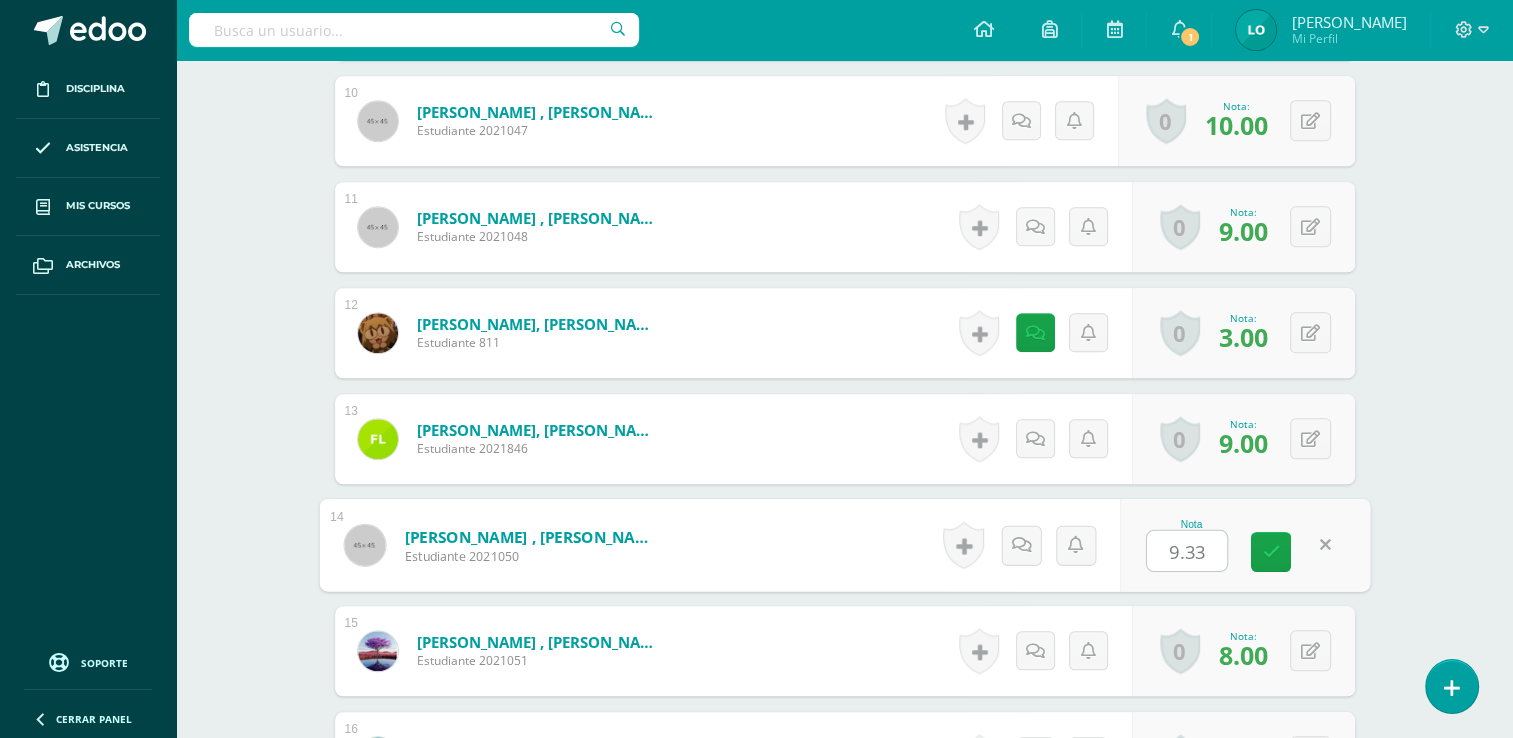 click on "9.33" at bounding box center (1187, 551) 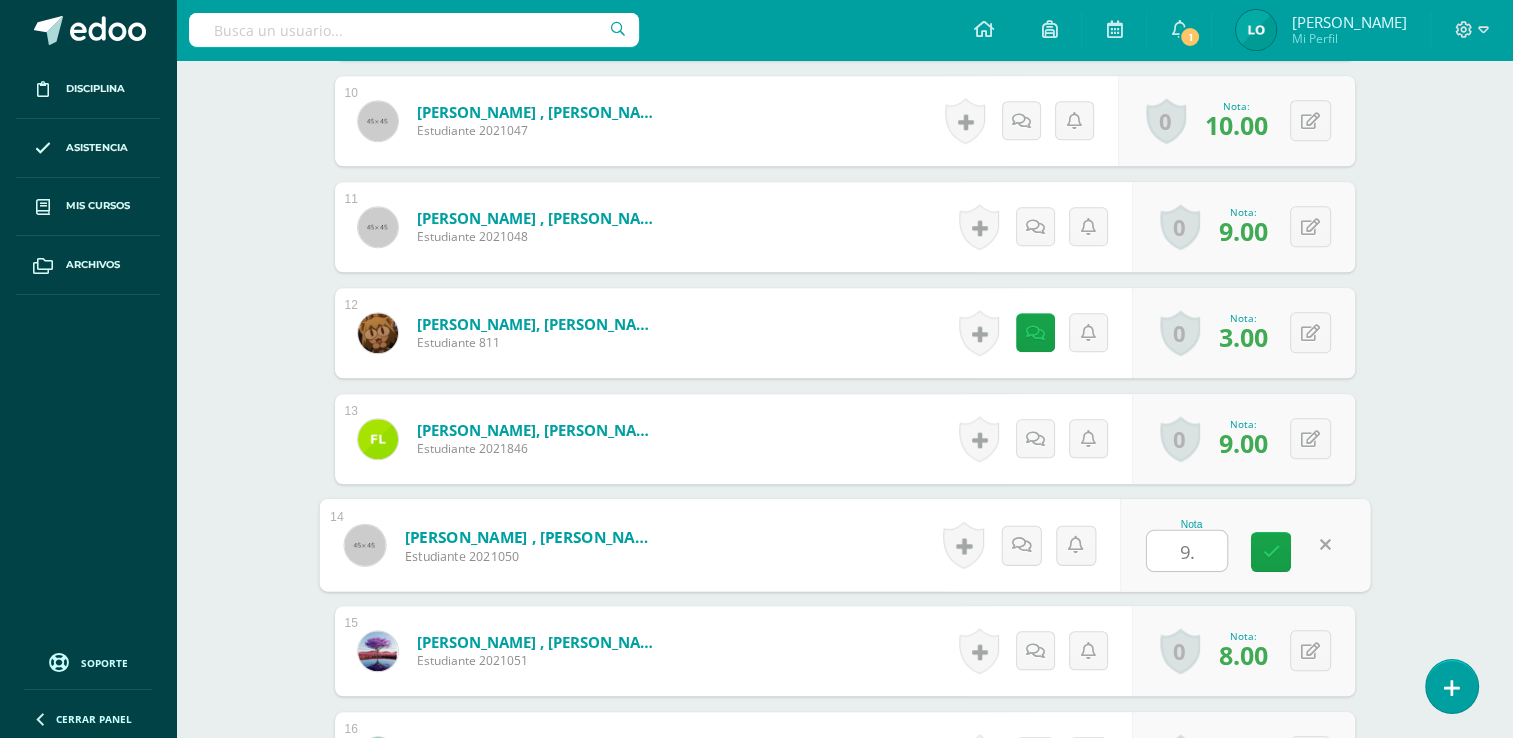 type on "9" 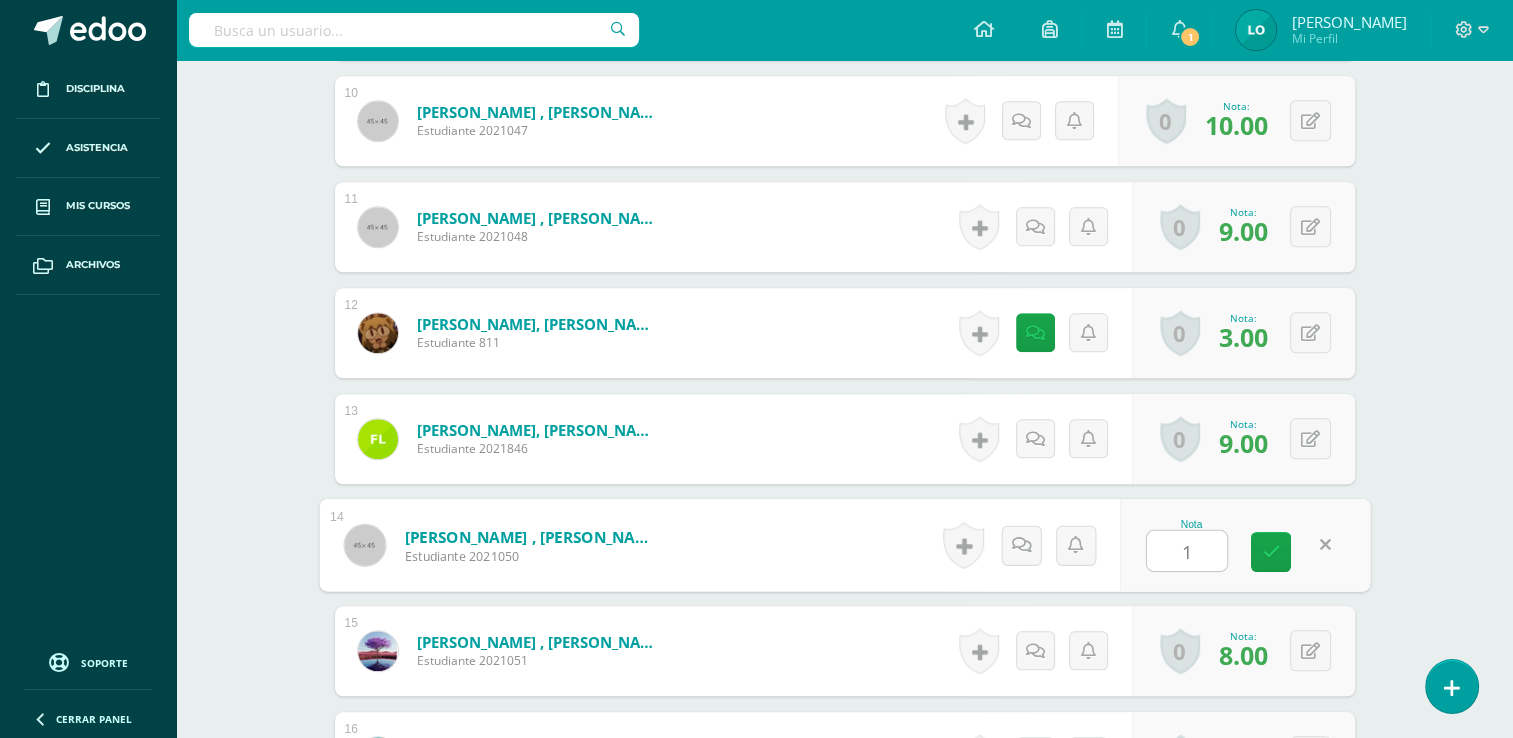 type on "10" 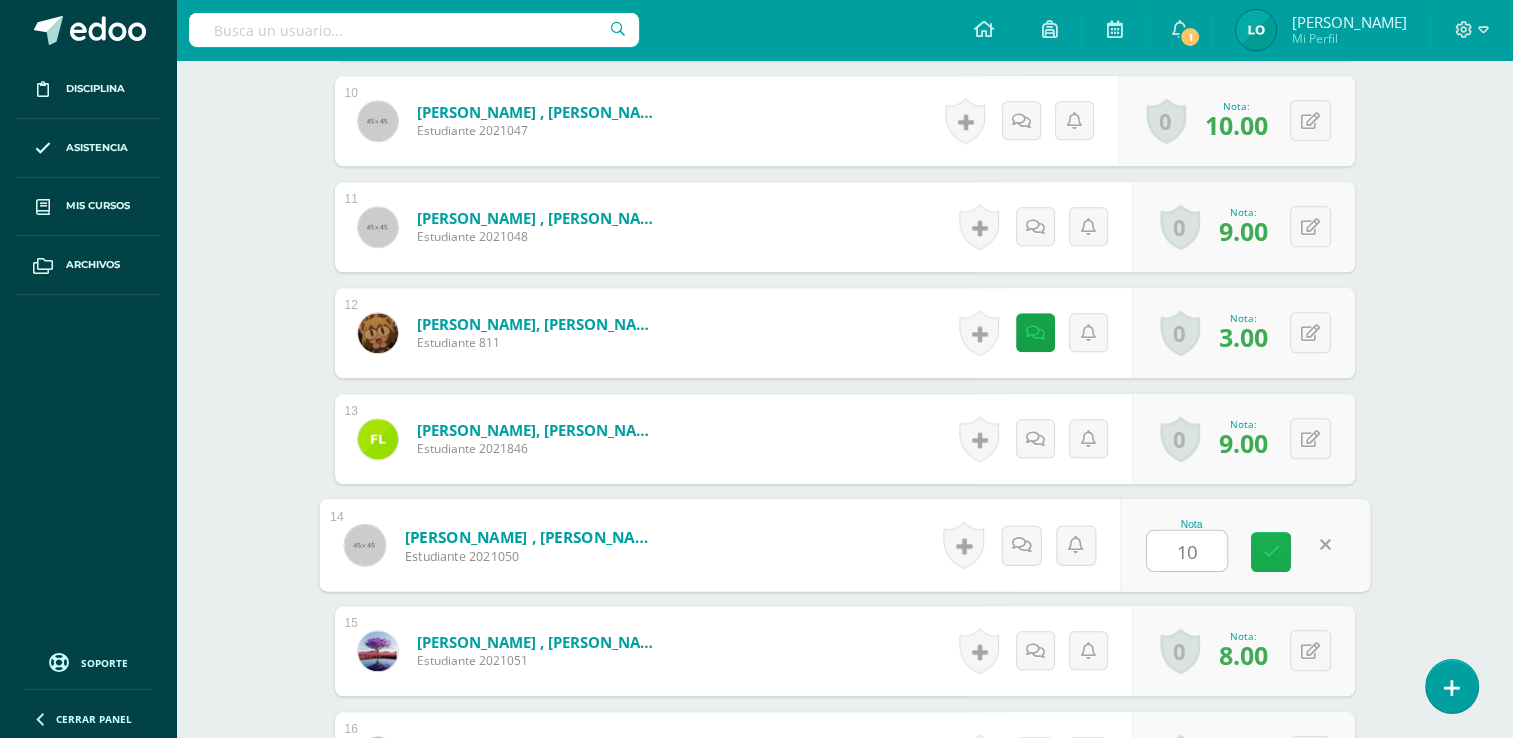 click at bounding box center [1271, 551] 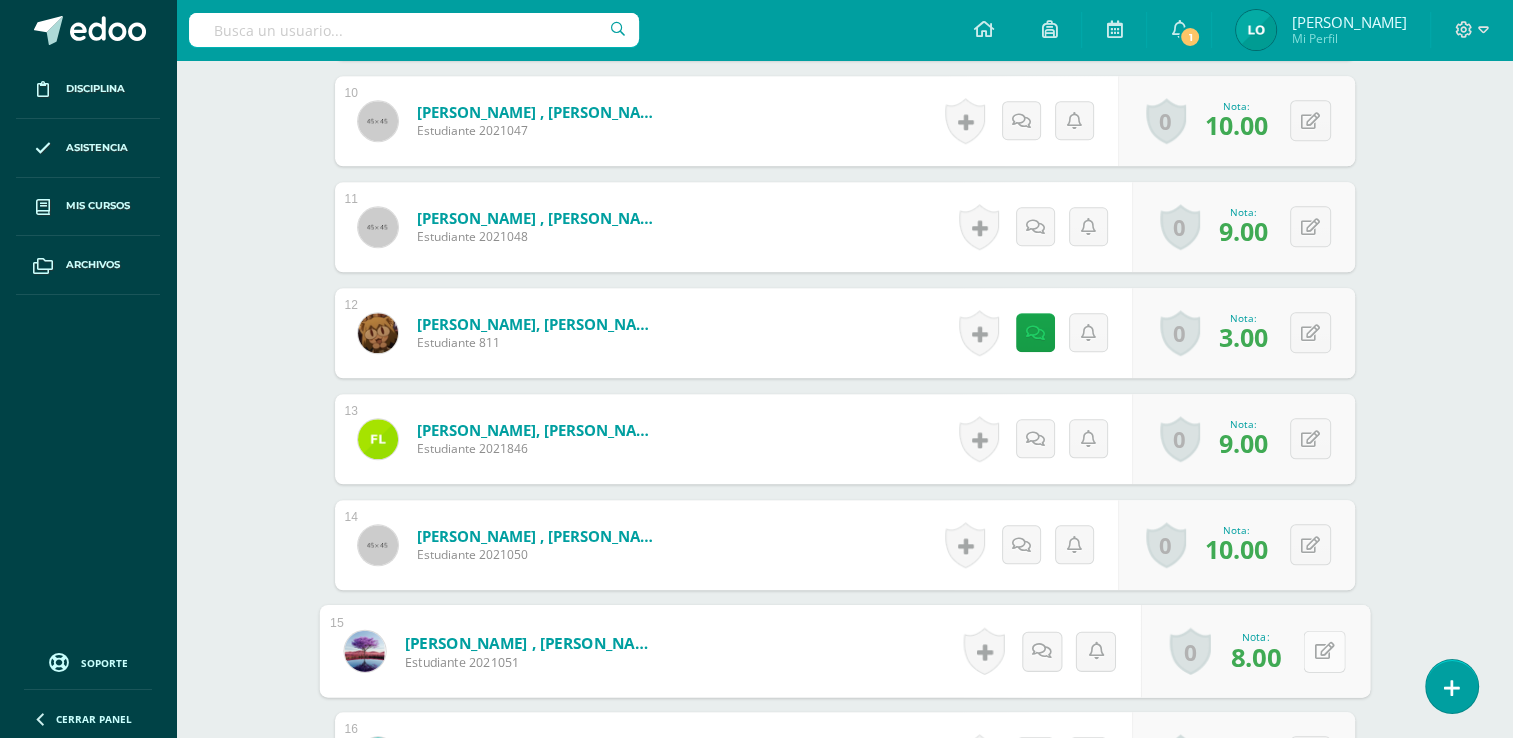 click at bounding box center [1324, 651] 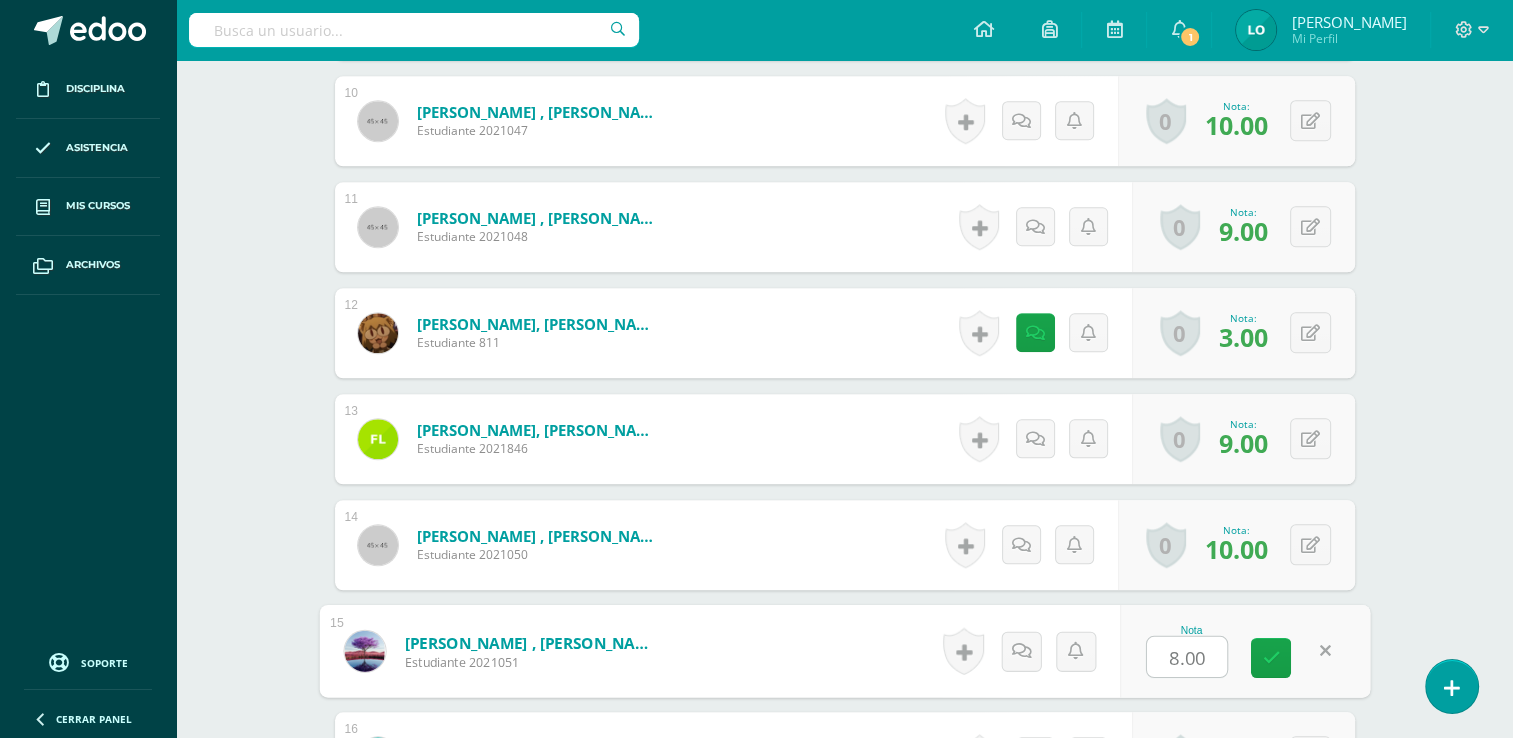 click on "8.00" at bounding box center (1187, 657) 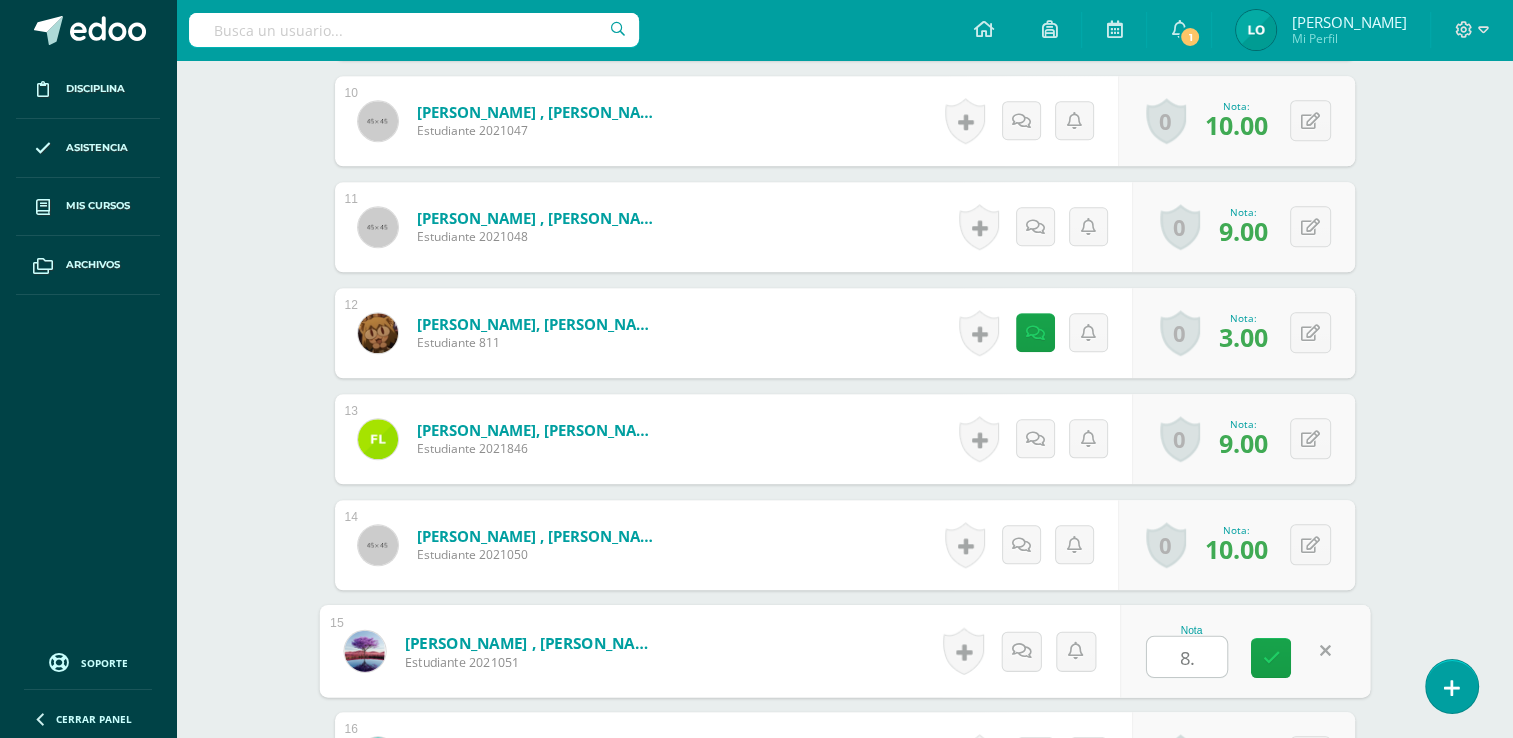 type on "8" 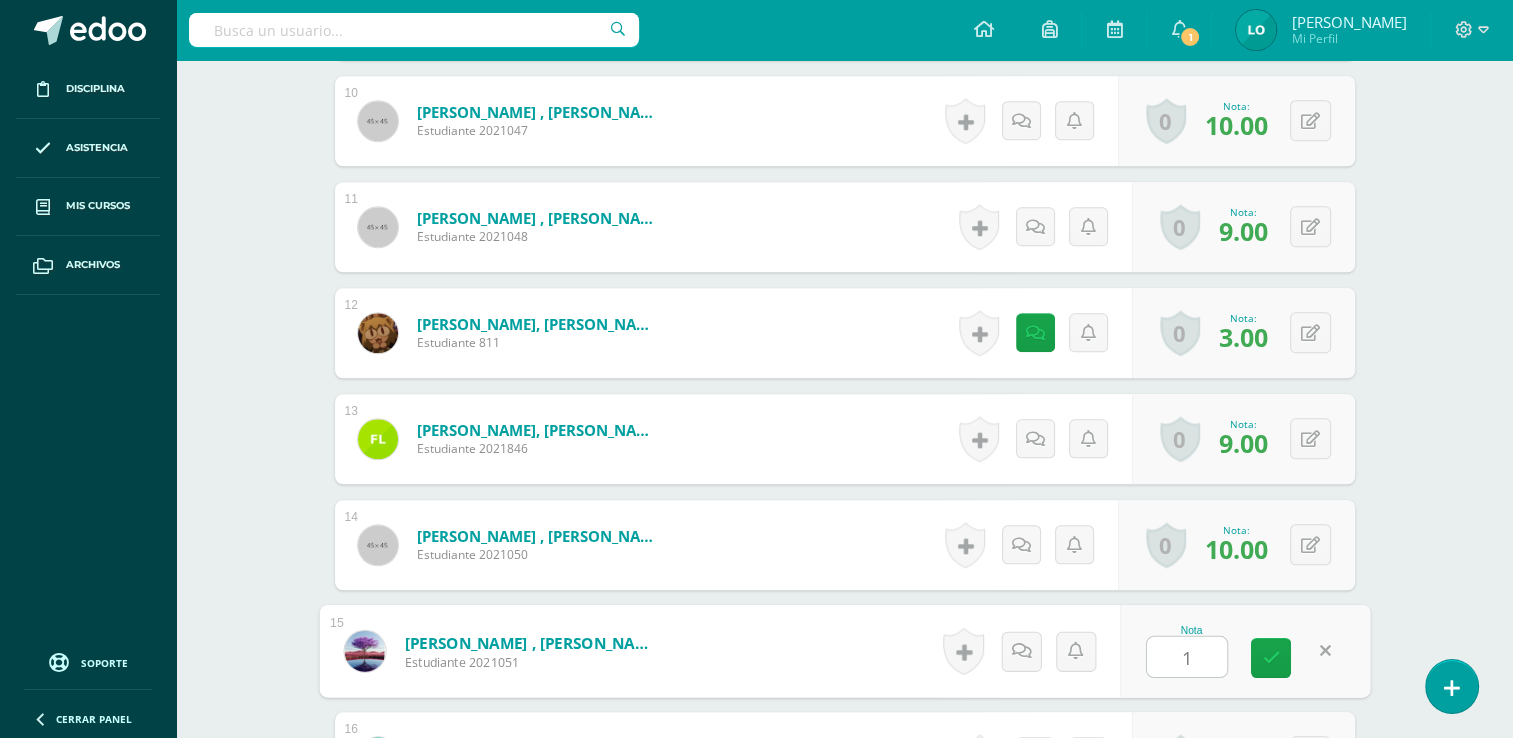 type on "10" 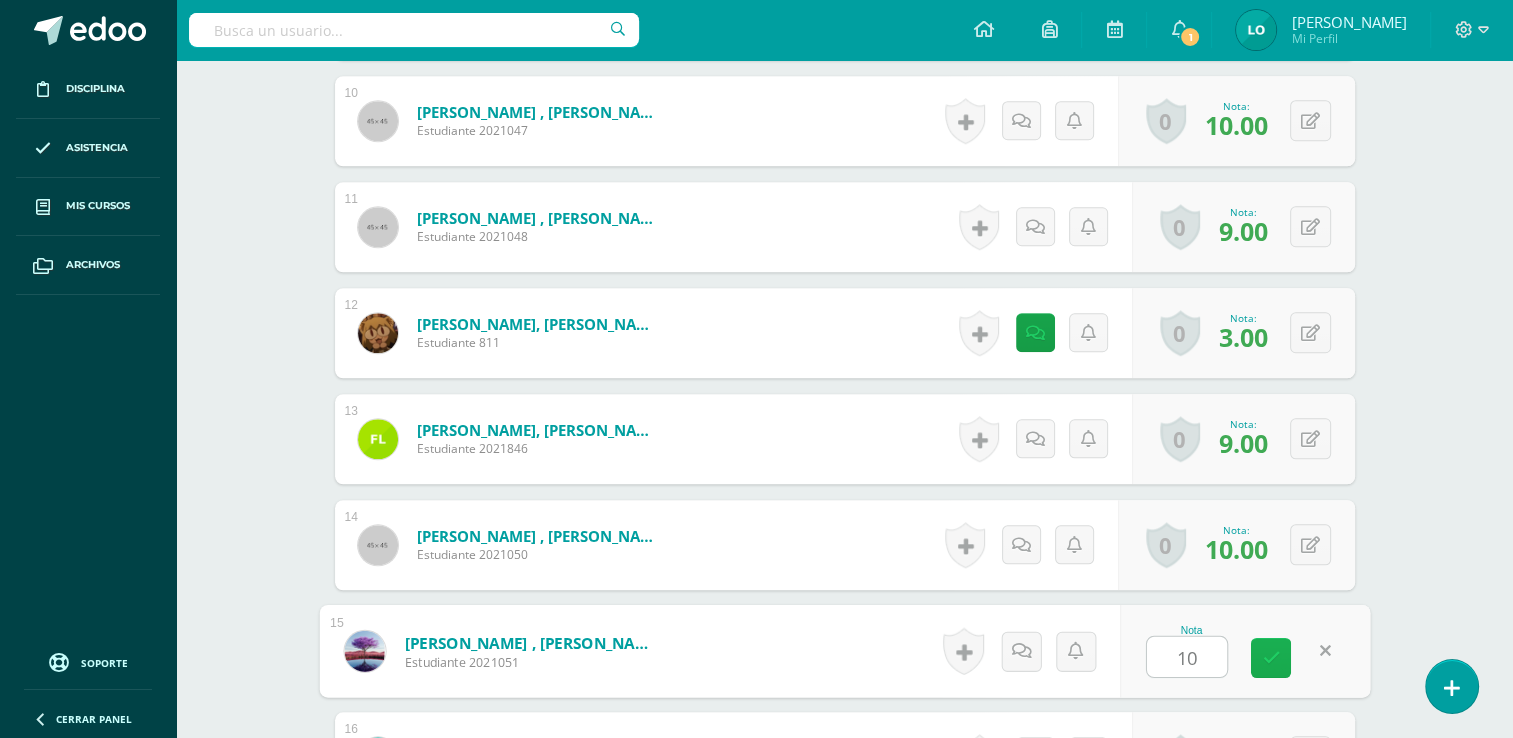 click at bounding box center (1271, 657) 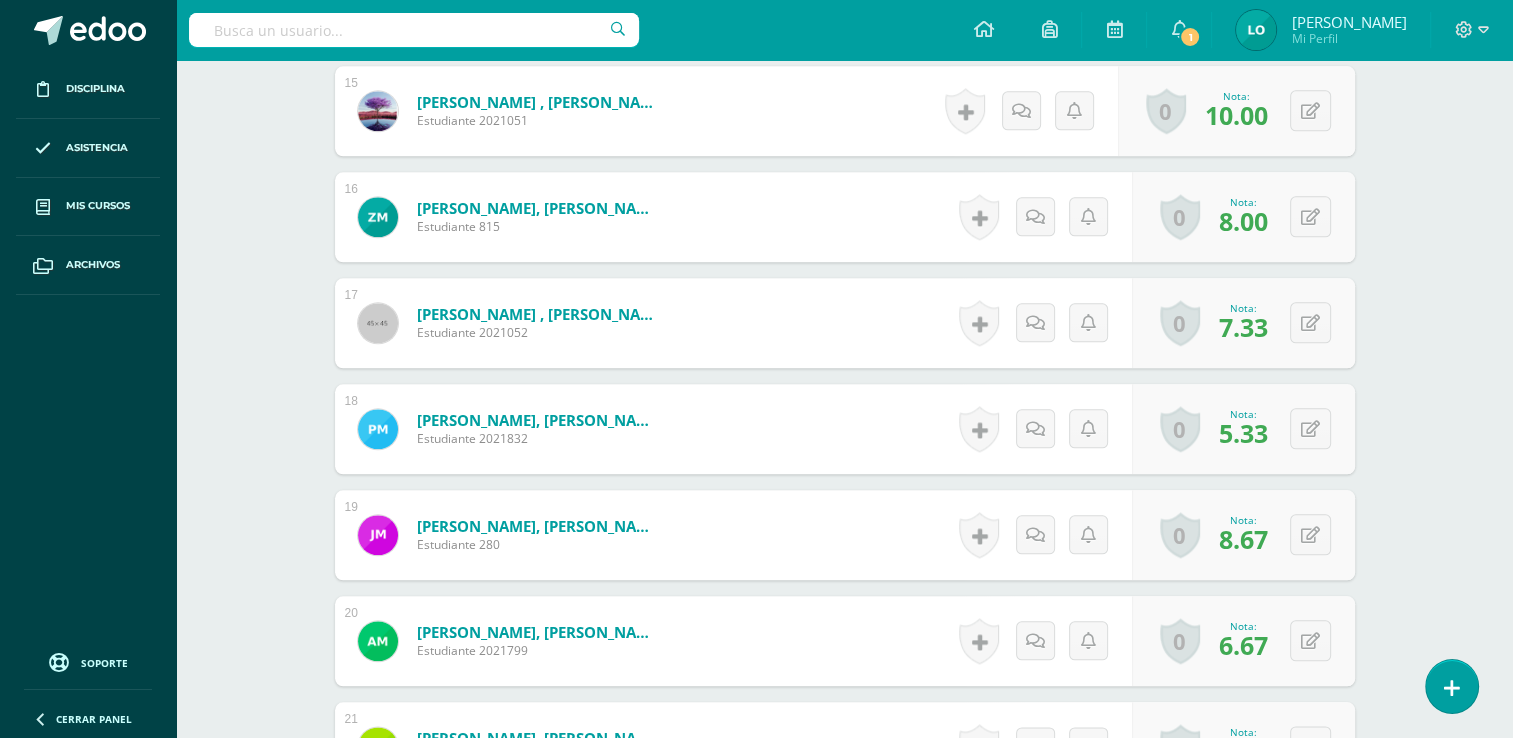 scroll, scrollTop: 2188, scrollLeft: 0, axis: vertical 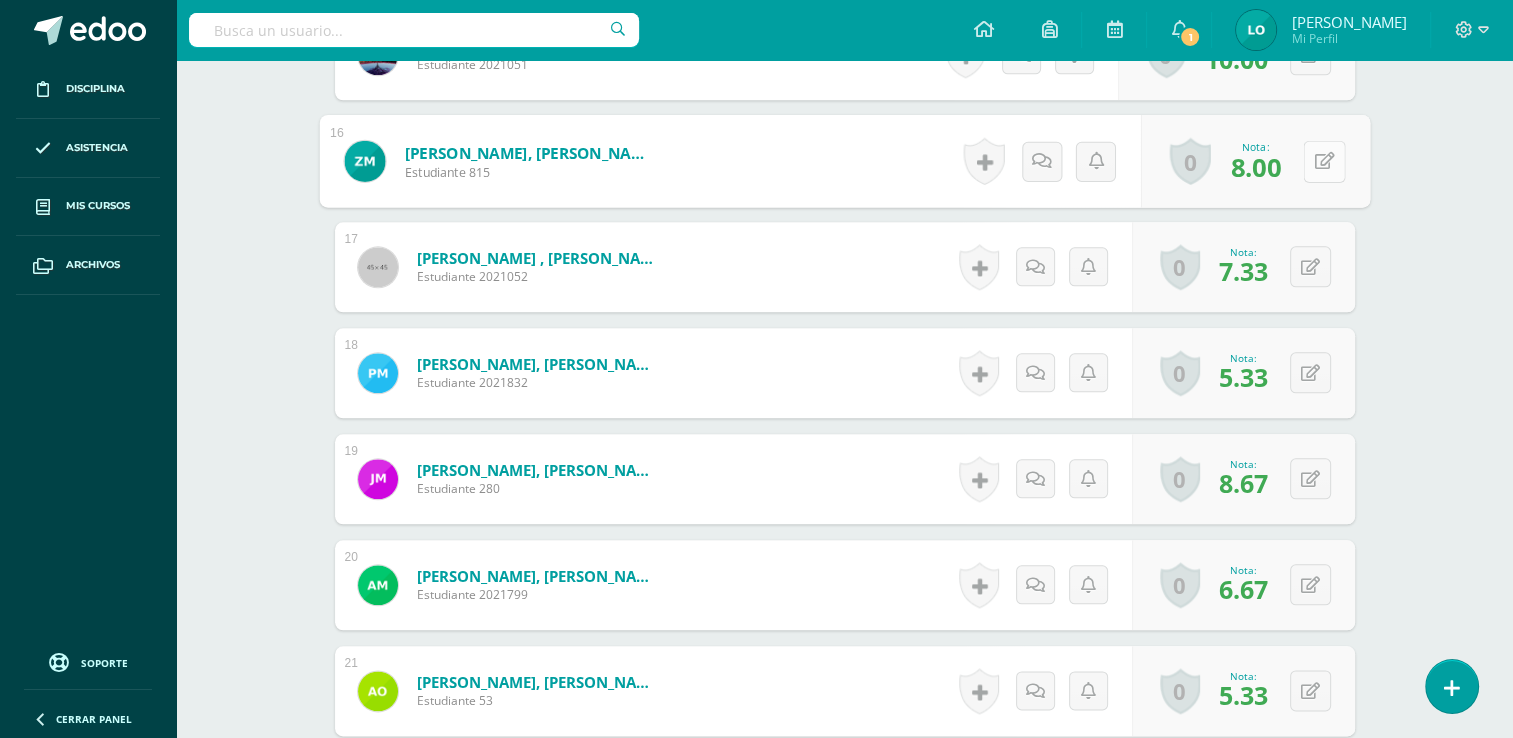 click at bounding box center (1324, 160) 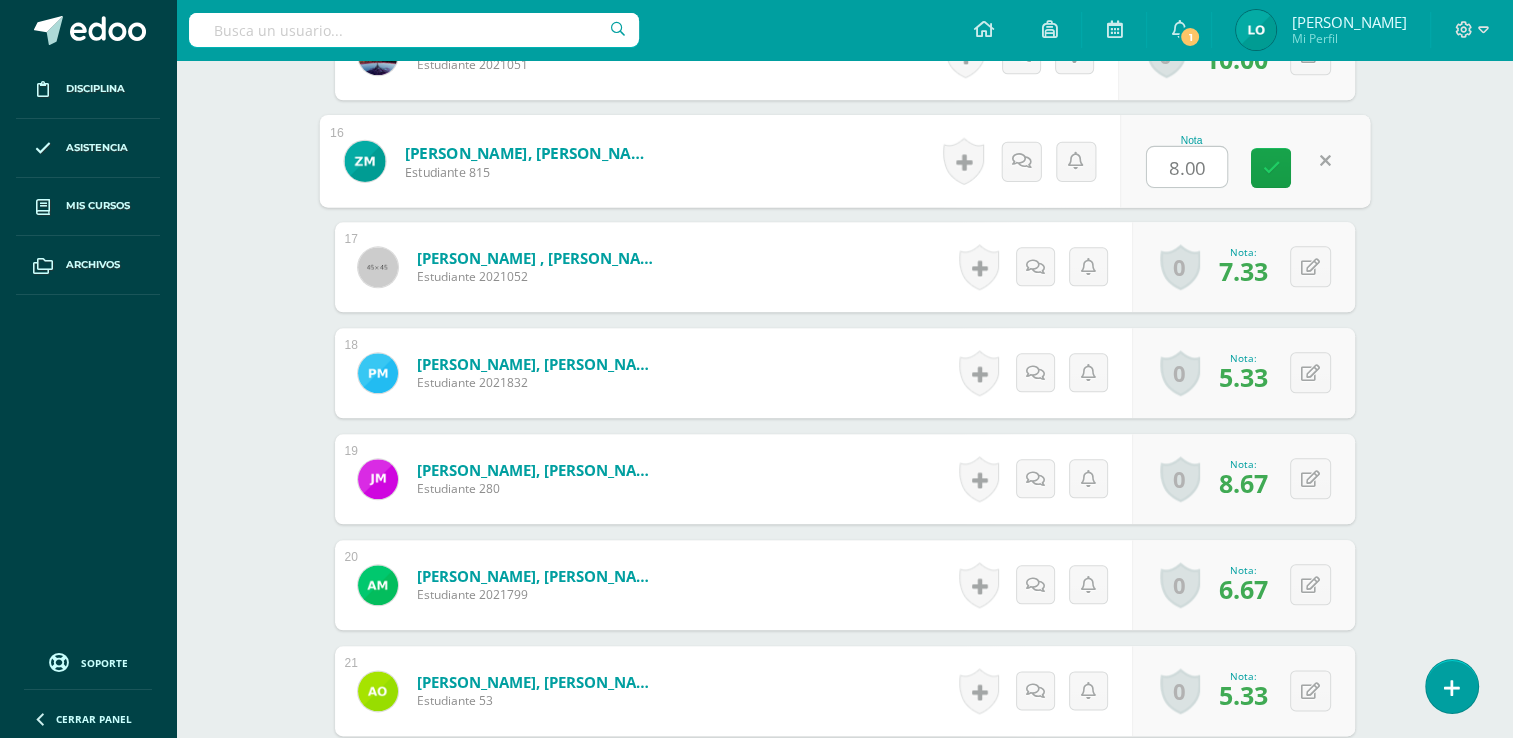 click on "8.00" at bounding box center (1187, 167) 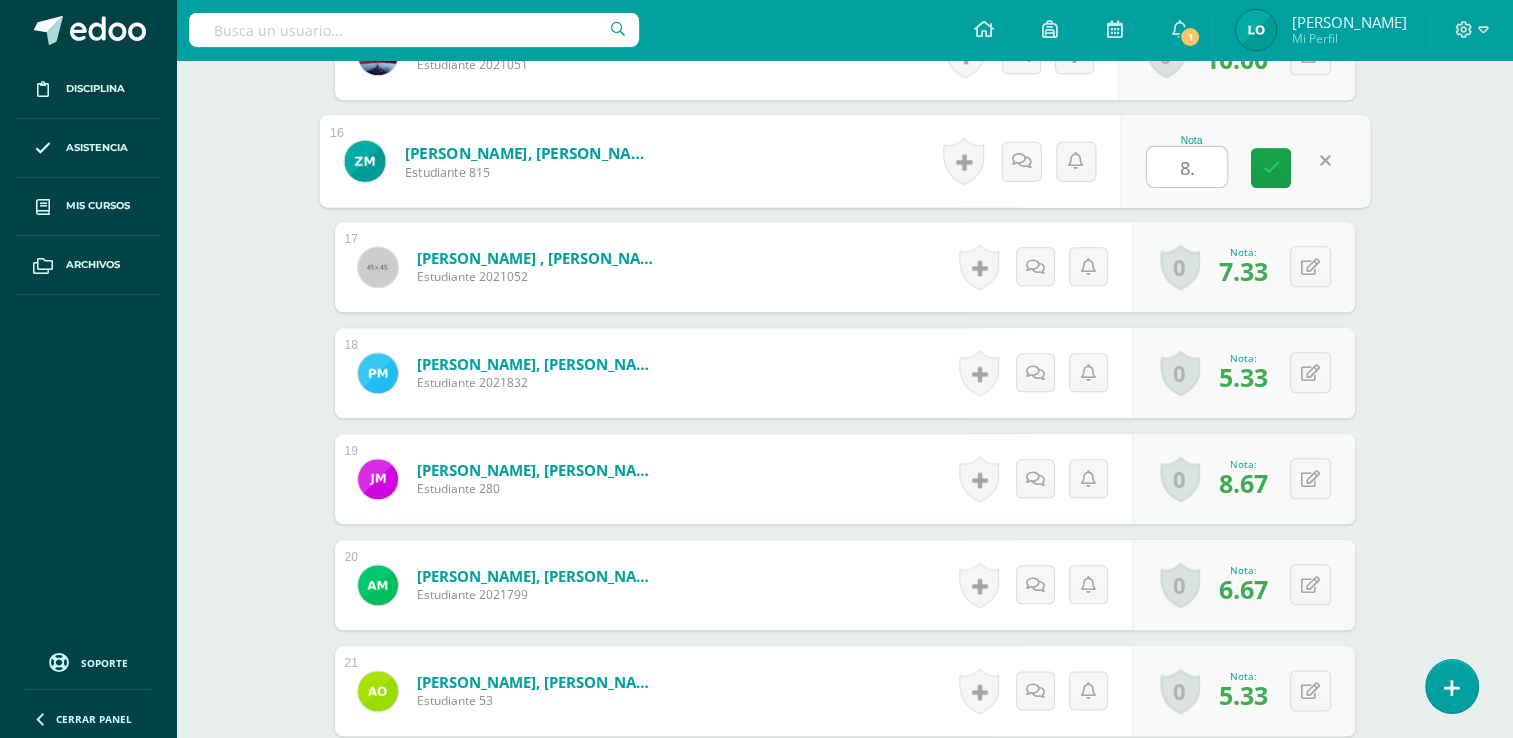 type on "8" 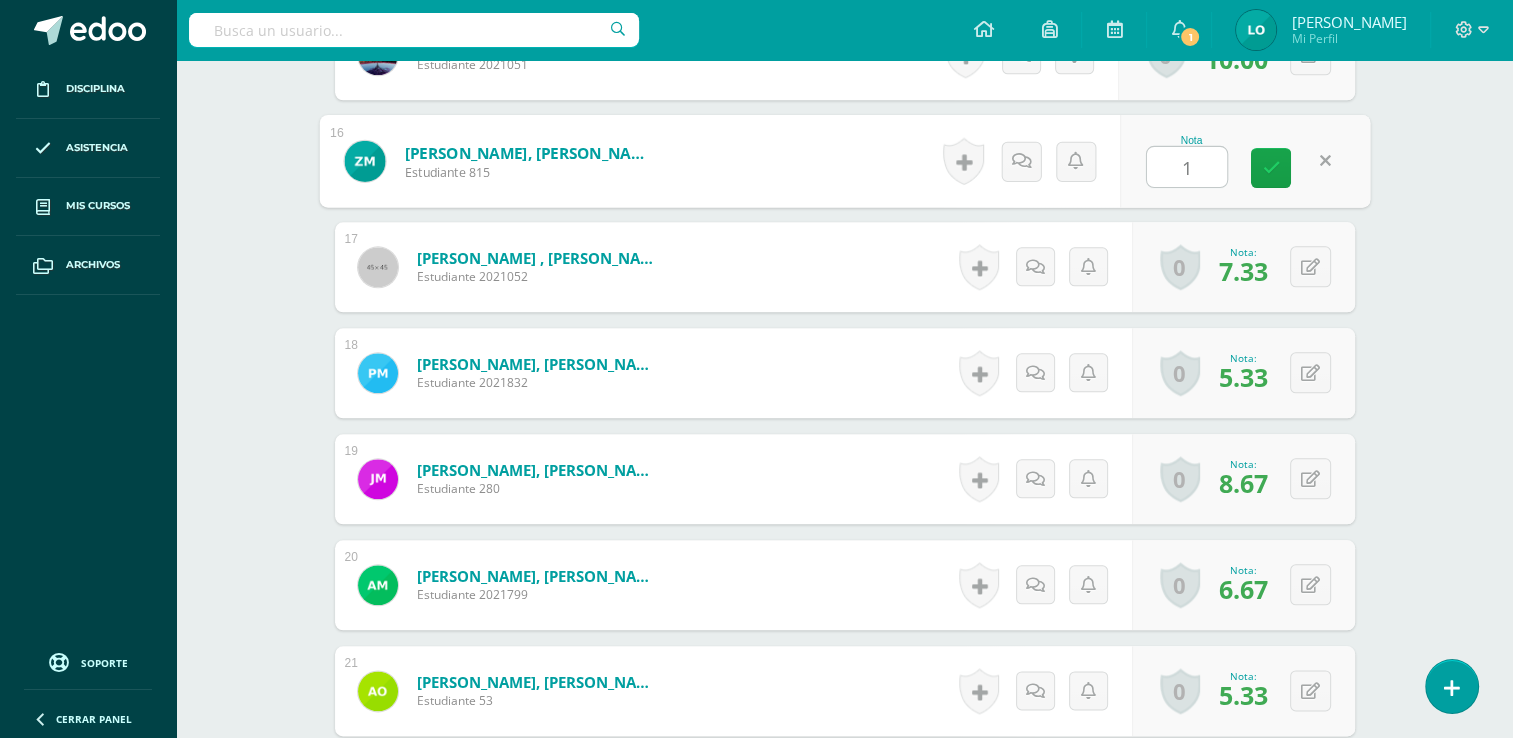 type on "10" 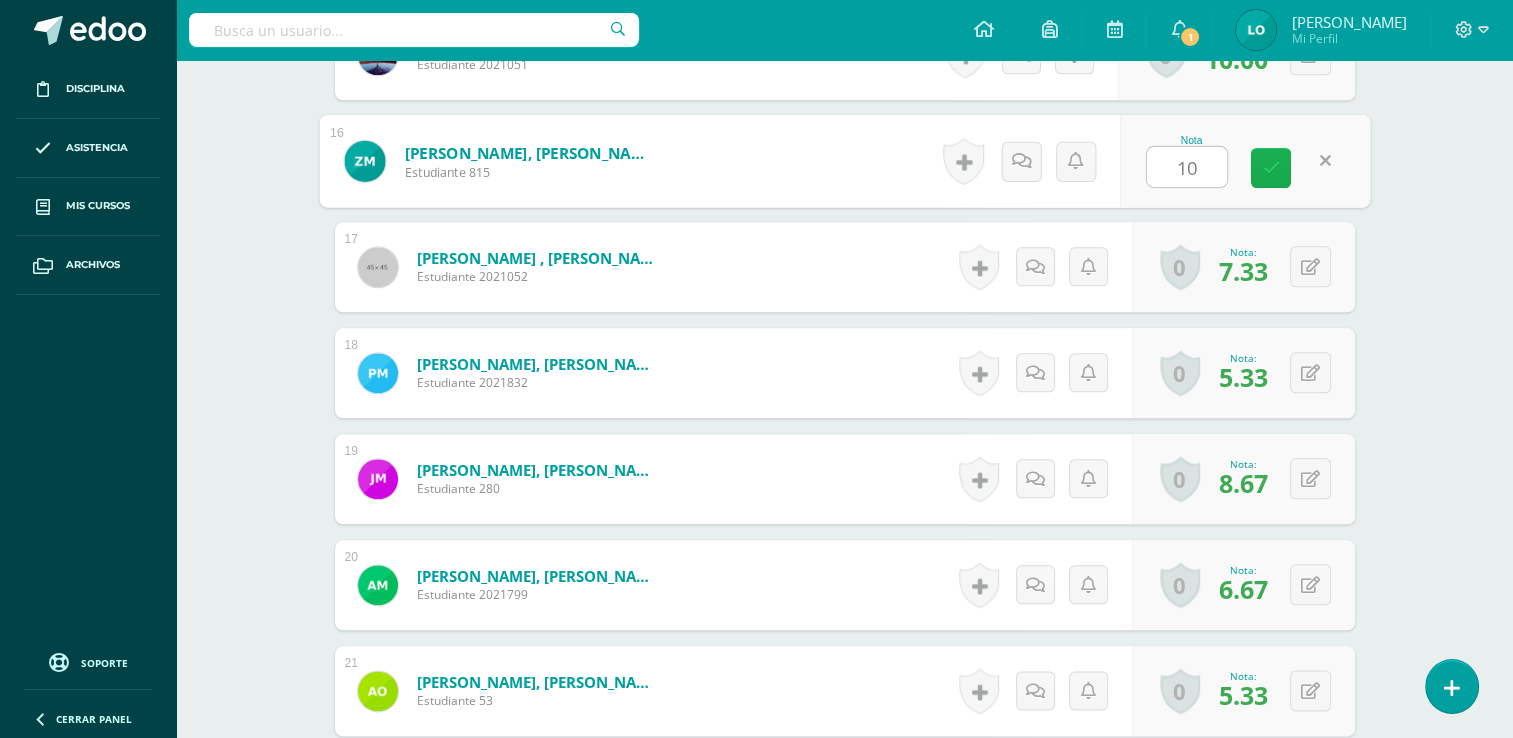 click at bounding box center (1271, 167) 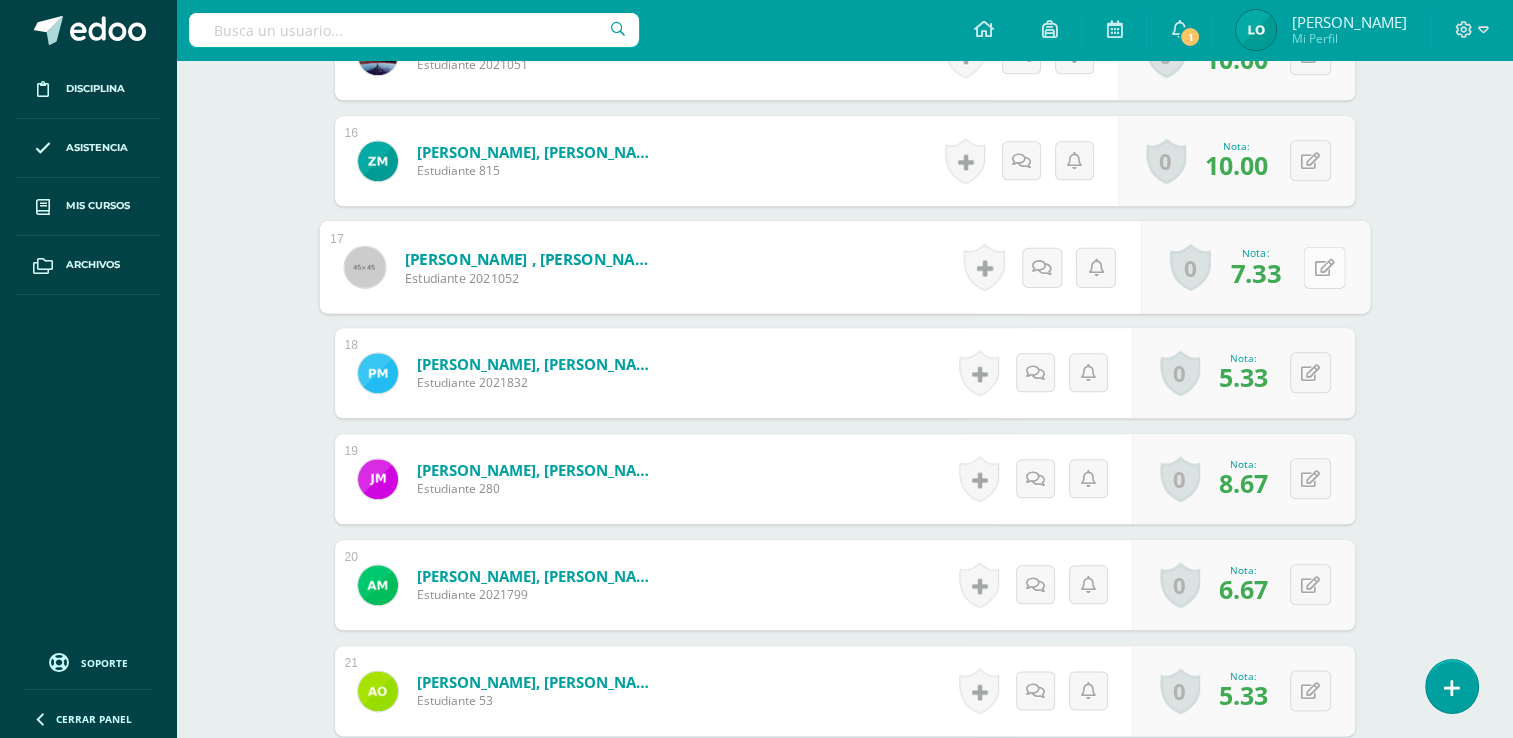 click at bounding box center [1324, 267] 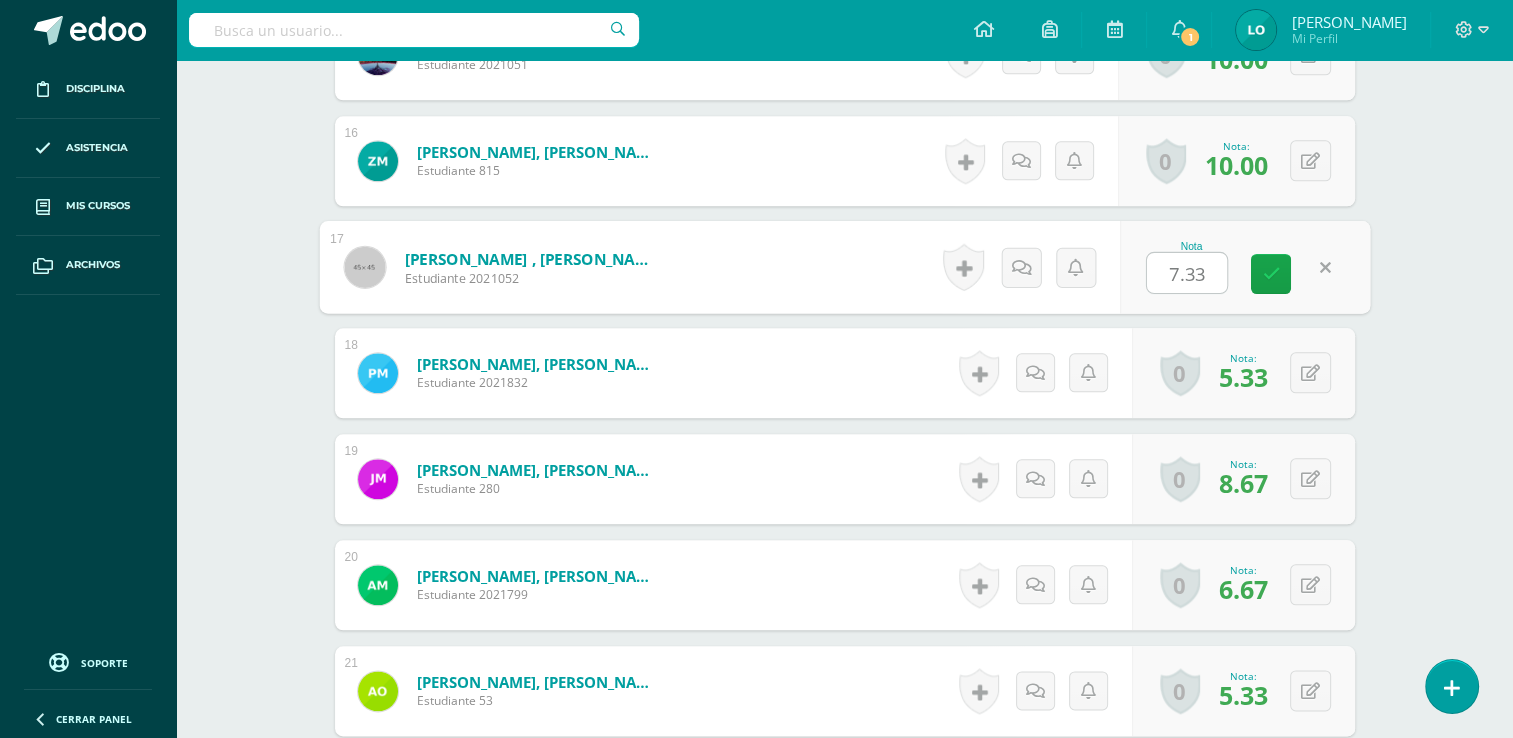 click on "7.33" at bounding box center (1187, 273) 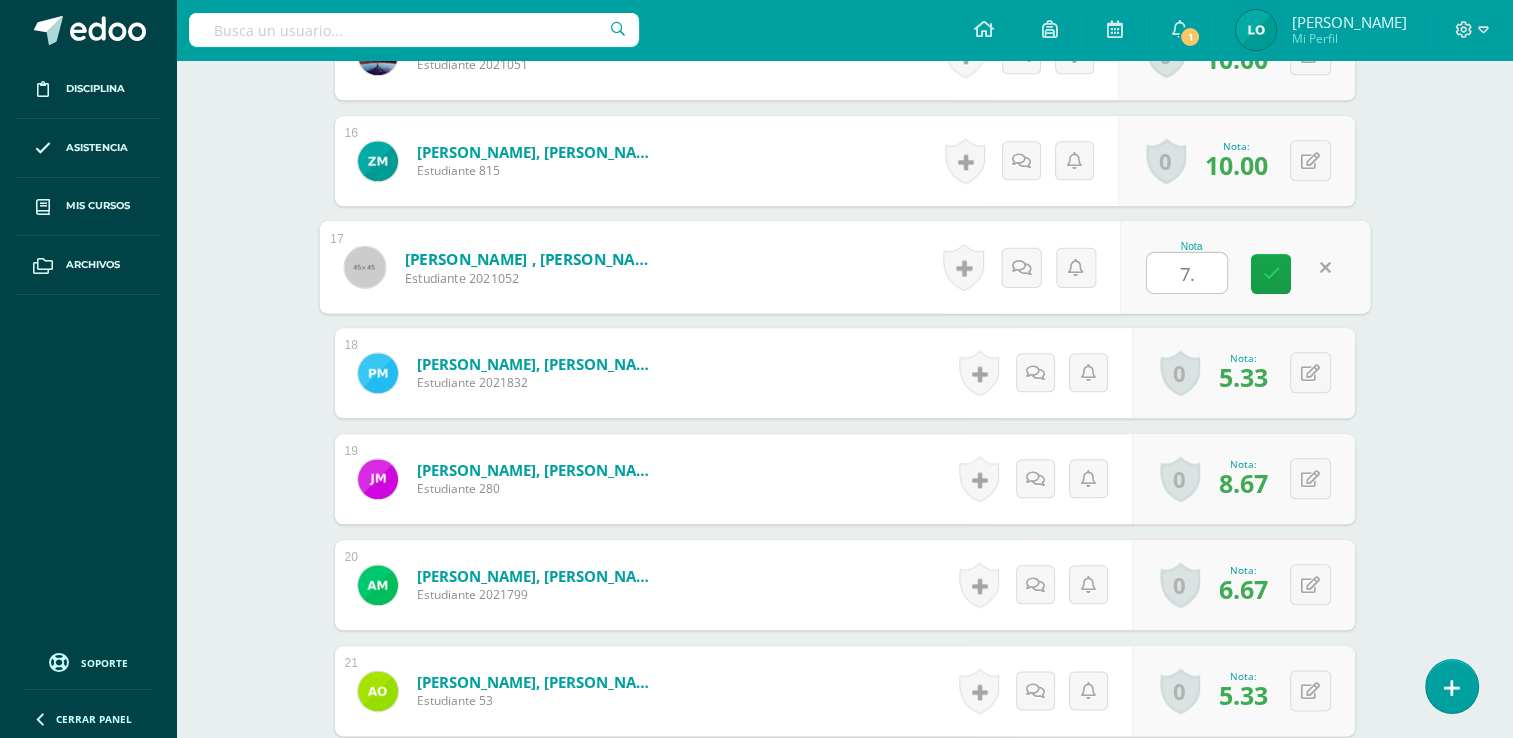 type on "7" 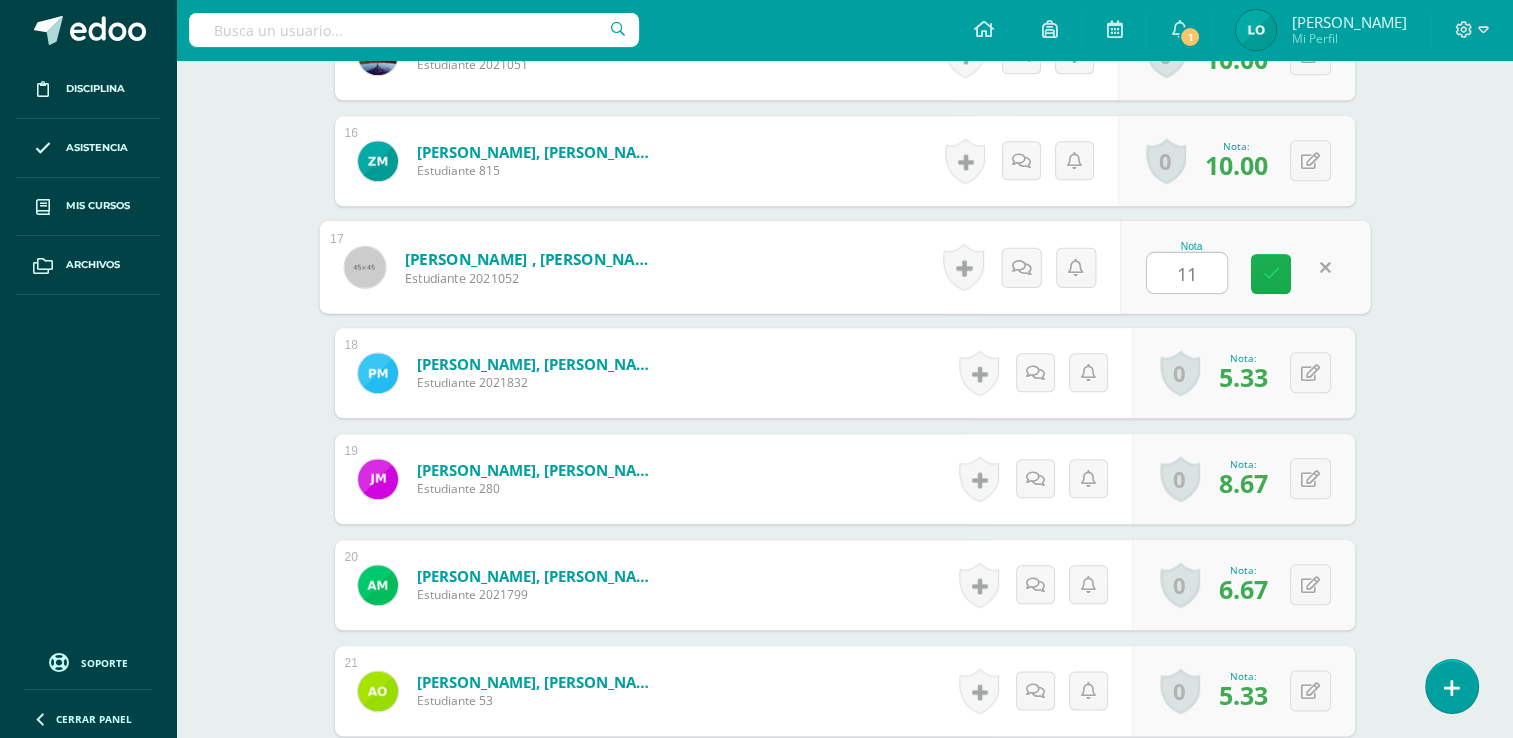 click at bounding box center [1271, 273] 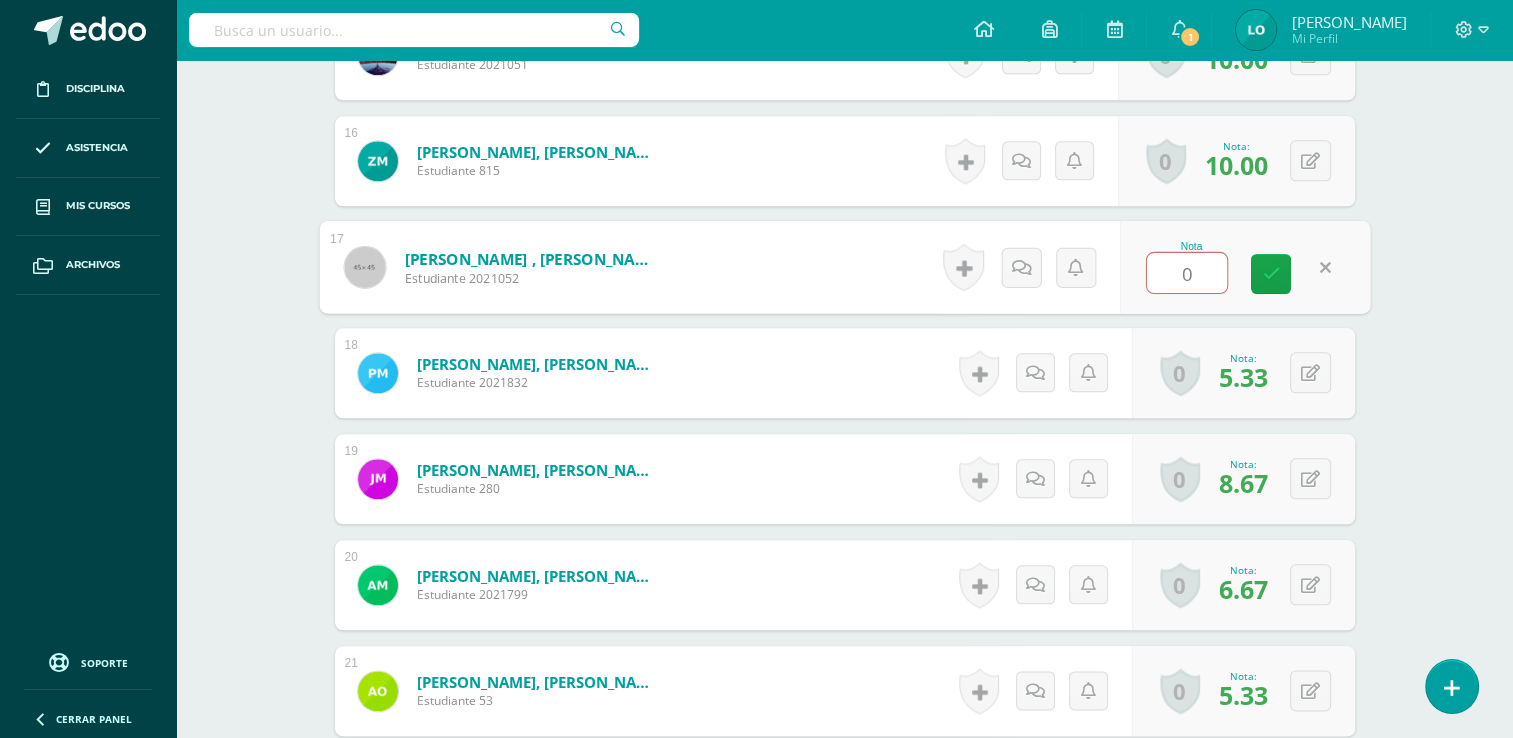click on "0" at bounding box center [1187, 273] 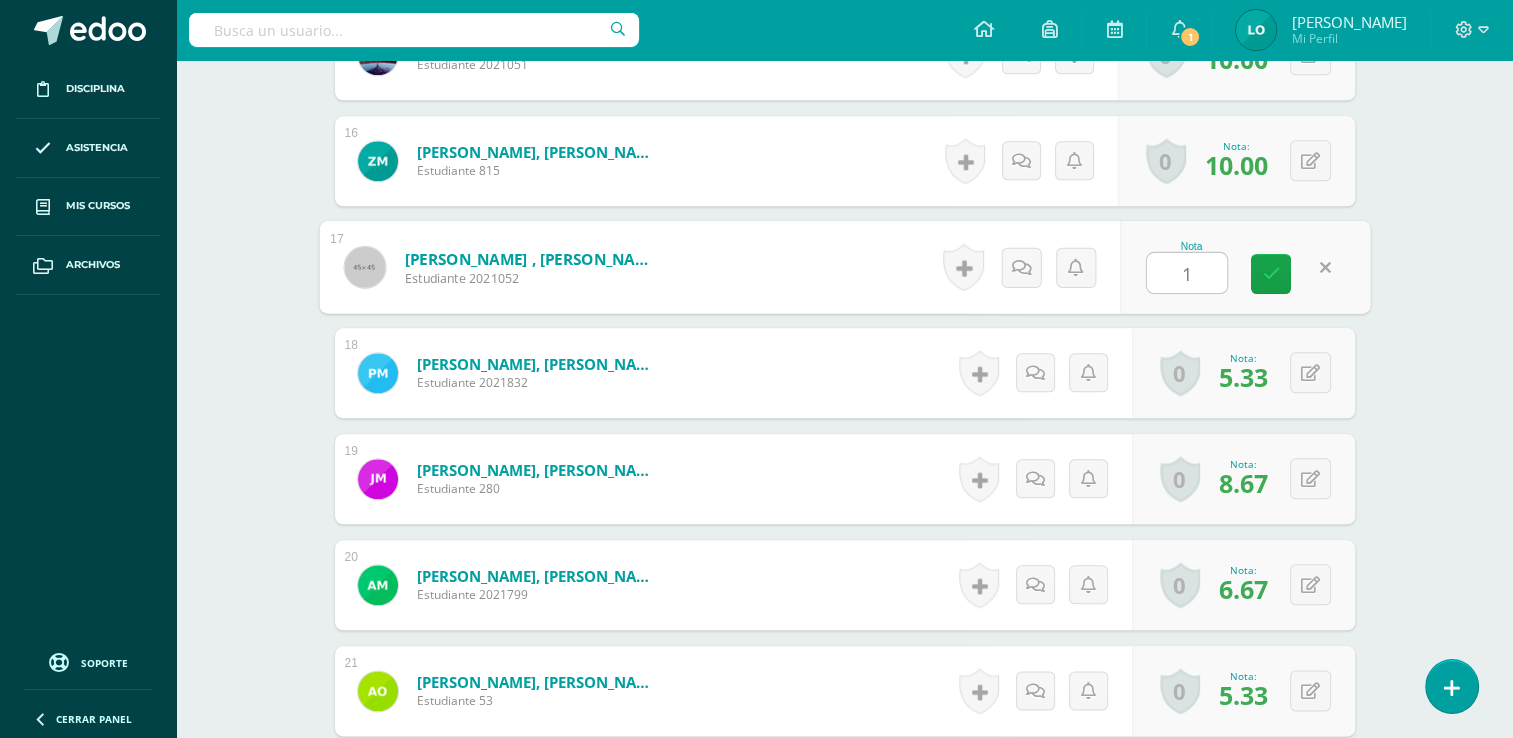type on "10" 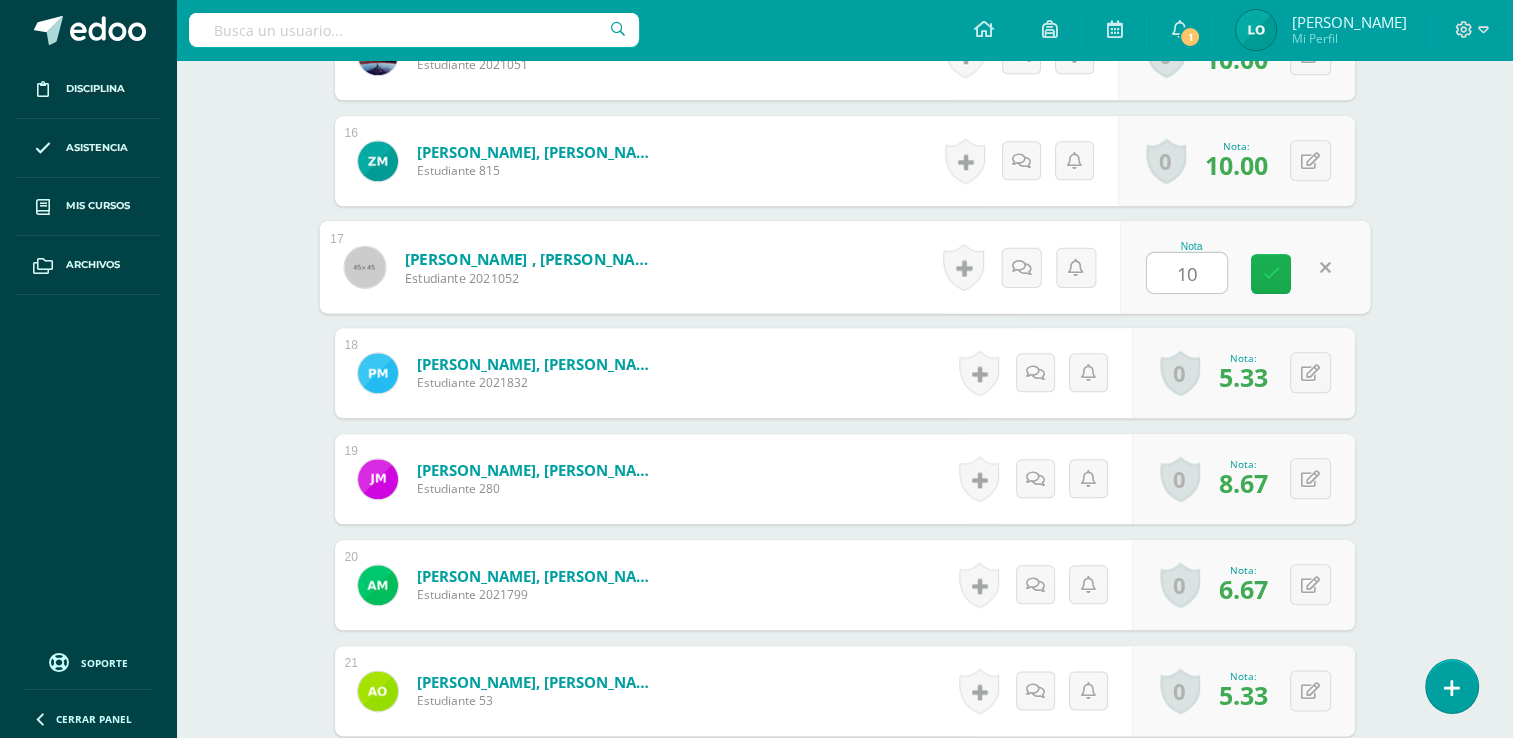click at bounding box center [1271, 274] 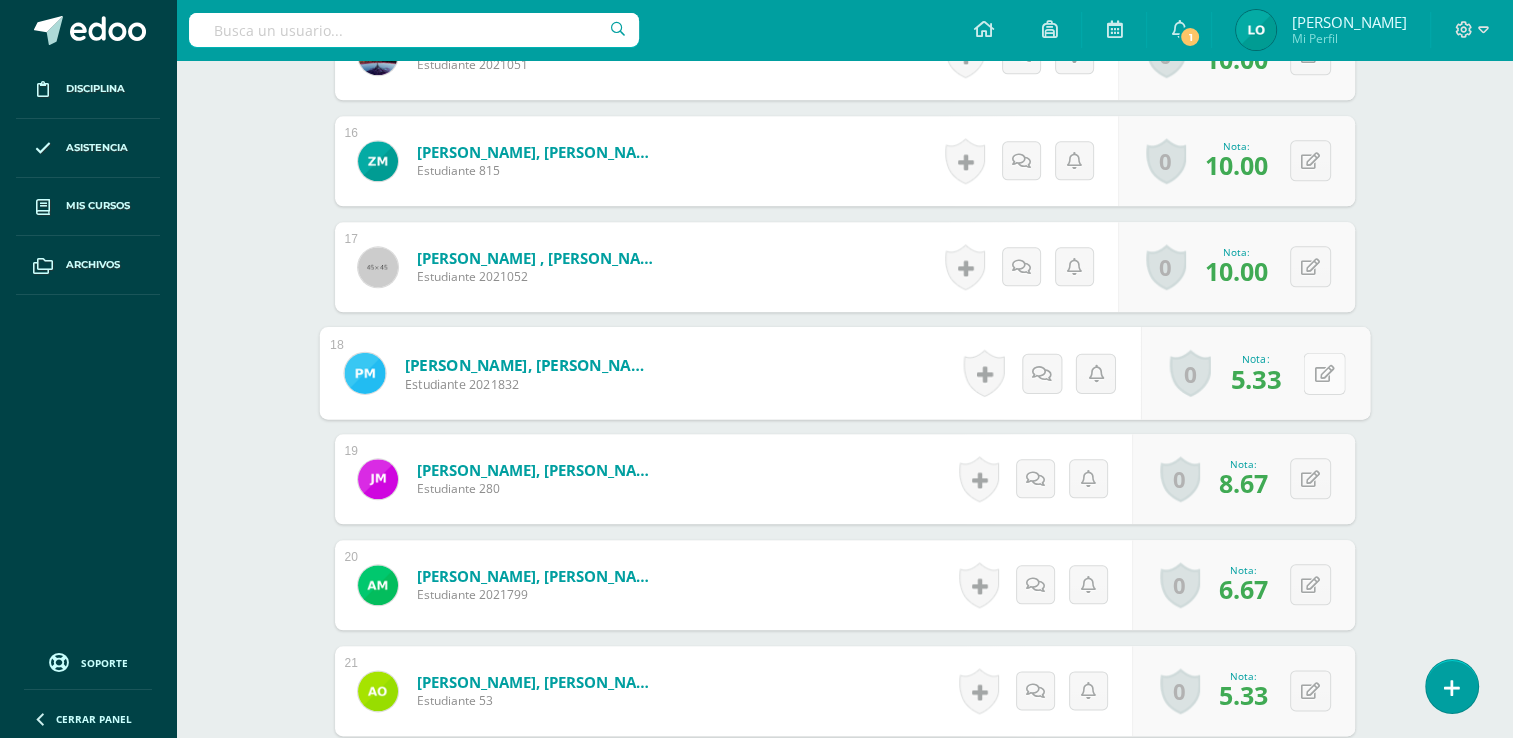click on "0
Logros
Logros obtenidos
Aún no hay logros agregados
Nota:
5.33" at bounding box center (1254, 373) 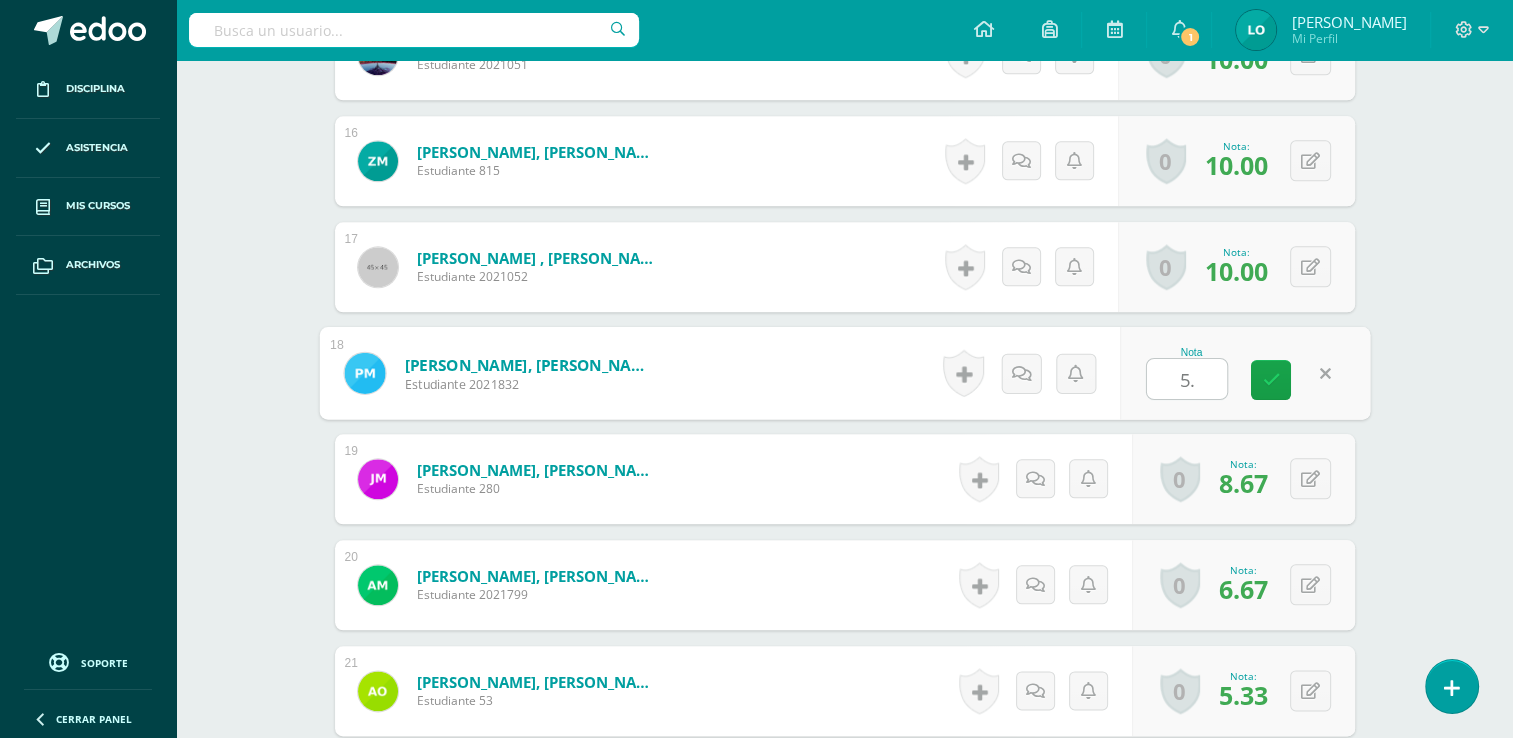 type on "5" 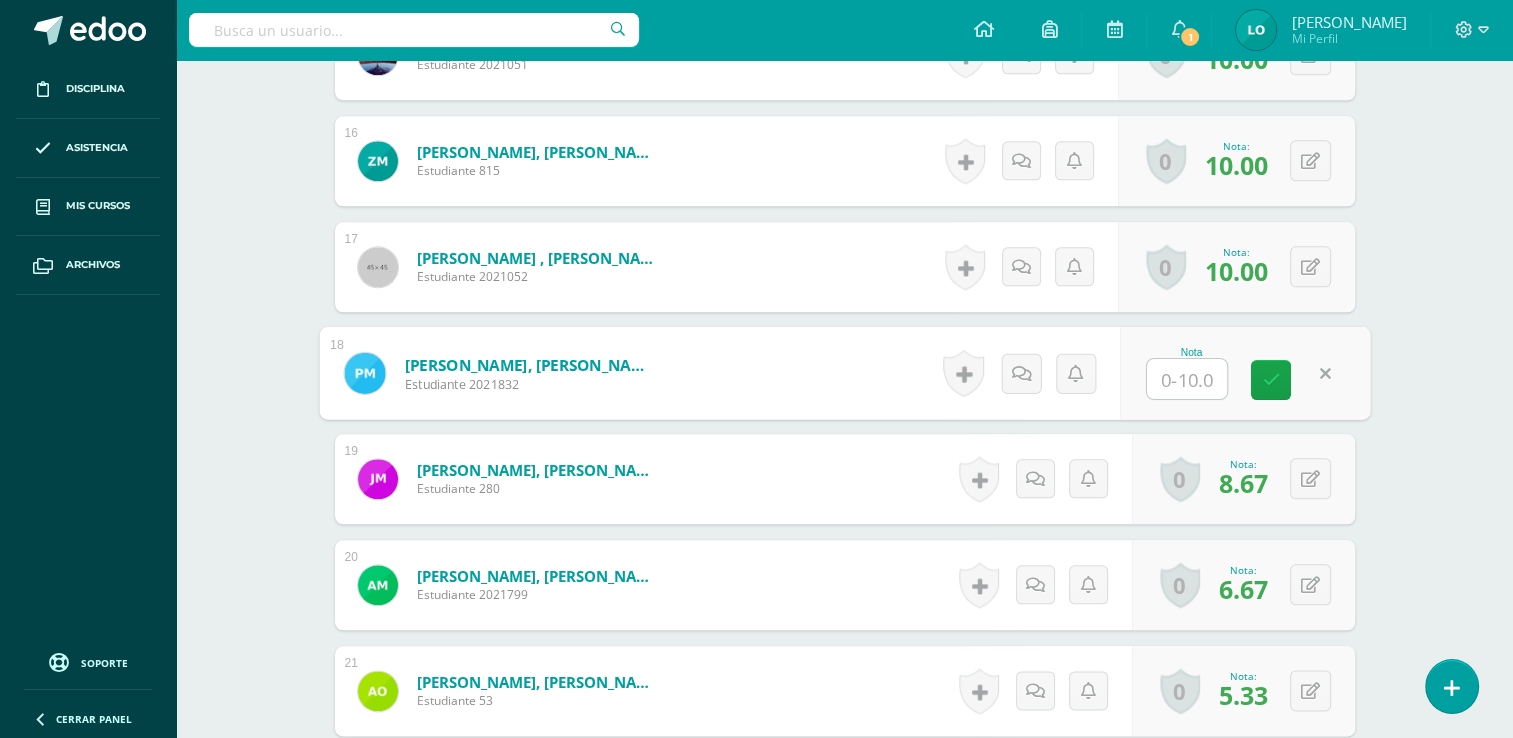 type on "8" 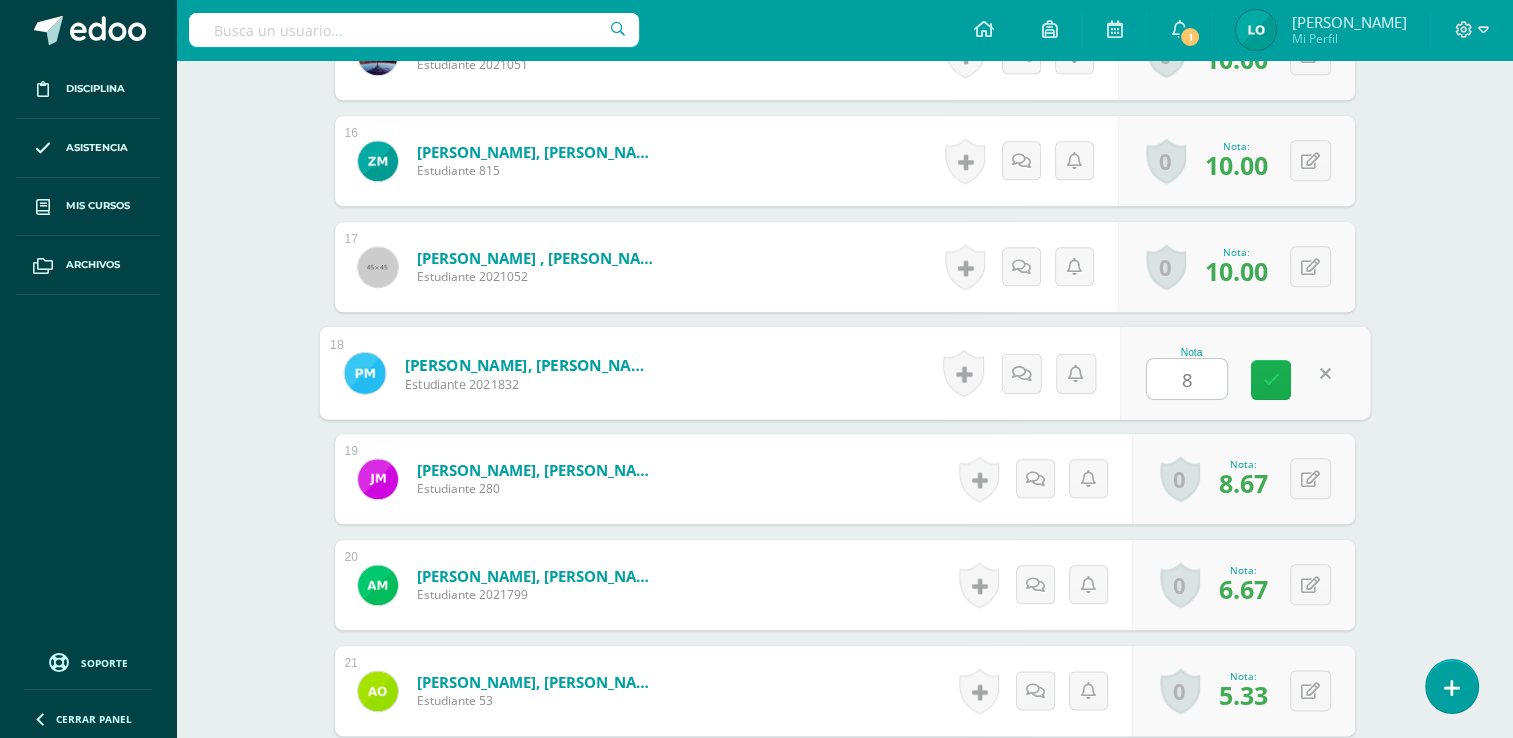 click at bounding box center [1271, 379] 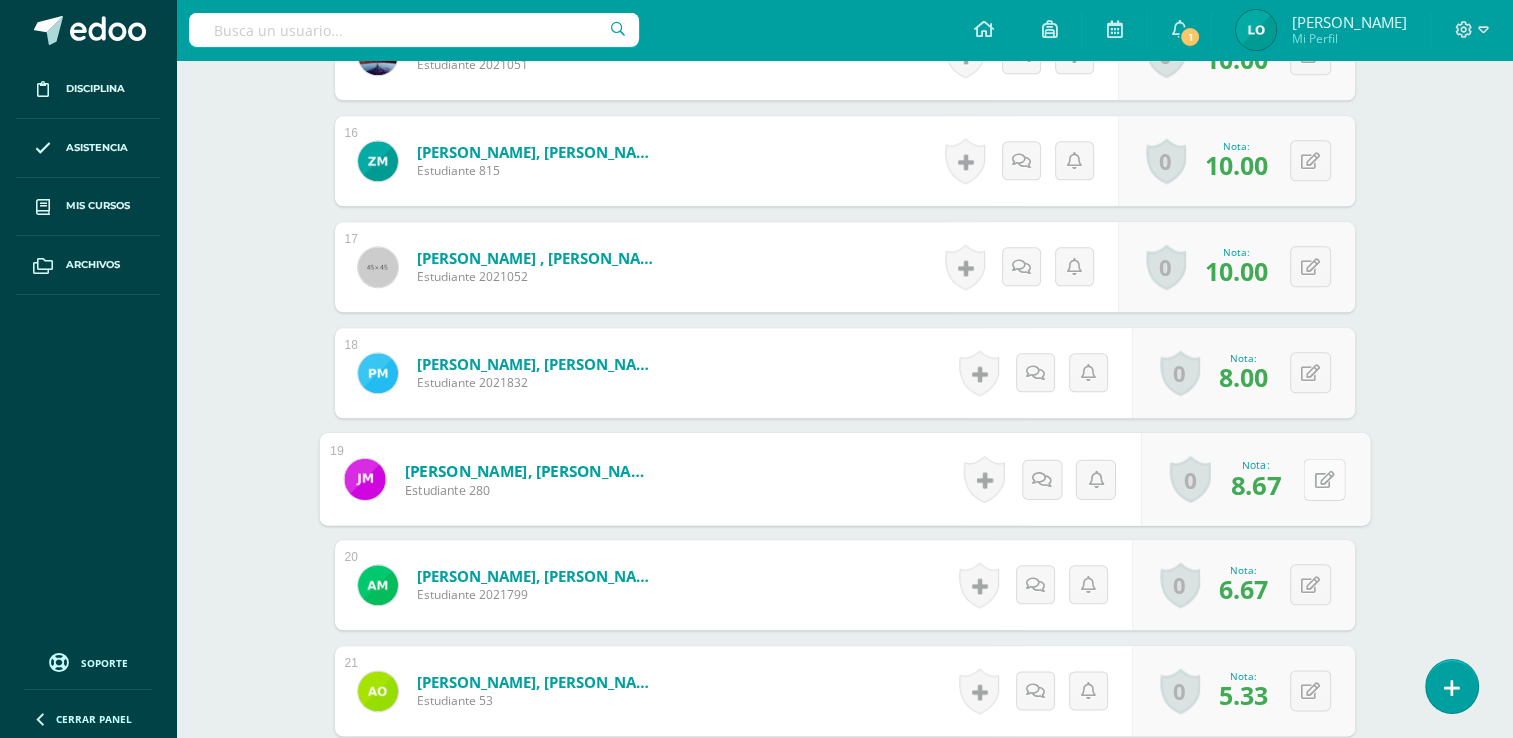 click at bounding box center (1324, 479) 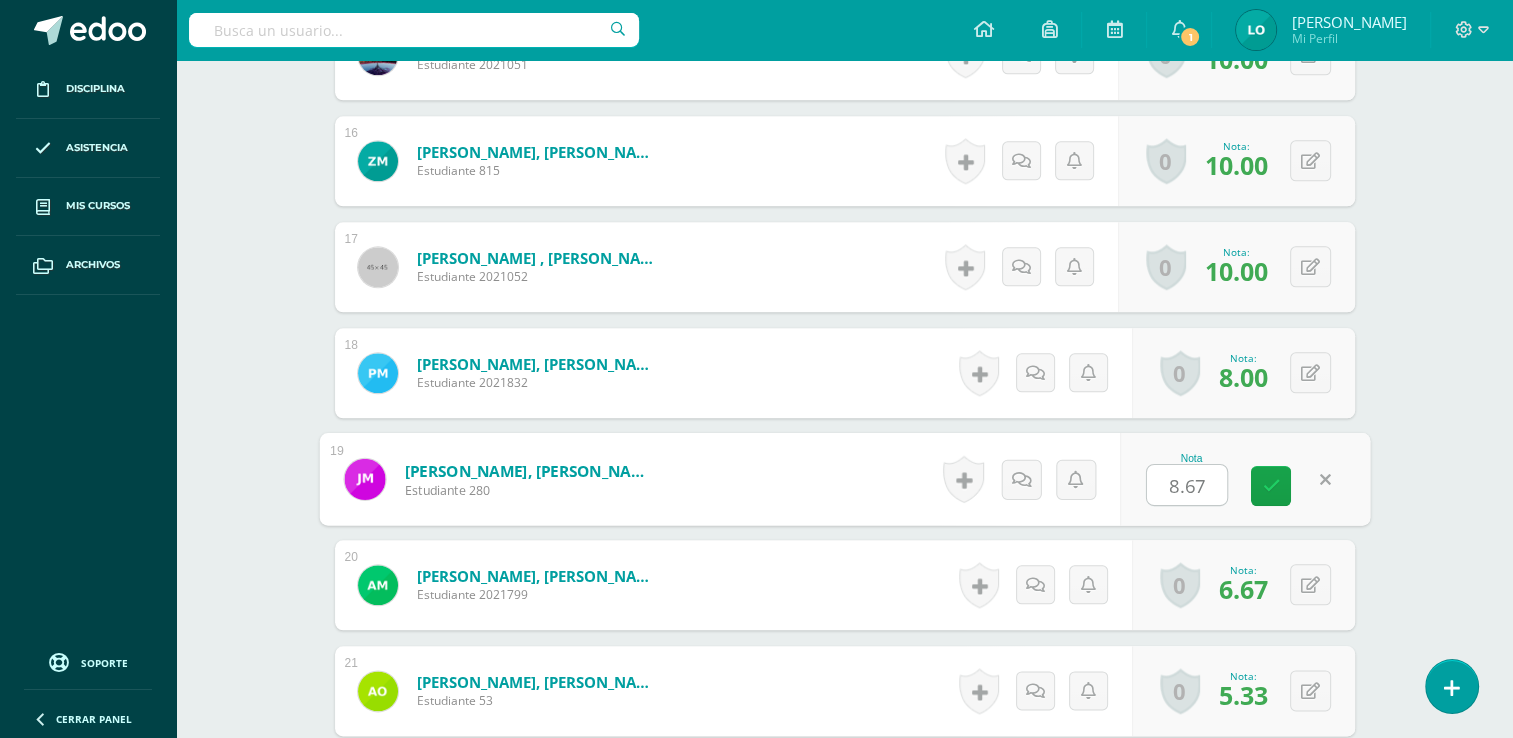click on "8.67" at bounding box center [1187, 485] 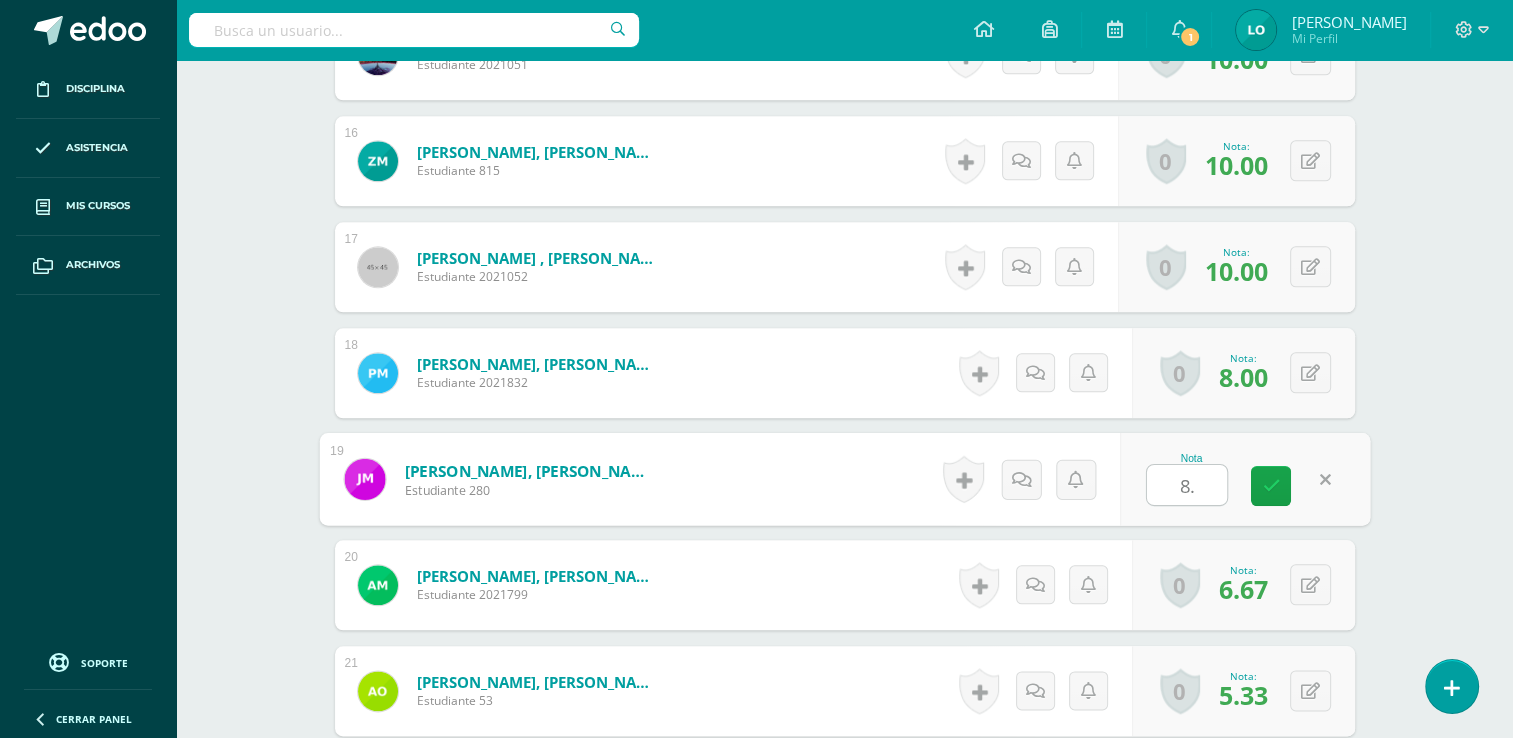 type on "8" 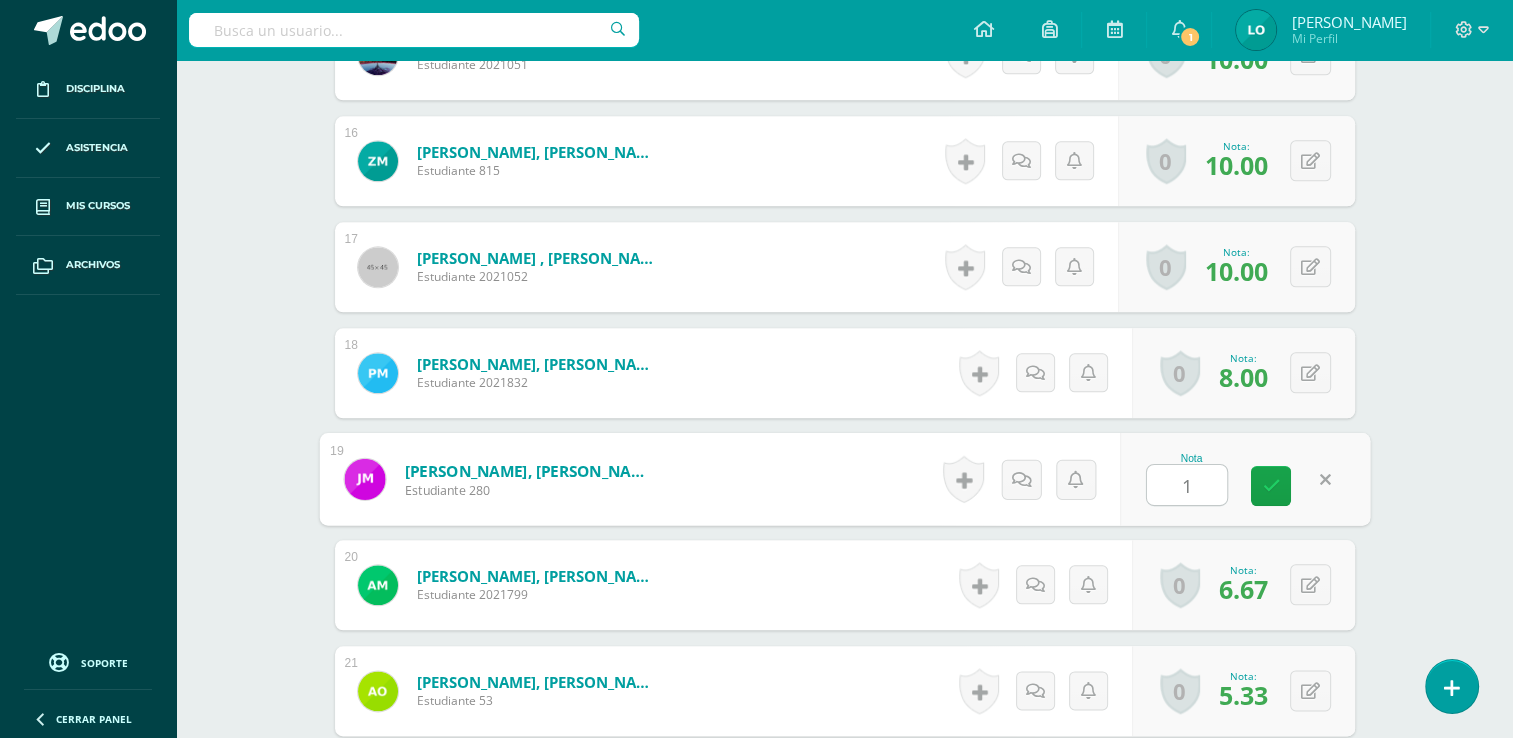 type on "10" 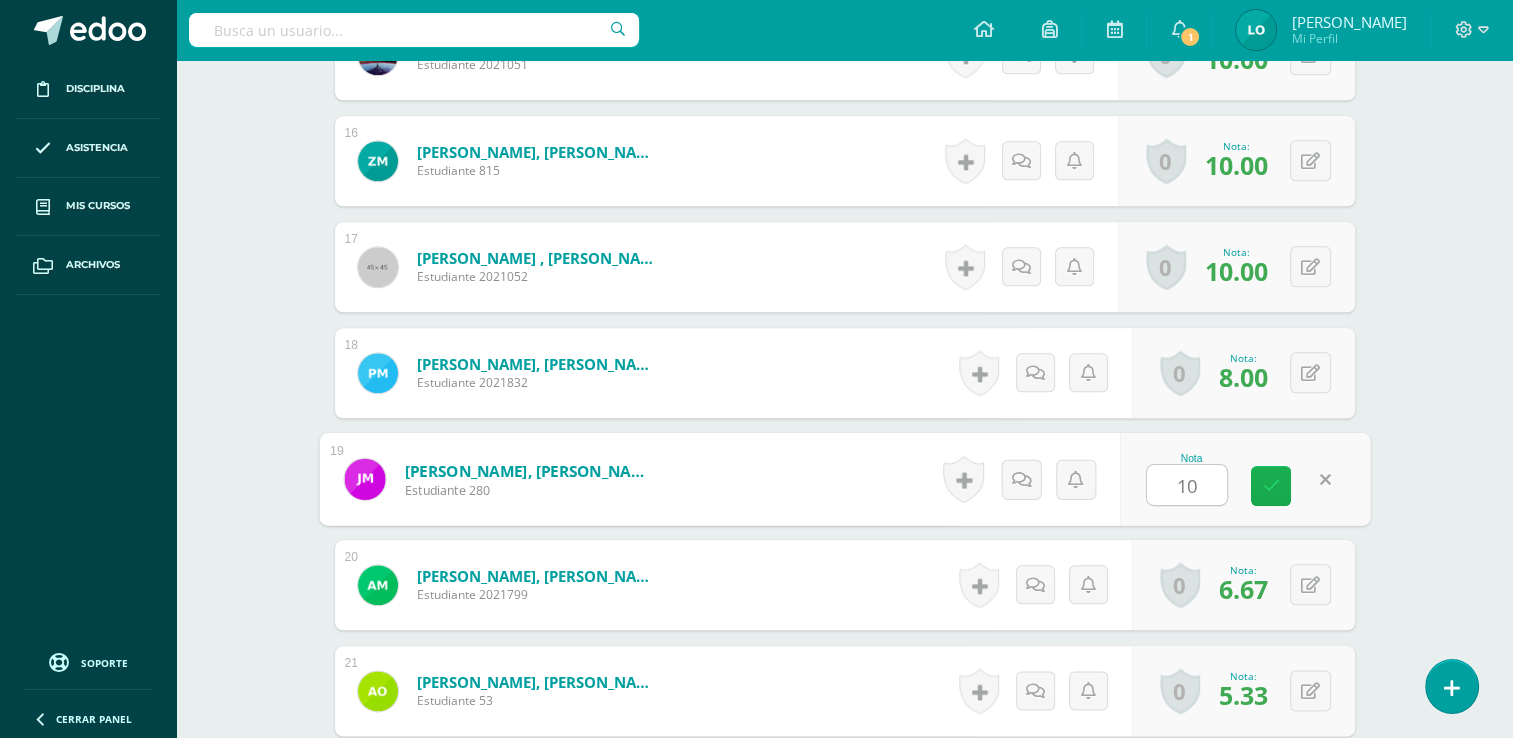 click at bounding box center (1271, 485) 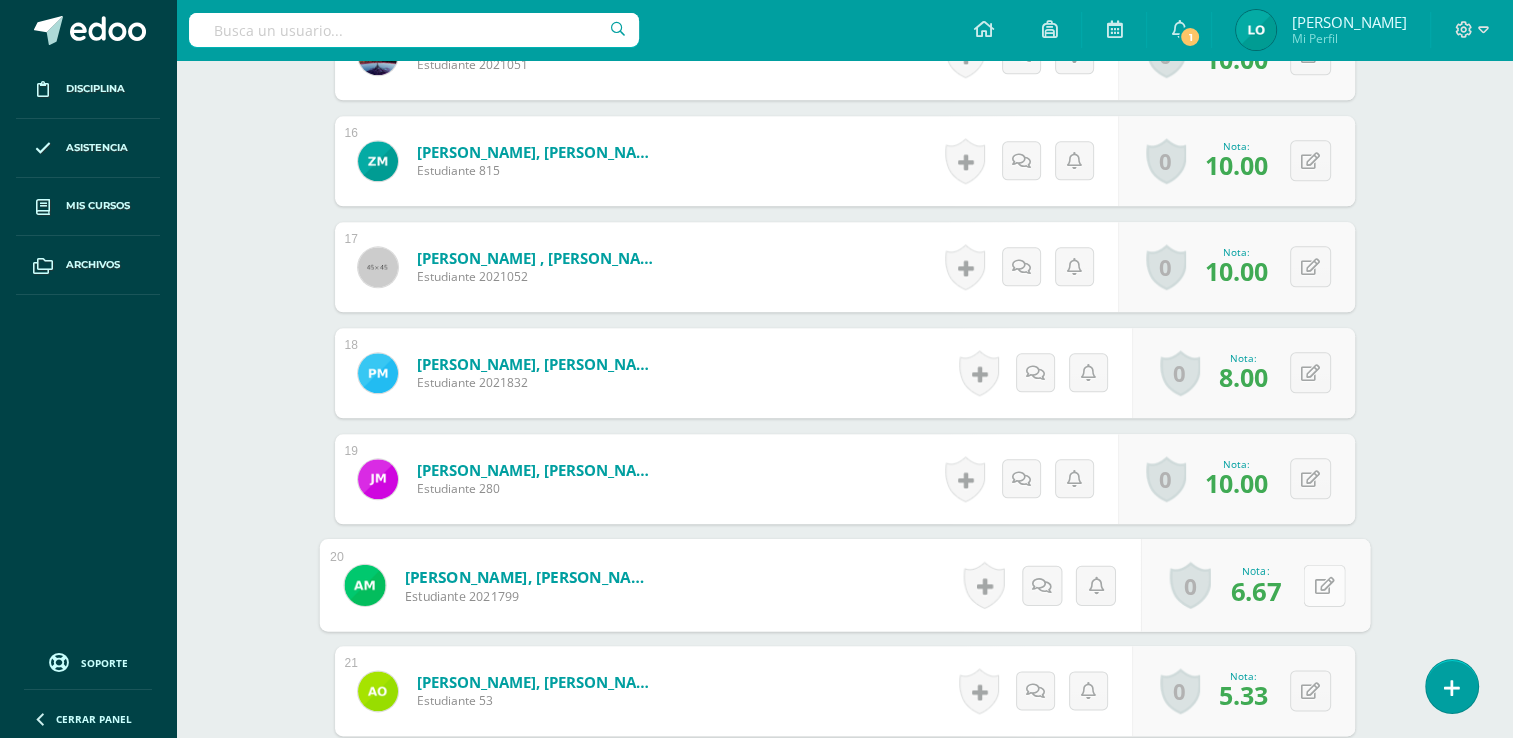 click at bounding box center (1324, 585) 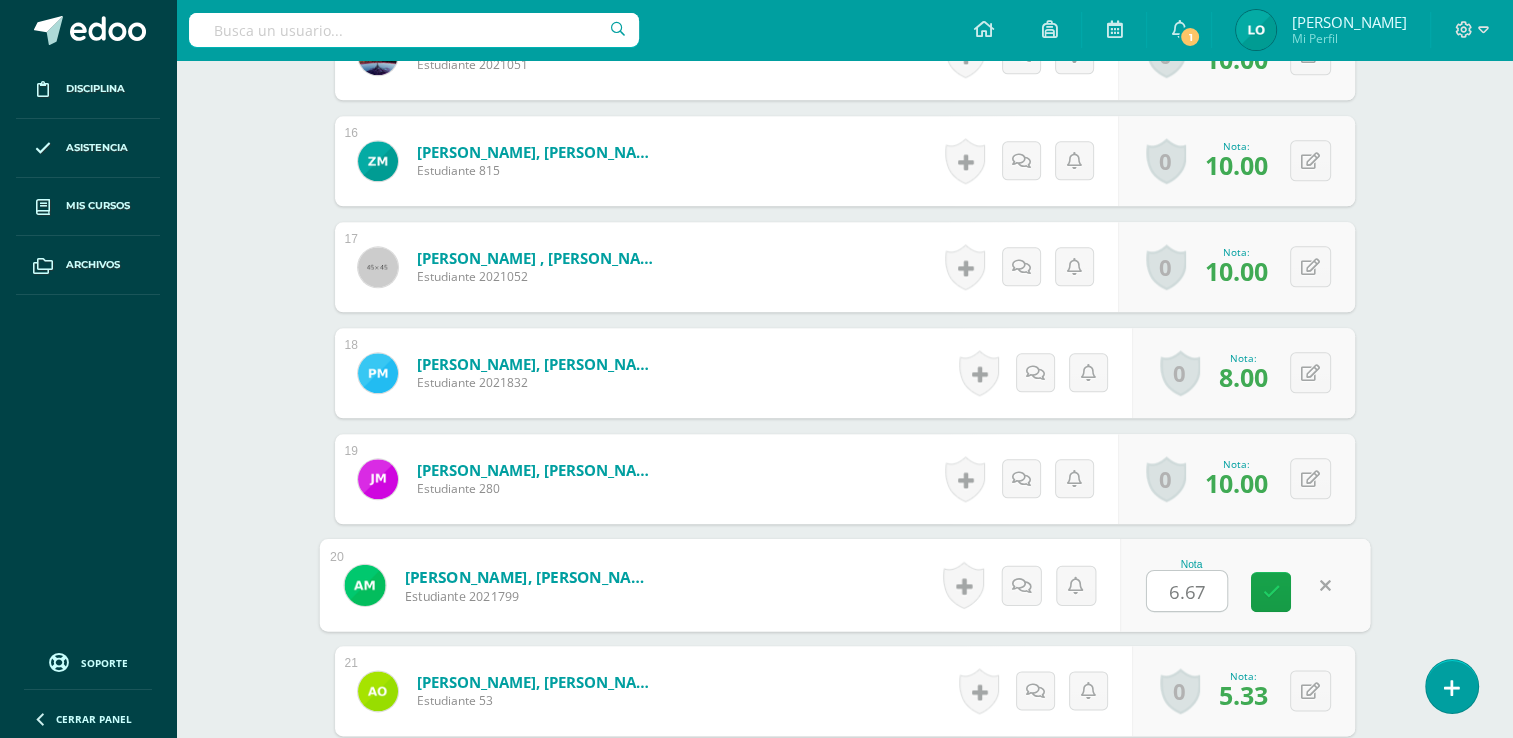 click on "6.67" at bounding box center (1187, 591) 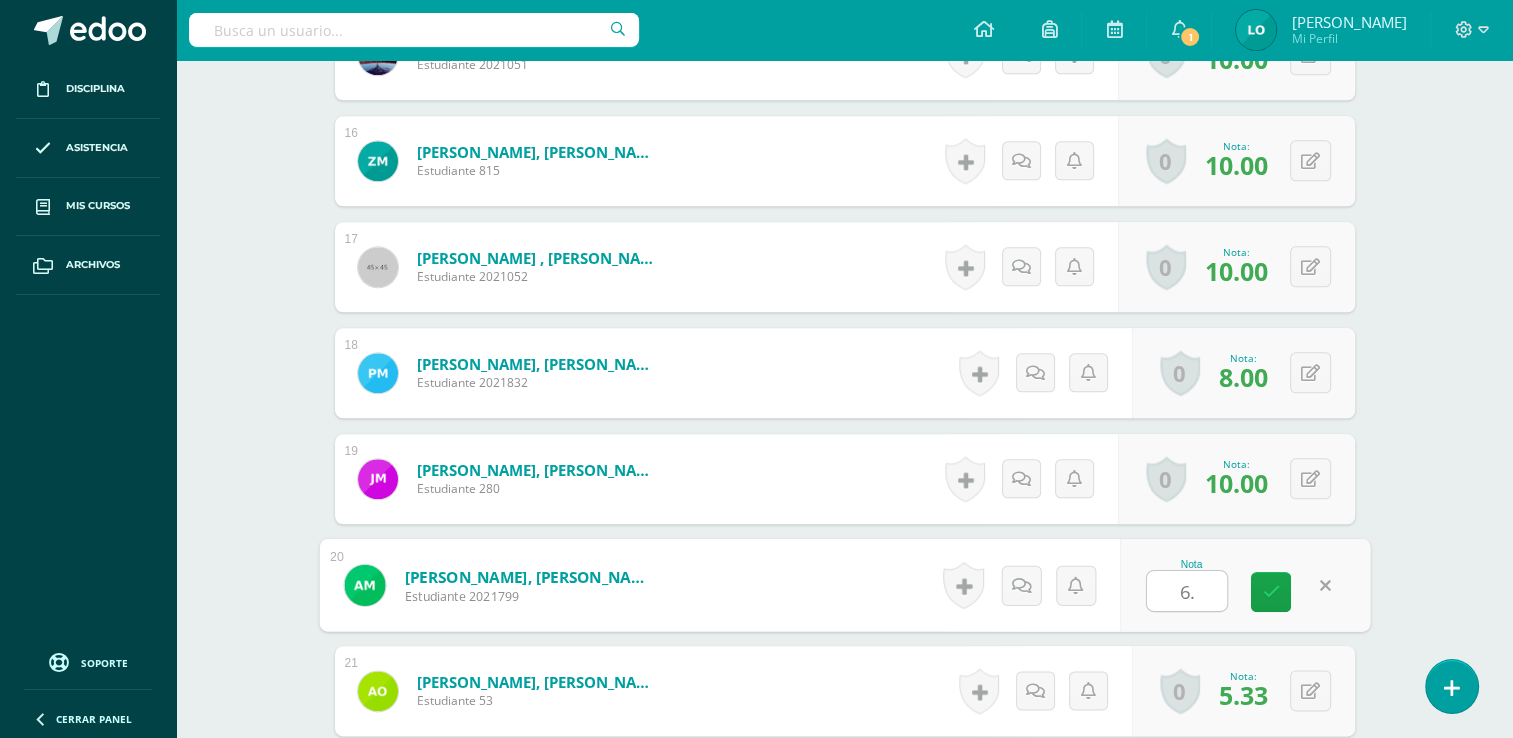type on "6" 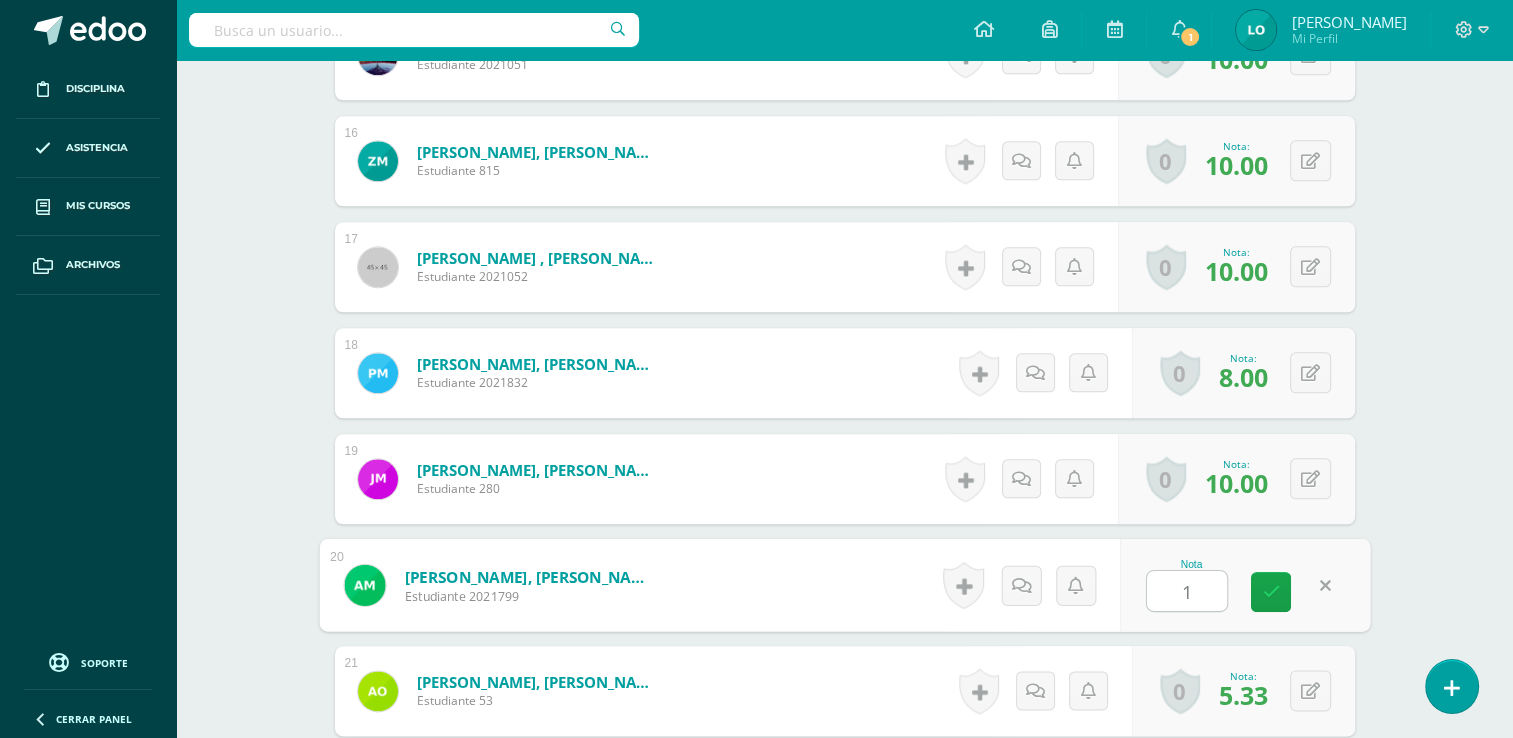 type on "10" 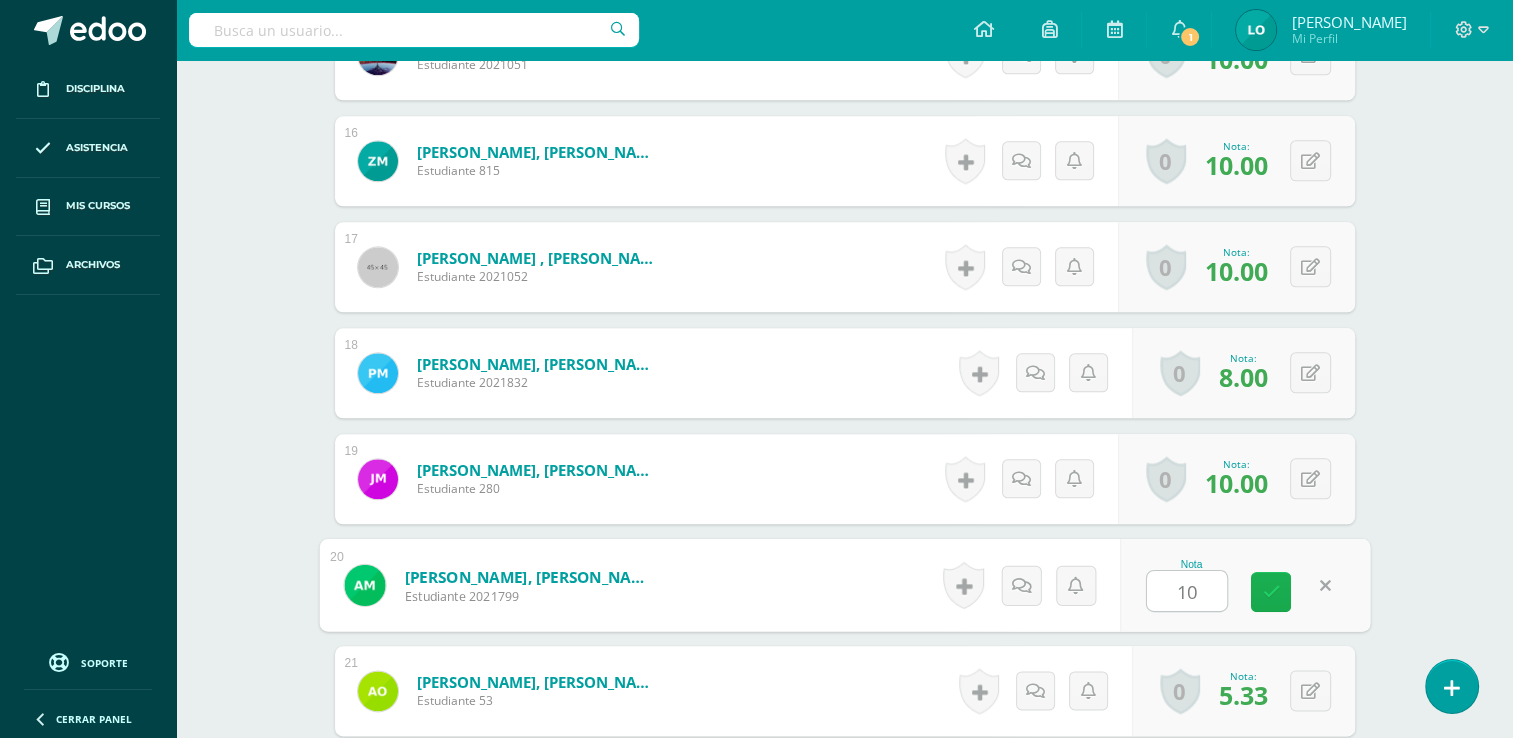 click at bounding box center (1271, 592) 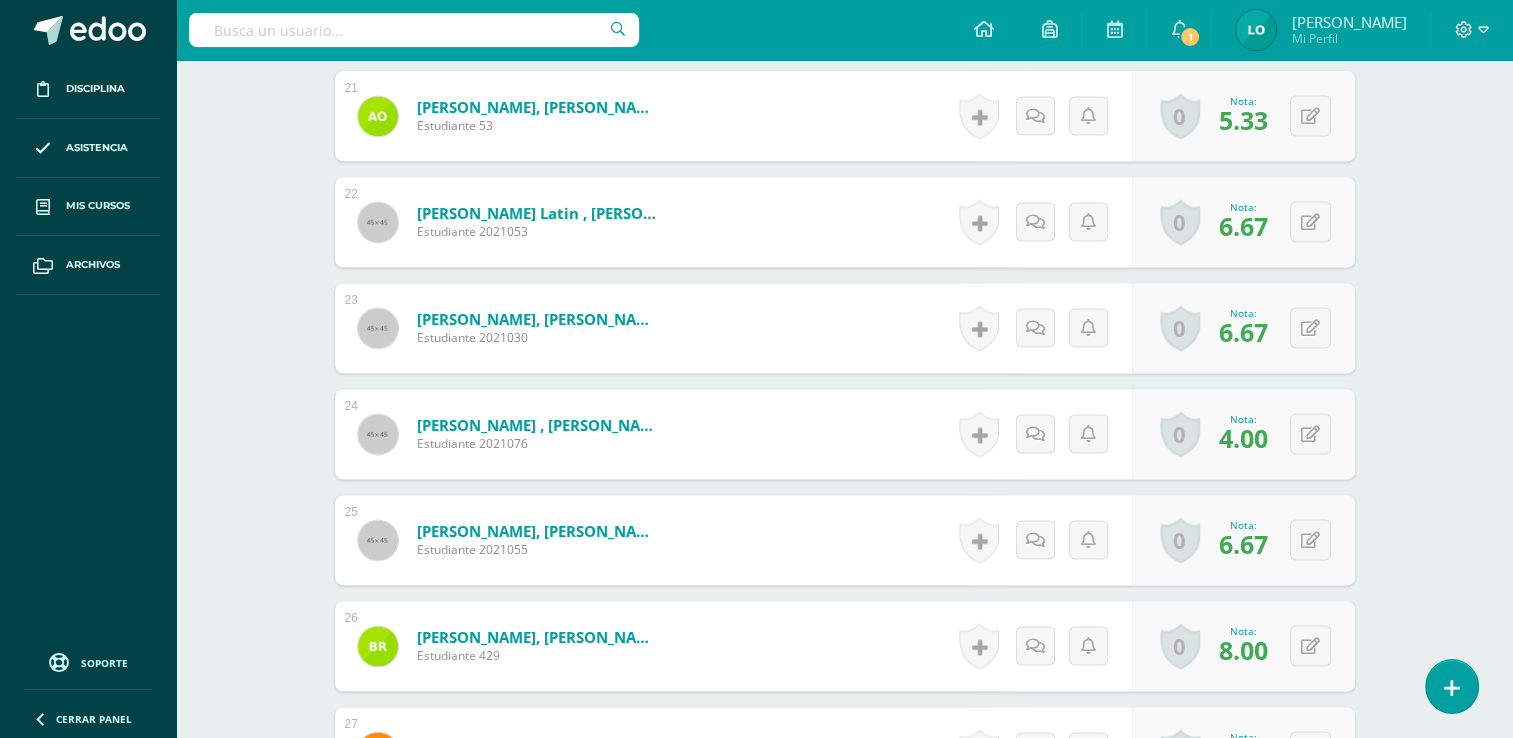 scroll, scrollTop: 2768, scrollLeft: 0, axis: vertical 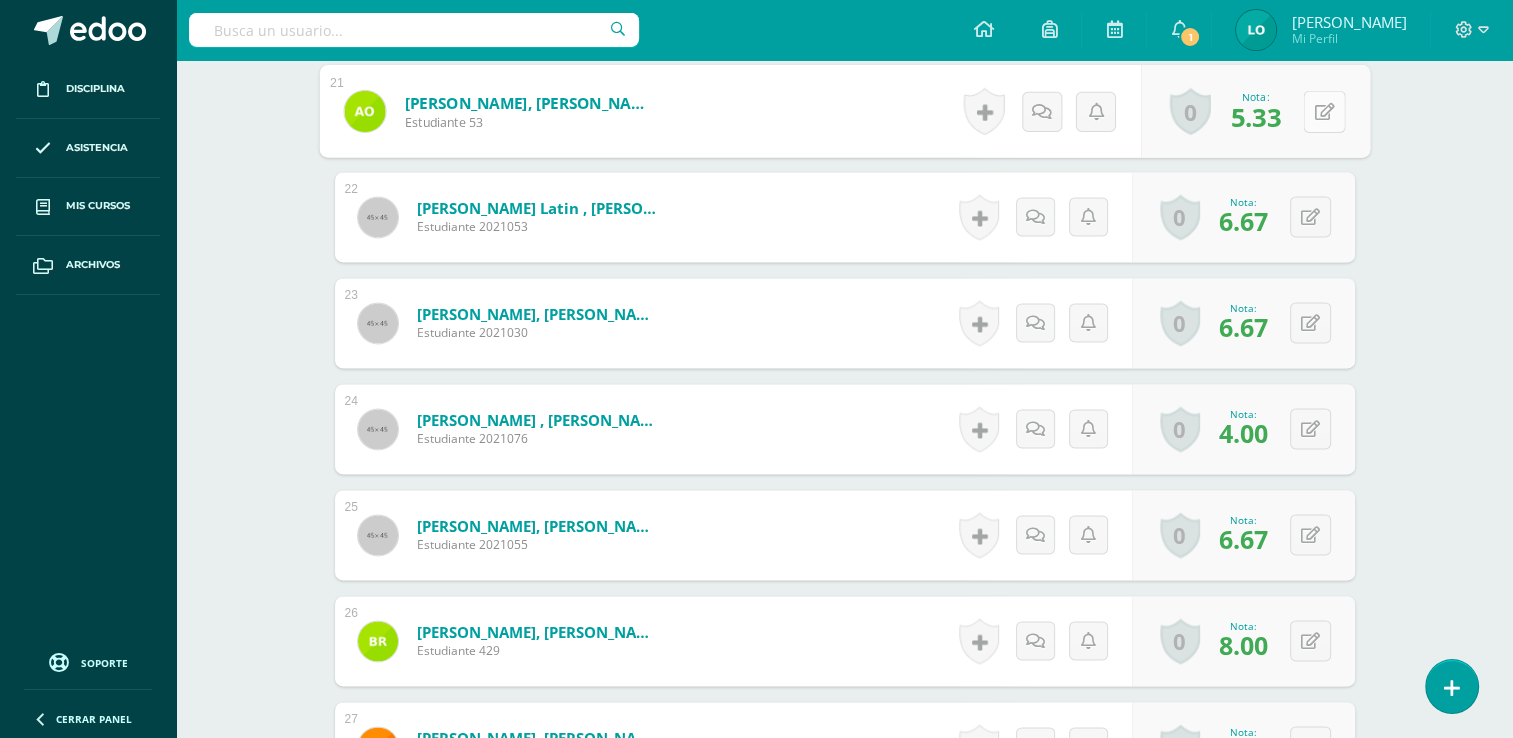 click at bounding box center (1324, 111) 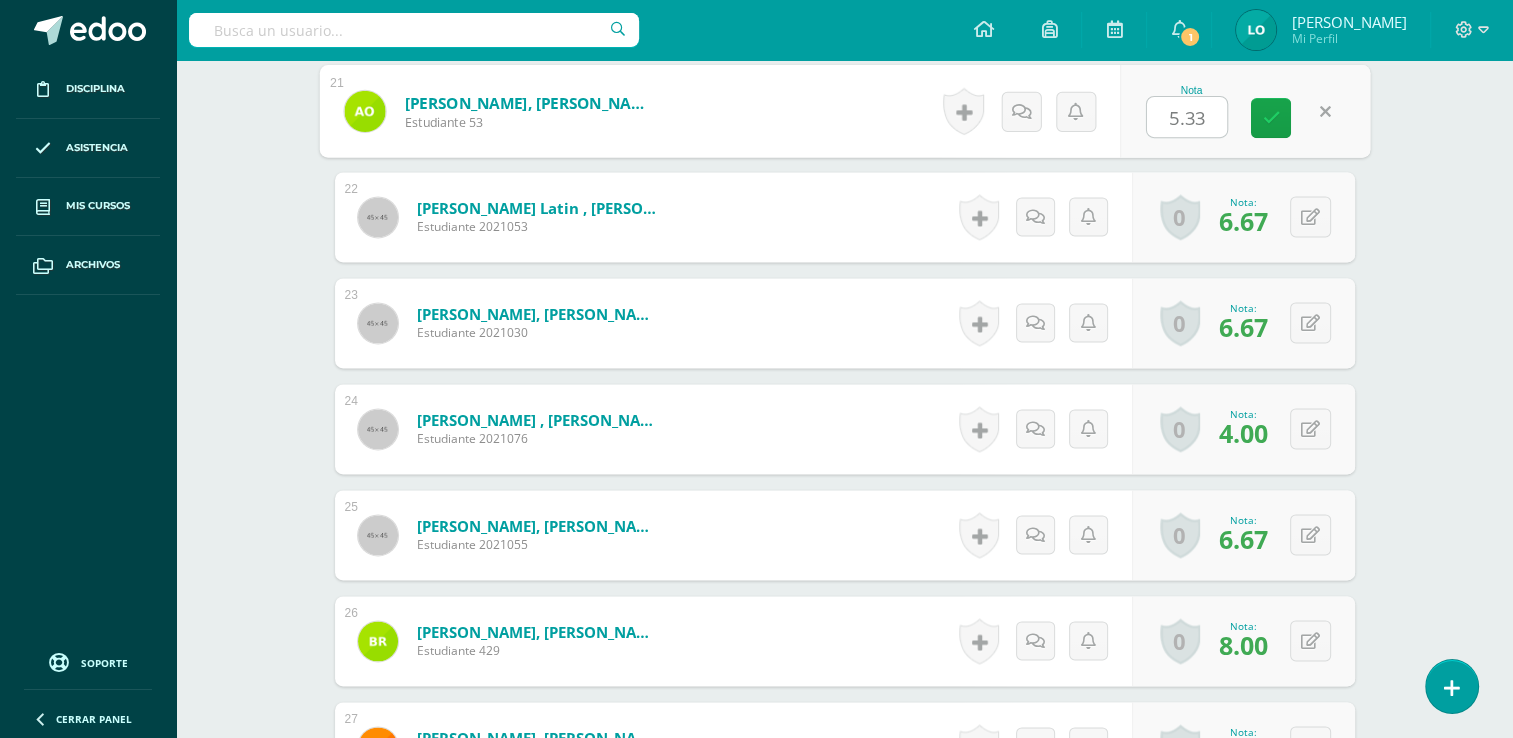 click on "5.33" at bounding box center (1187, 117) 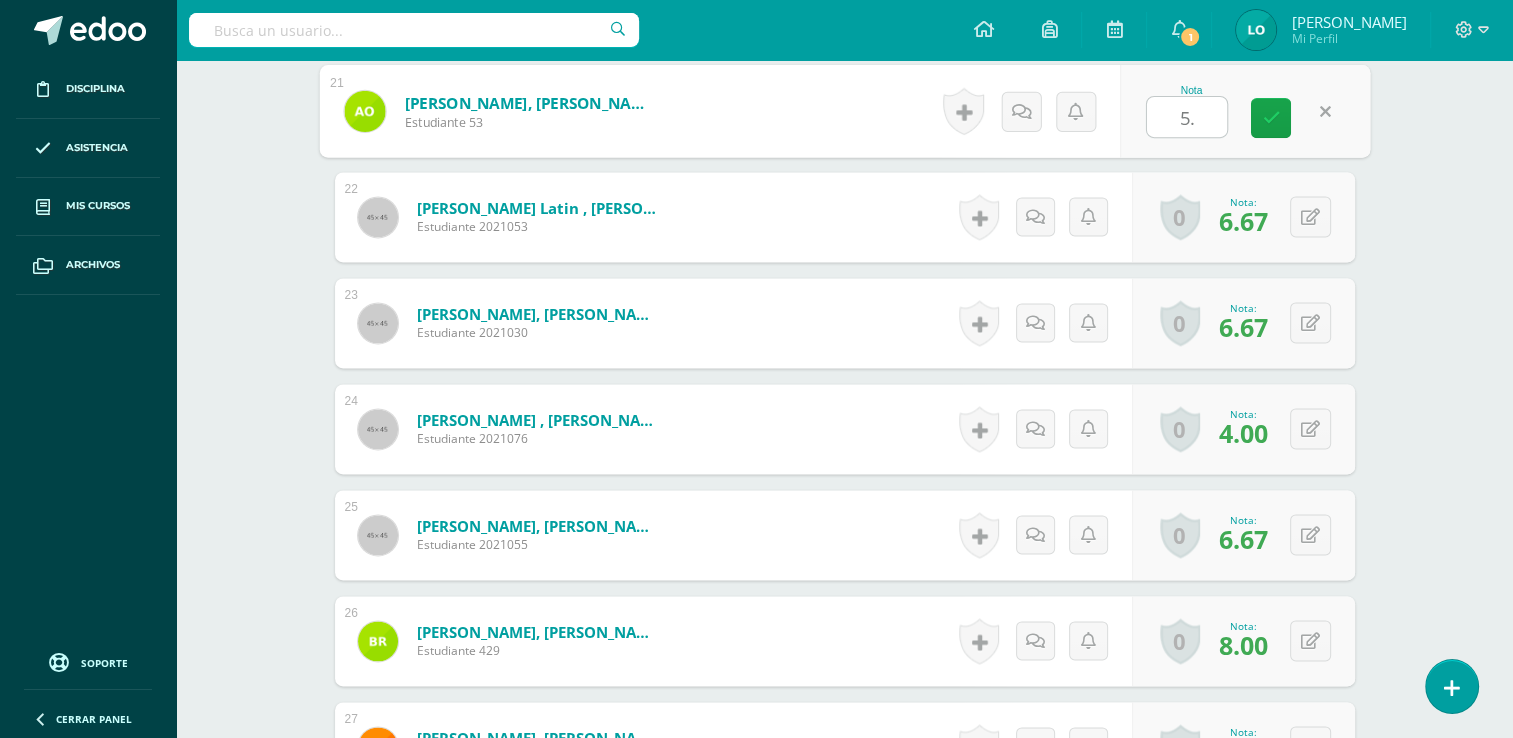 type on "5" 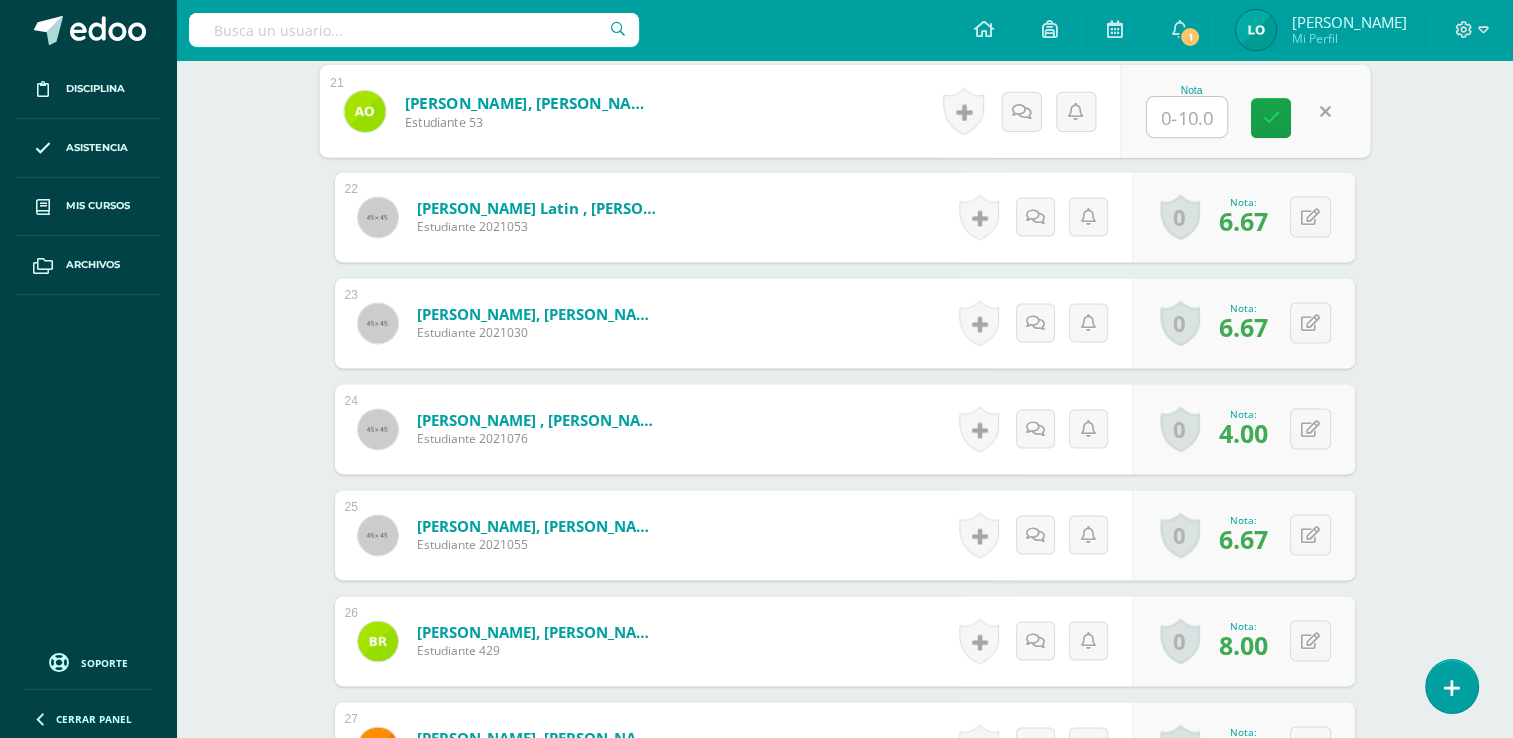 type on "8" 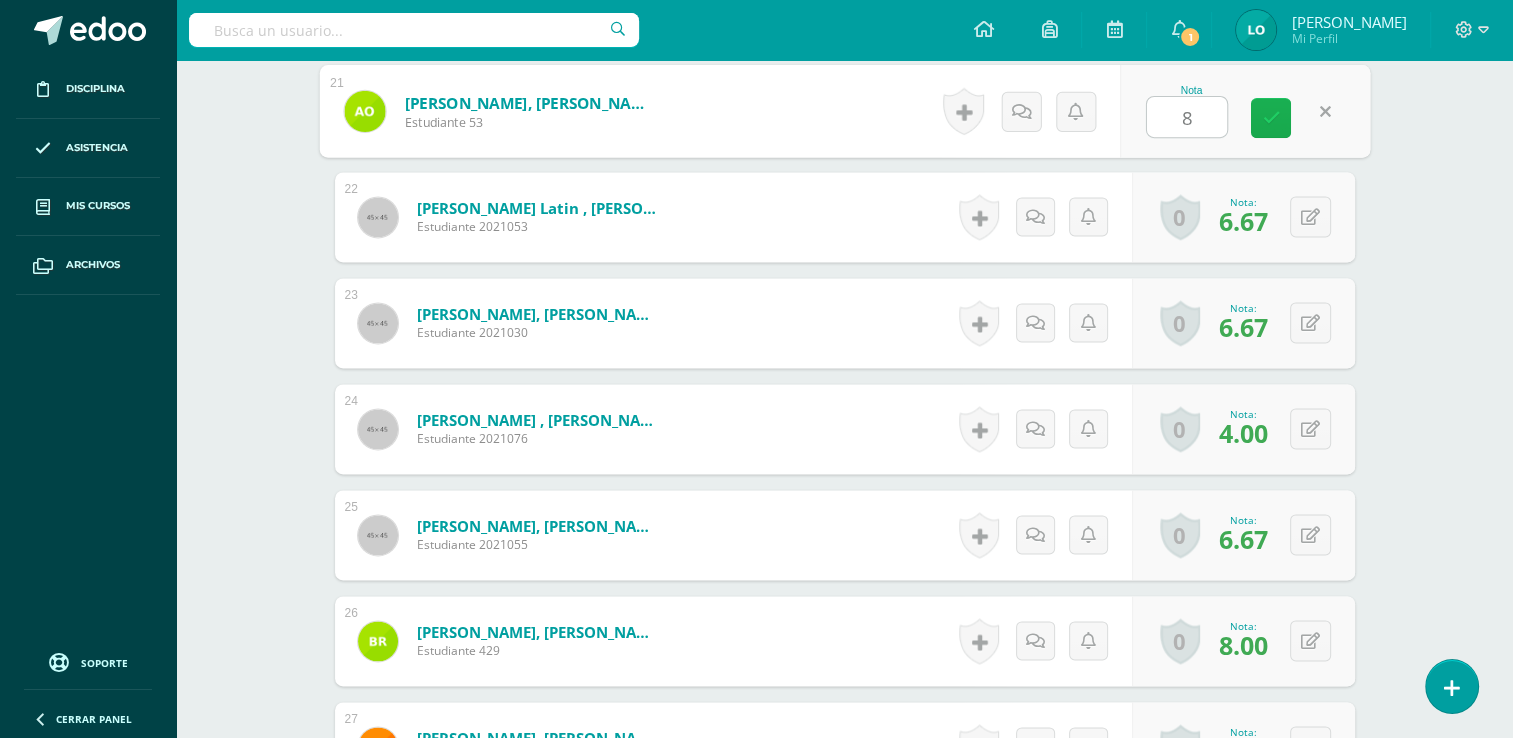 click at bounding box center (1271, 117) 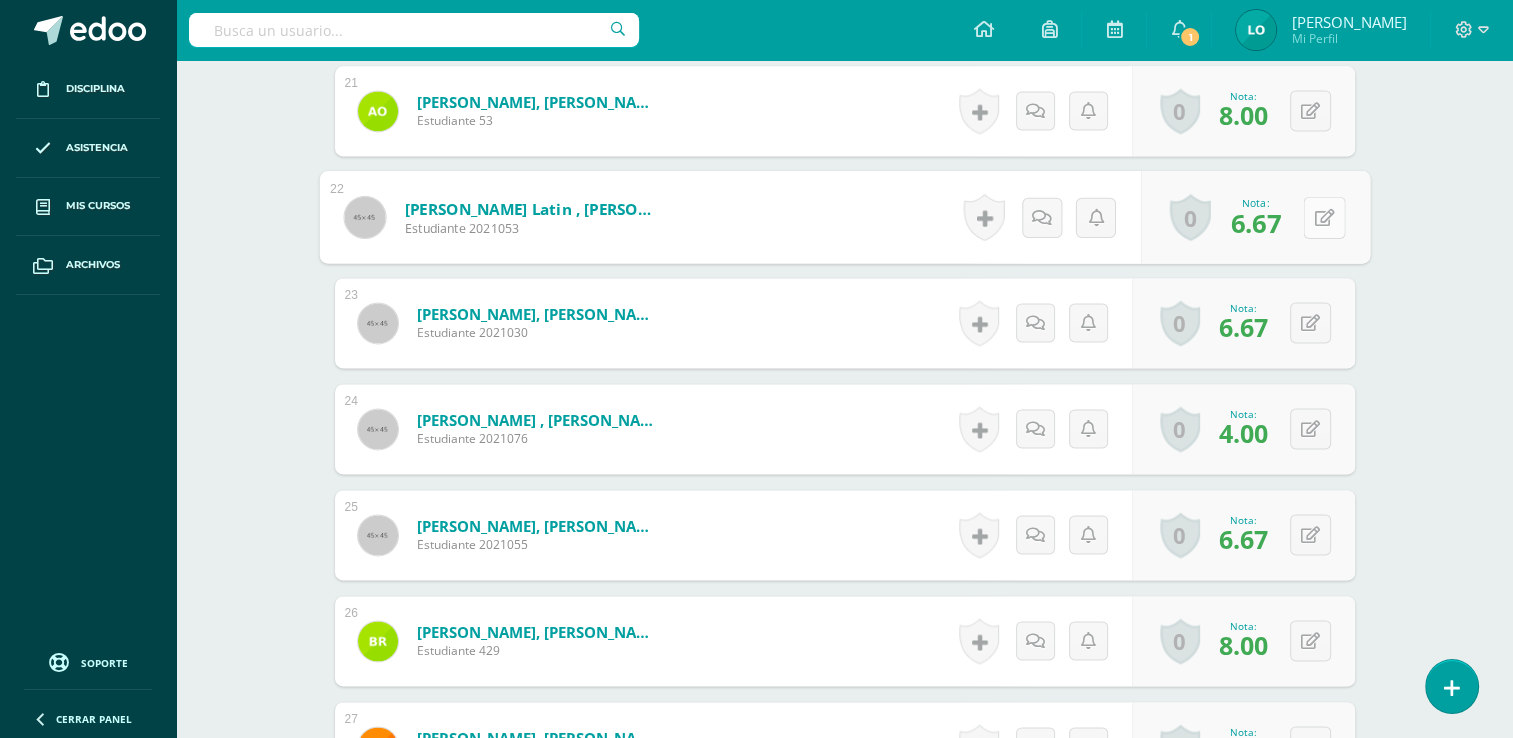 click at bounding box center [1324, 217] 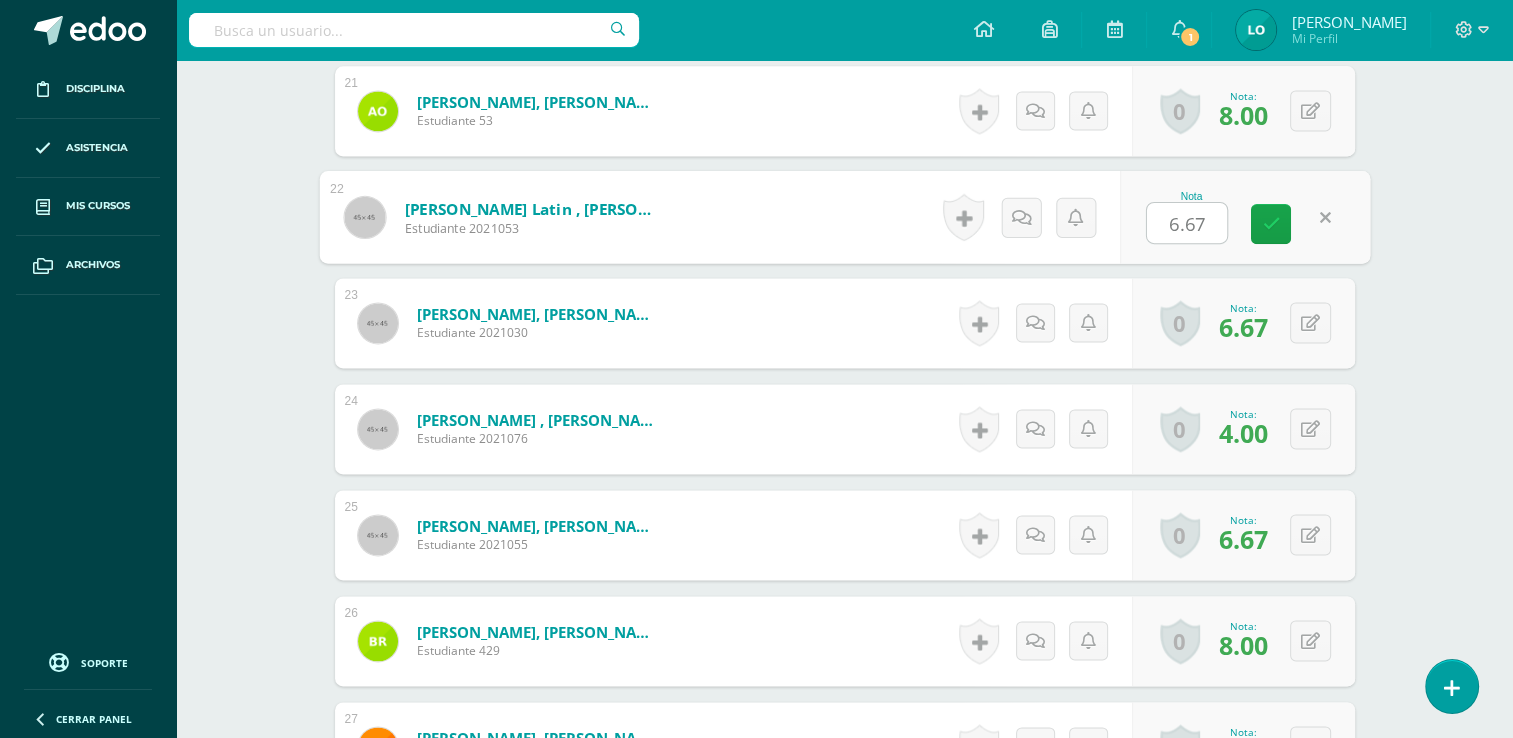 click on "6.67" at bounding box center [1187, 223] 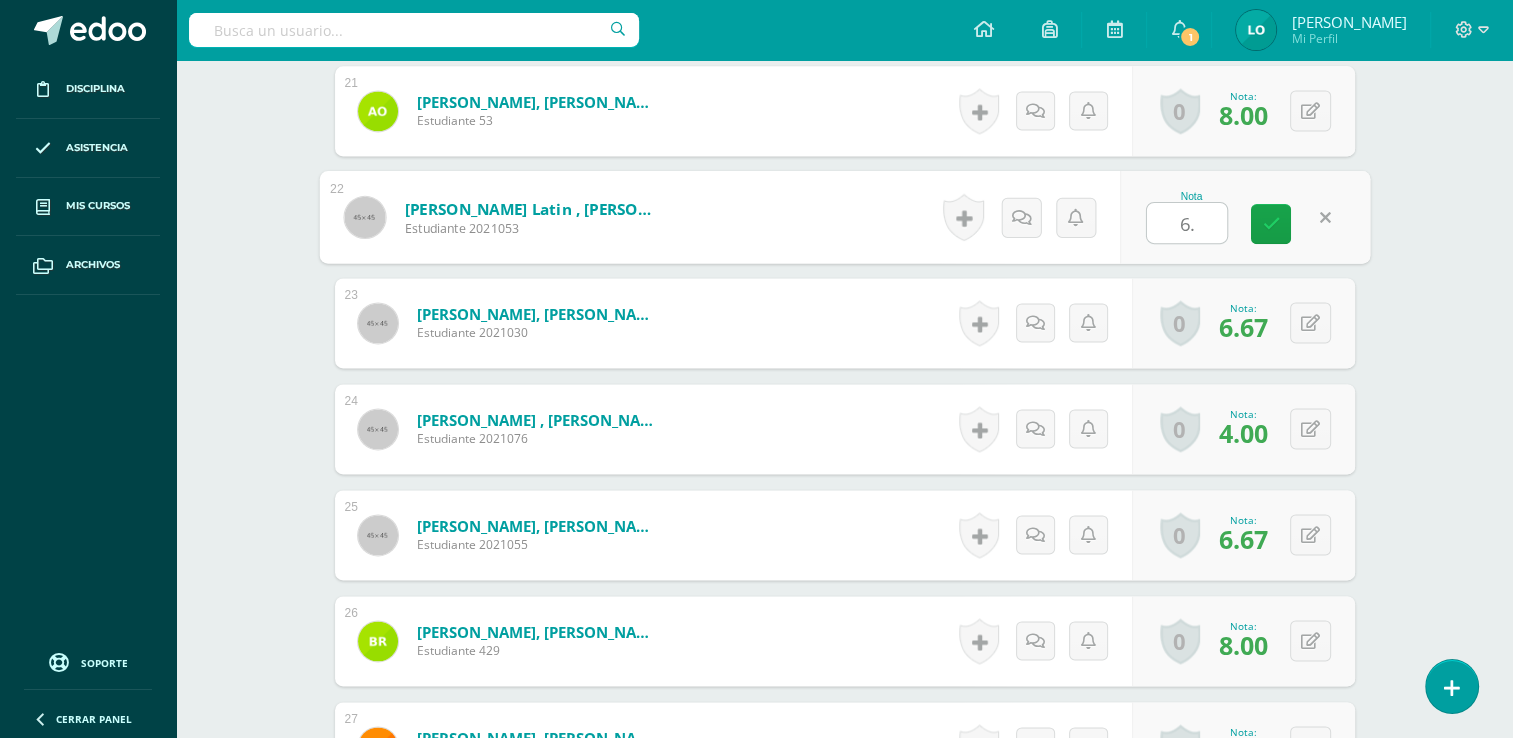 type on "6" 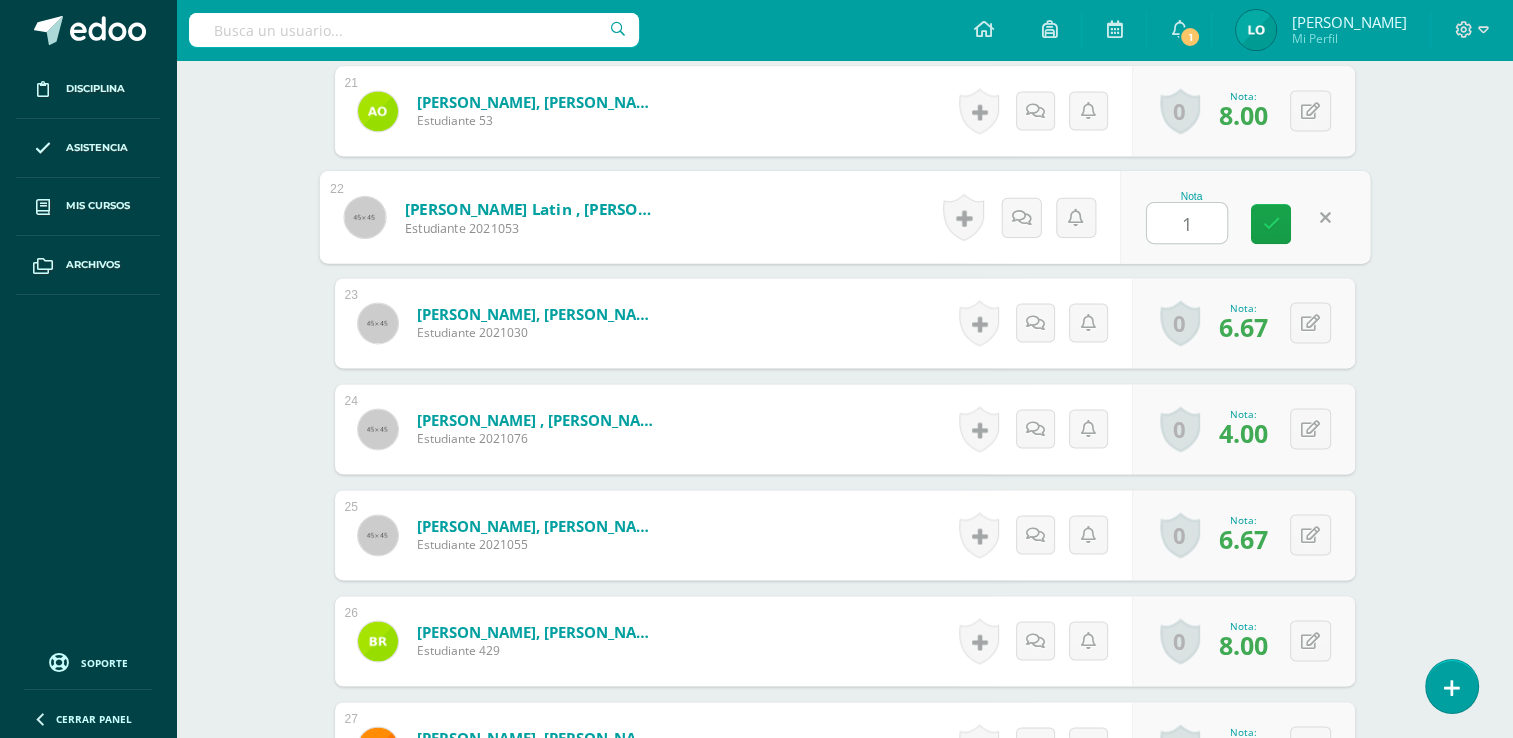 type on "10" 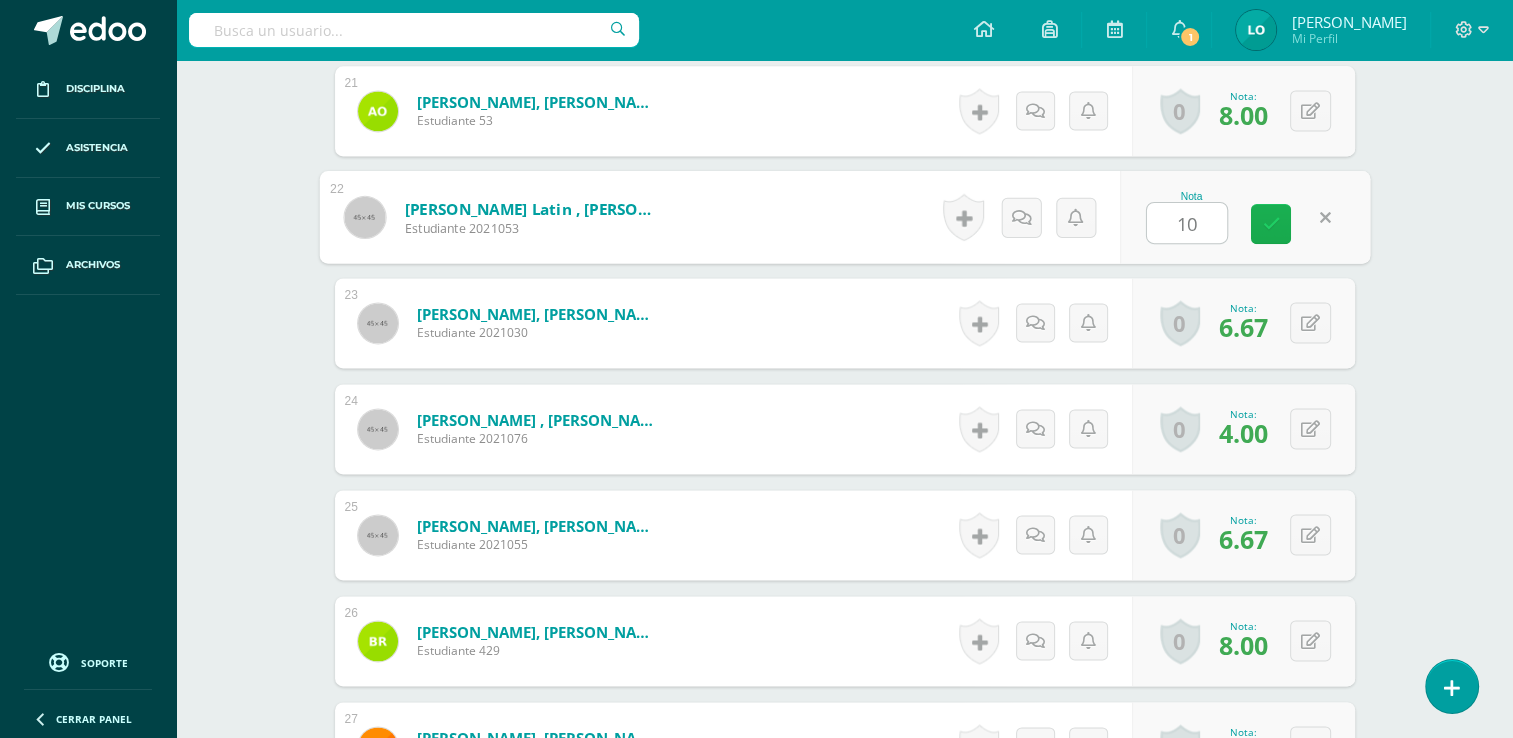 click at bounding box center [1271, 223] 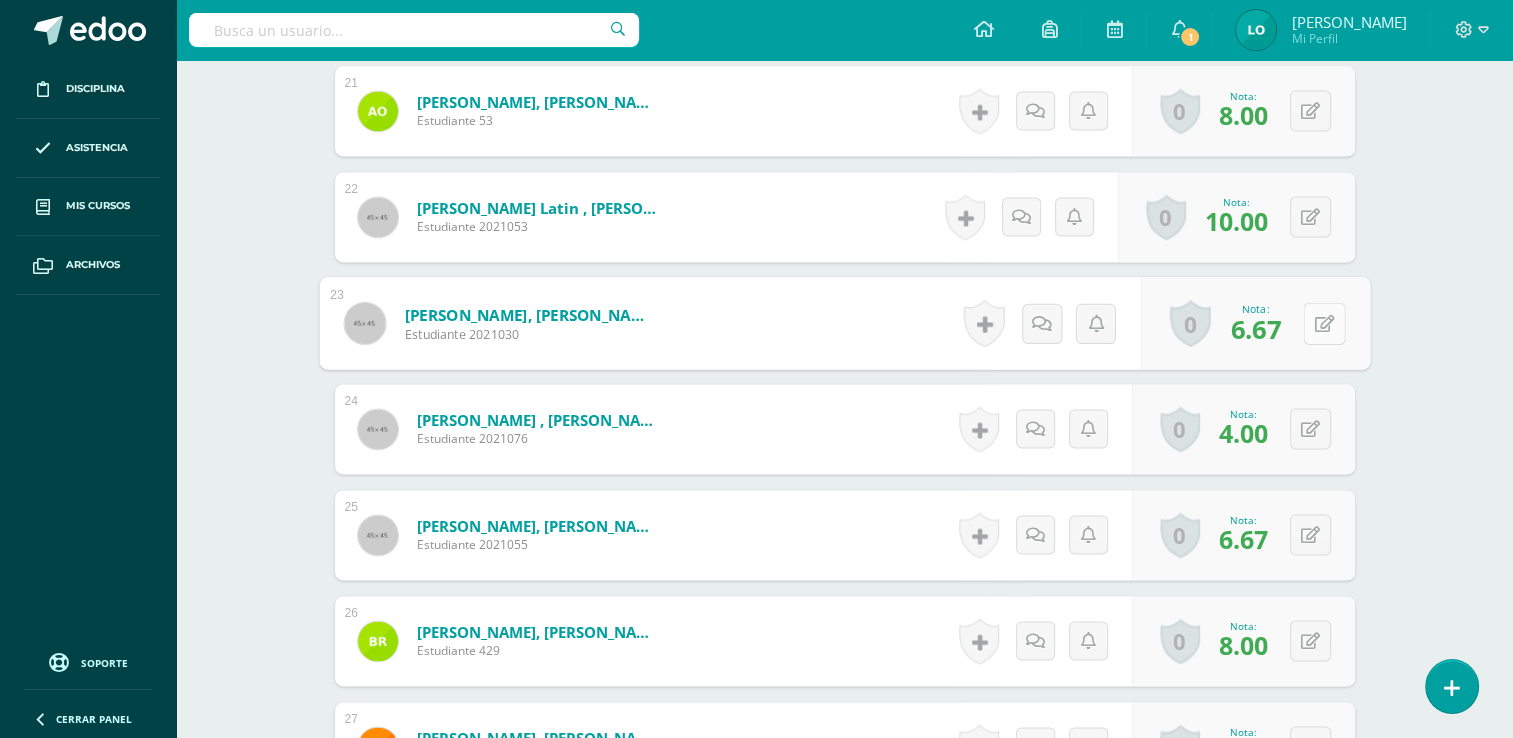 click at bounding box center (1324, 323) 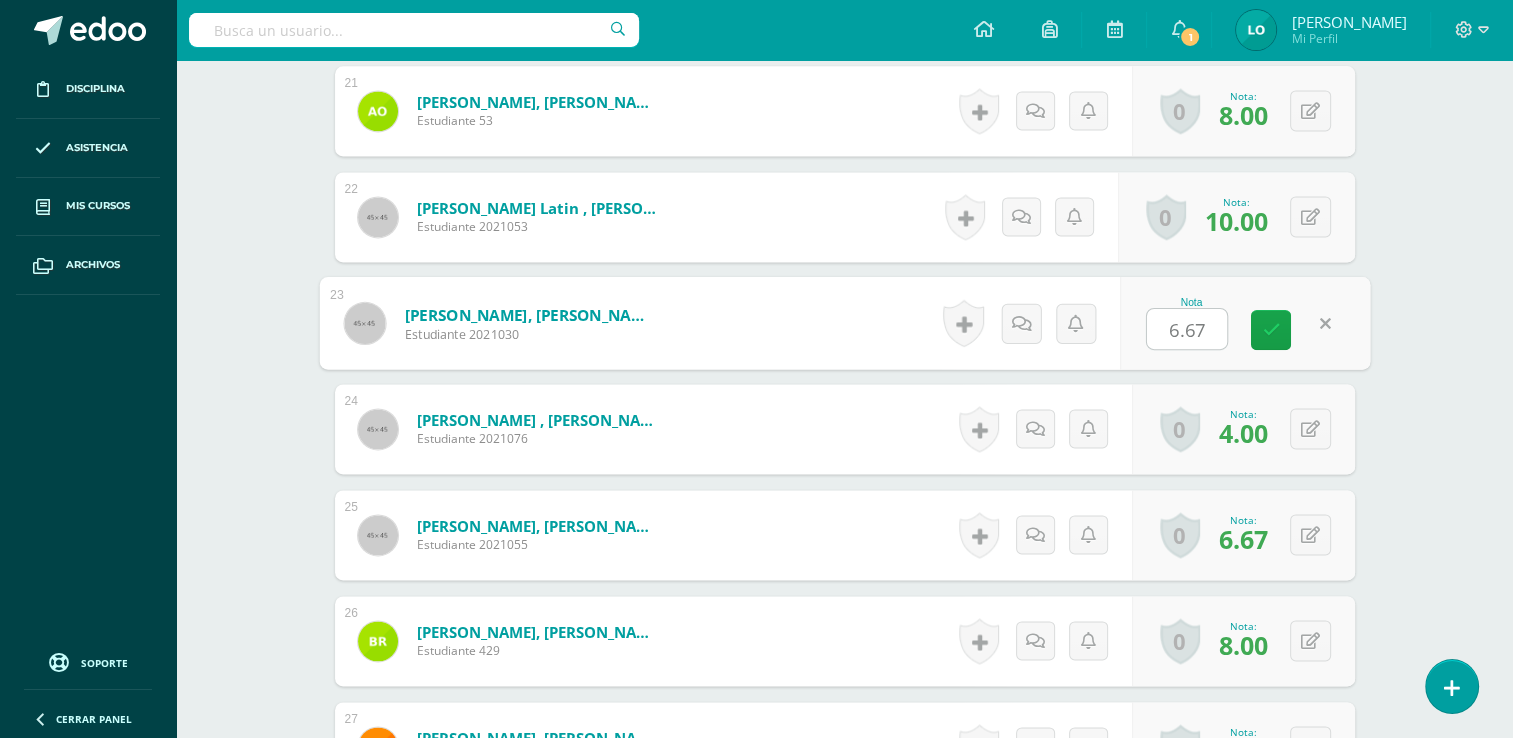 click on "6.67" at bounding box center [1187, 329] 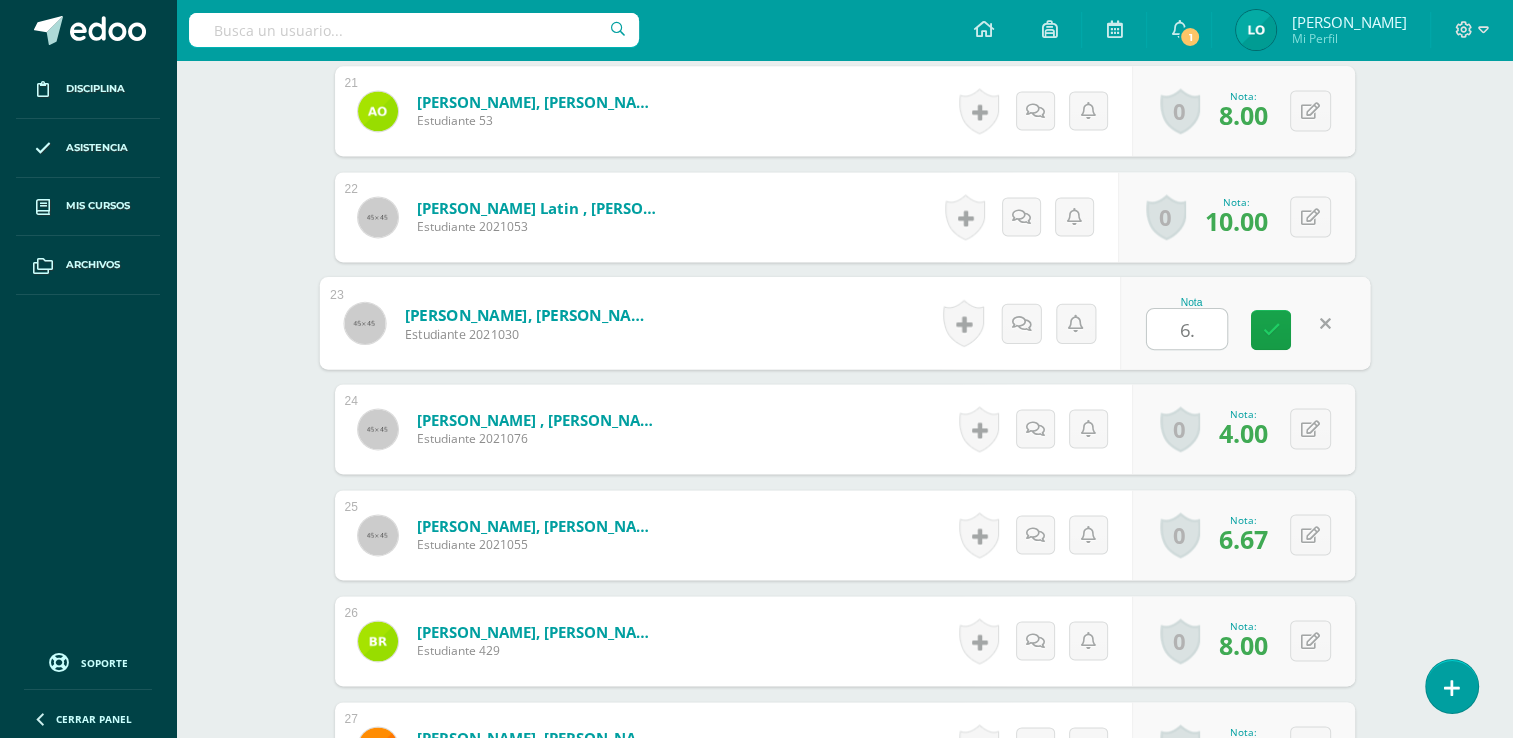 type on "6" 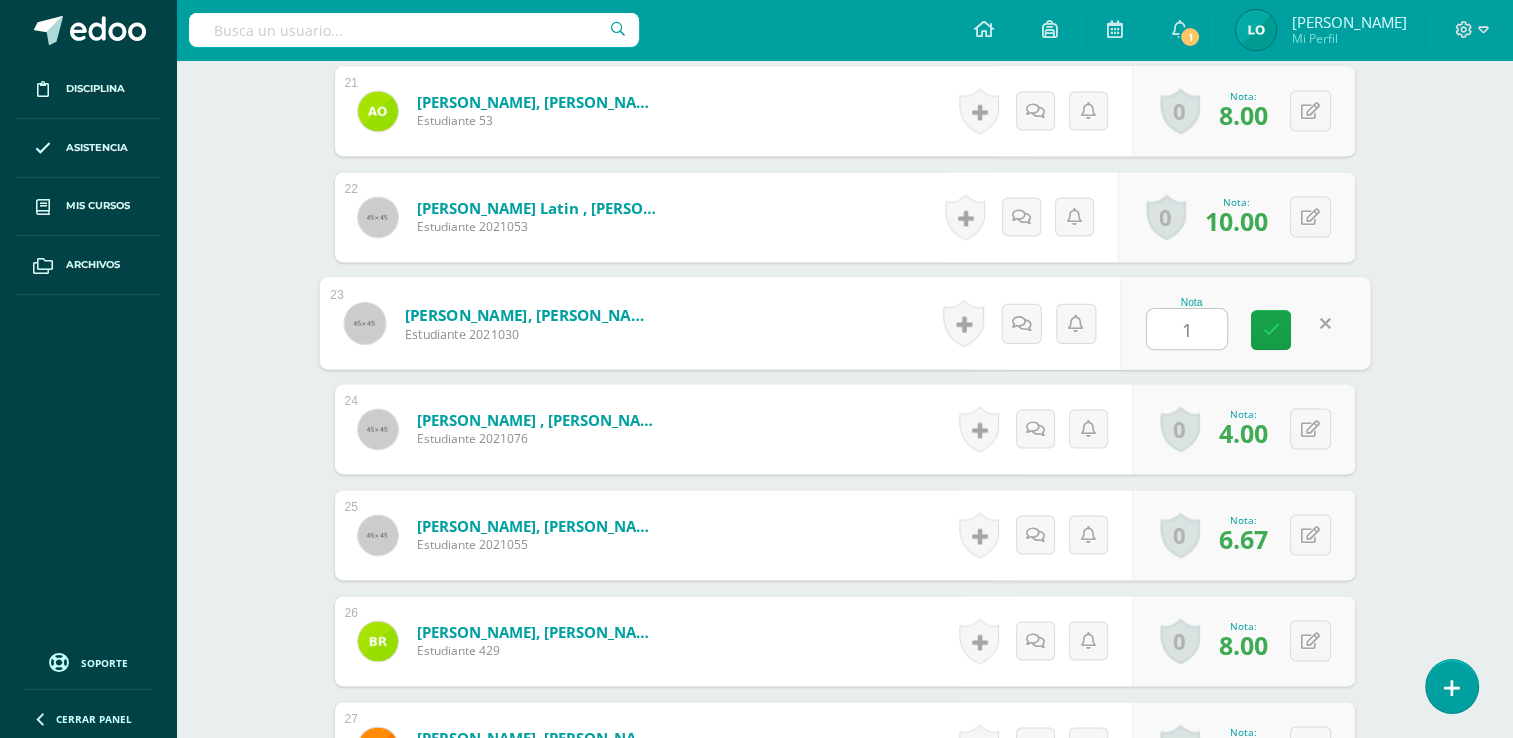type on "10" 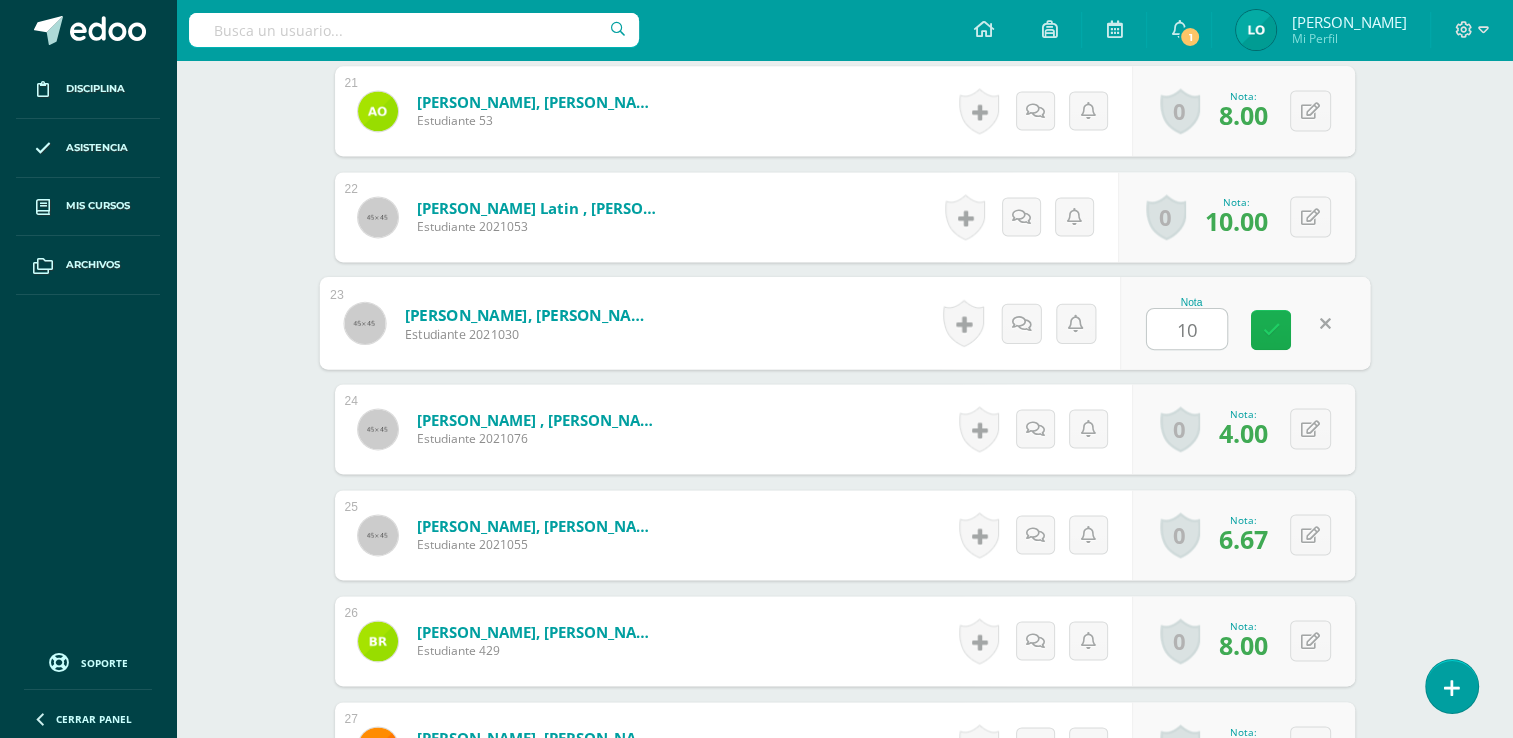 click at bounding box center [1271, 330] 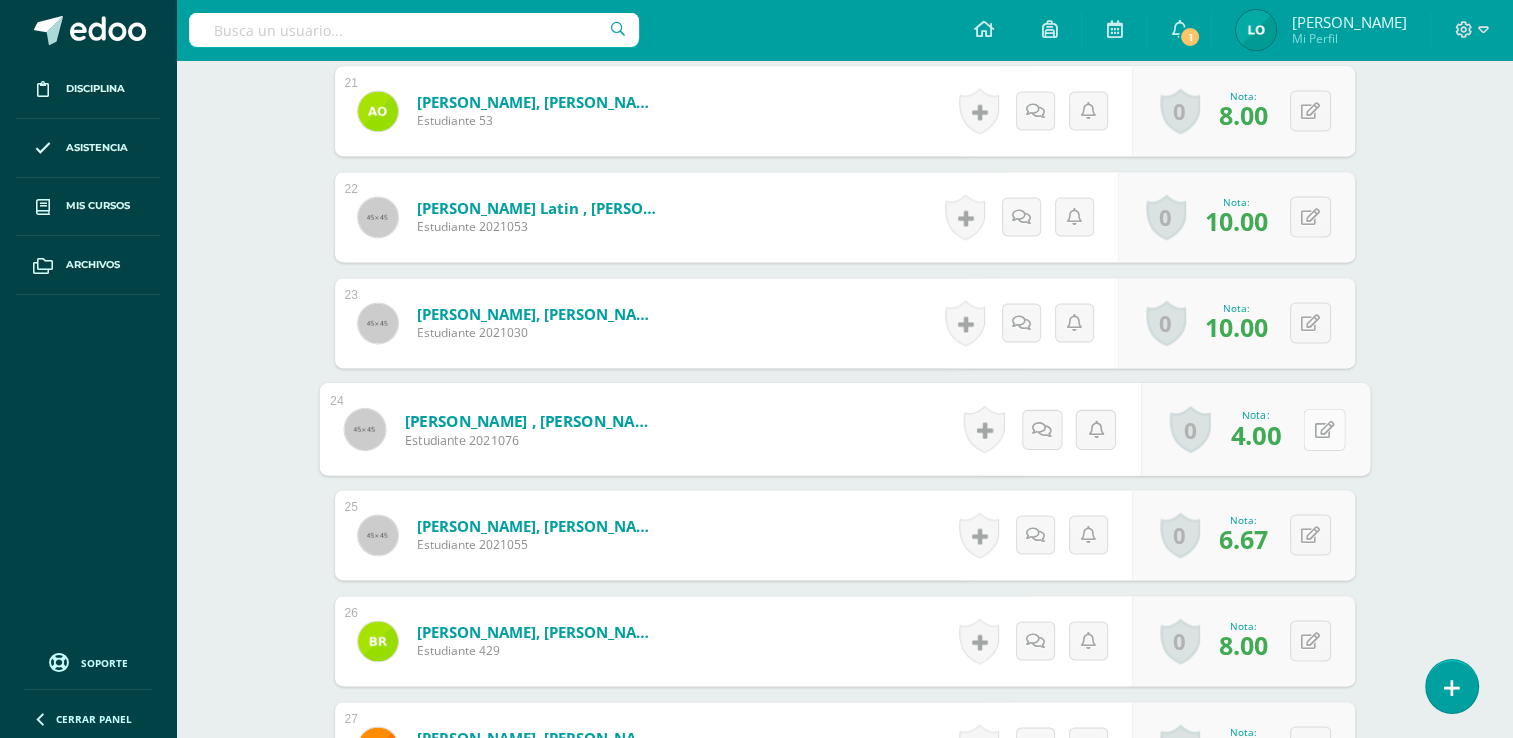 click at bounding box center [1324, 429] 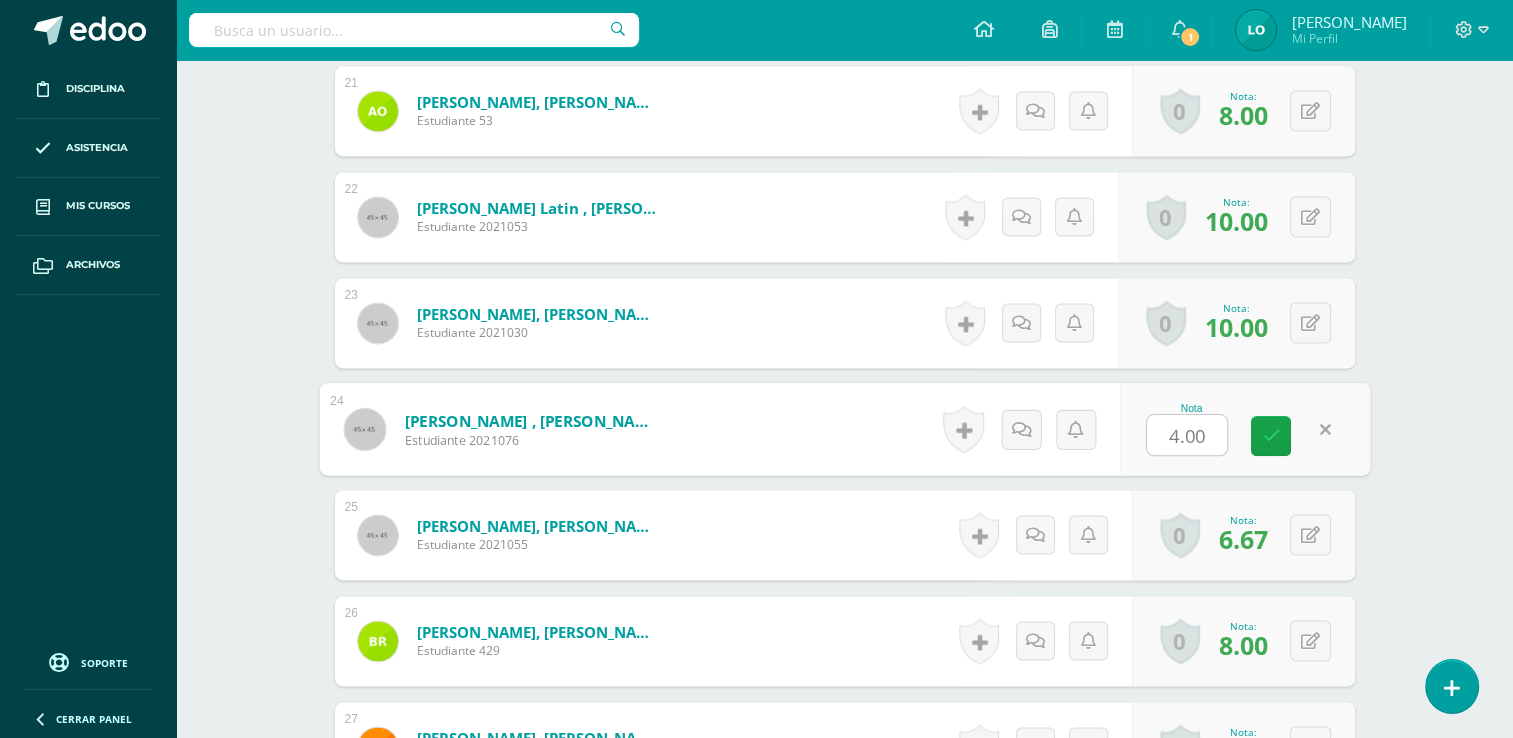 click on "4.00" at bounding box center [1187, 435] 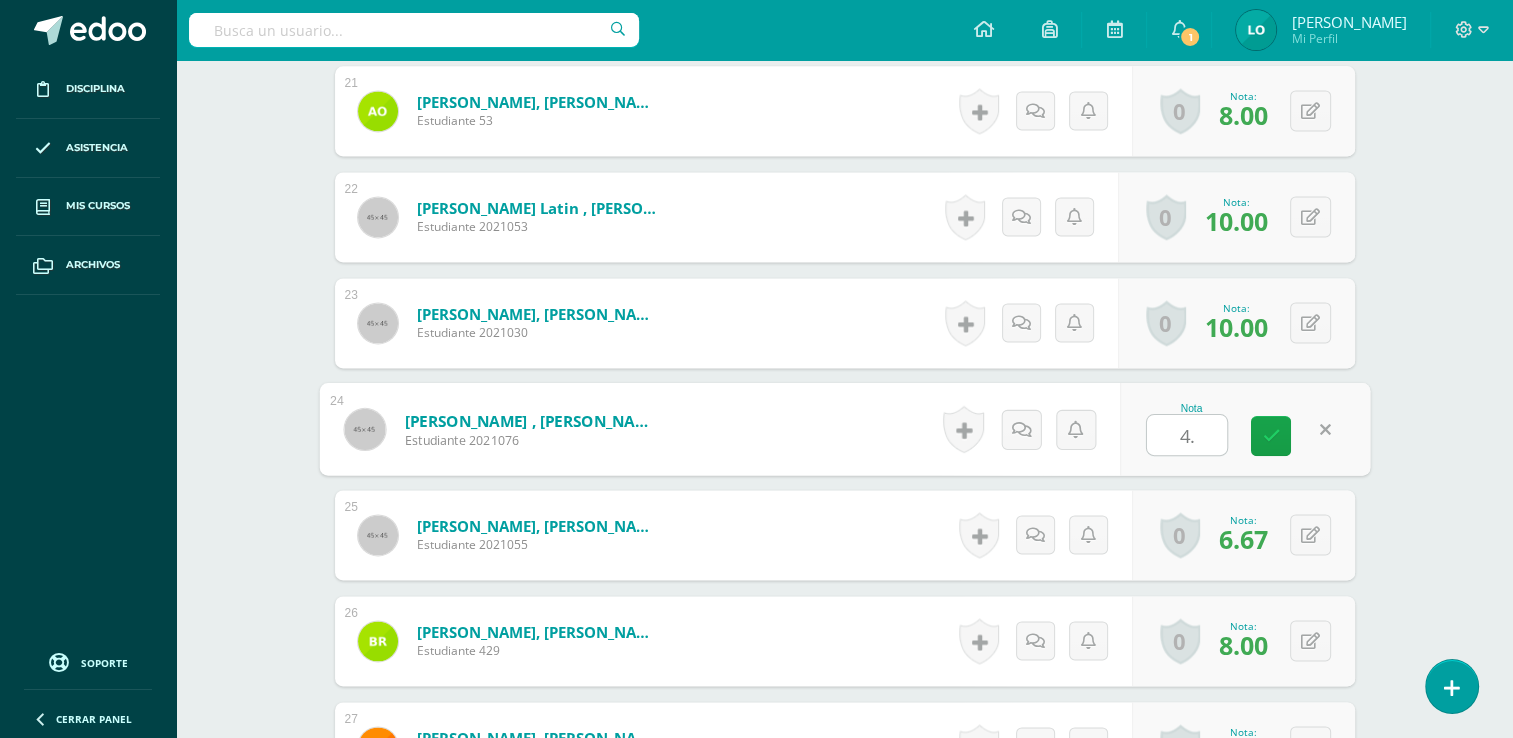 type on "4" 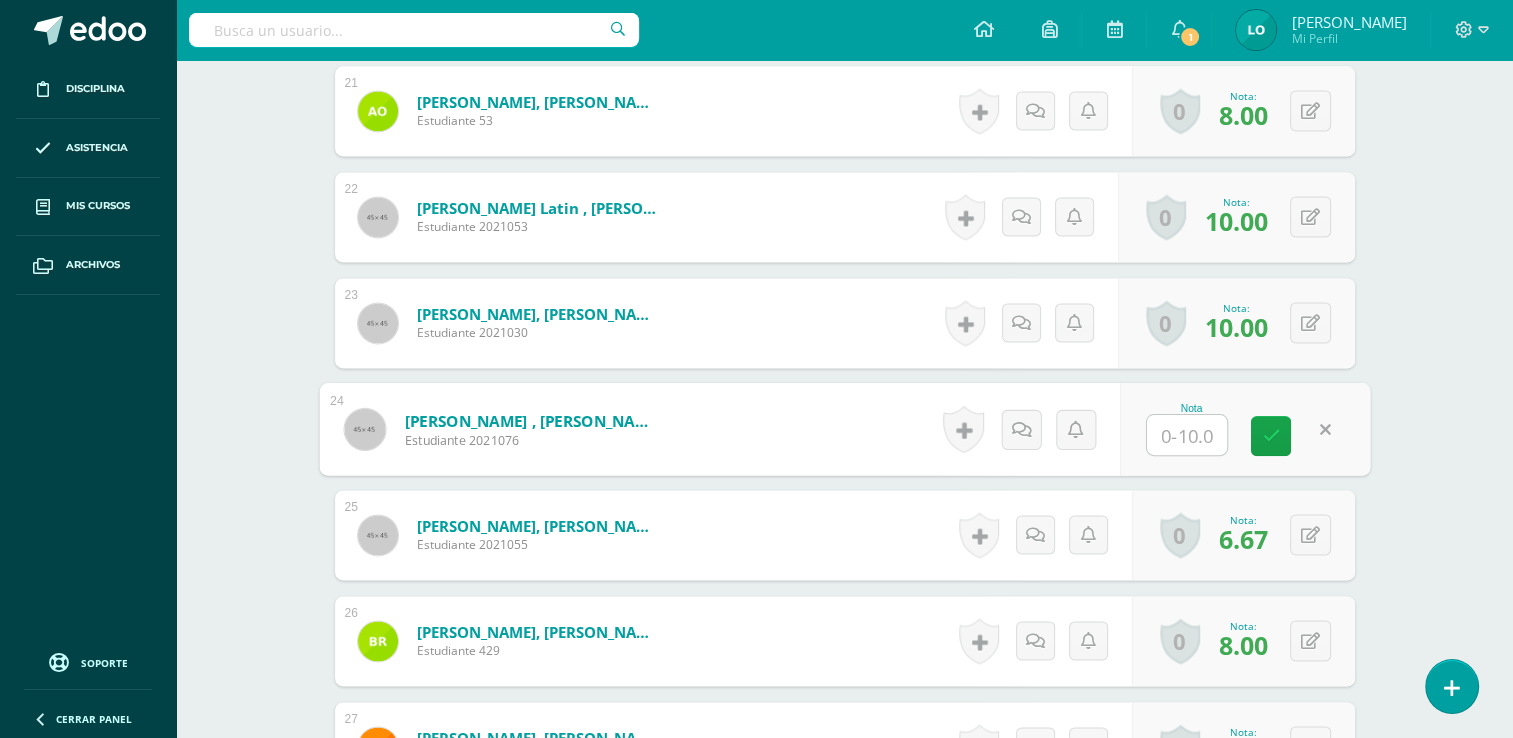 type on "6" 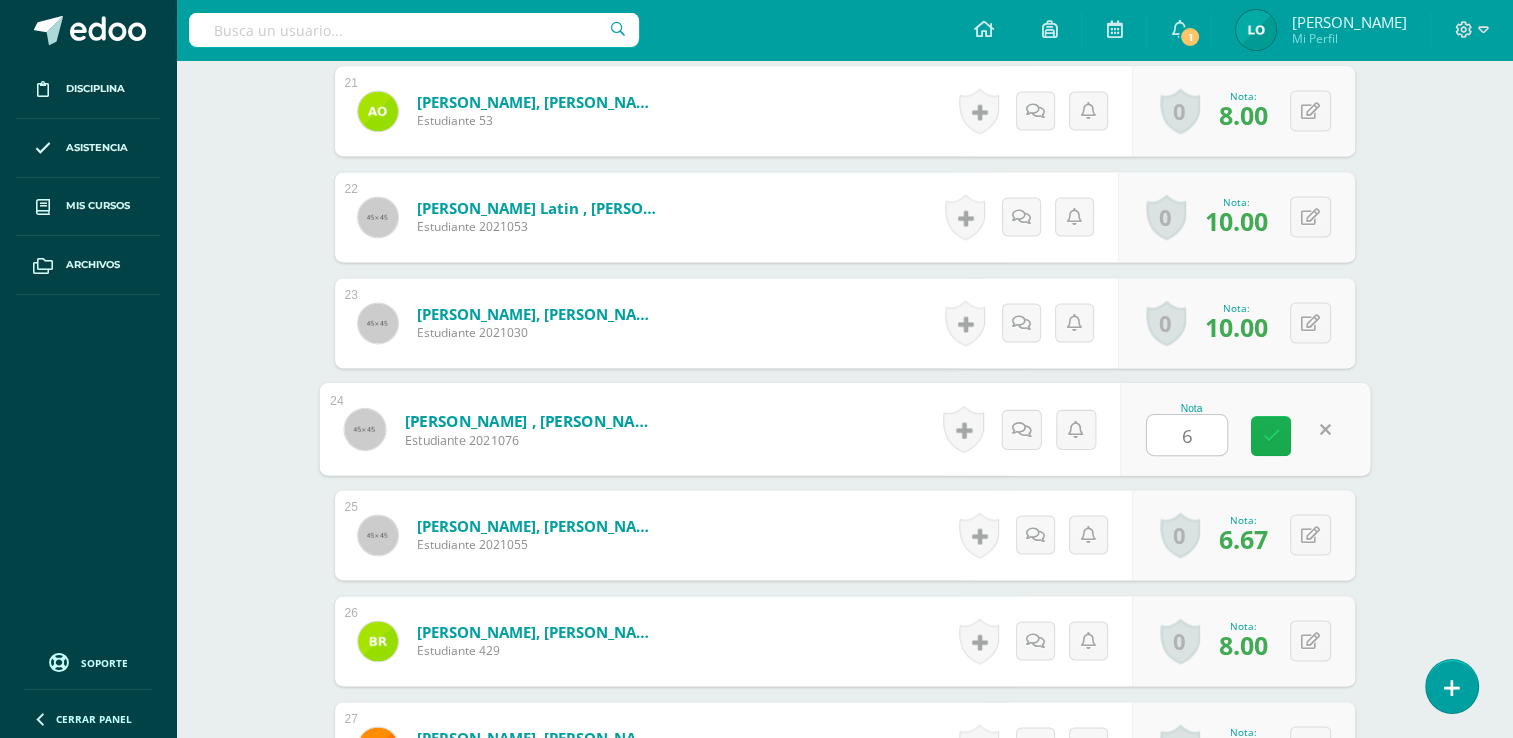 click at bounding box center (1271, 435) 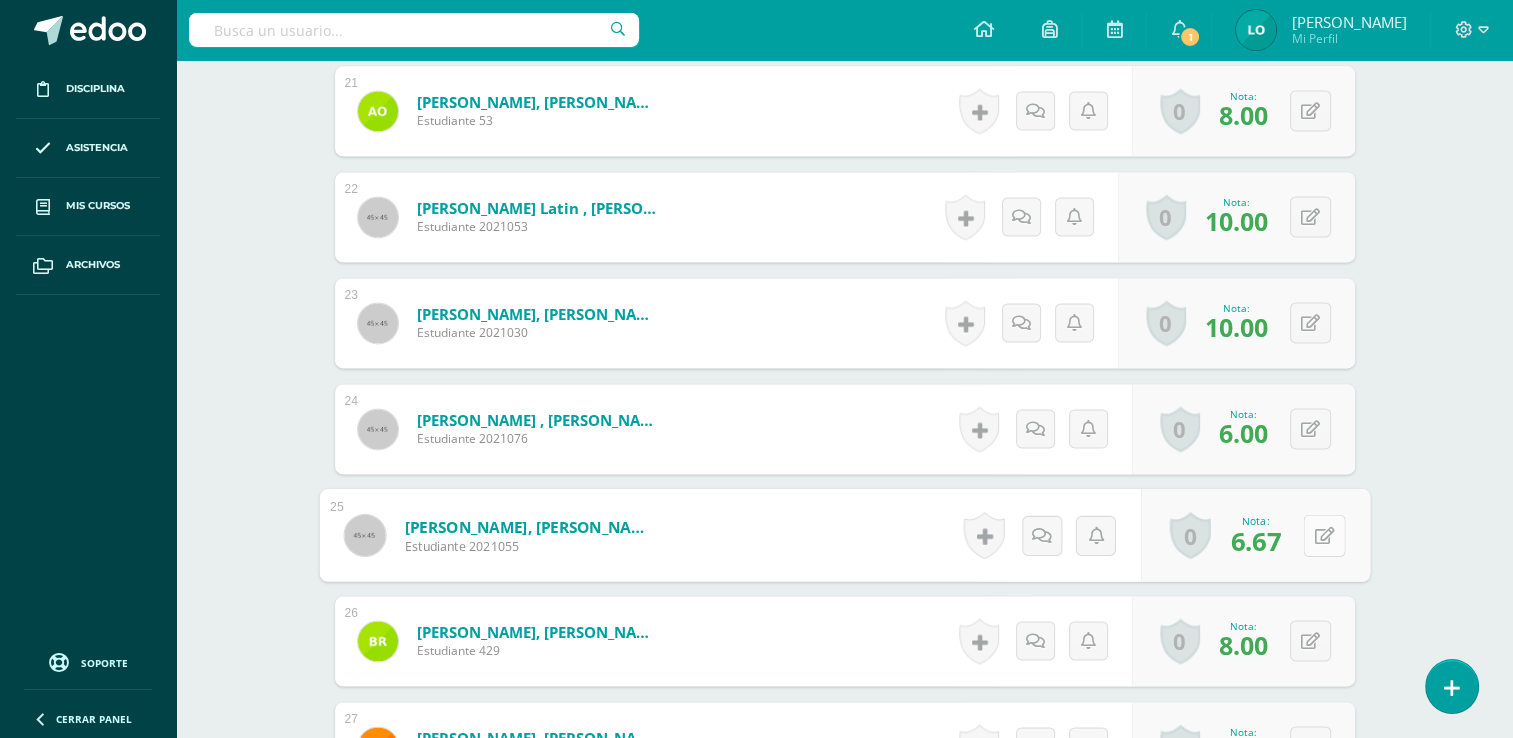 click at bounding box center [1324, 535] 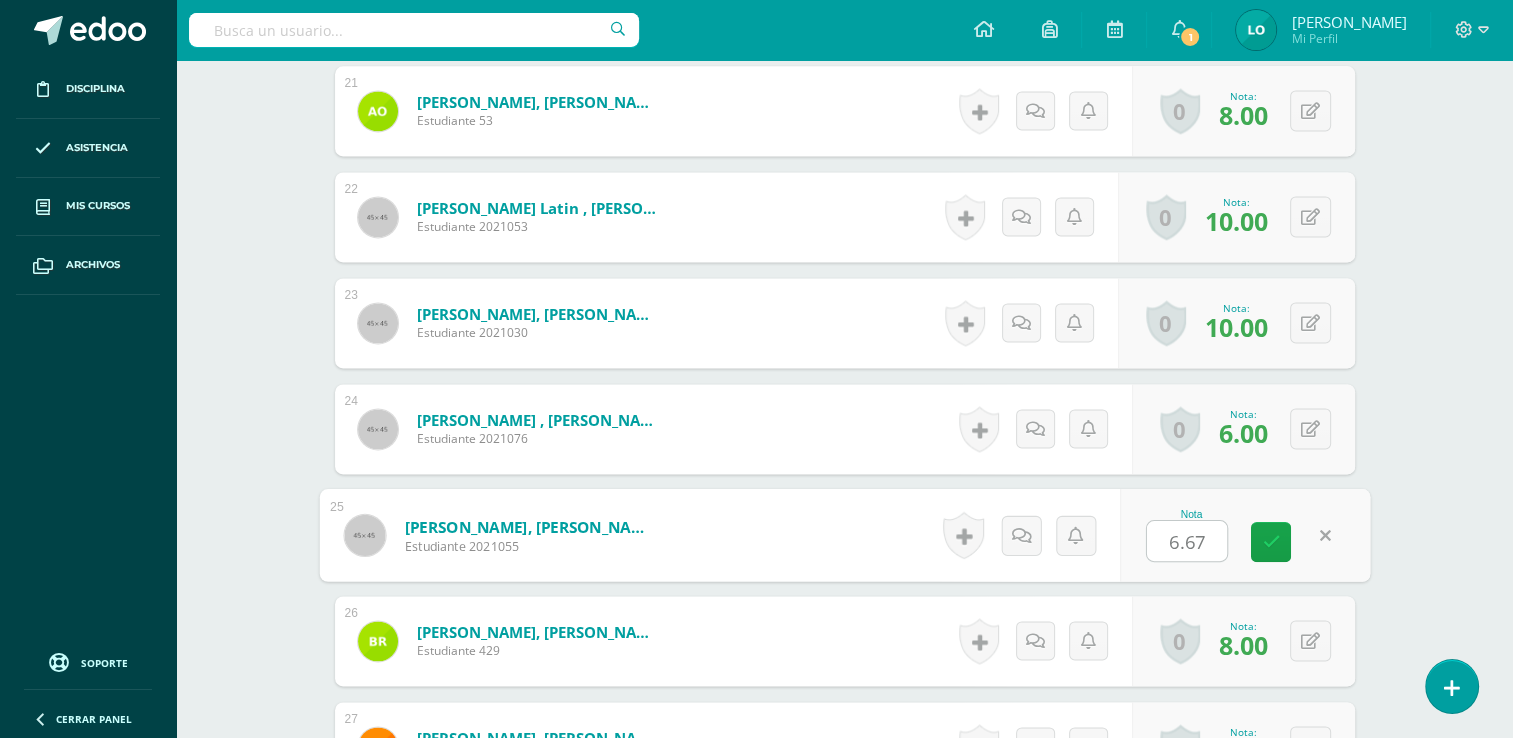 click on "6.67" at bounding box center [1187, 541] 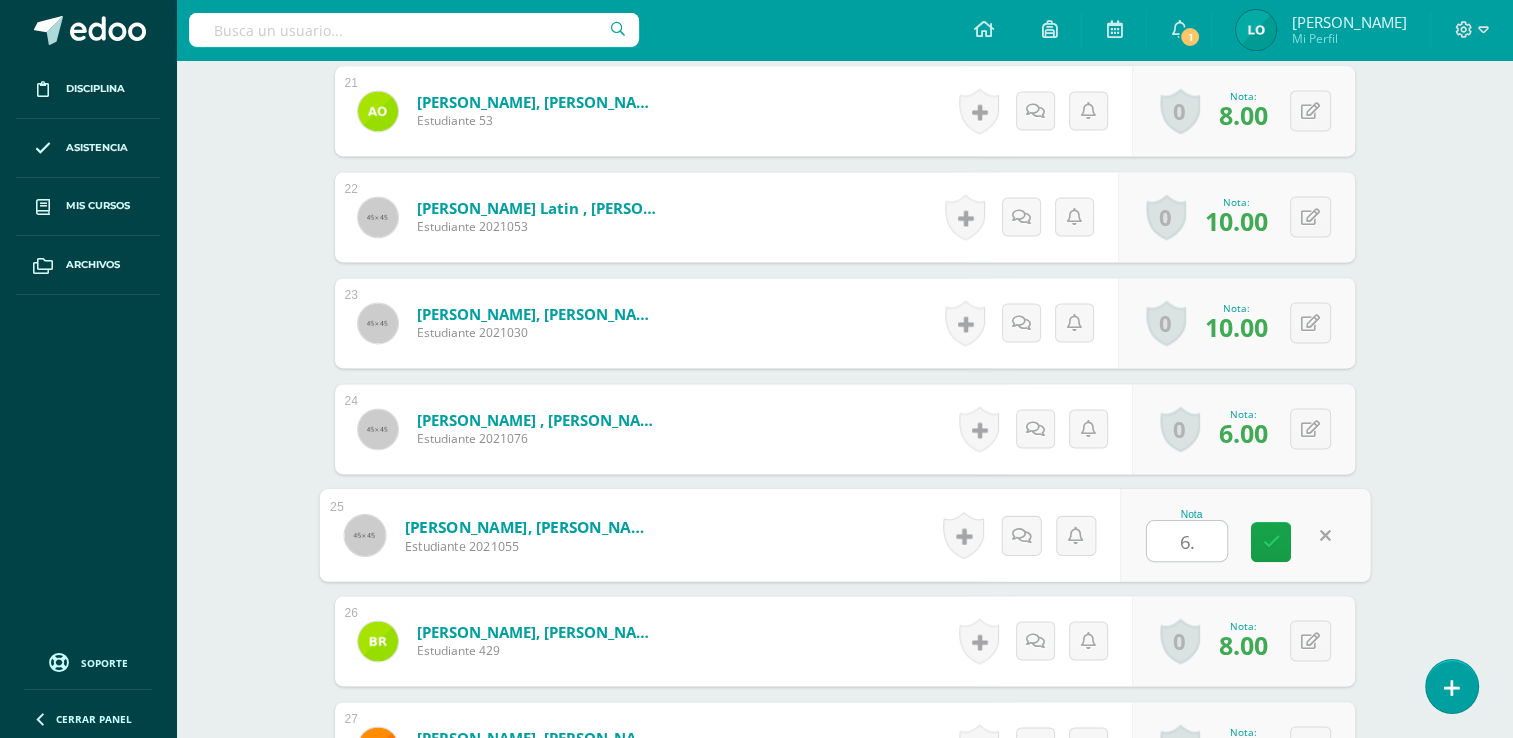 type on "6" 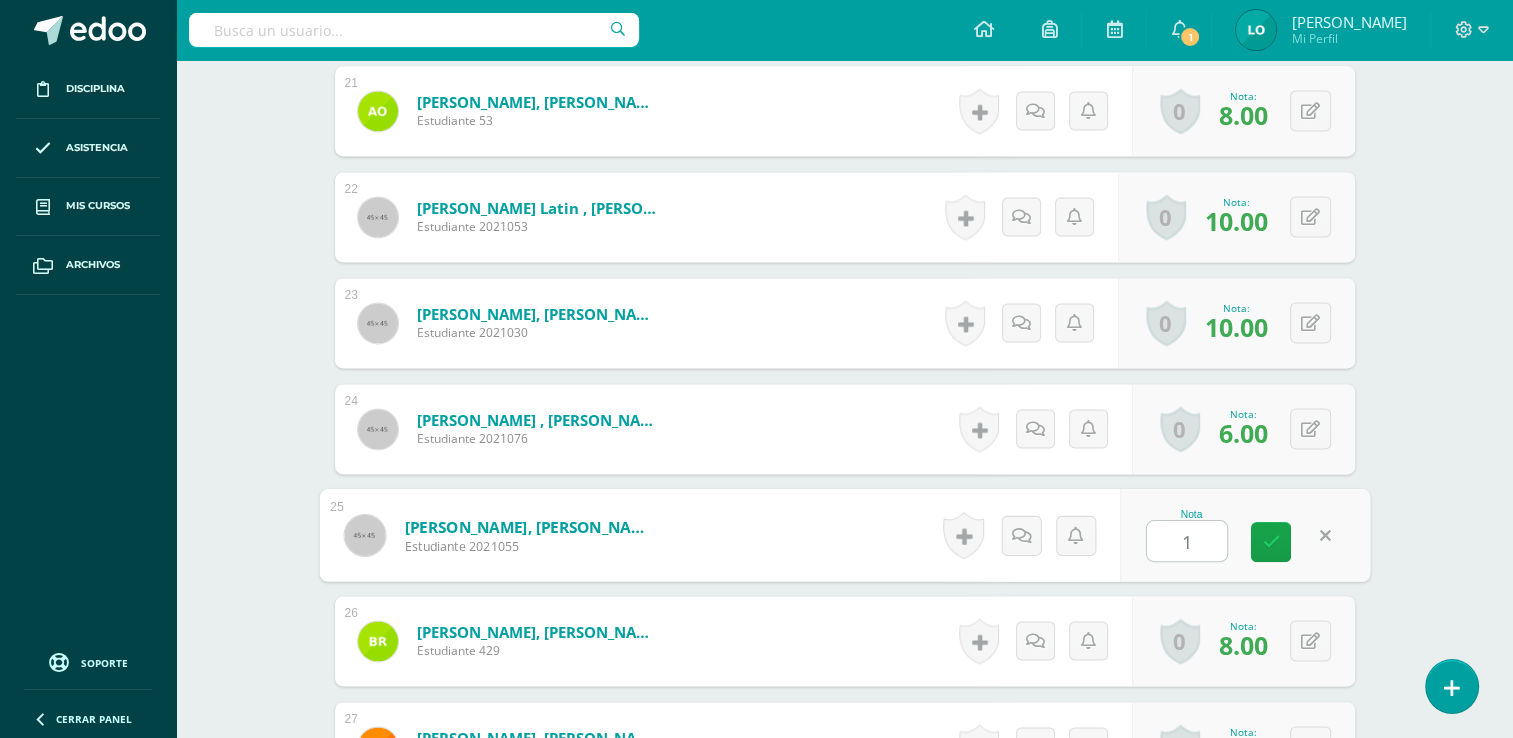 type on "10" 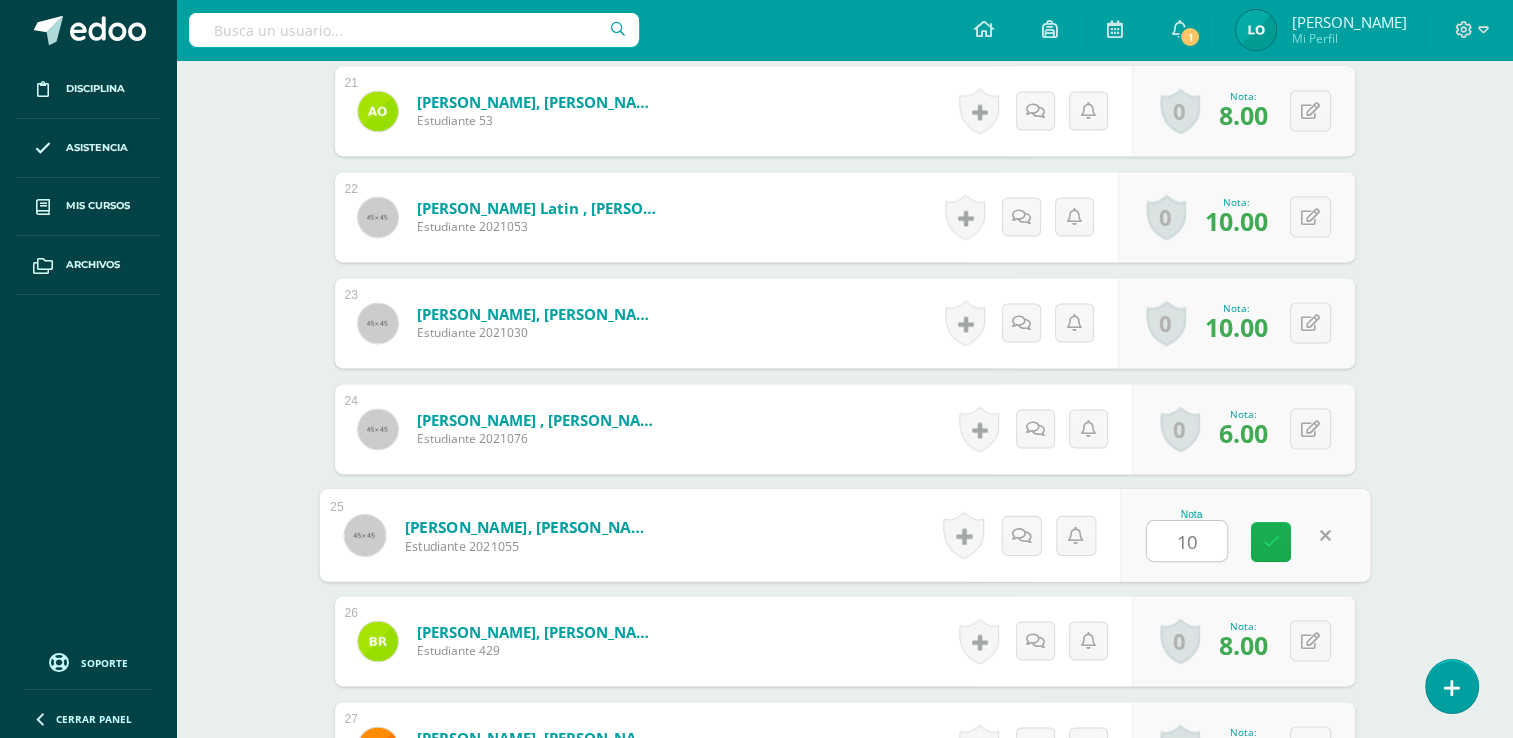 click at bounding box center (1271, 541) 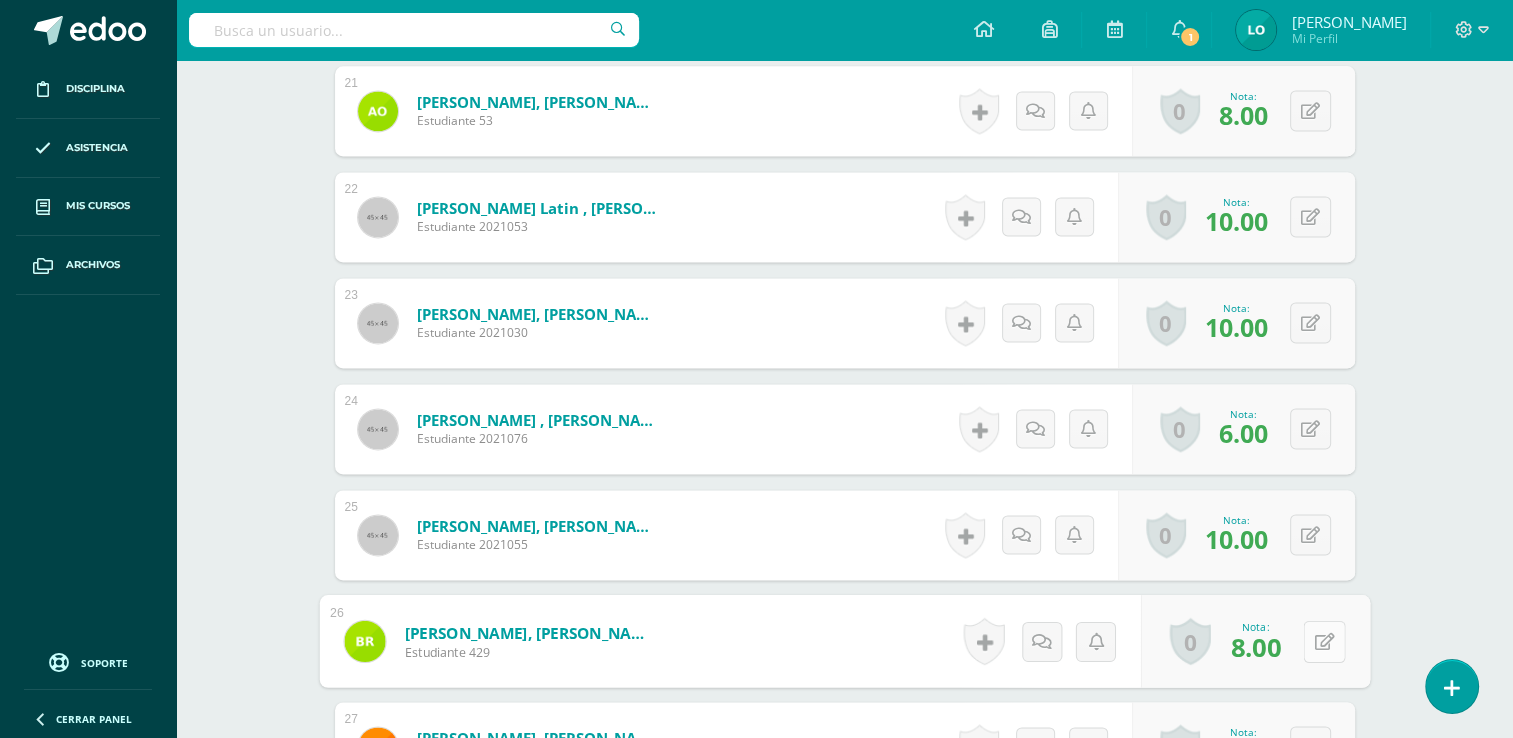 click at bounding box center [1324, 641] 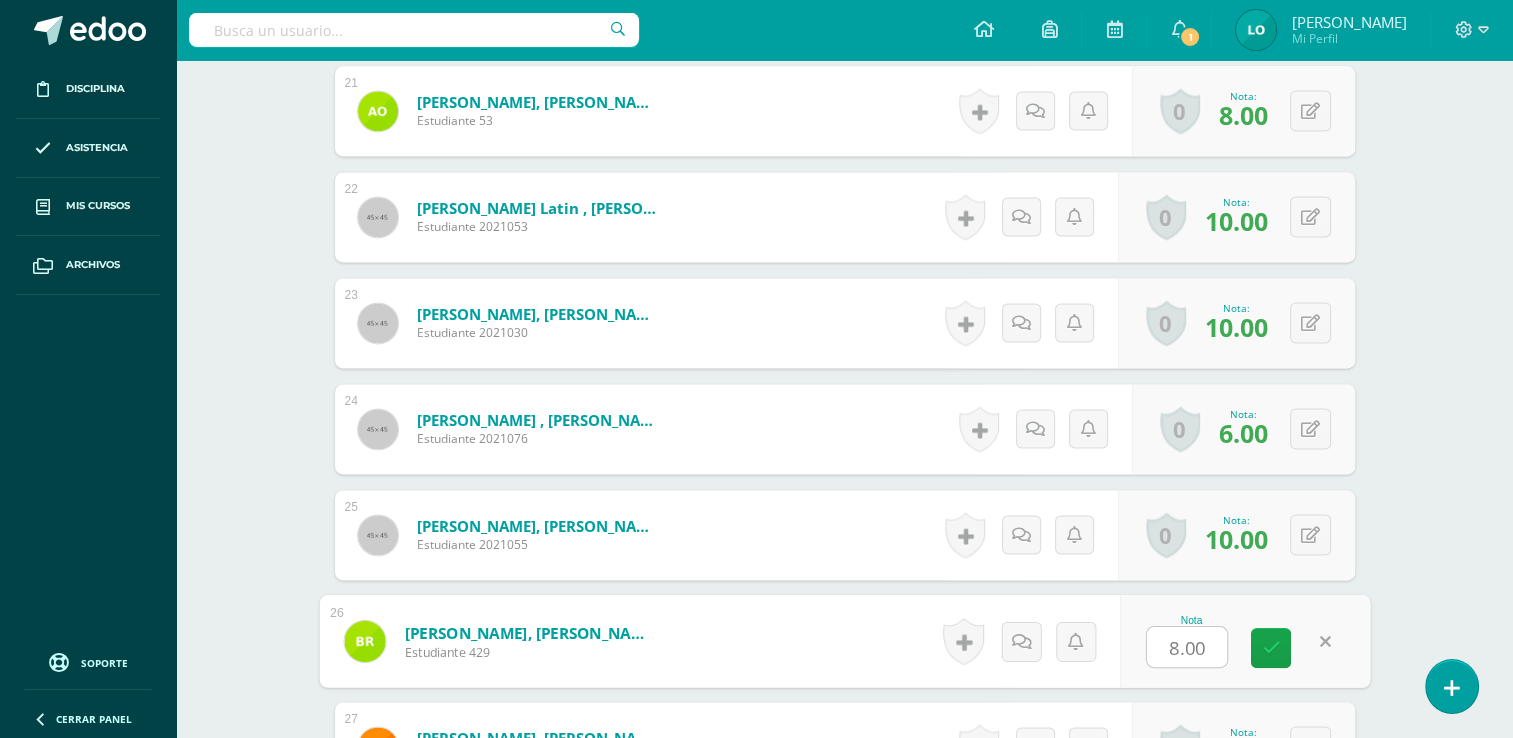 click on "8.00" at bounding box center (1187, 647) 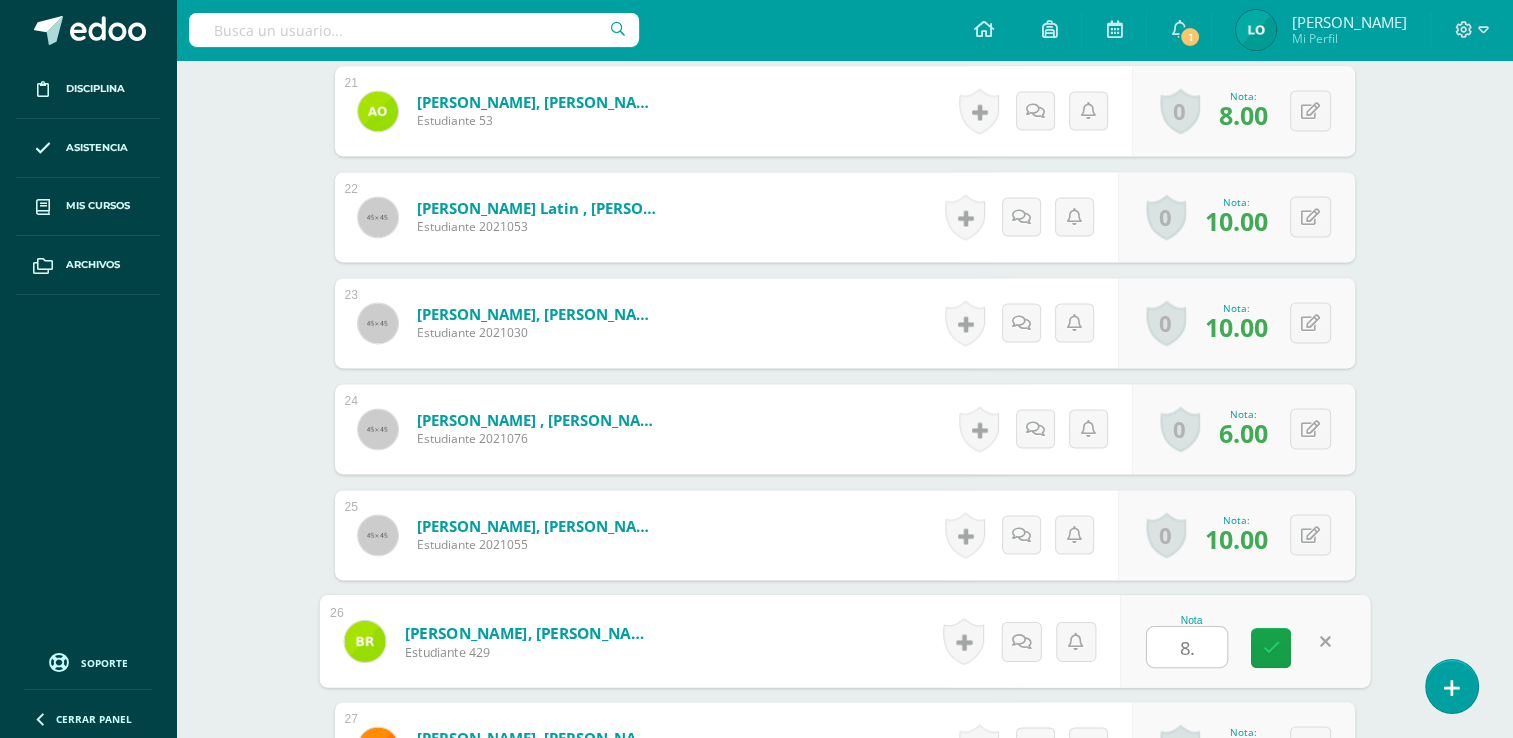type on "8" 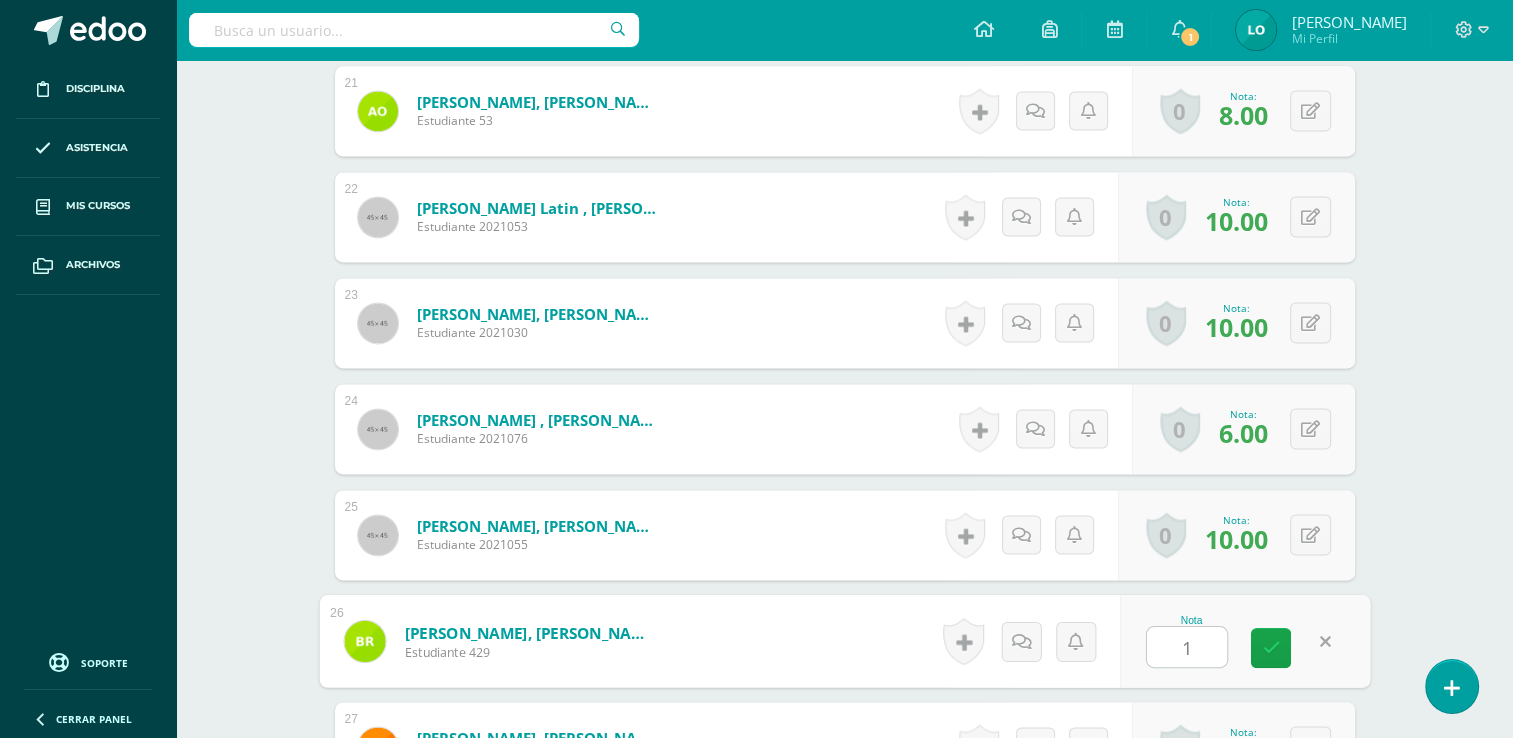 type on "10" 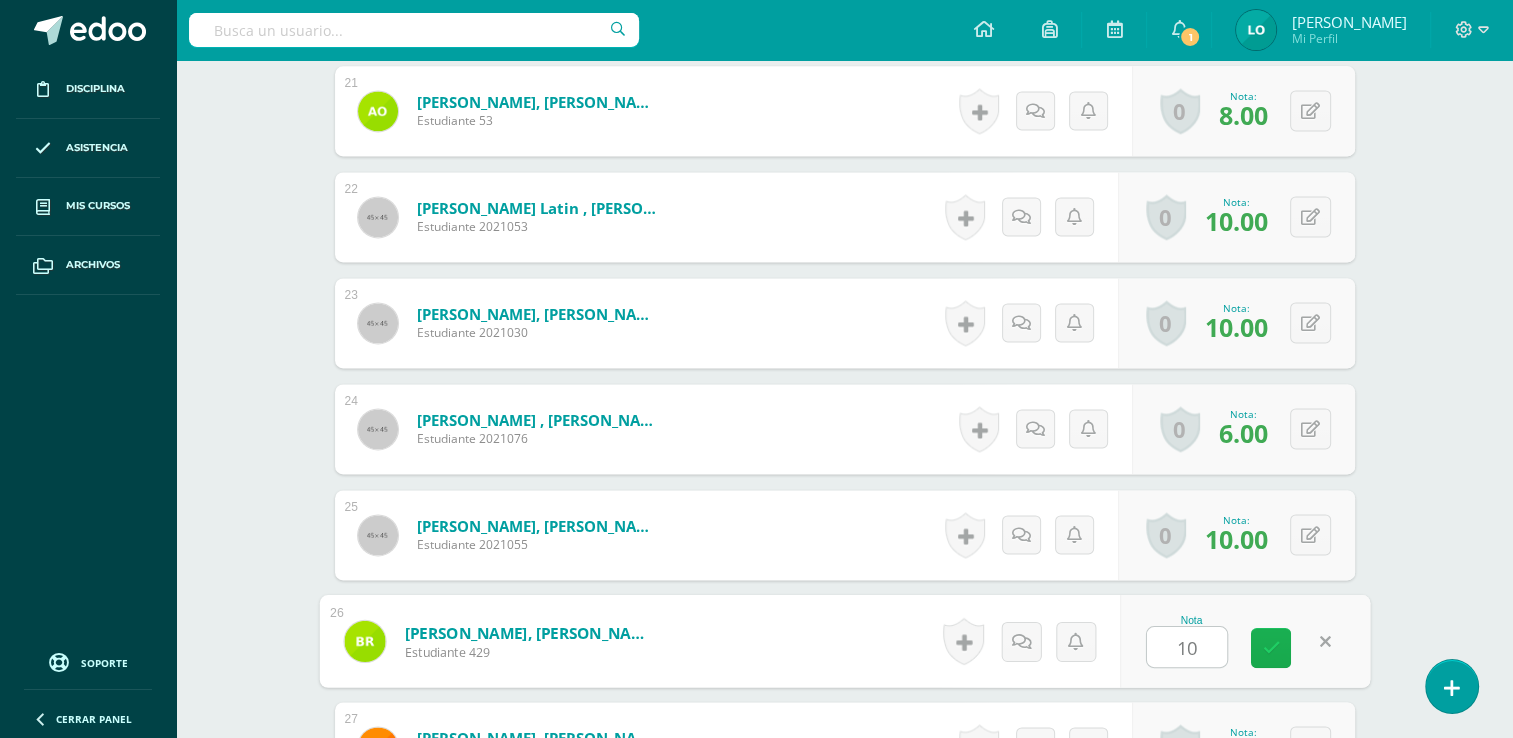 click at bounding box center (1271, 647) 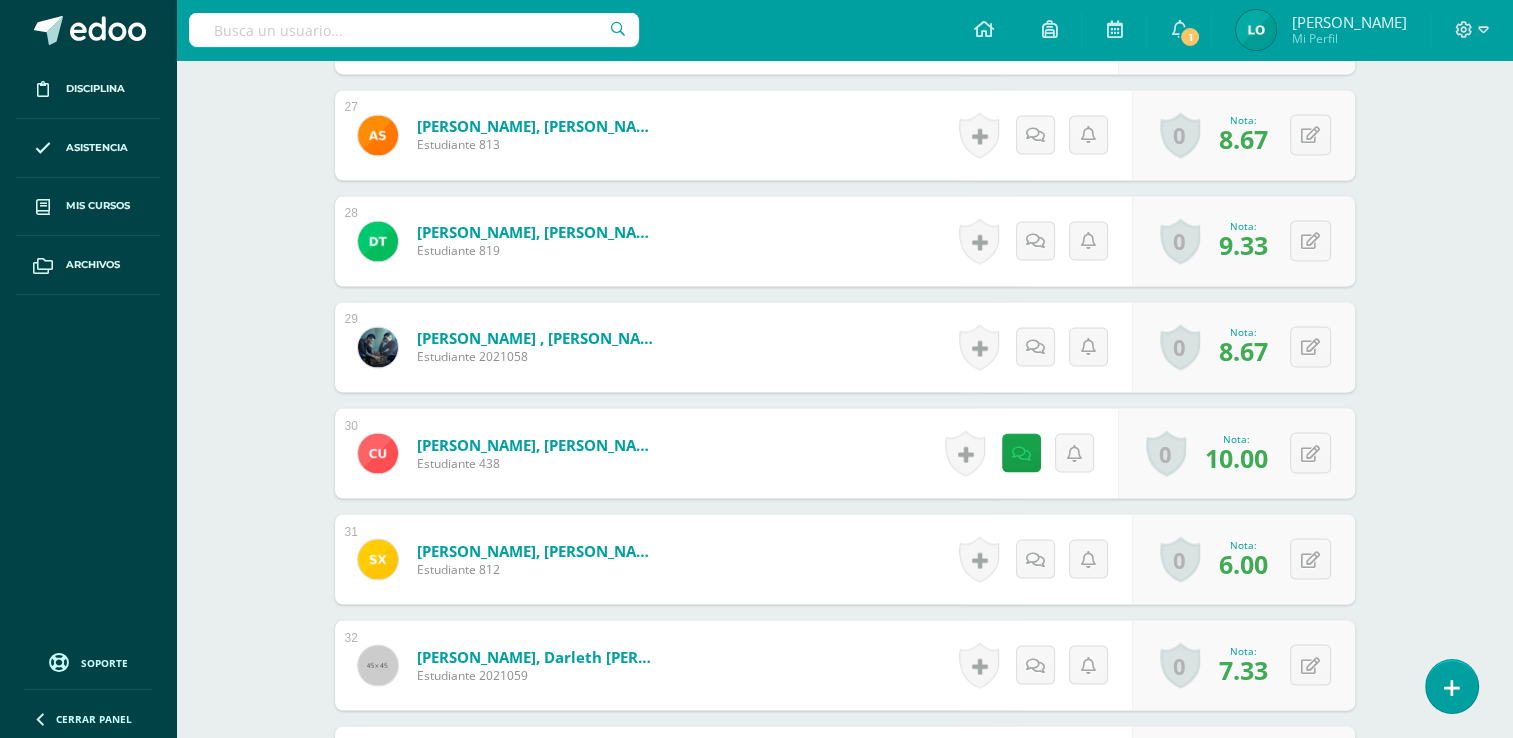 scroll, scrollTop: 3384, scrollLeft: 0, axis: vertical 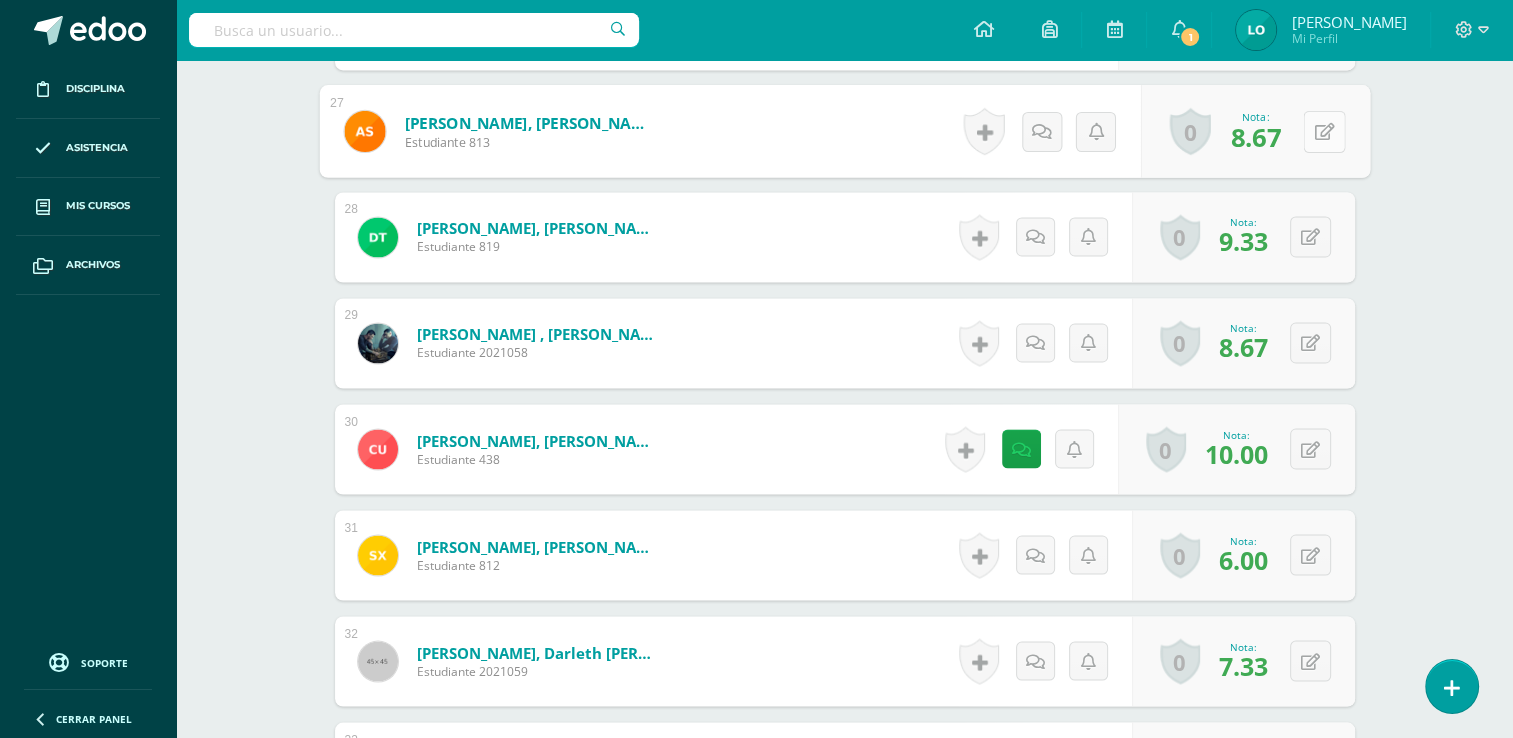 click at bounding box center [1324, 130] 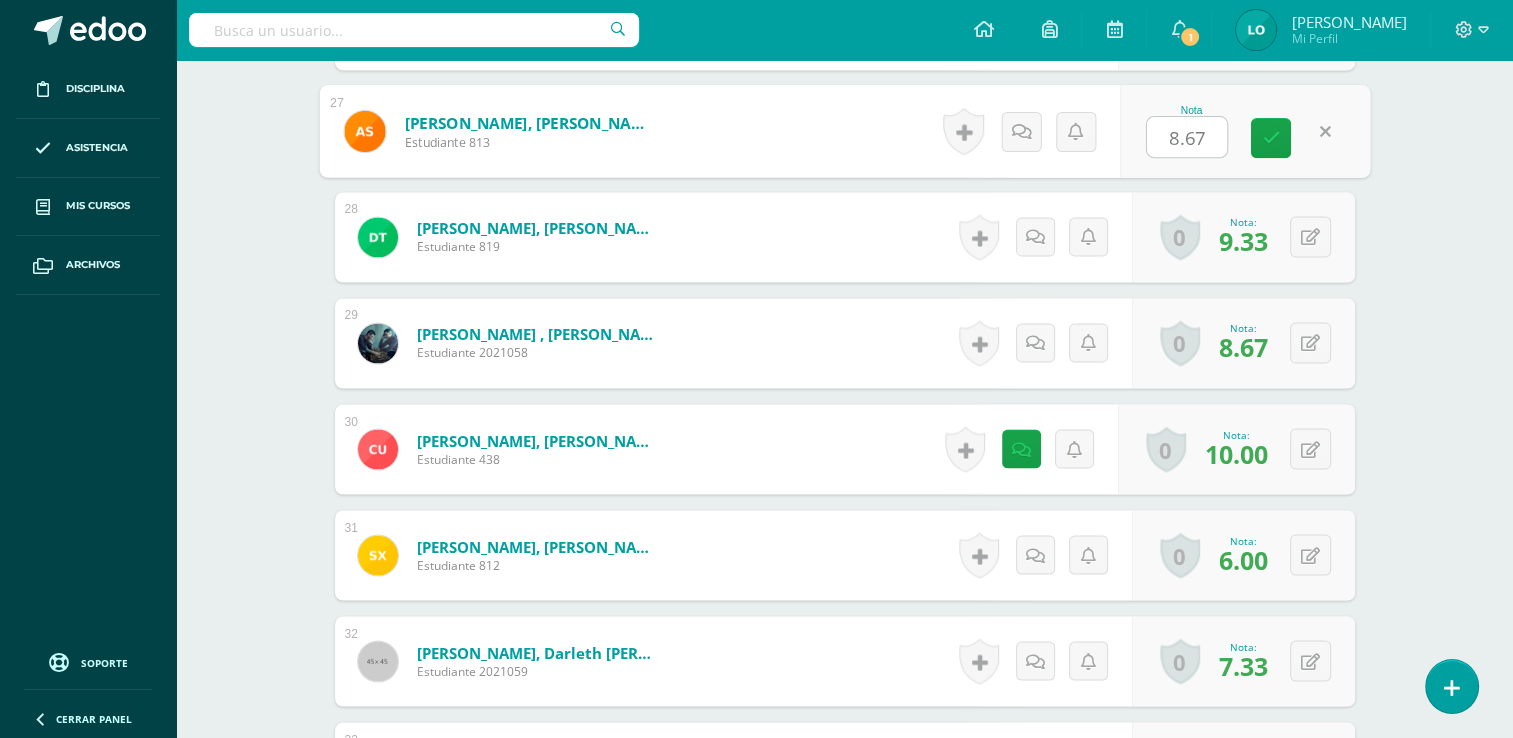 click on "8.67" at bounding box center (1187, 137) 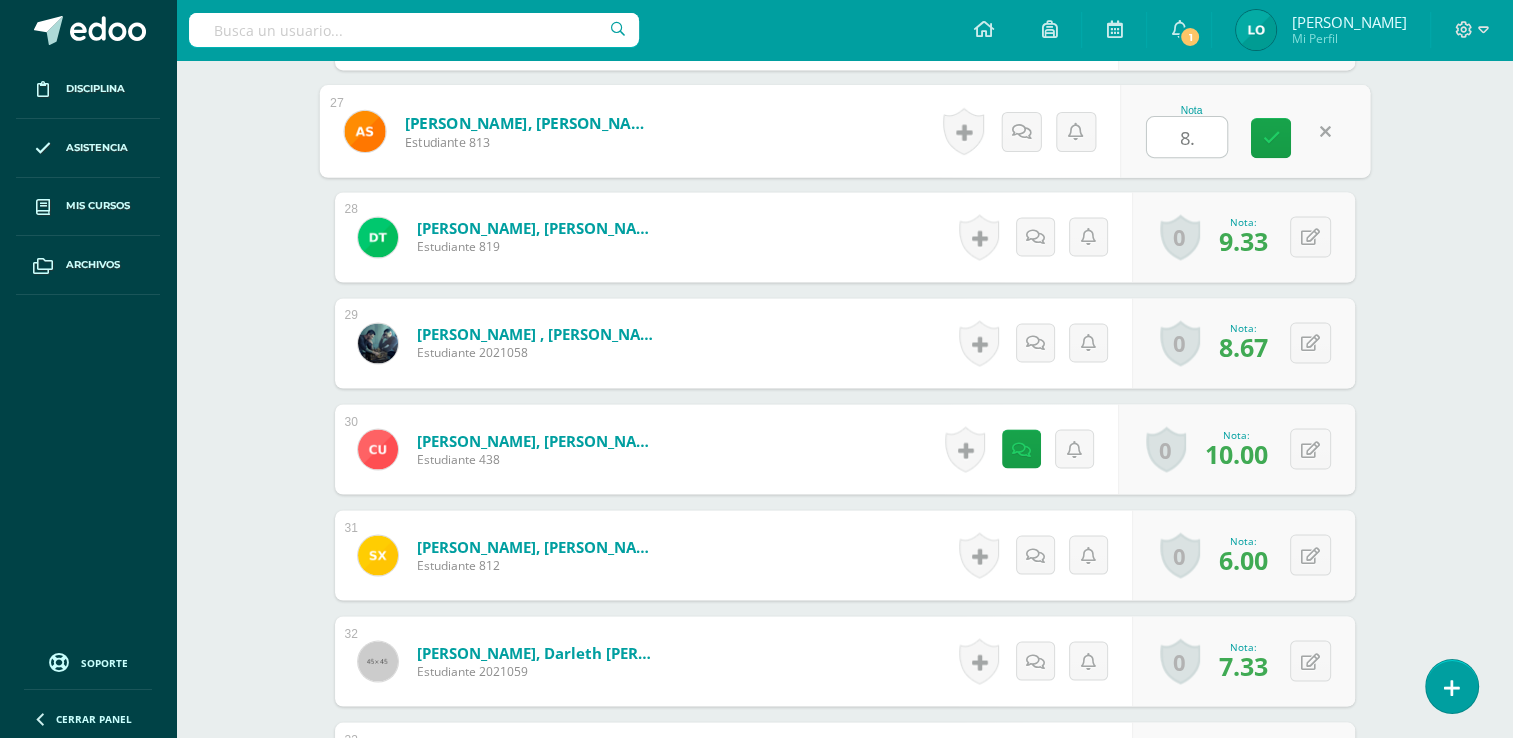 type on "8" 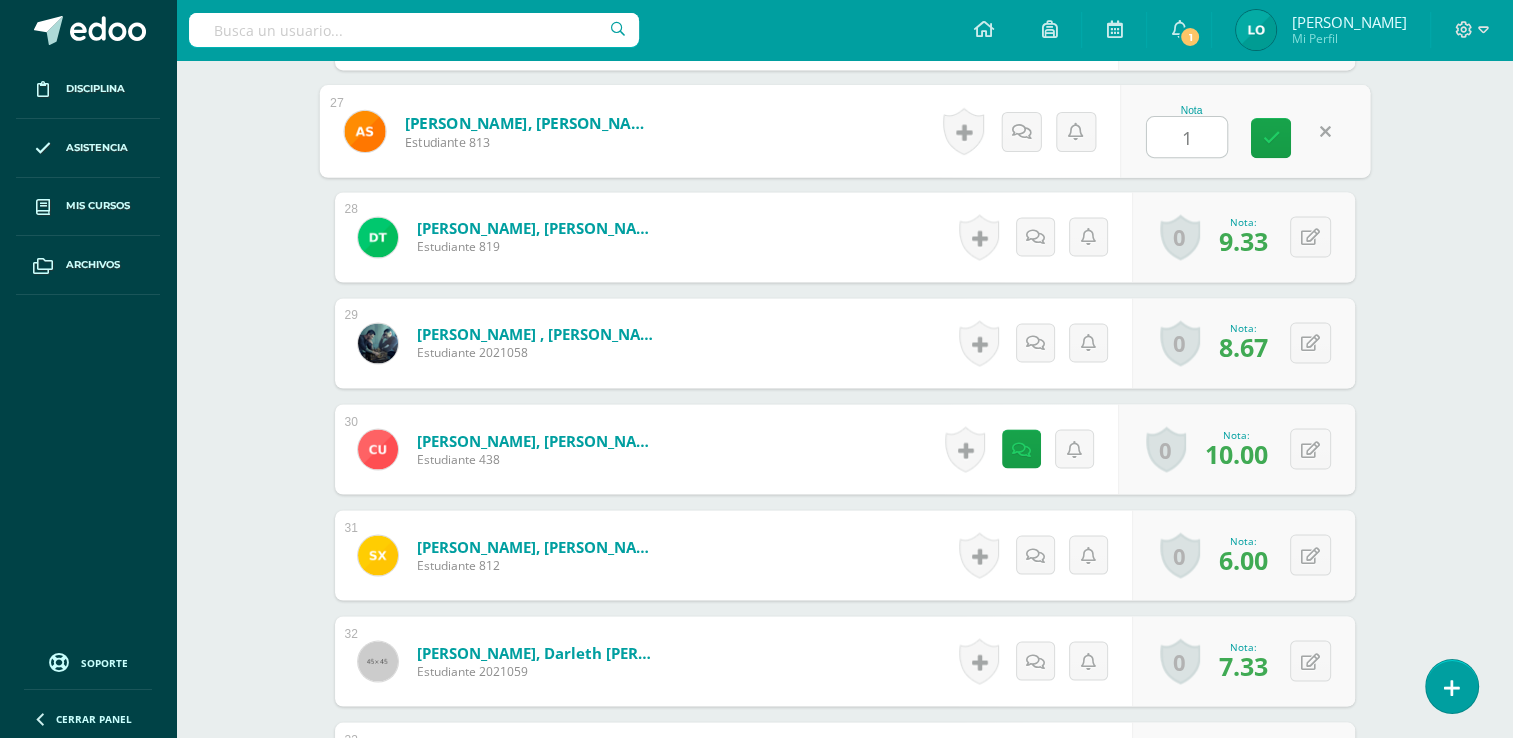 type on "10" 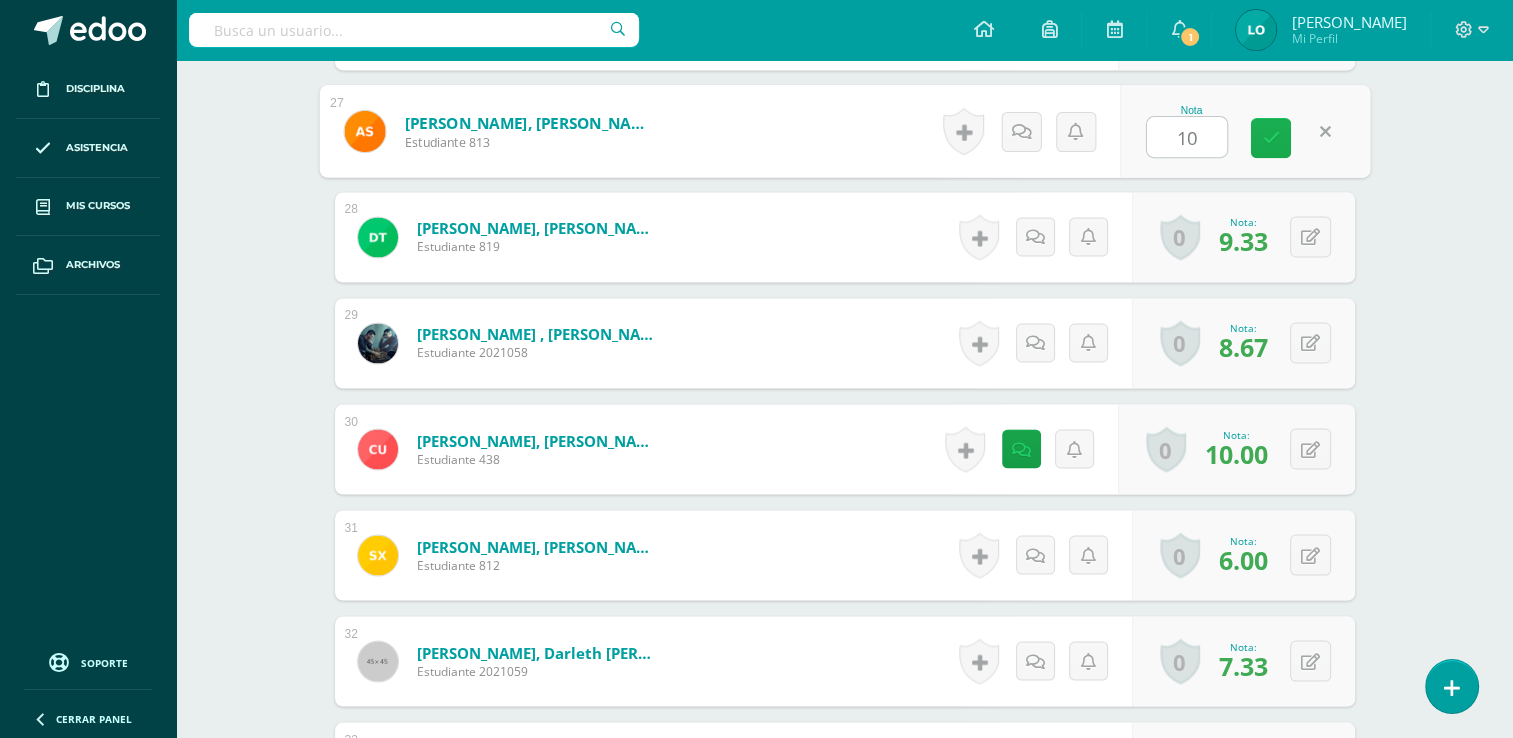 click at bounding box center [1271, 138] 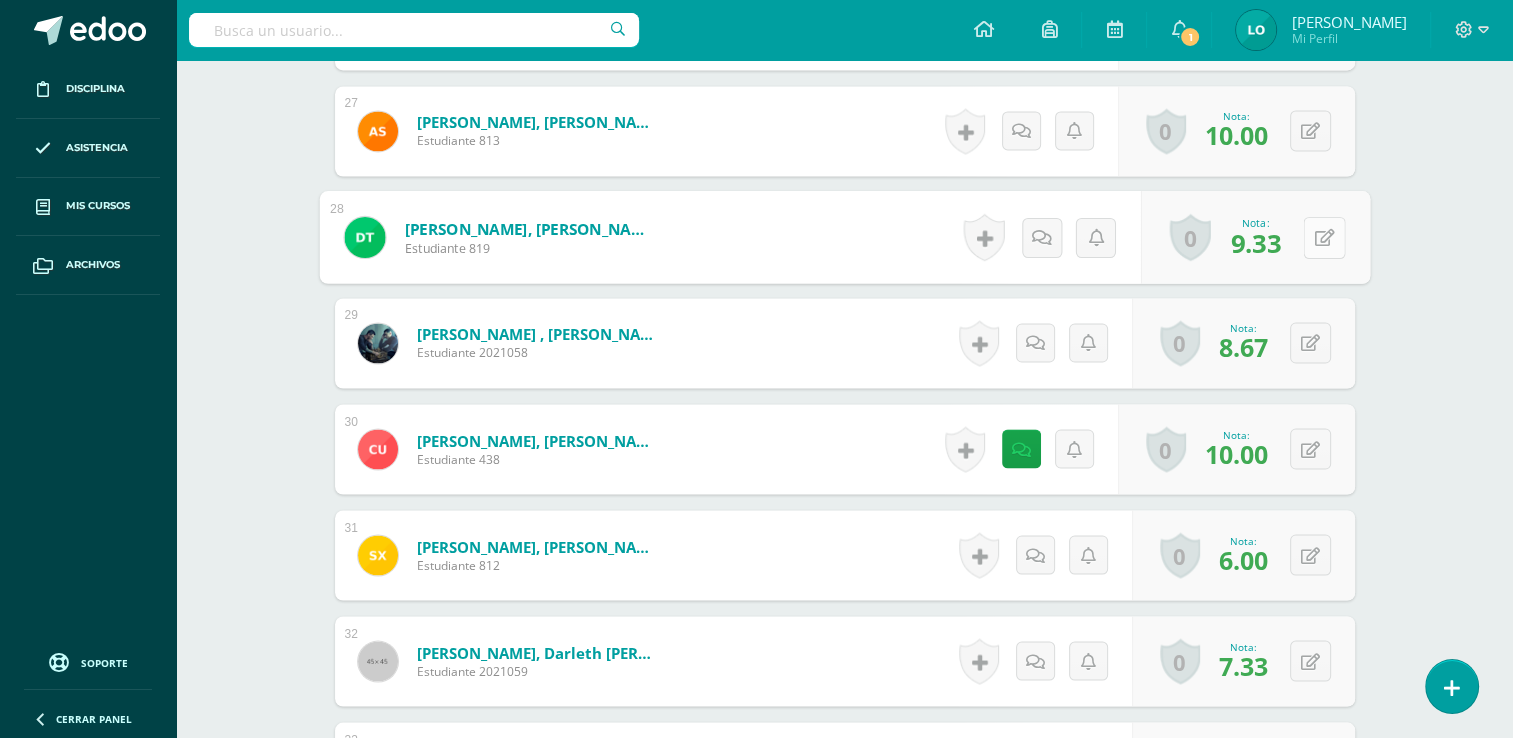 click at bounding box center [1324, 237] 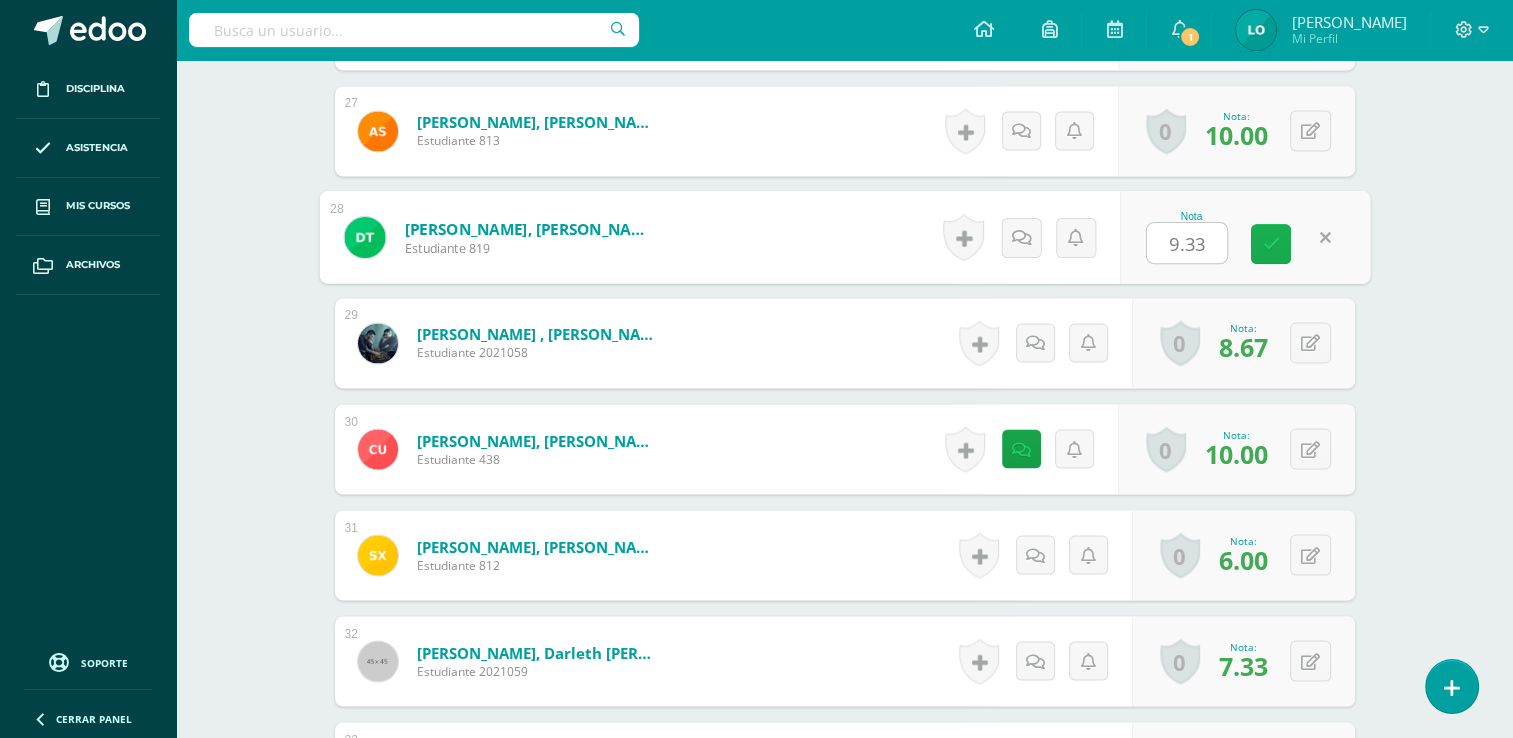 click at bounding box center [1271, 243] 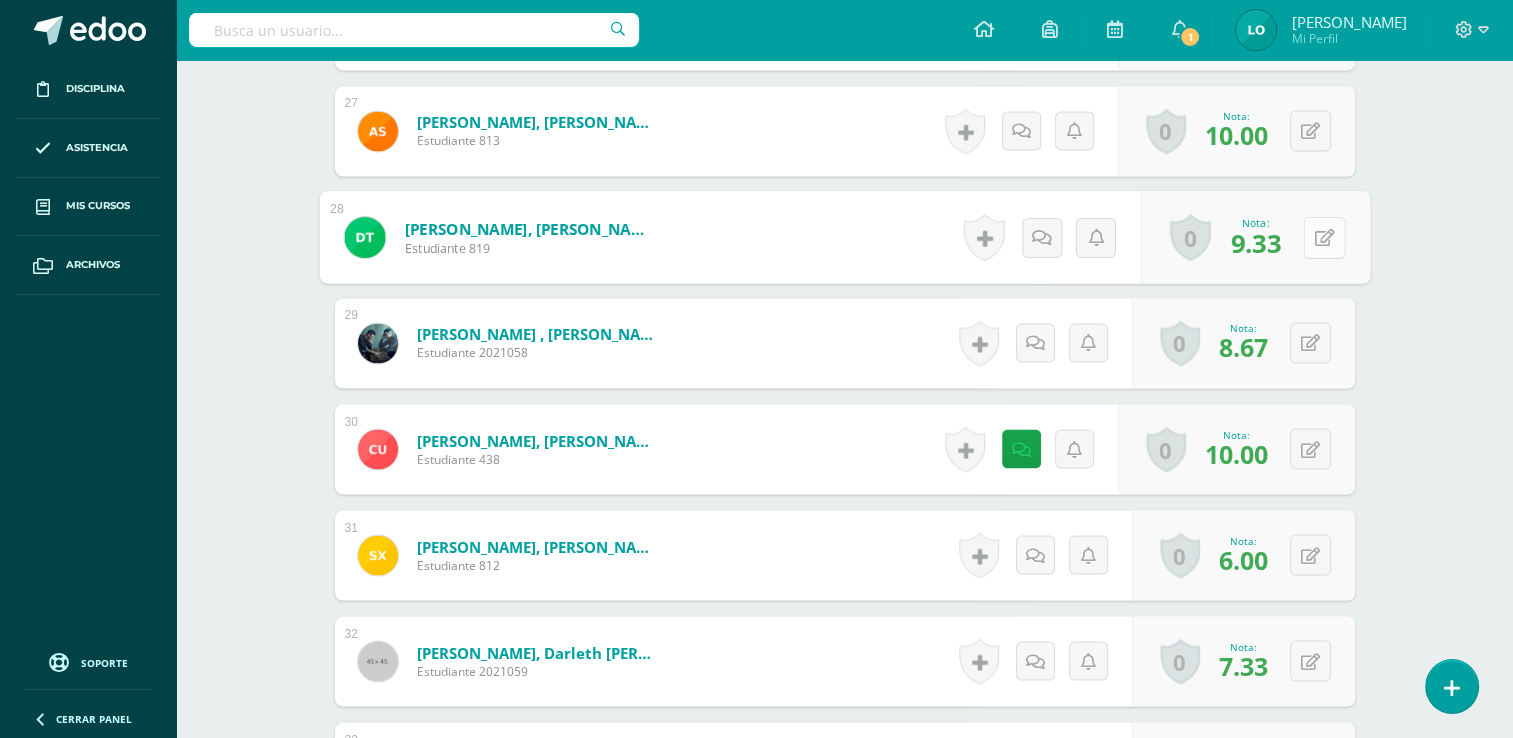 click at bounding box center (1324, 237) 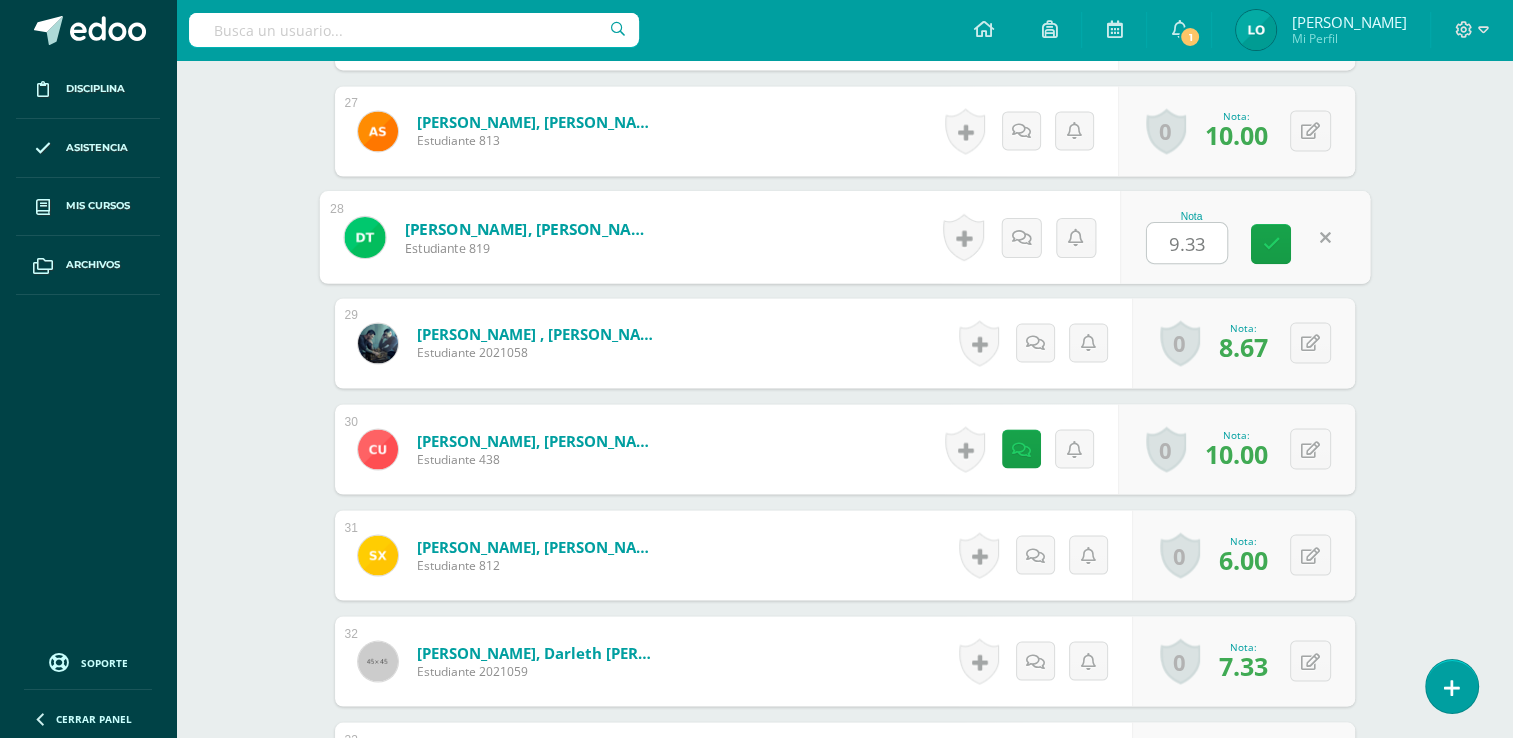 click on "9.33" at bounding box center (1187, 243) 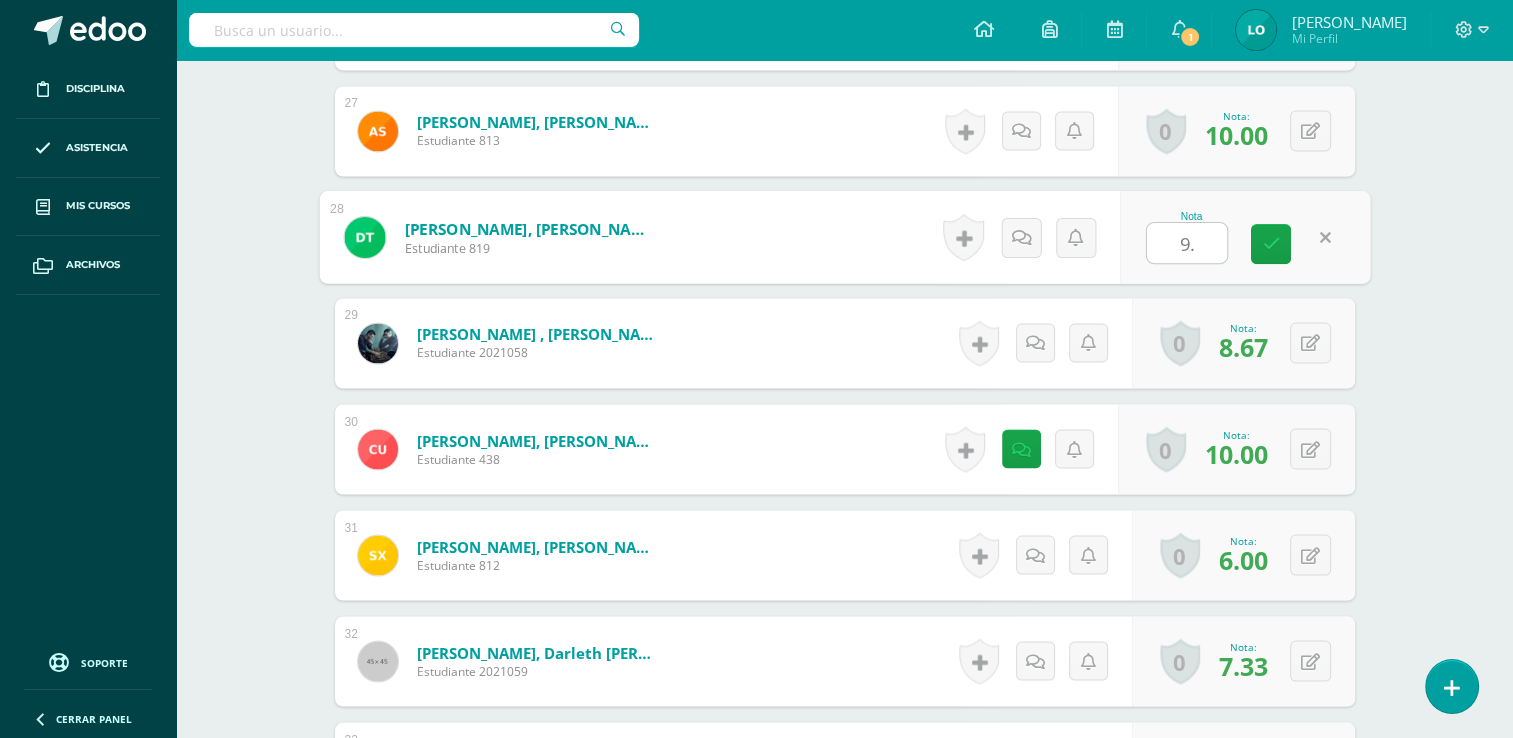 type on "9" 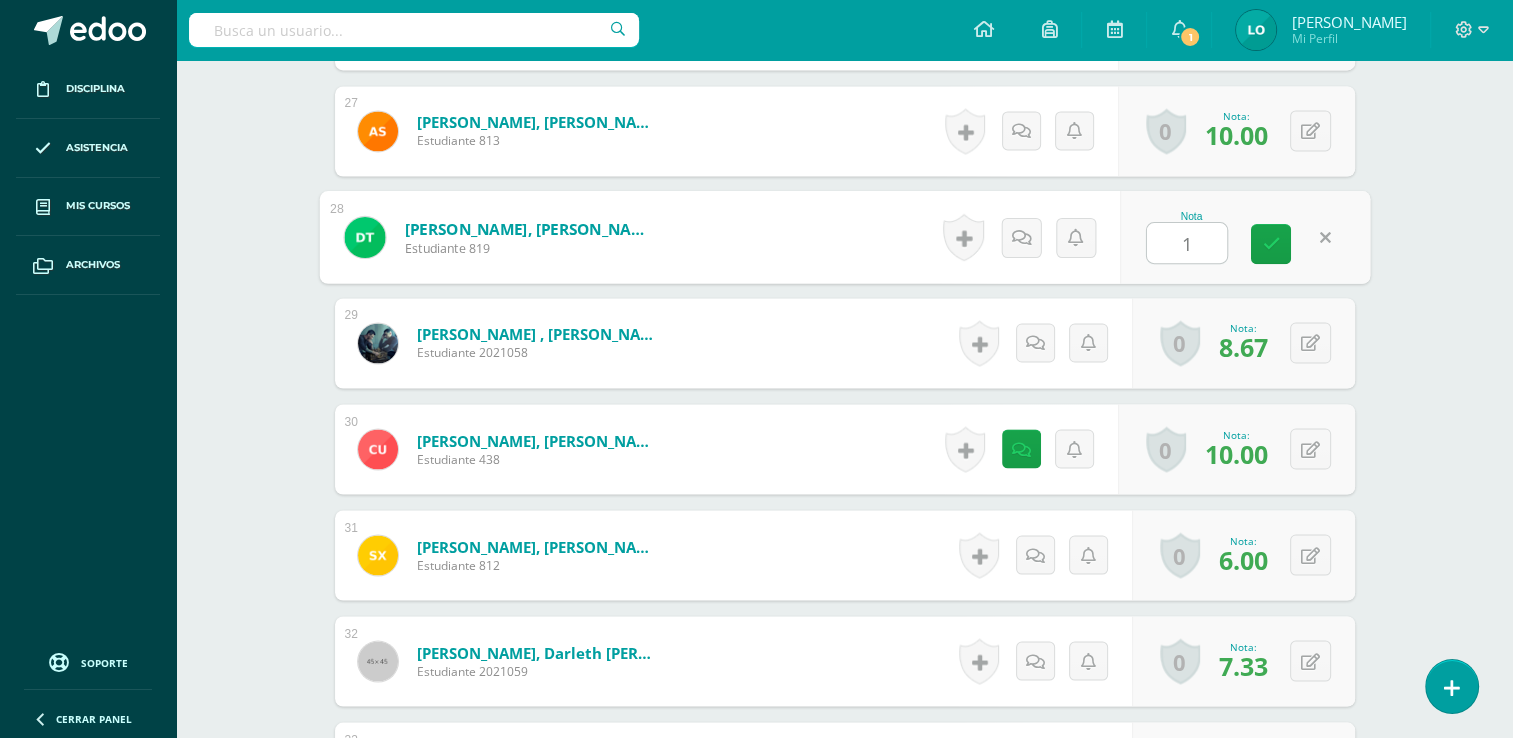 type on "10" 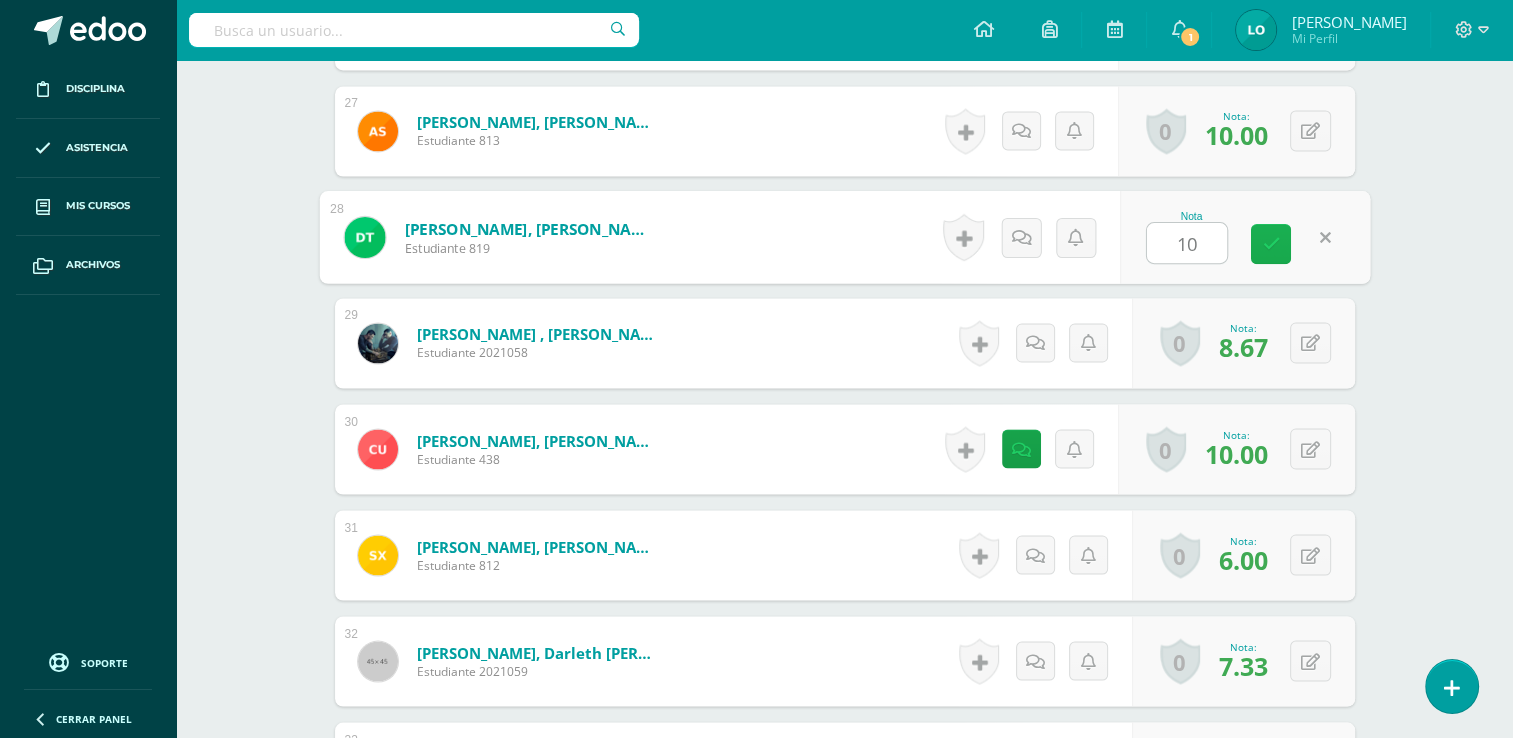 click at bounding box center (1271, 244) 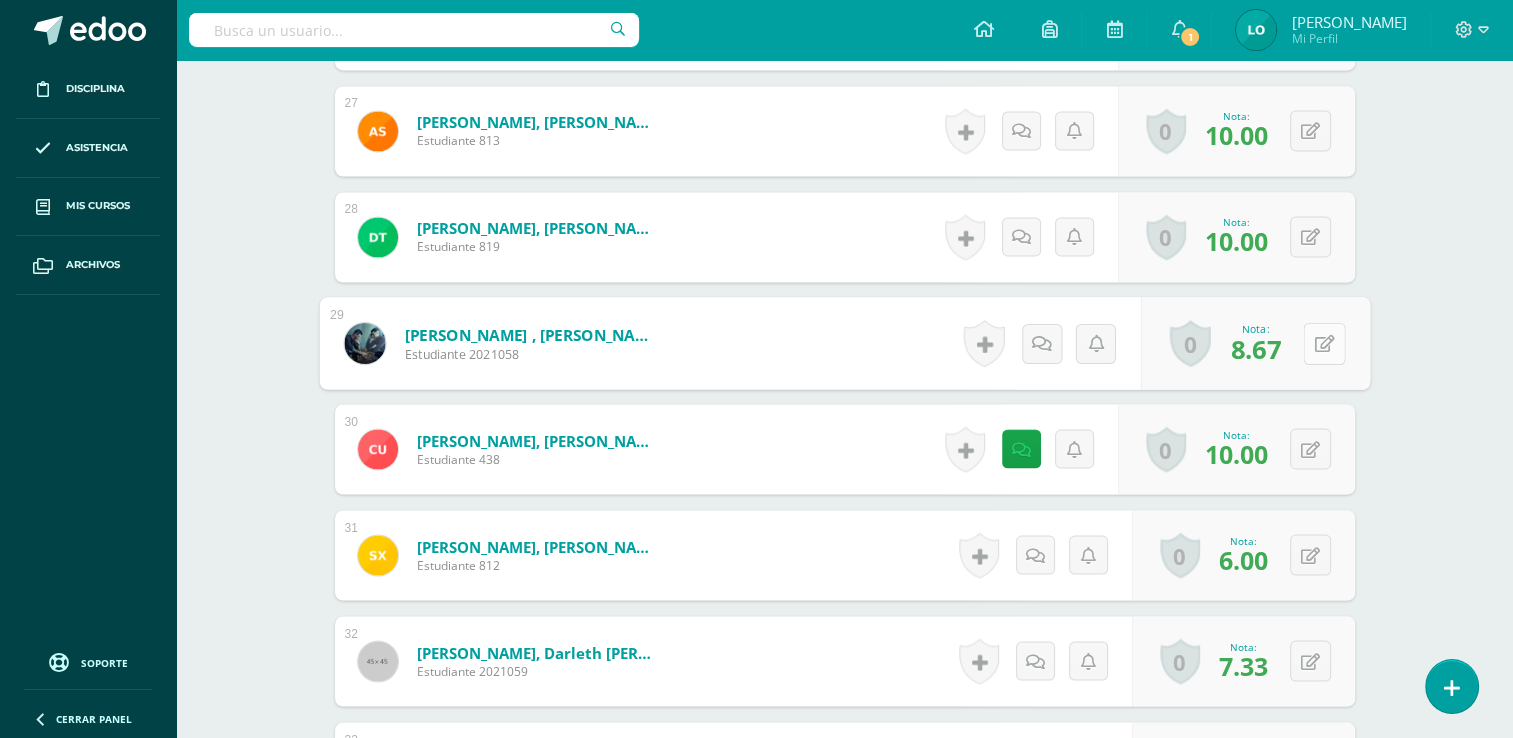 click at bounding box center (1324, 342) 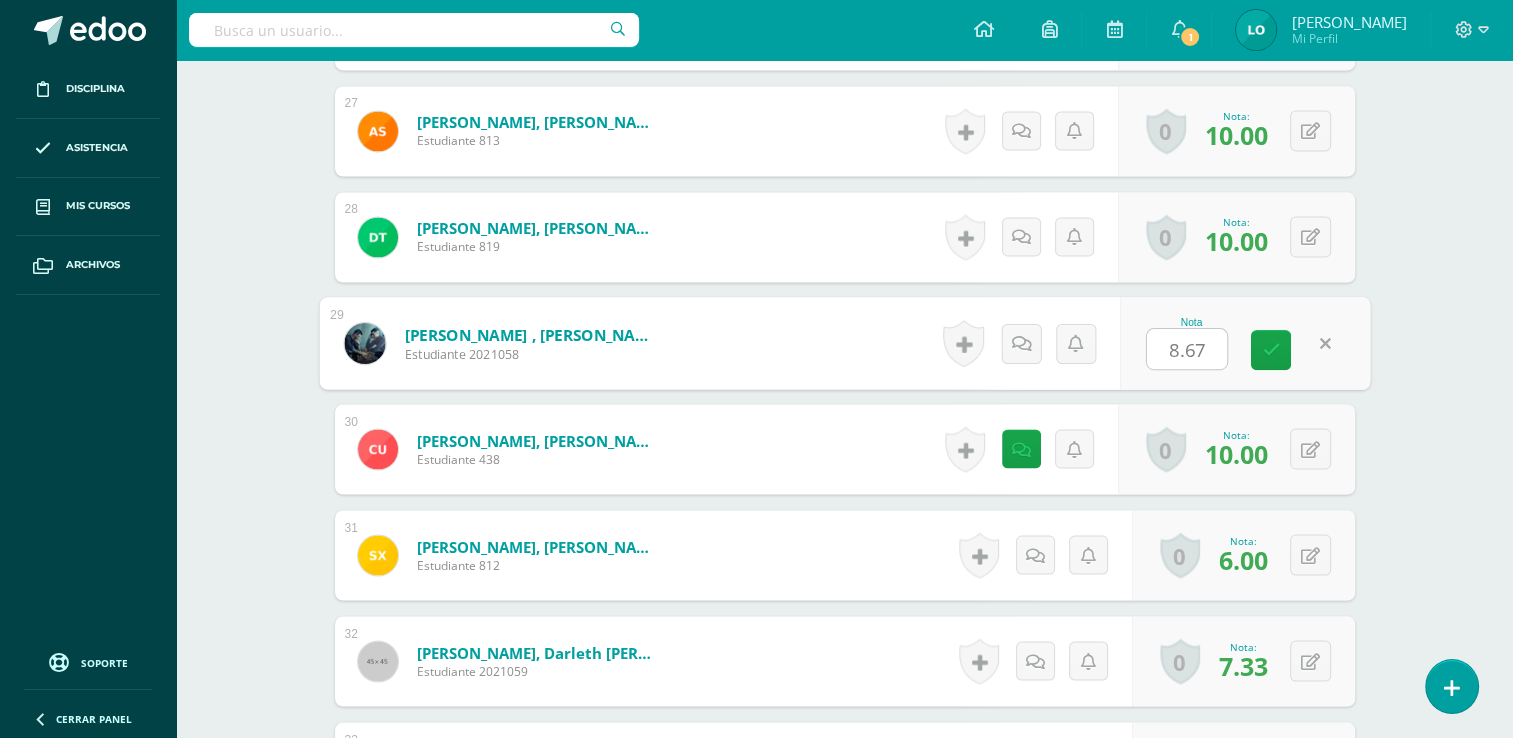 click on "8.67" at bounding box center (1187, 349) 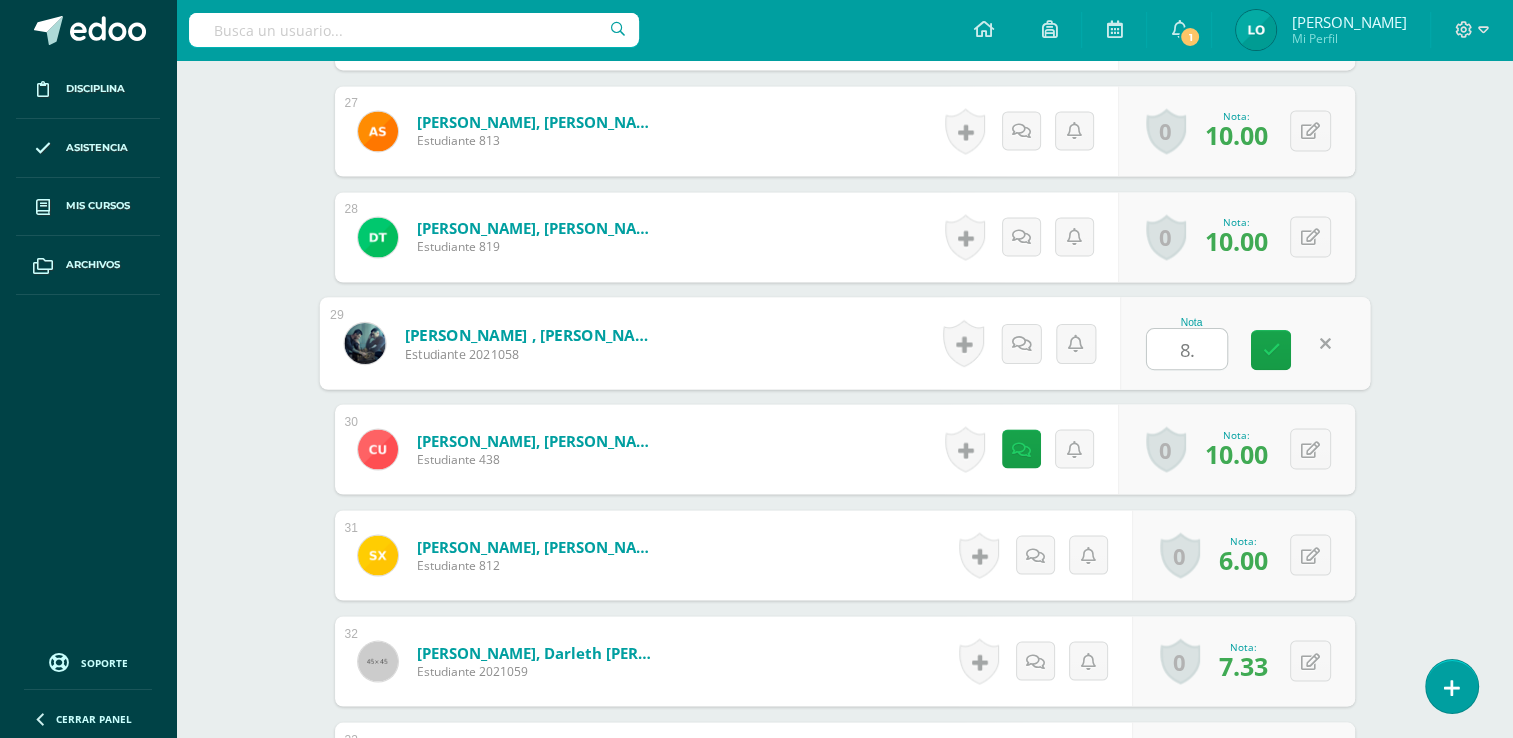 type on "8" 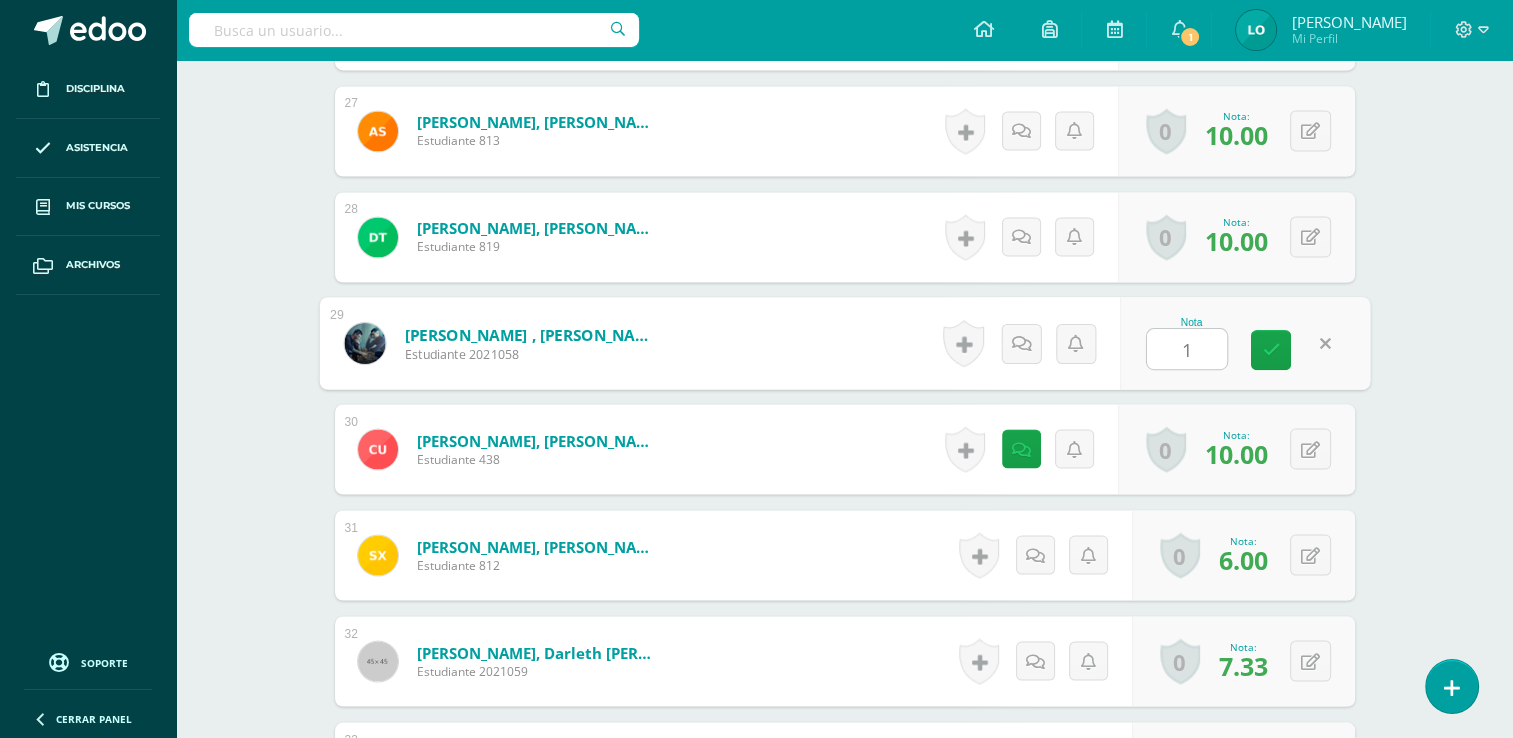 type on "10" 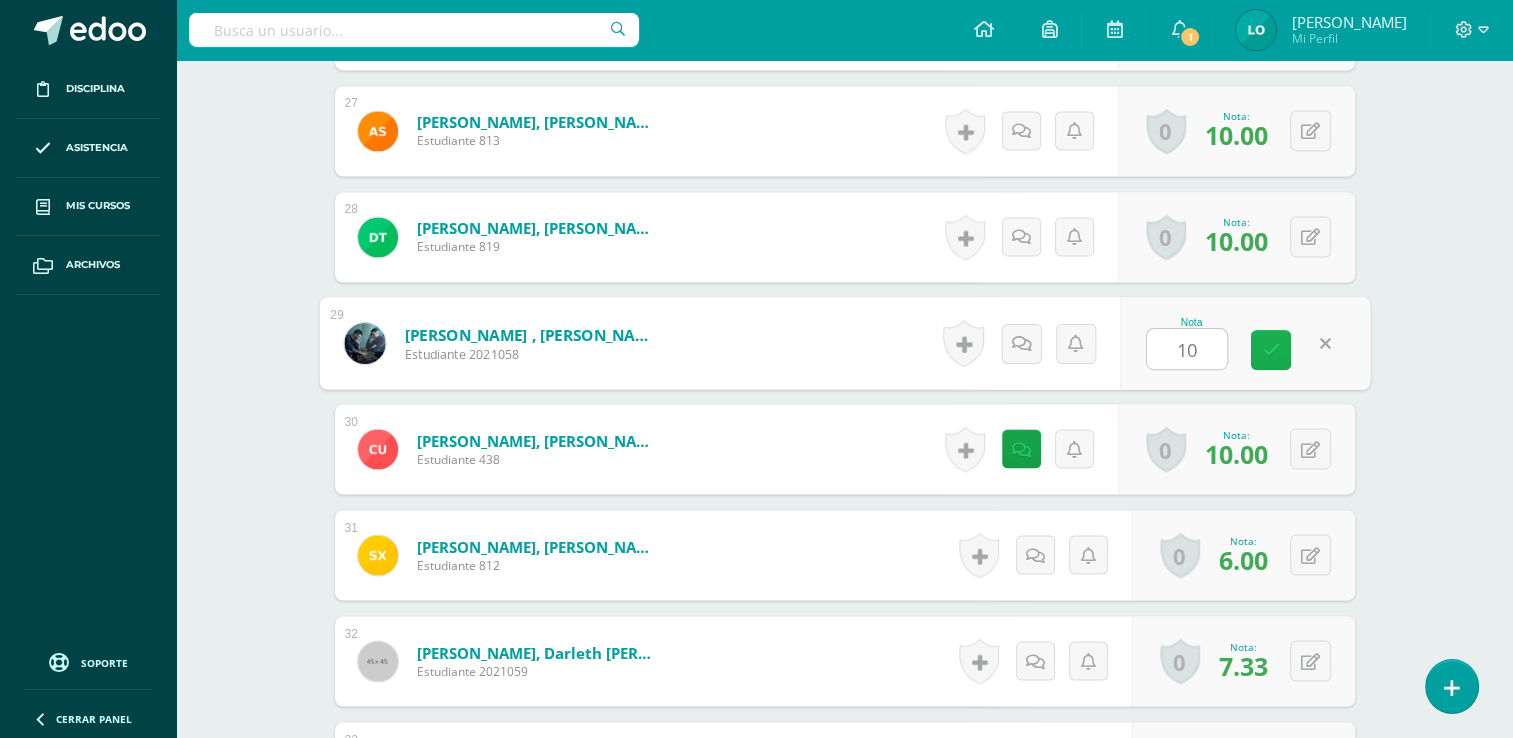 click at bounding box center [1271, 349] 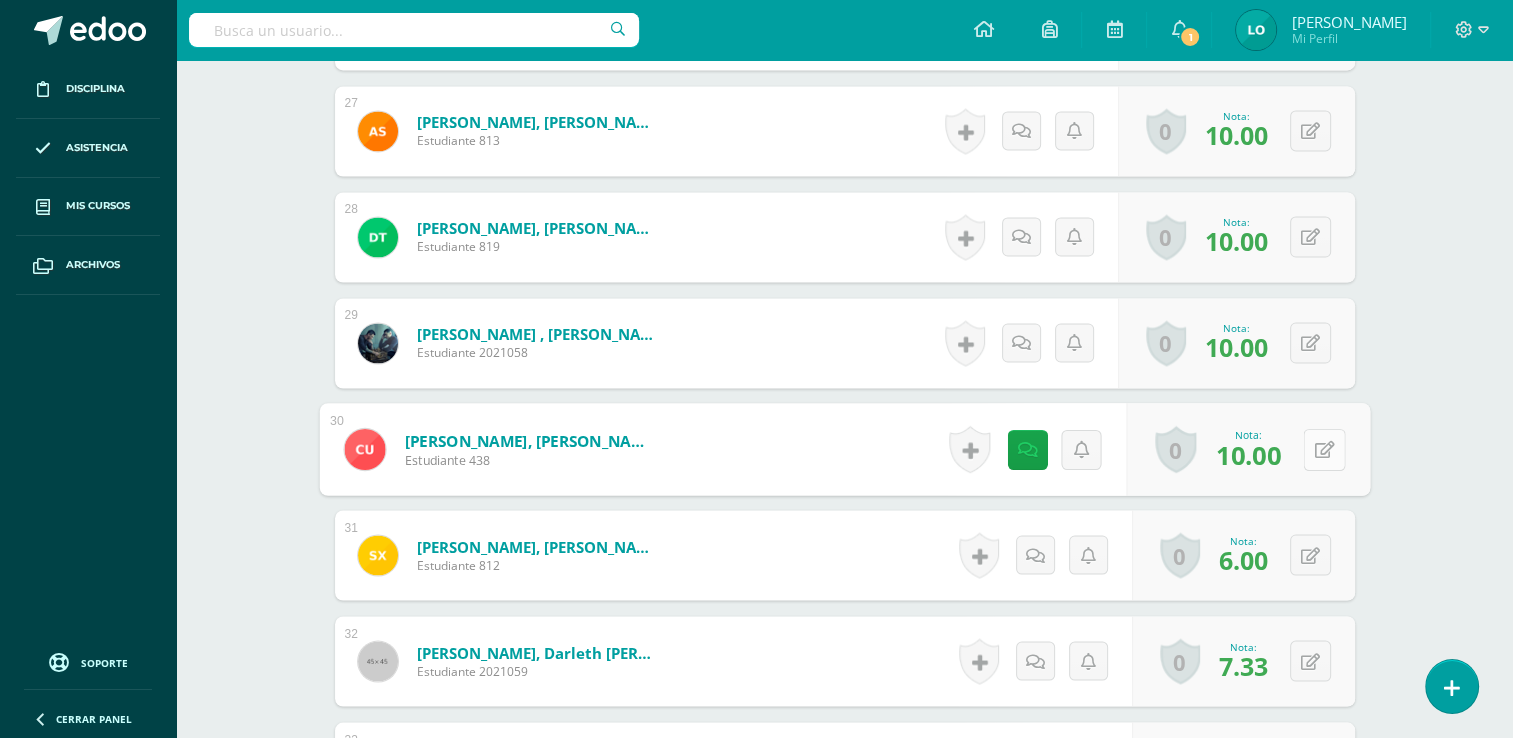 click at bounding box center (1324, 449) 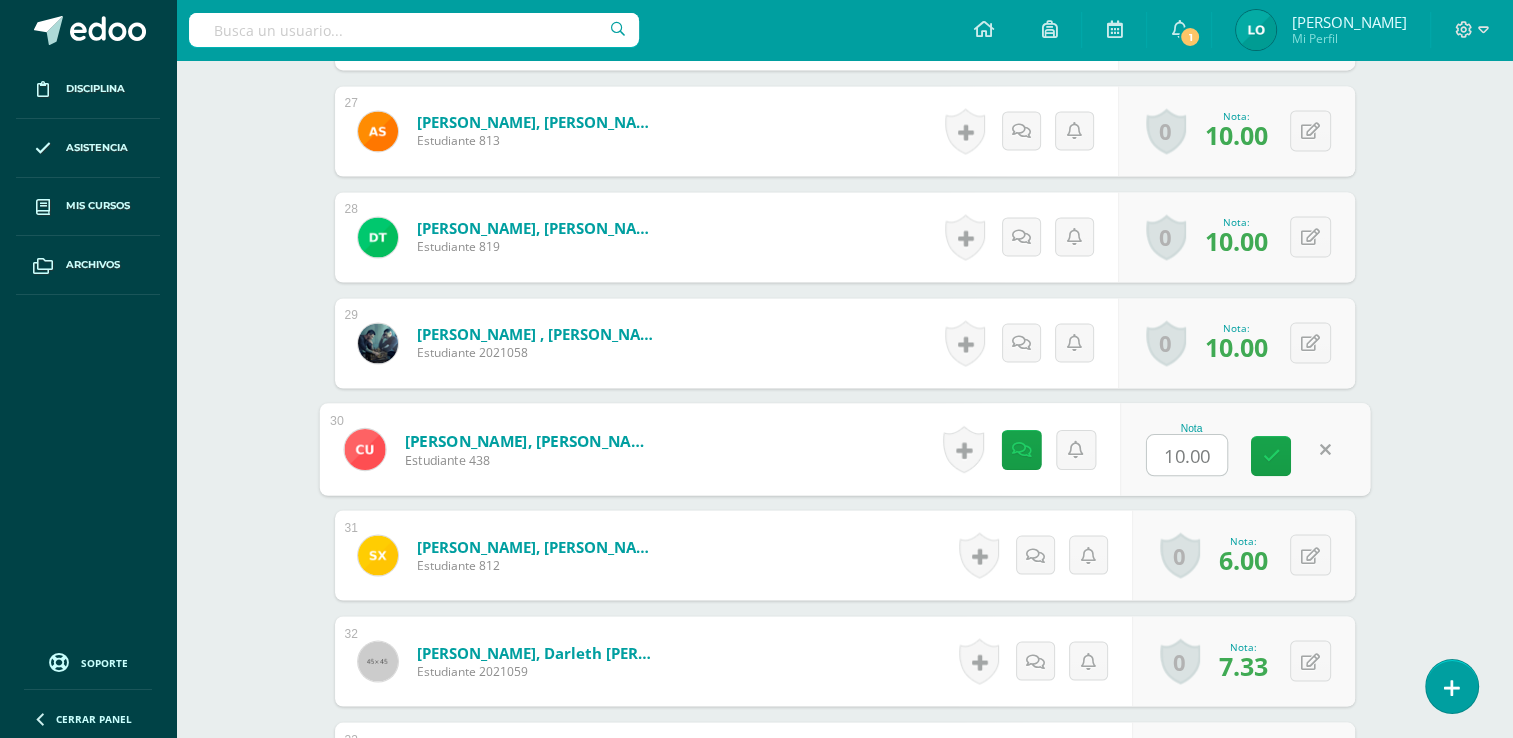 click on "10.00" at bounding box center [1187, 455] 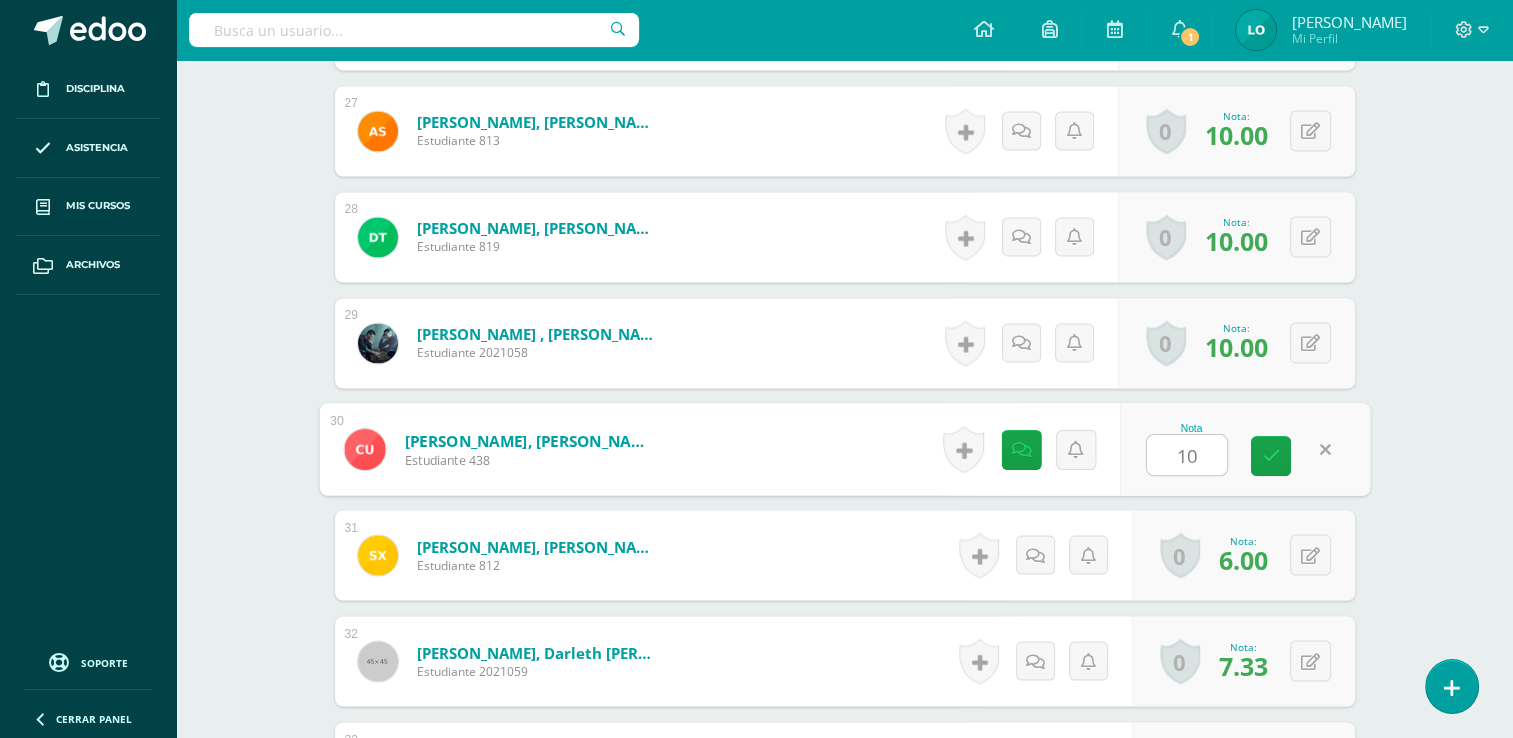 type on "1" 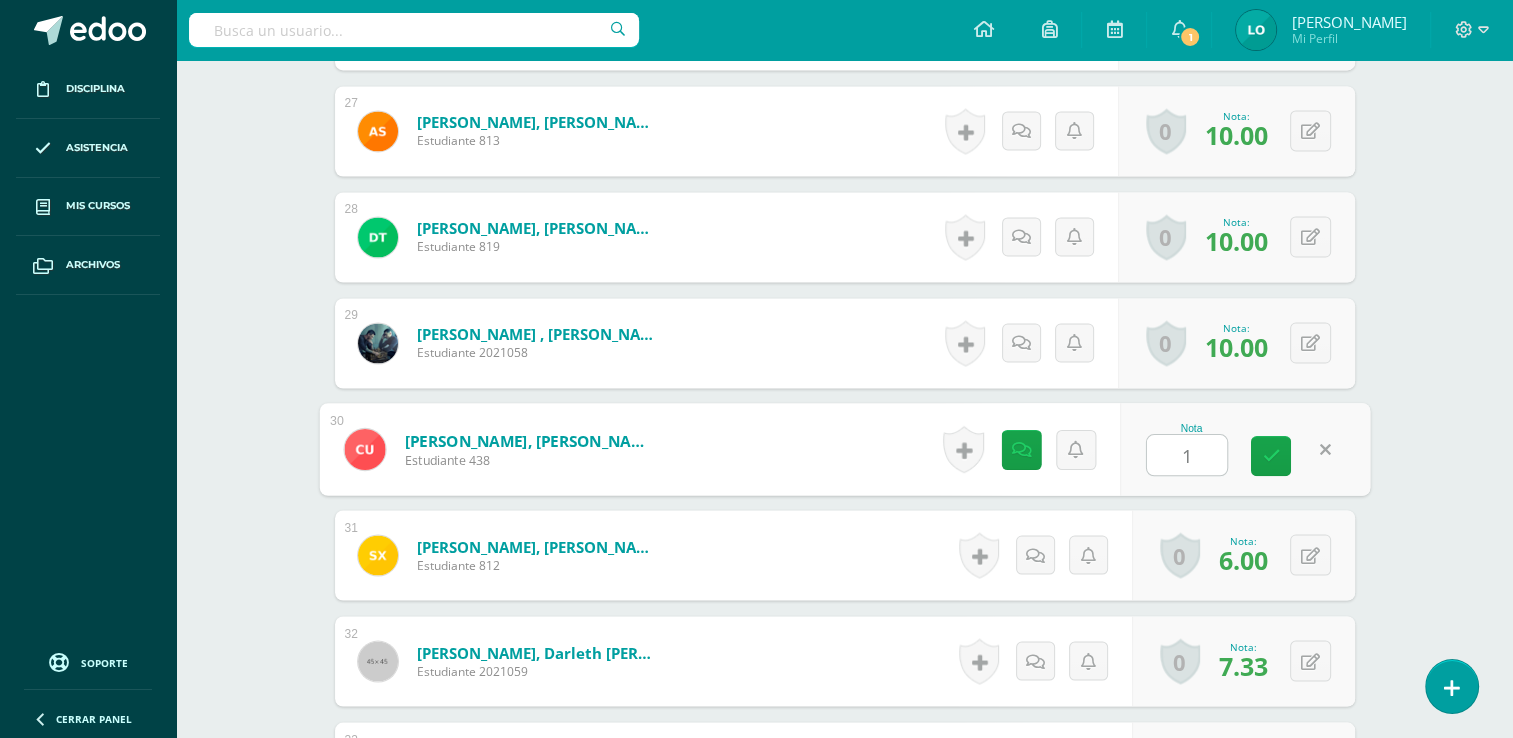 type on "10" 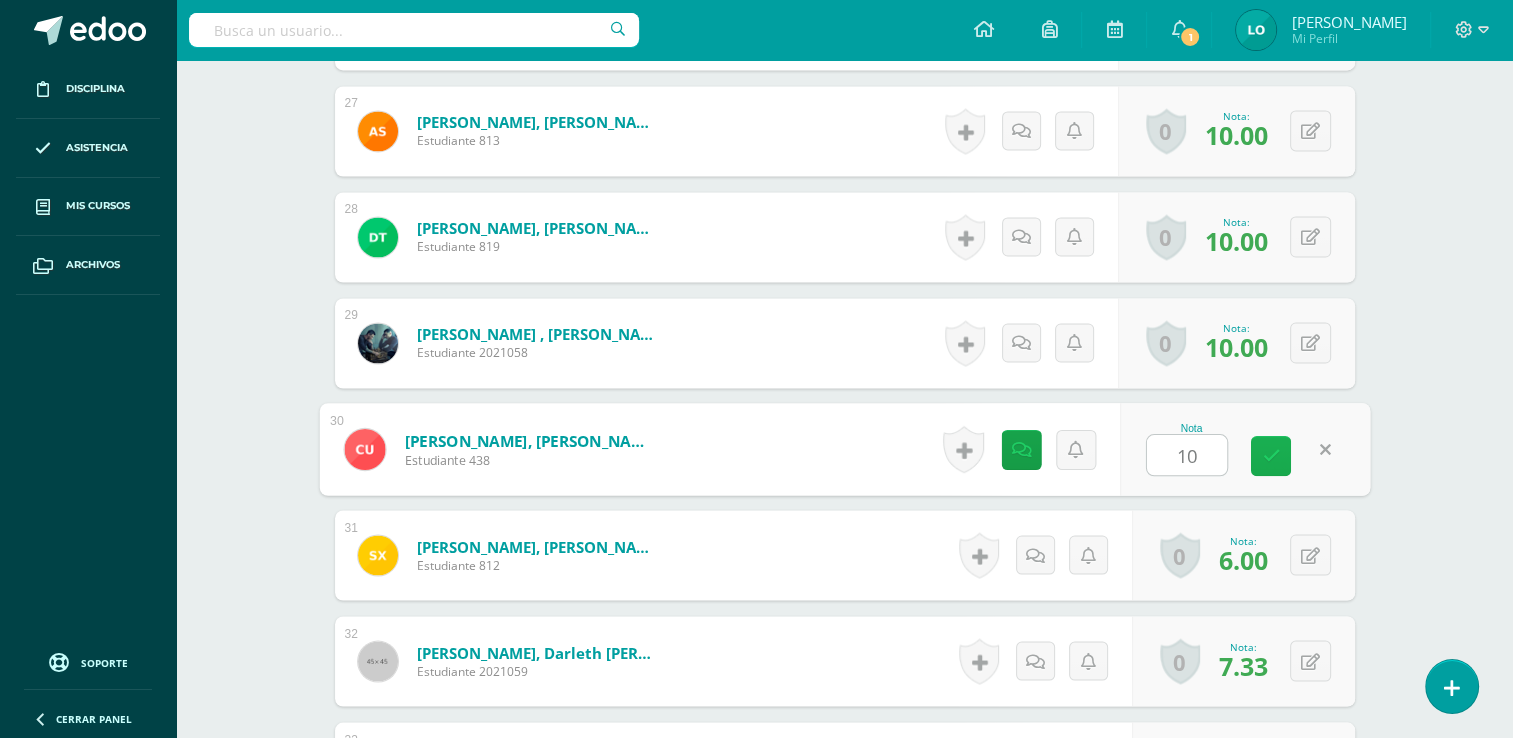 click at bounding box center (1271, 456) 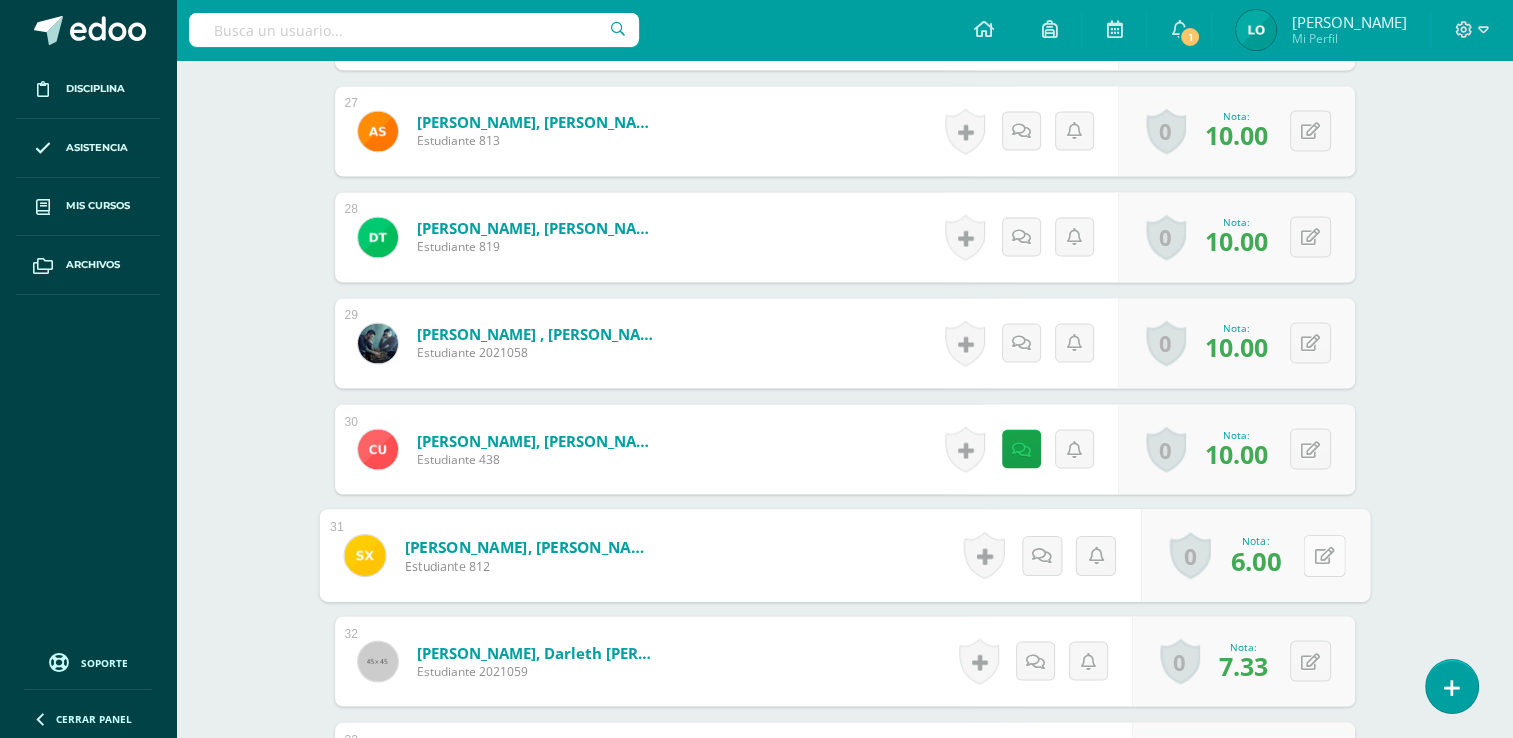 click at bounding box center [1324, 555] 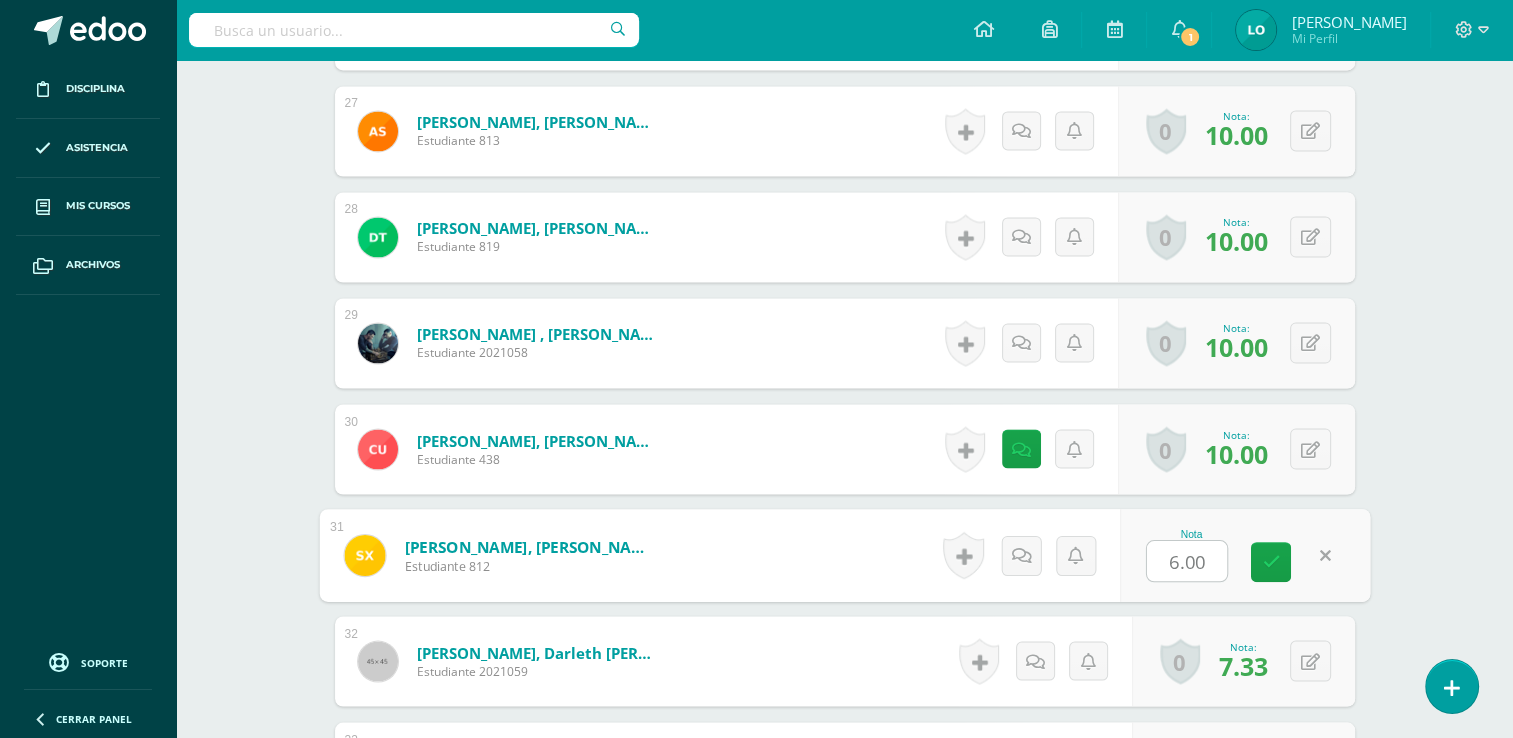 click on "6.00" at bounding box center [1187, 561] 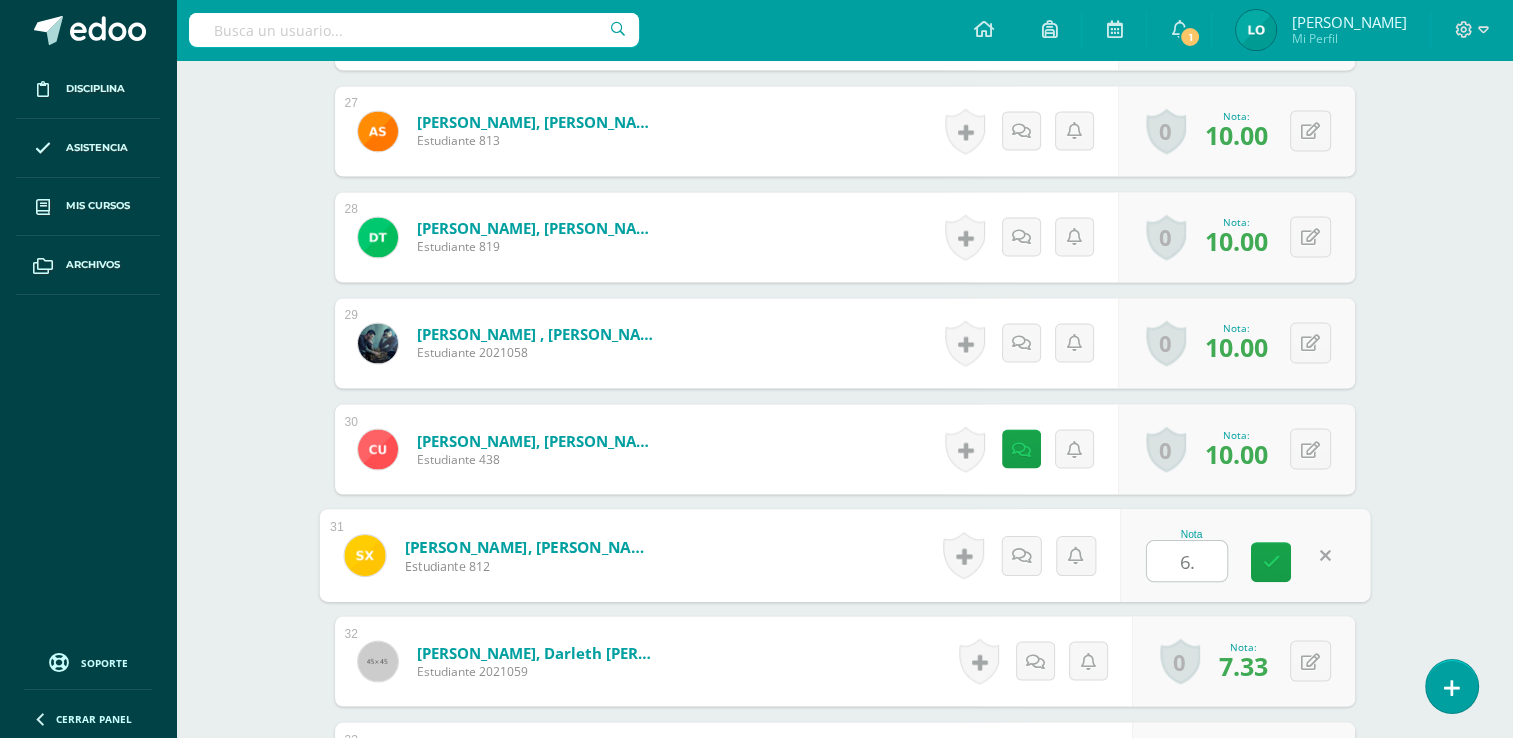 type on "6" 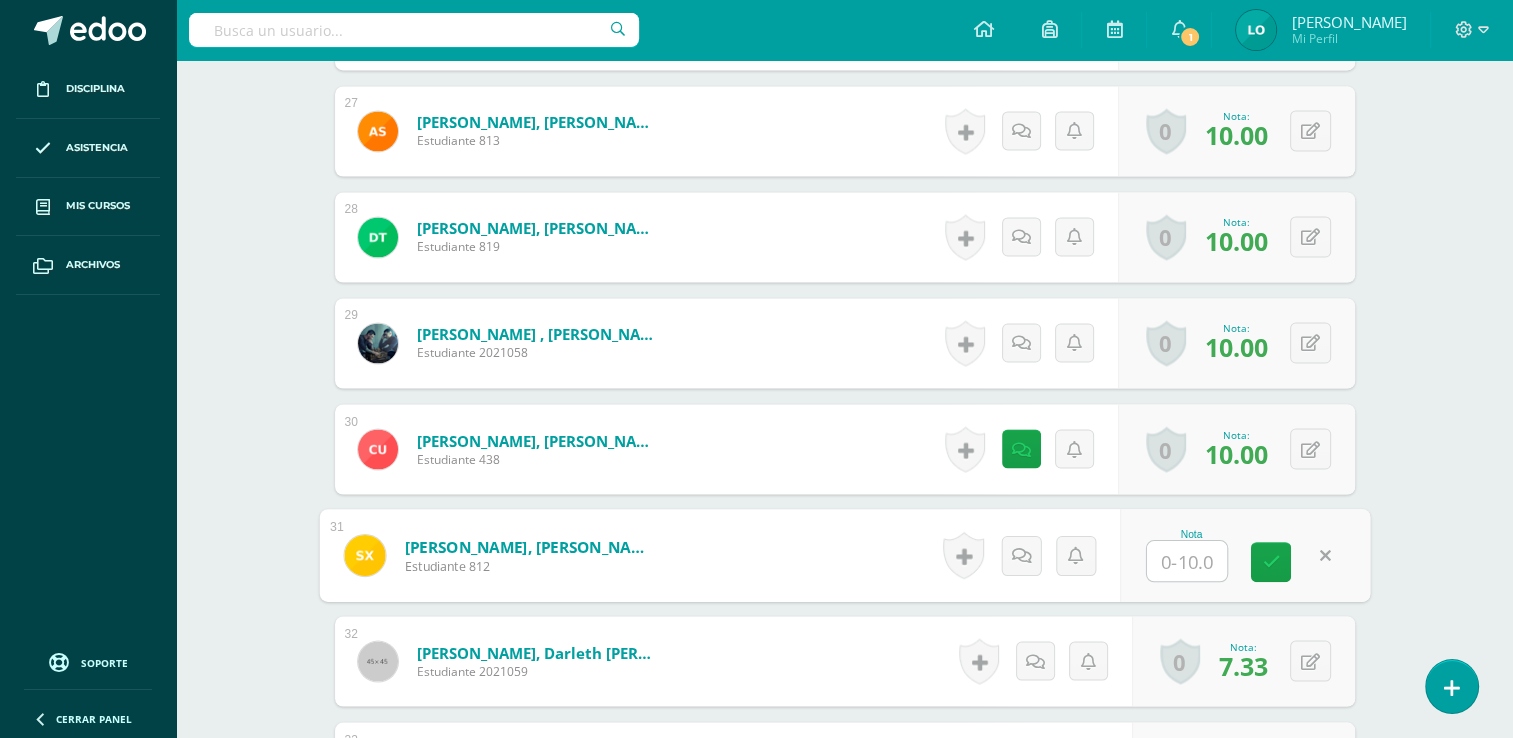 type on "9" 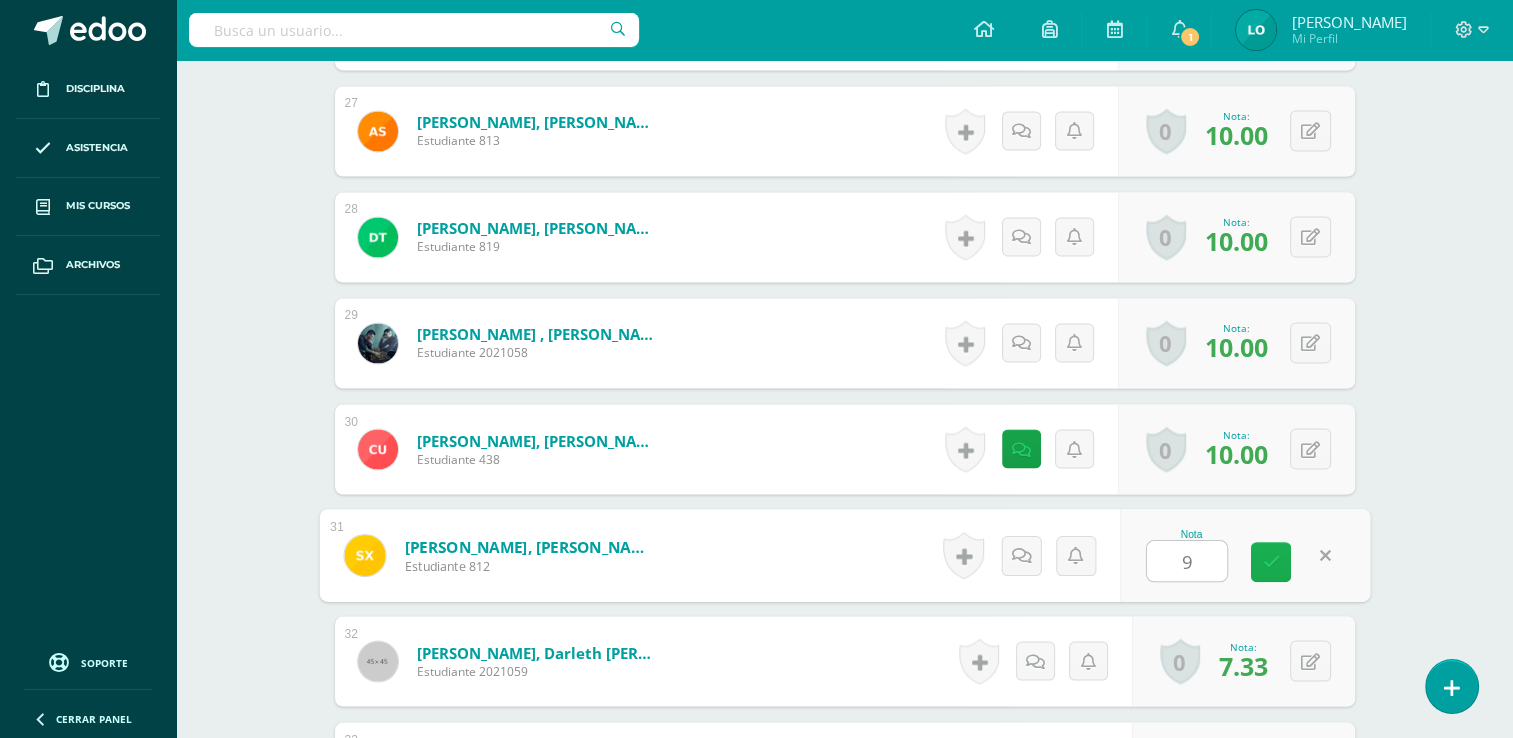 click at bounding box center [1271, 561] 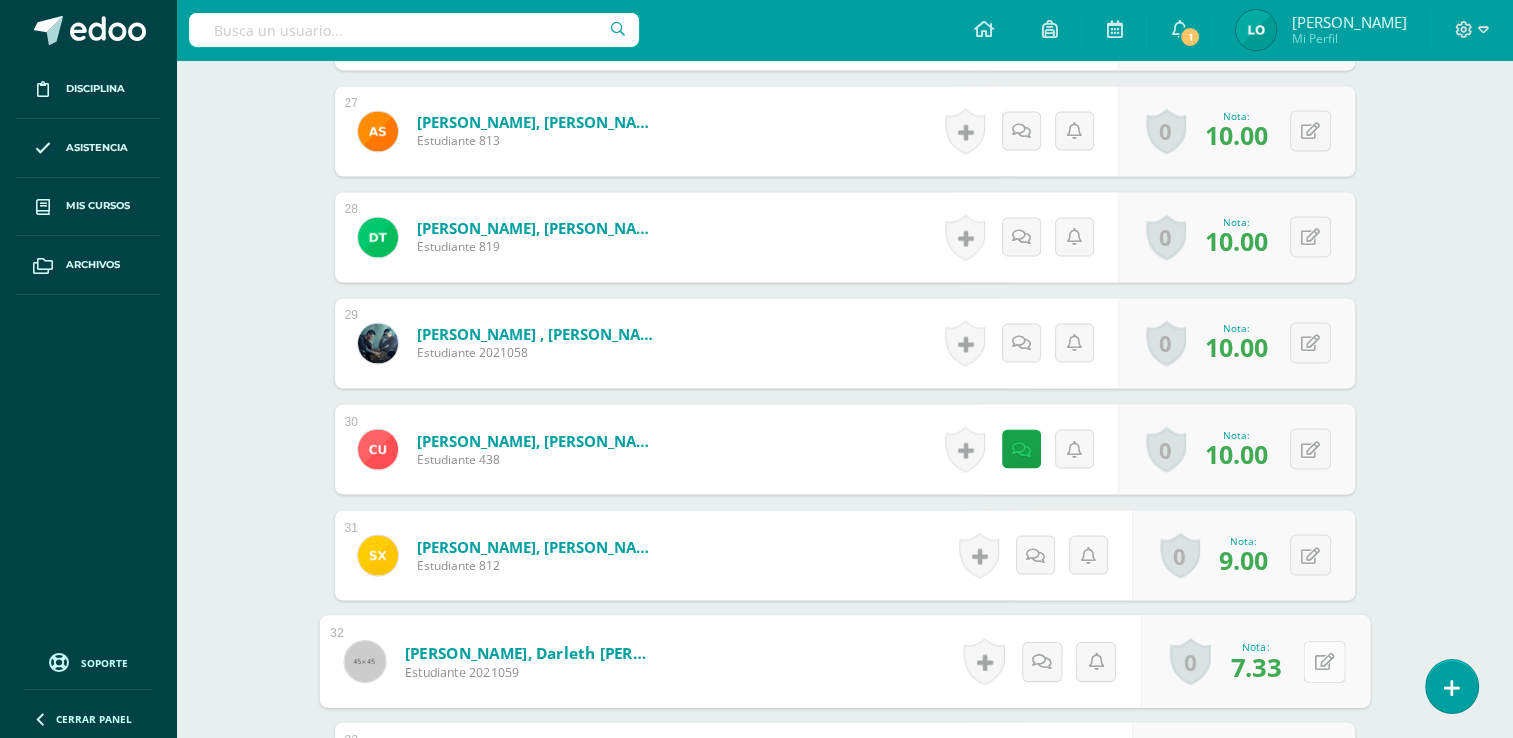 click at bounding box center (1324, 660) 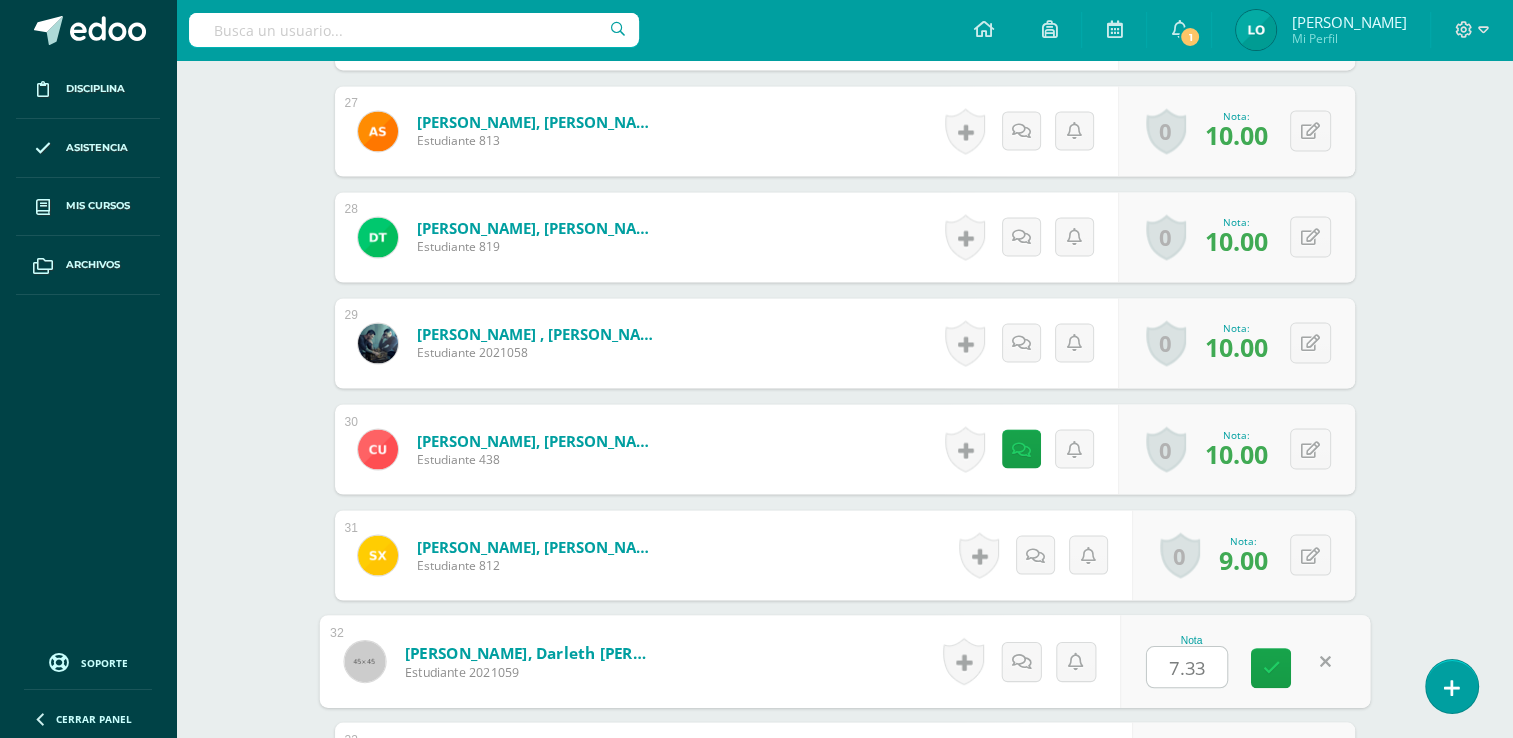 click on "7.33" at bounding box center [1187, 667] 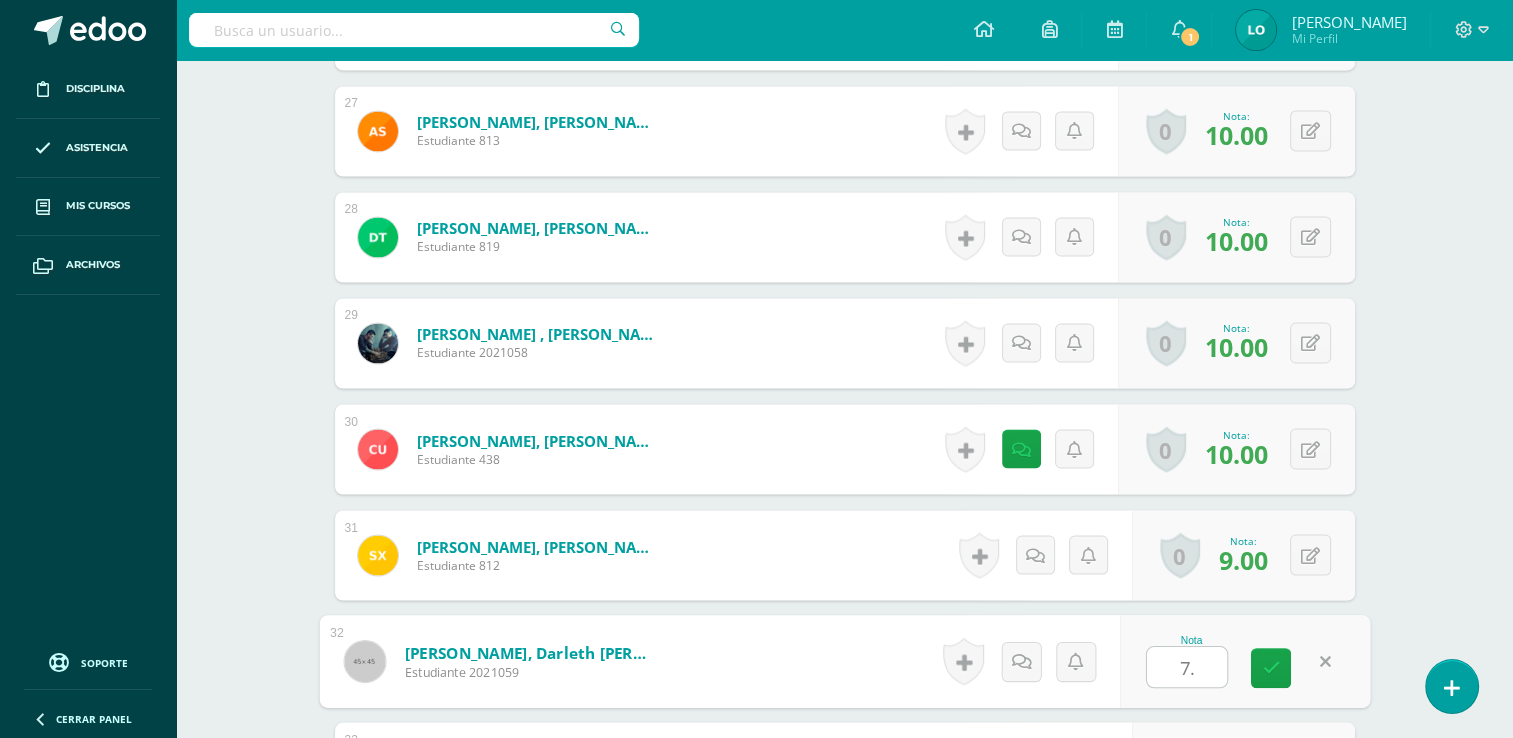 type on "7" 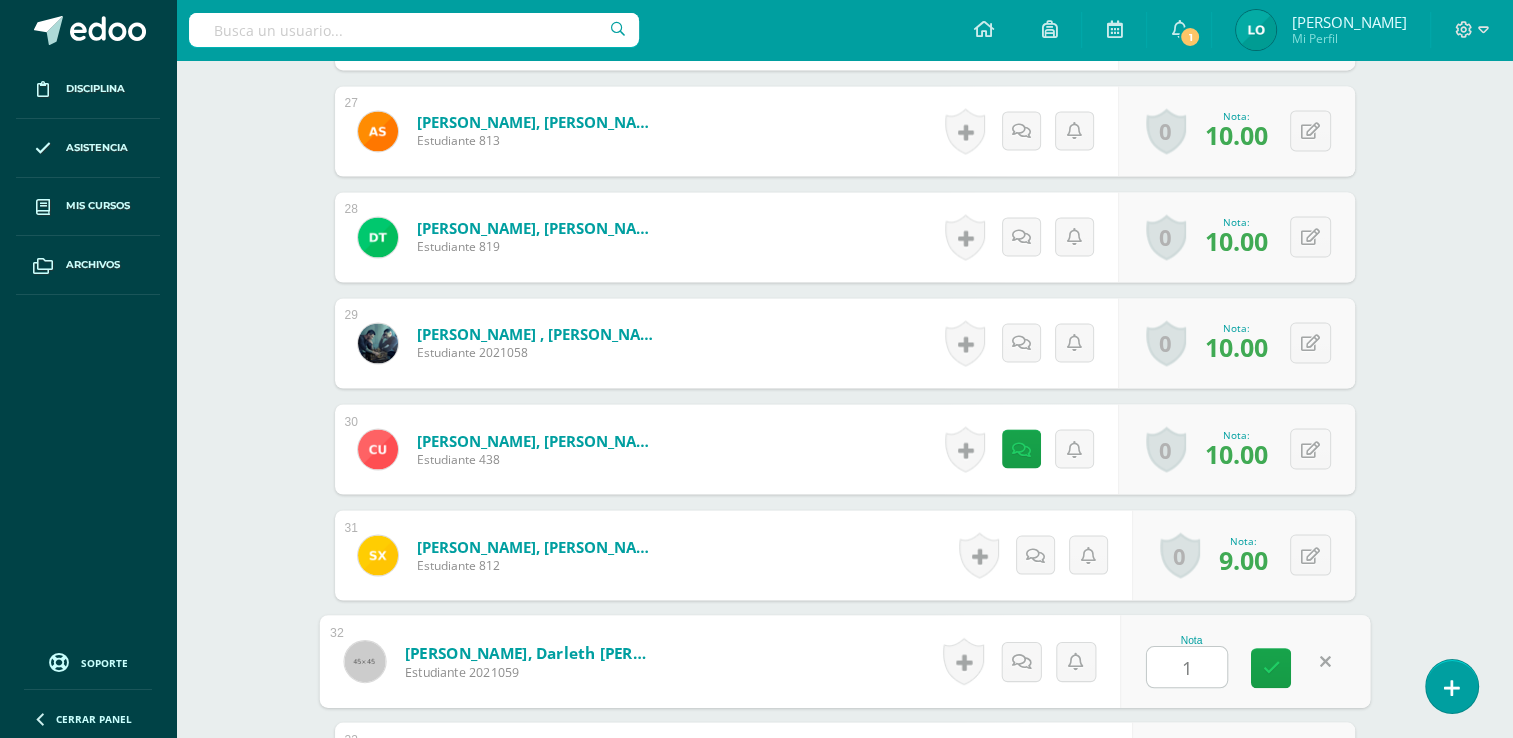 type on "10" 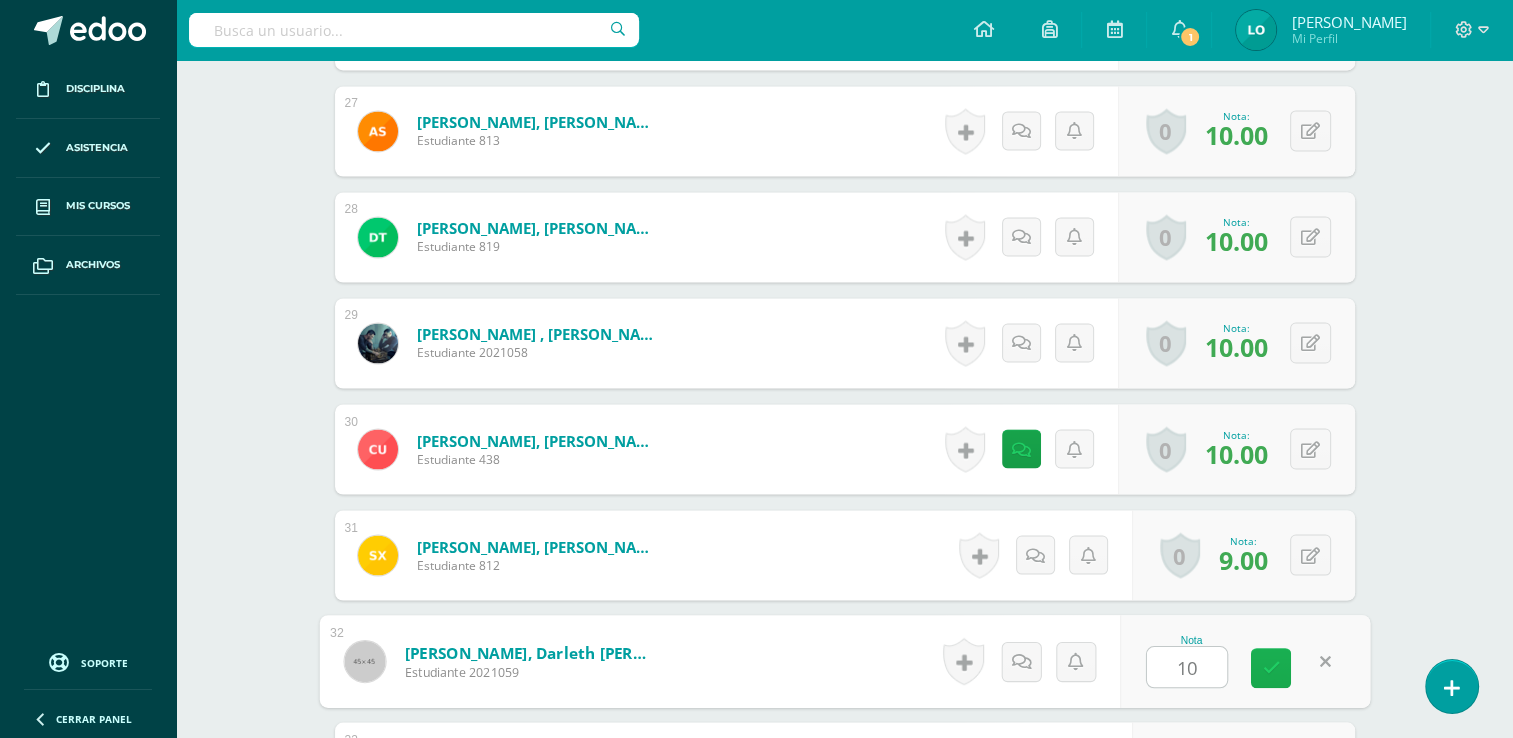 click at bounding box center [1271, 667] 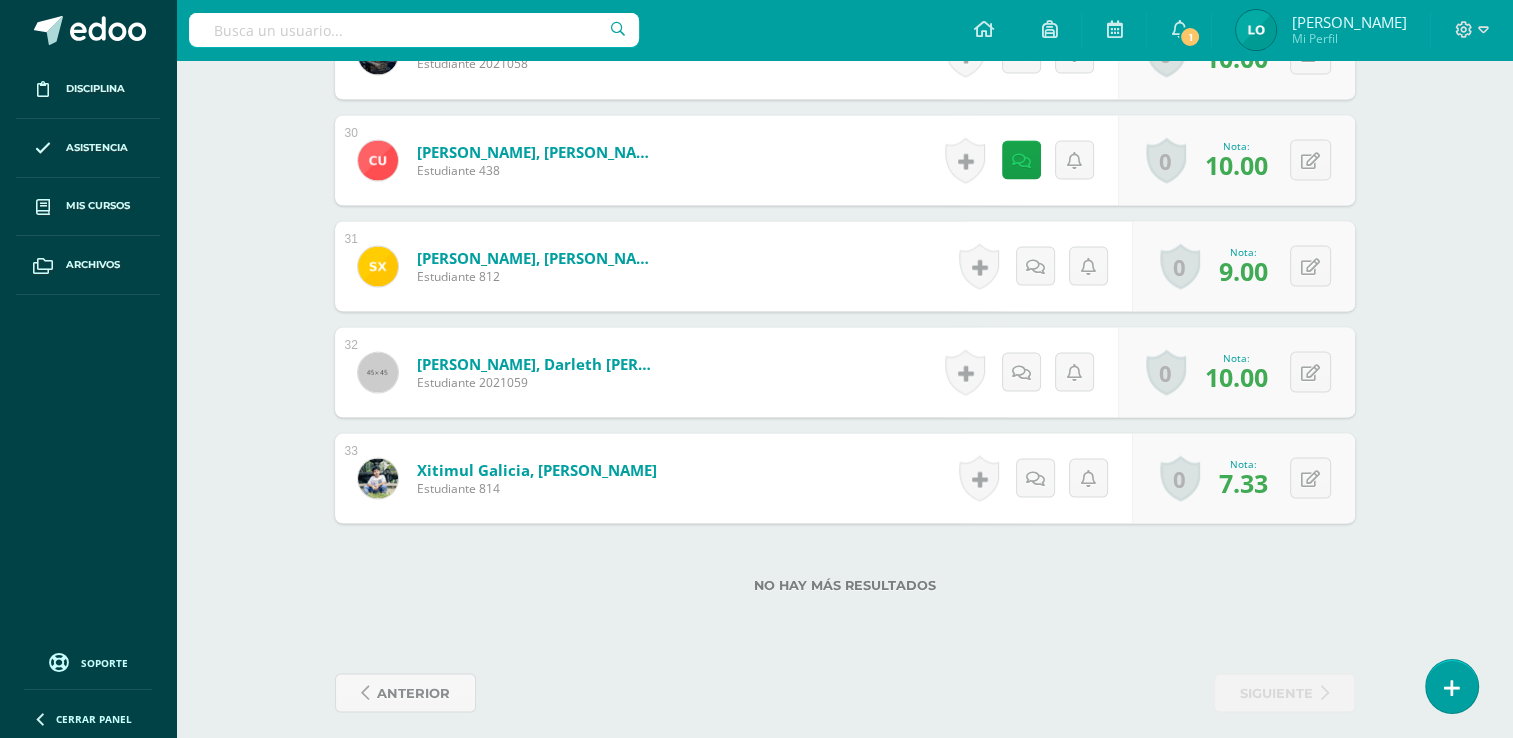 scroll, scrollTop: 3686, scrollLeft: 0, axis: vertical 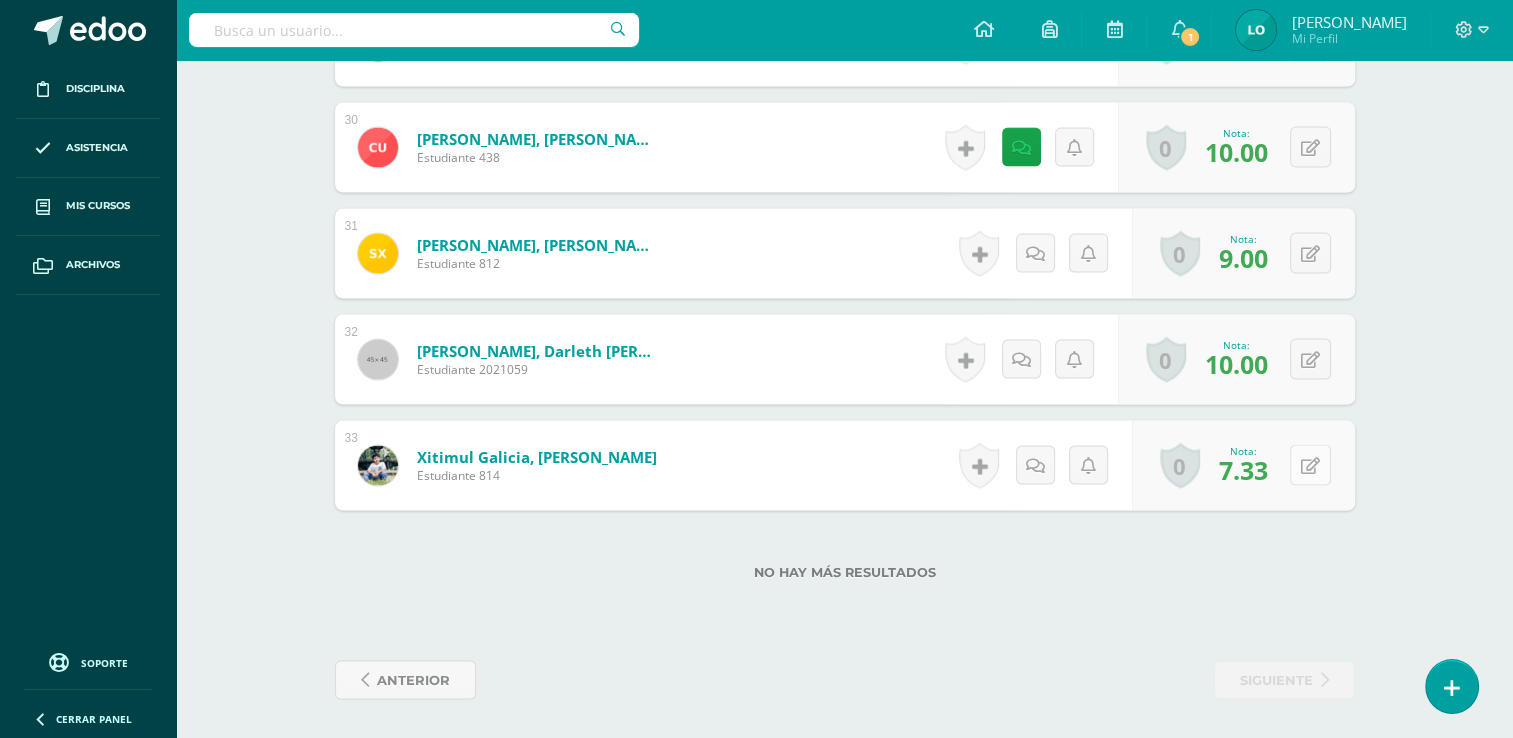 click at bounding box center (1310, 464) 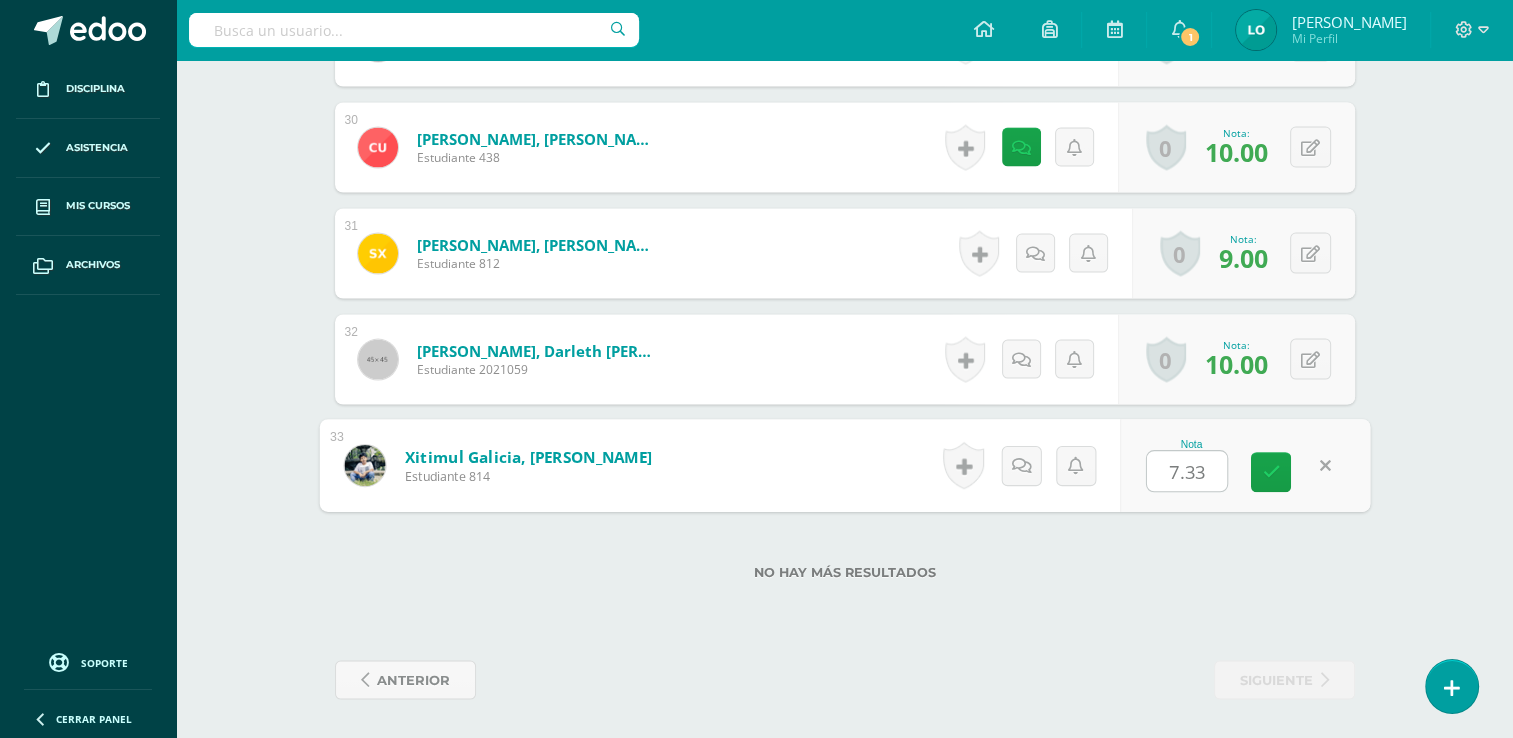 click on "7.33" at bounding box center (1187, 471) 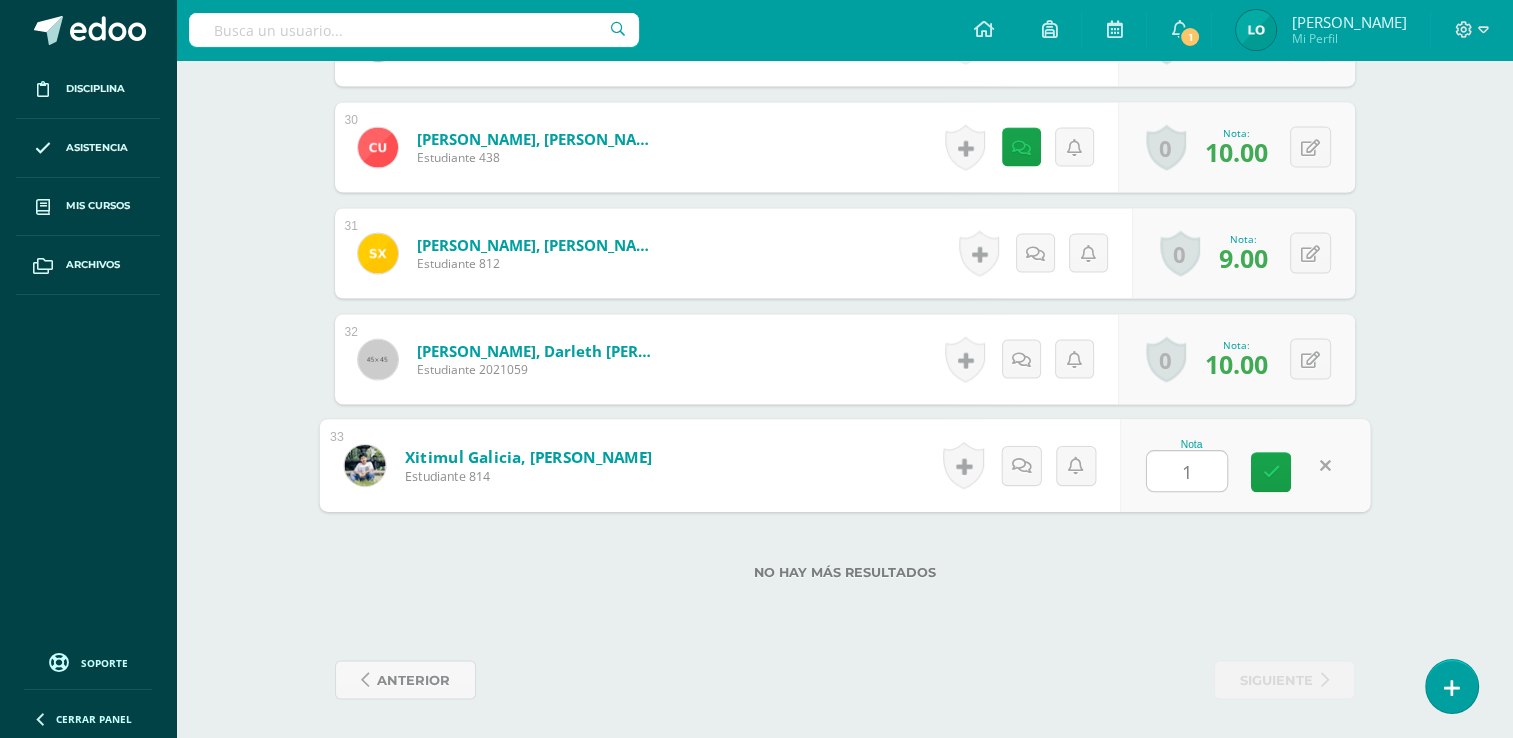 type on "10" 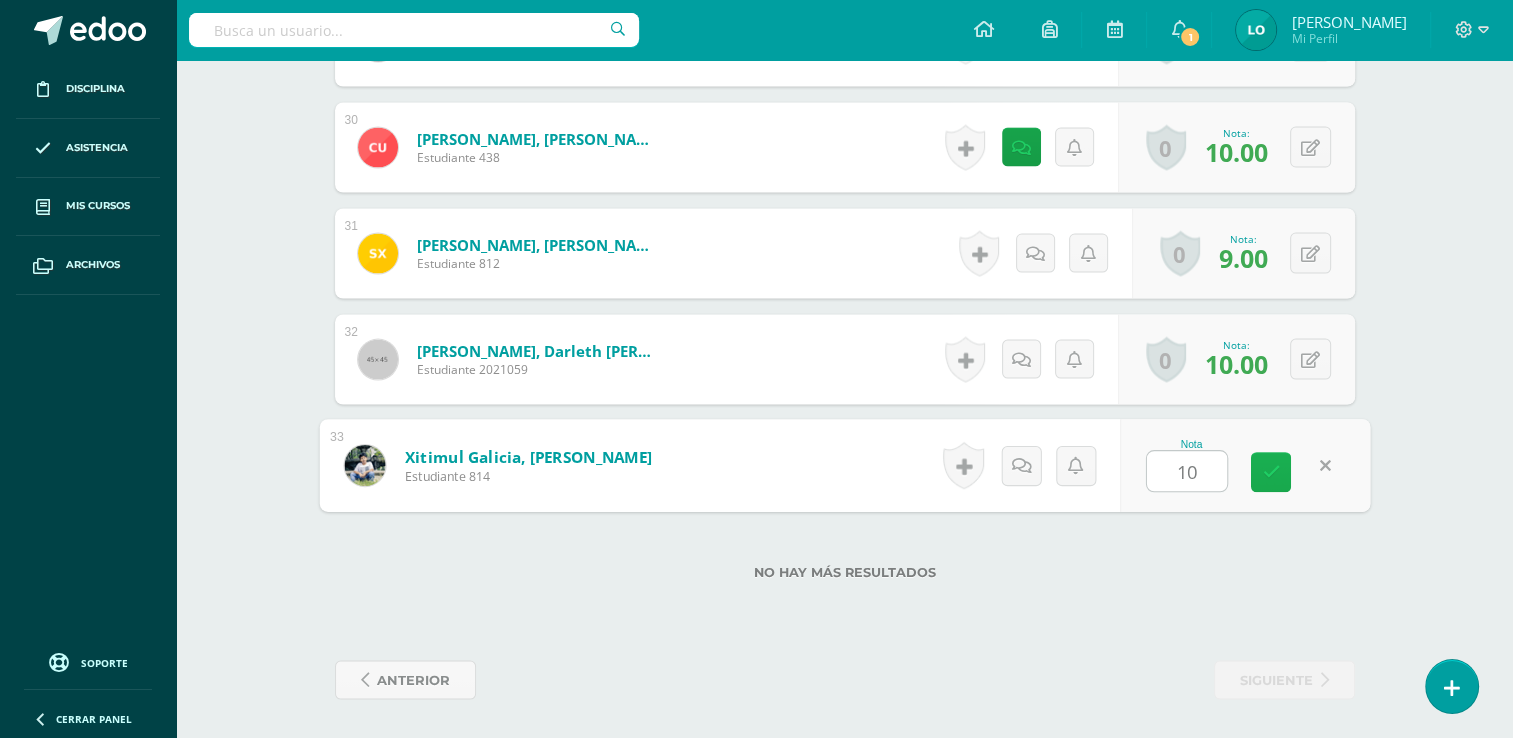 click at bounding box center (1271, 472) 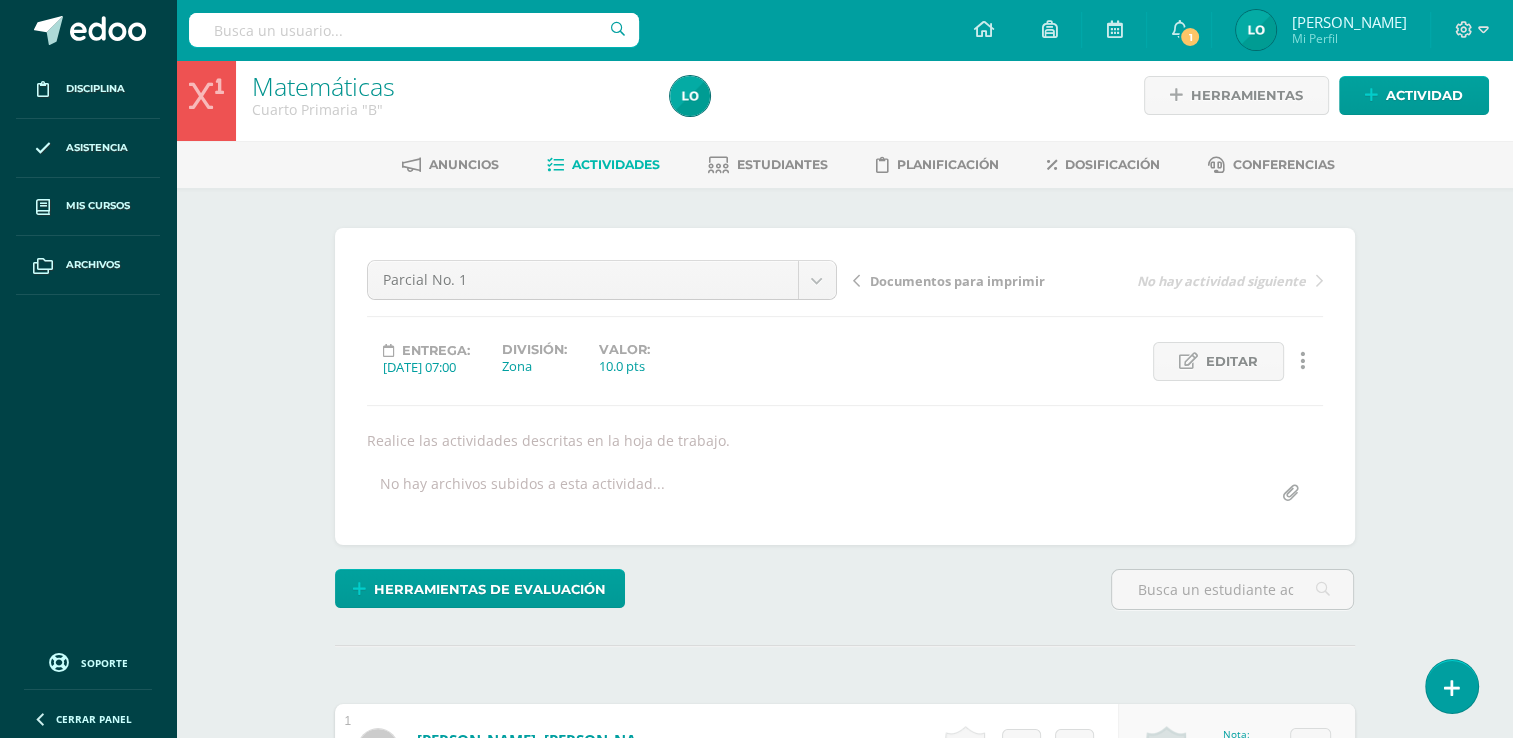 scroll, scrollTop: 0, scrollLeft: 0, axis: both 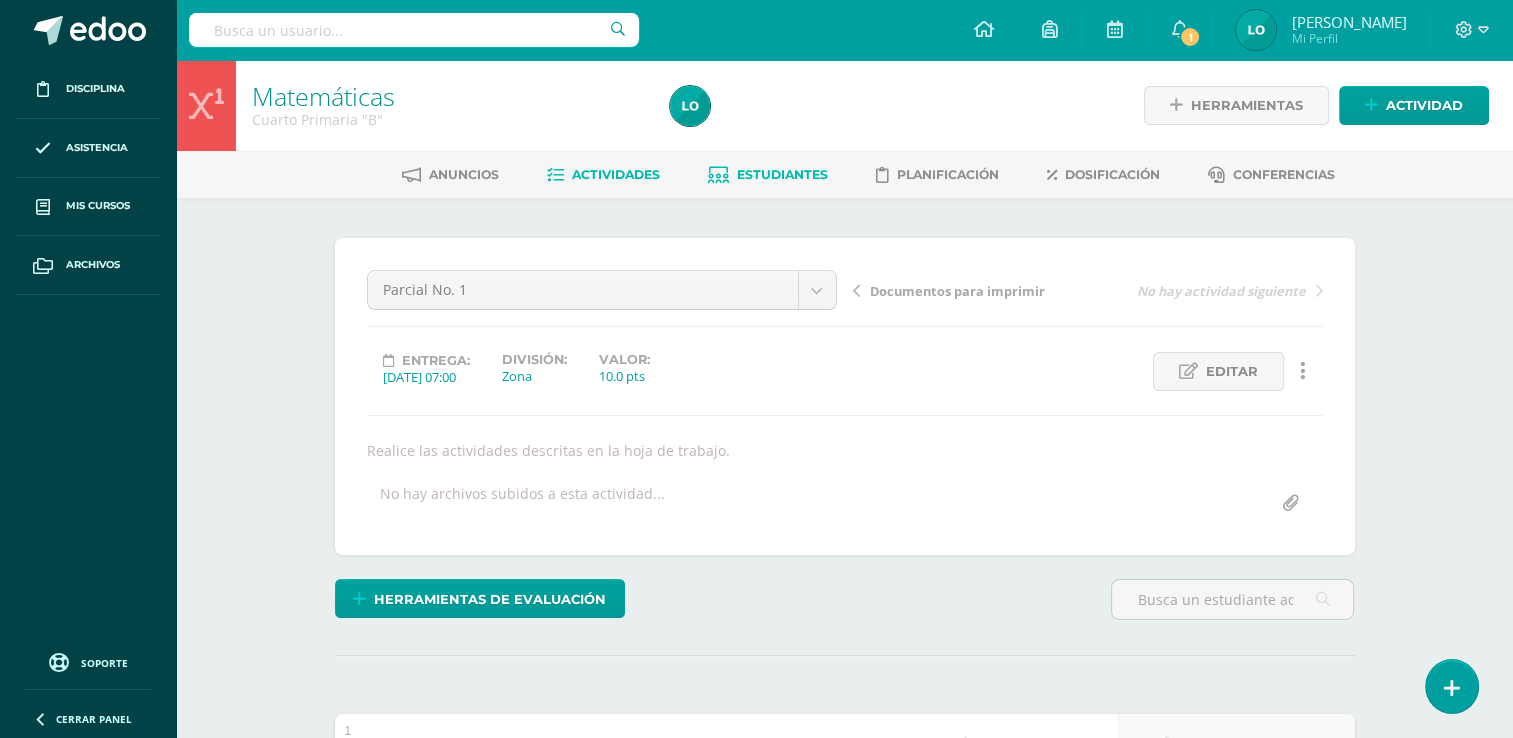 click on "Estudiantes" at bounding box center (782, 174) 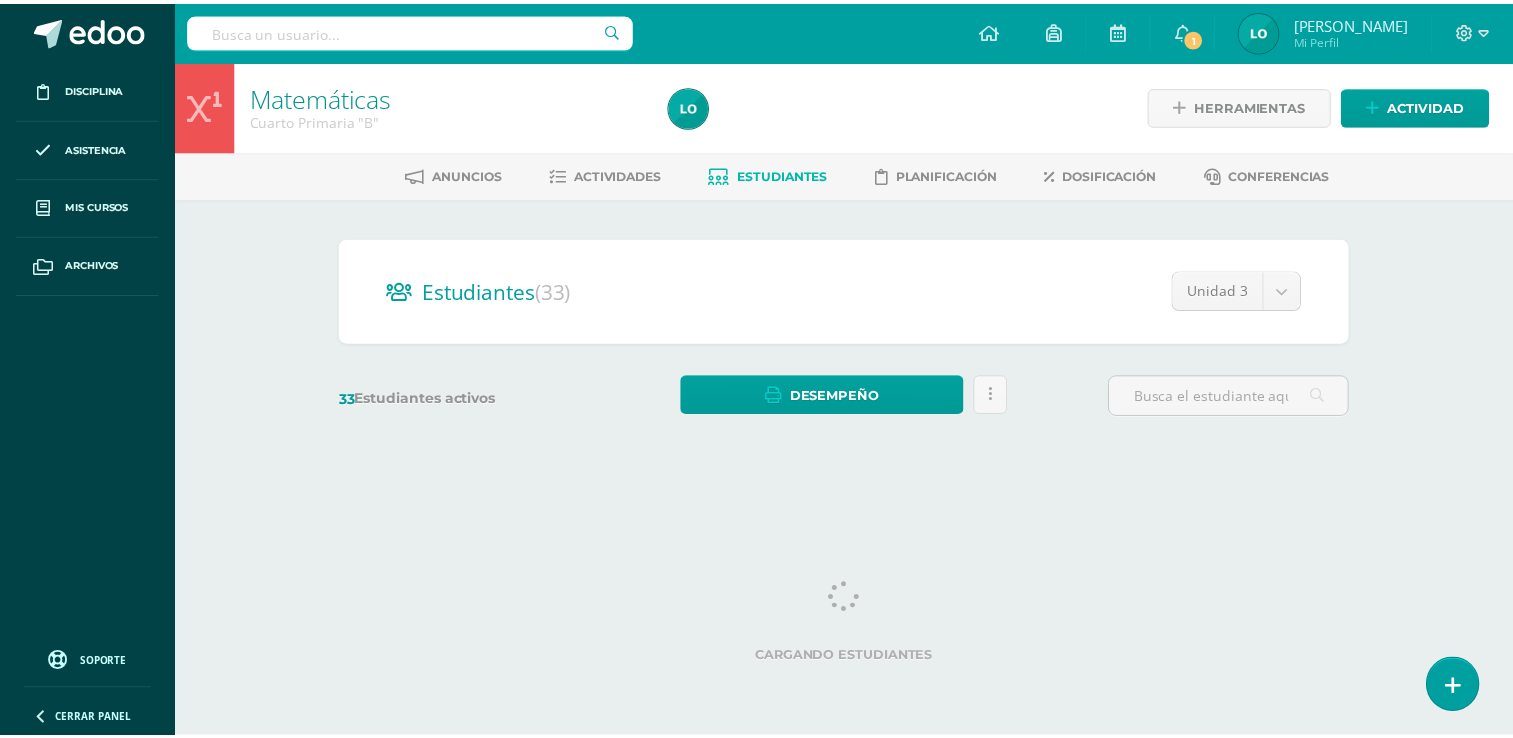 scroll, scrollTop: 0, scrollLeft: 0, axis: both 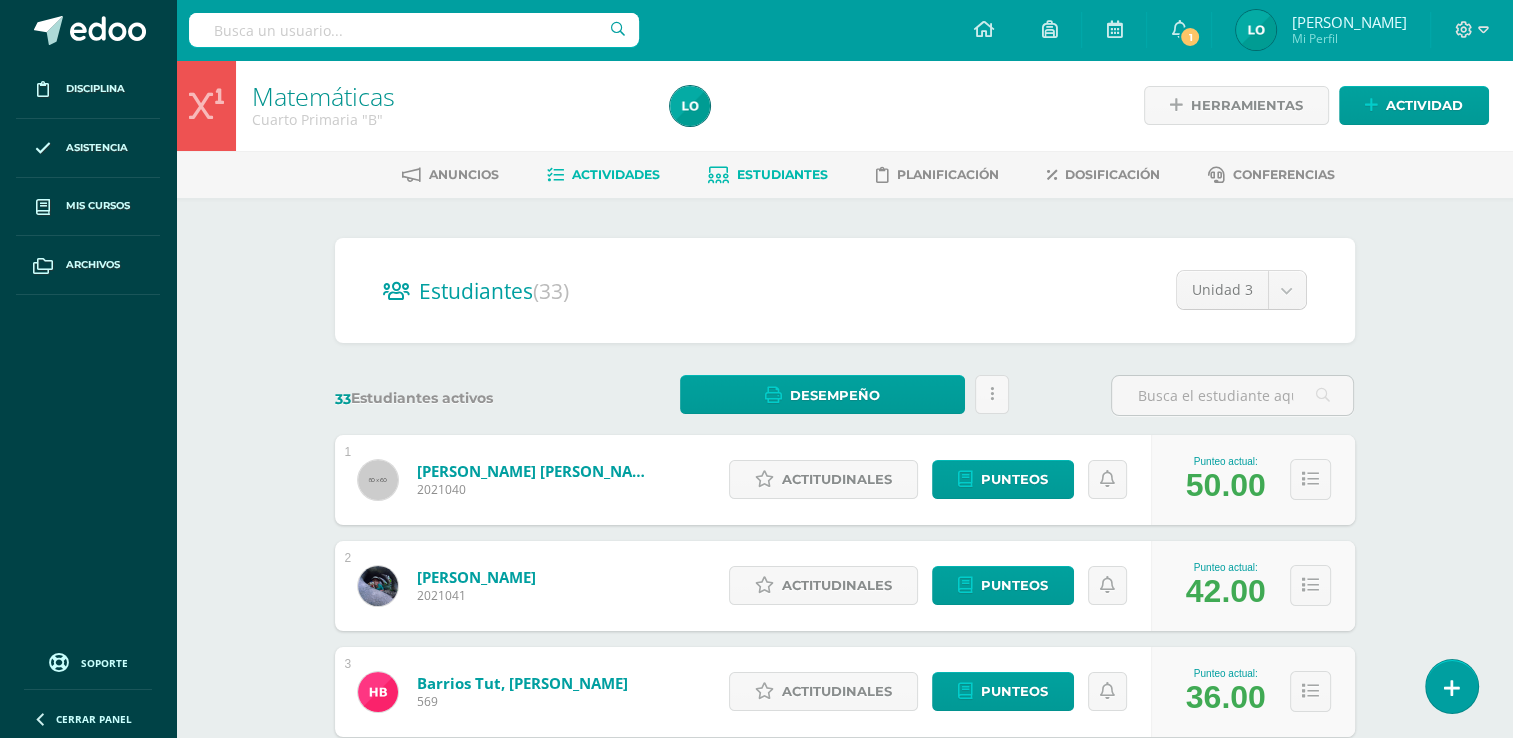 click on "Actividades" at bounding box center (616, 174) 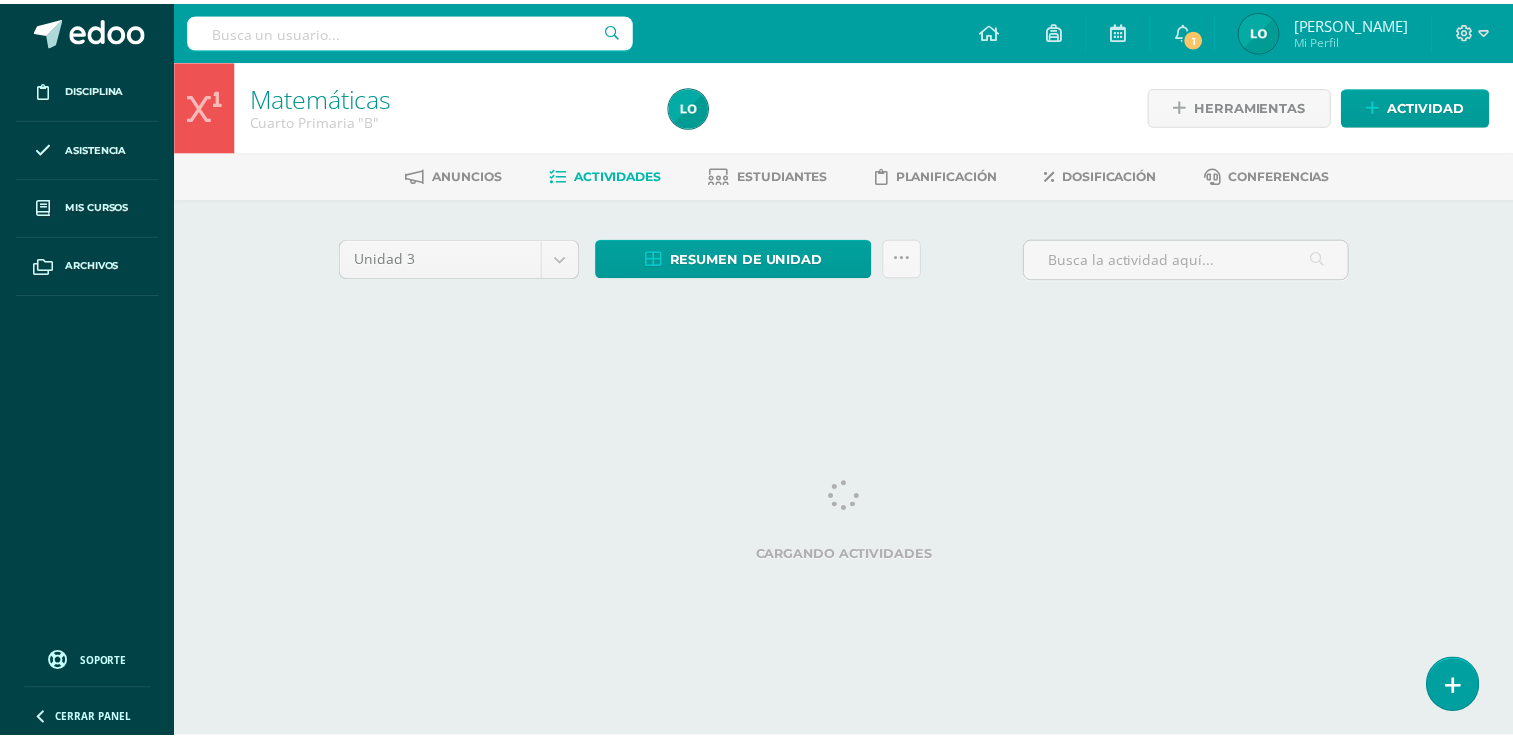 scroll, scrollTop: 0, scrollLeft: 0, axis: both 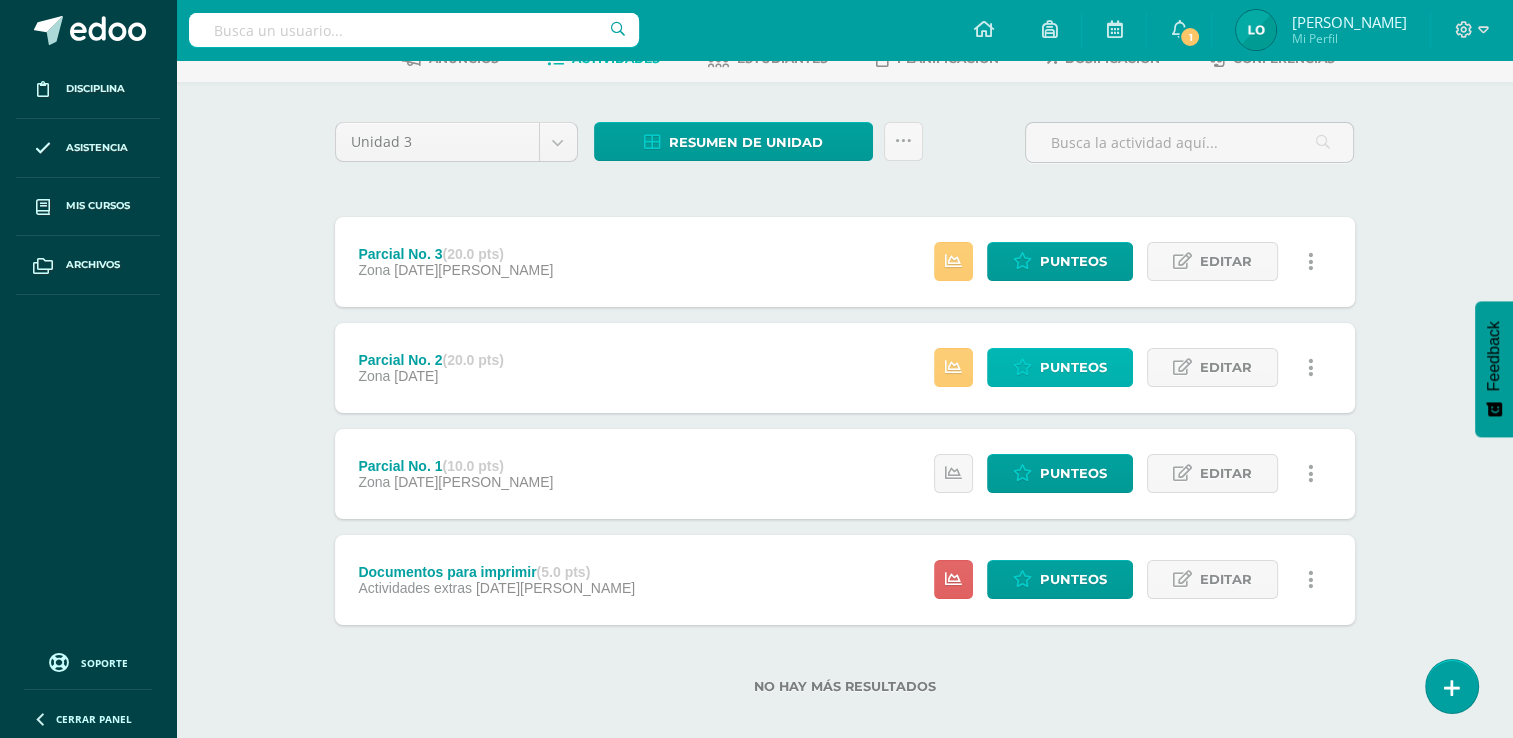 click on "Punteos" at bounding box center (1073, 367) 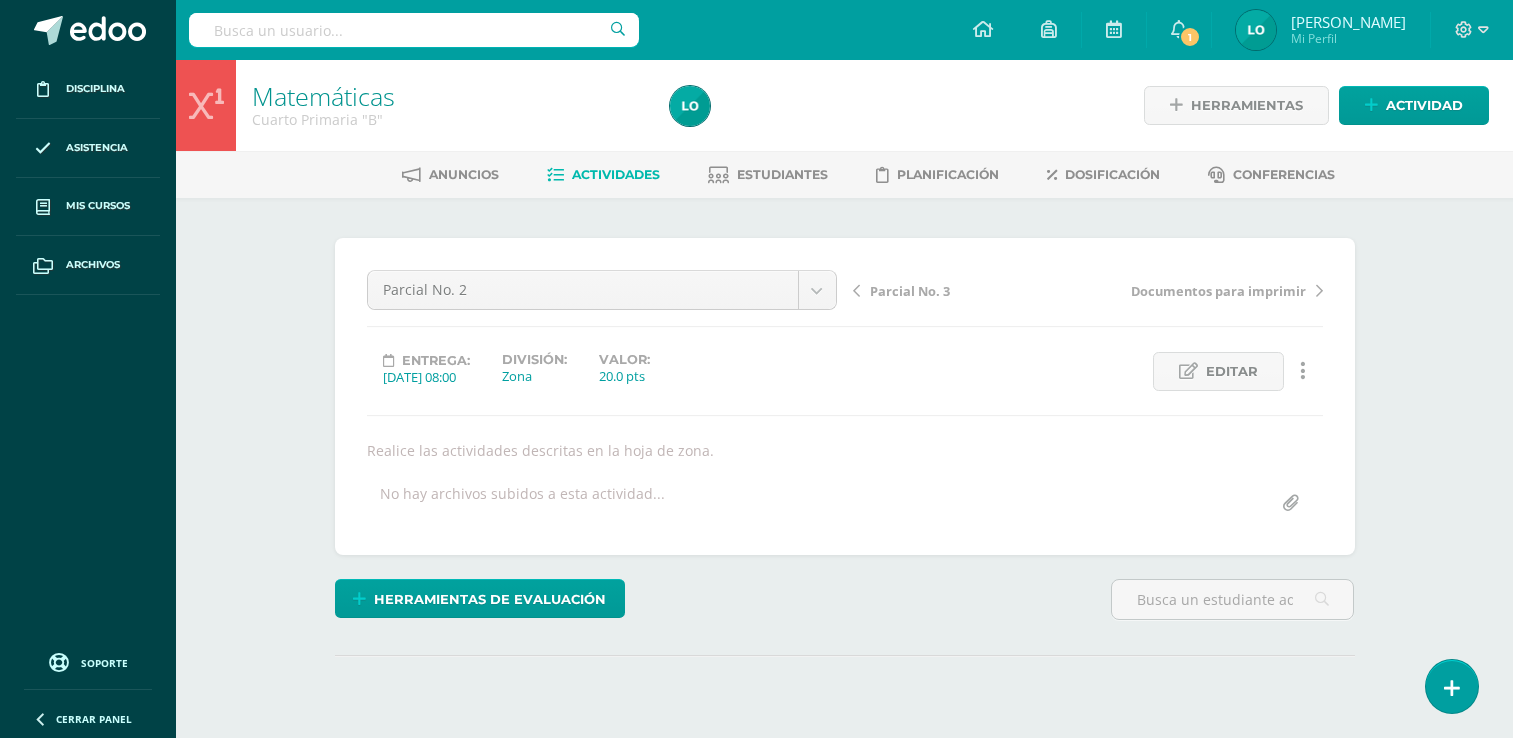 scroll, scrollTop: 0, scrollLeft: 0, axis: both 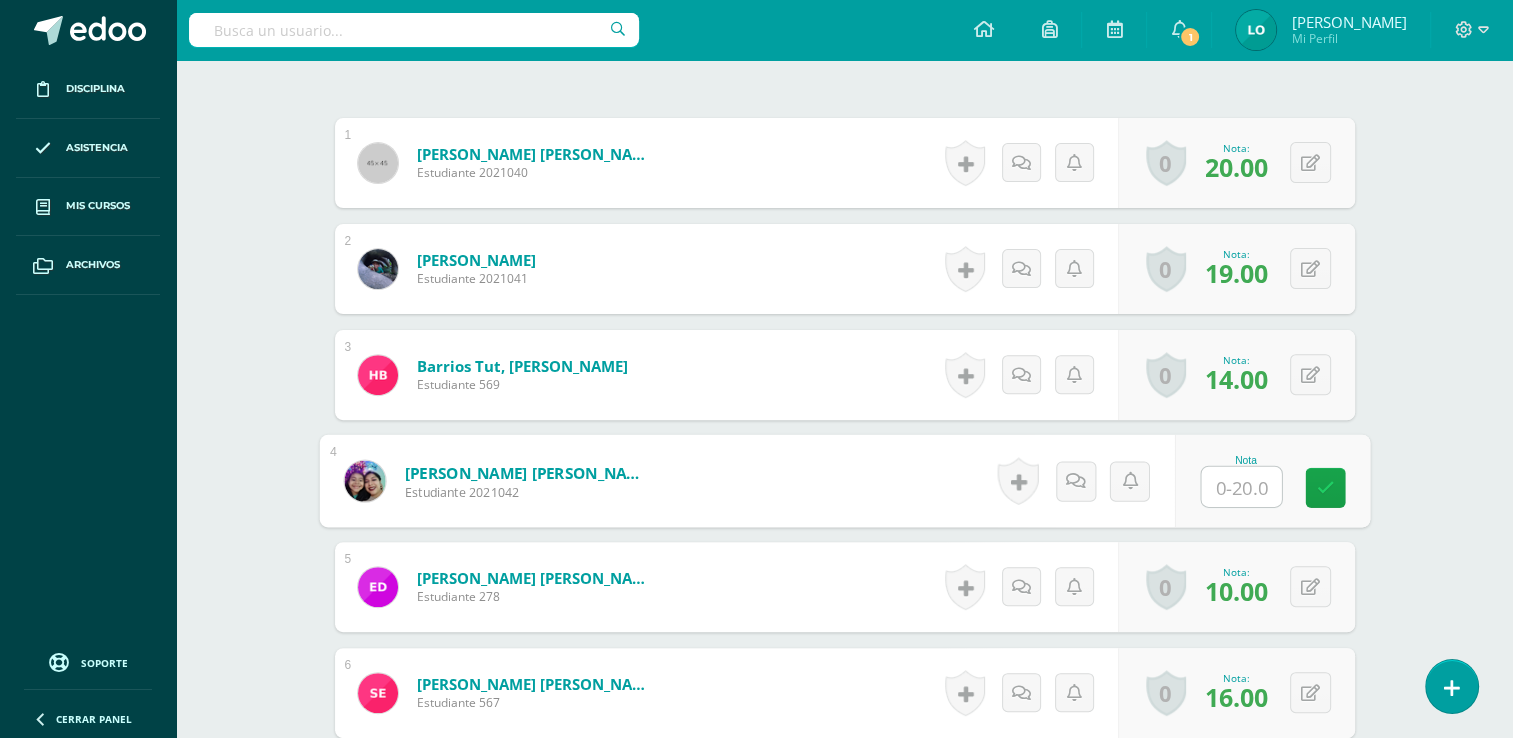 click at bounding box center (1241, 487) 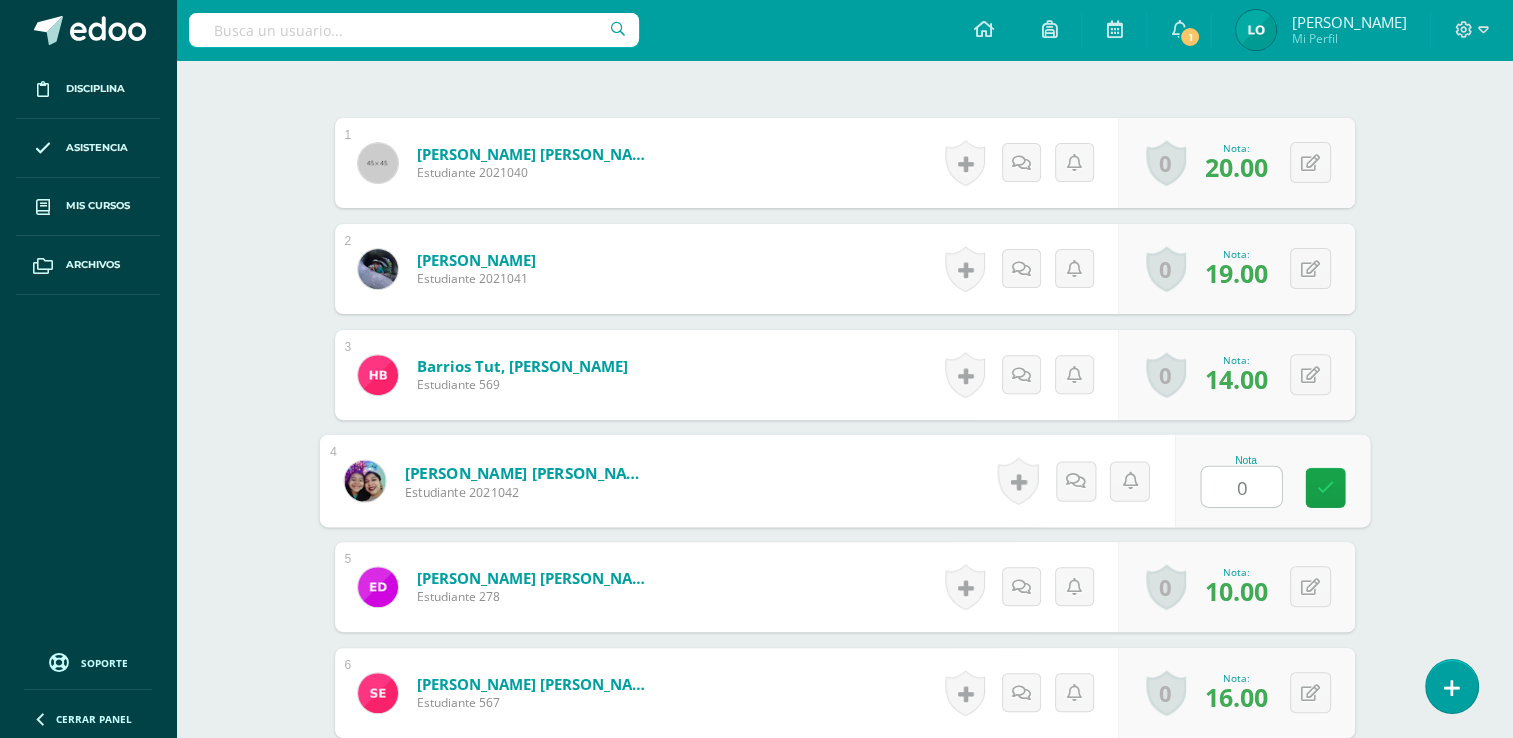 scroll, scrollTop: 596, scrollLeft: 0, axis: vertical 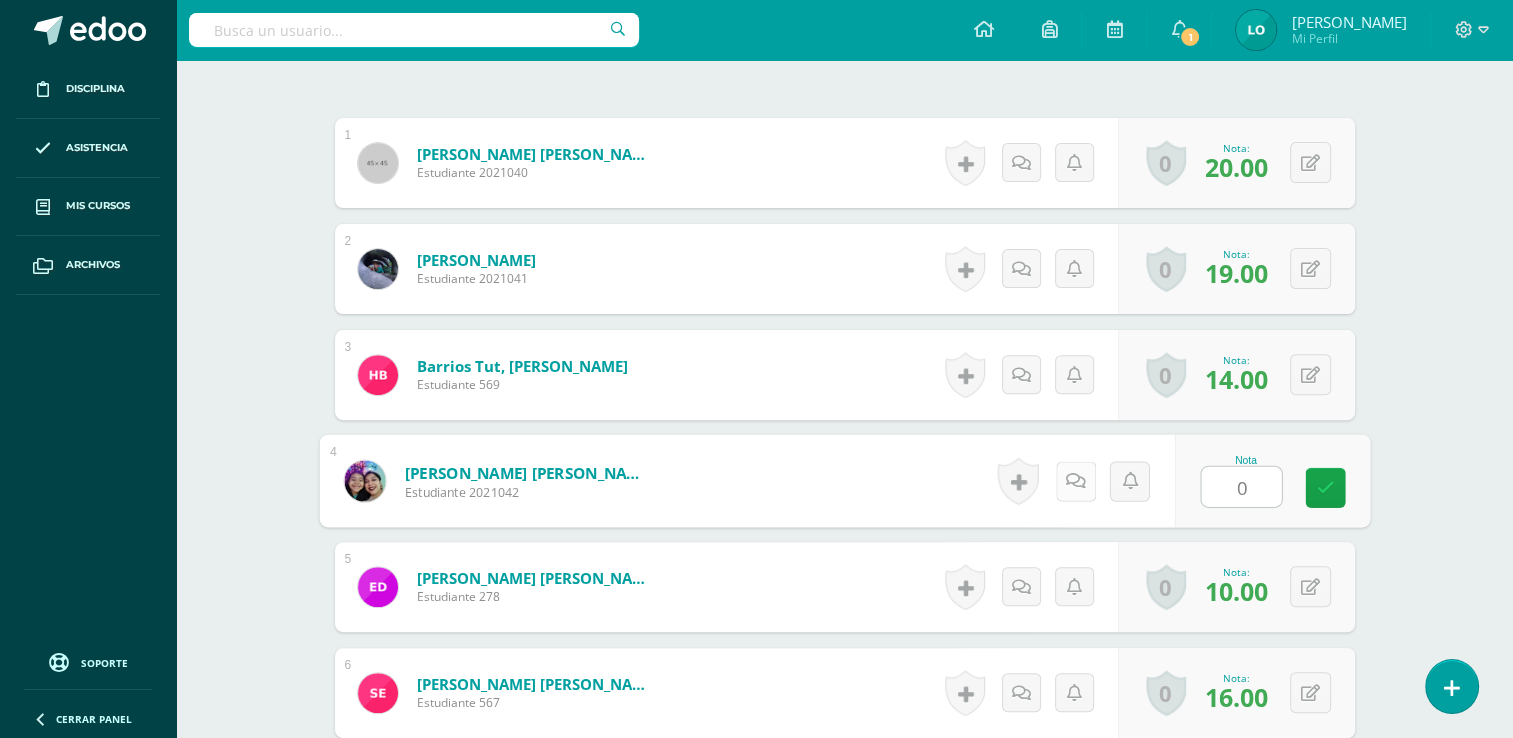 type on "0" 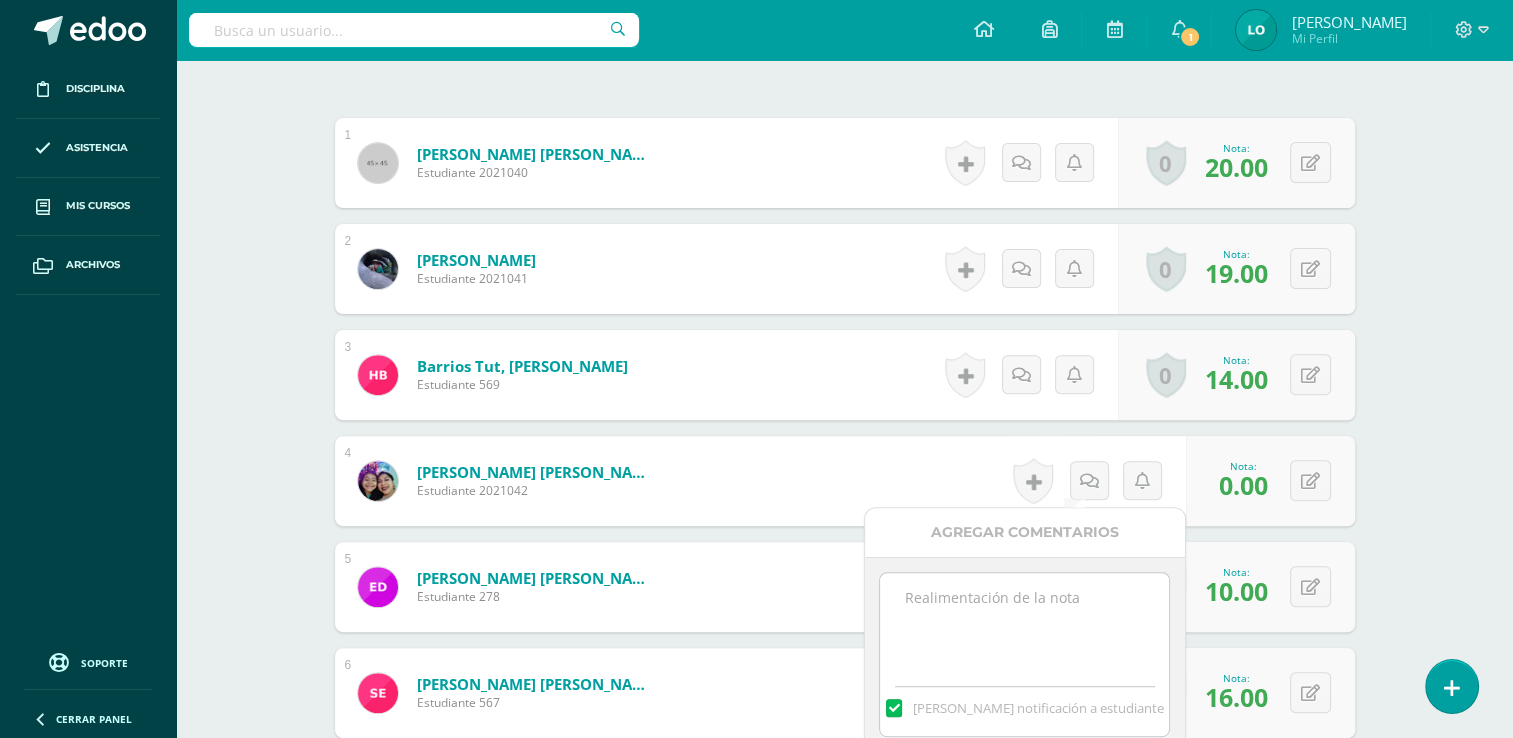 click at bounding box center (1024, 623) 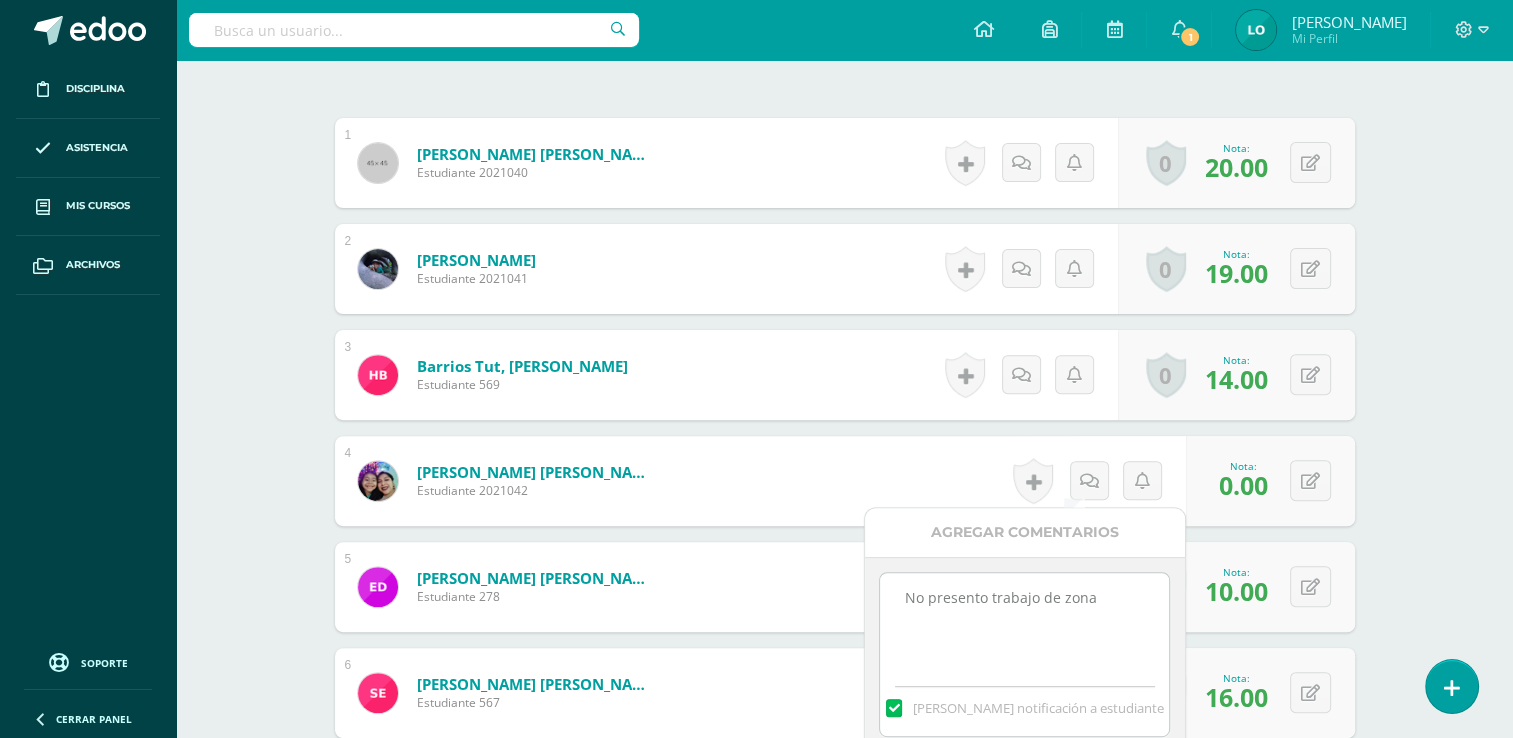 click on "No presento trabajo de zona" at bounding box center (1024, 623) 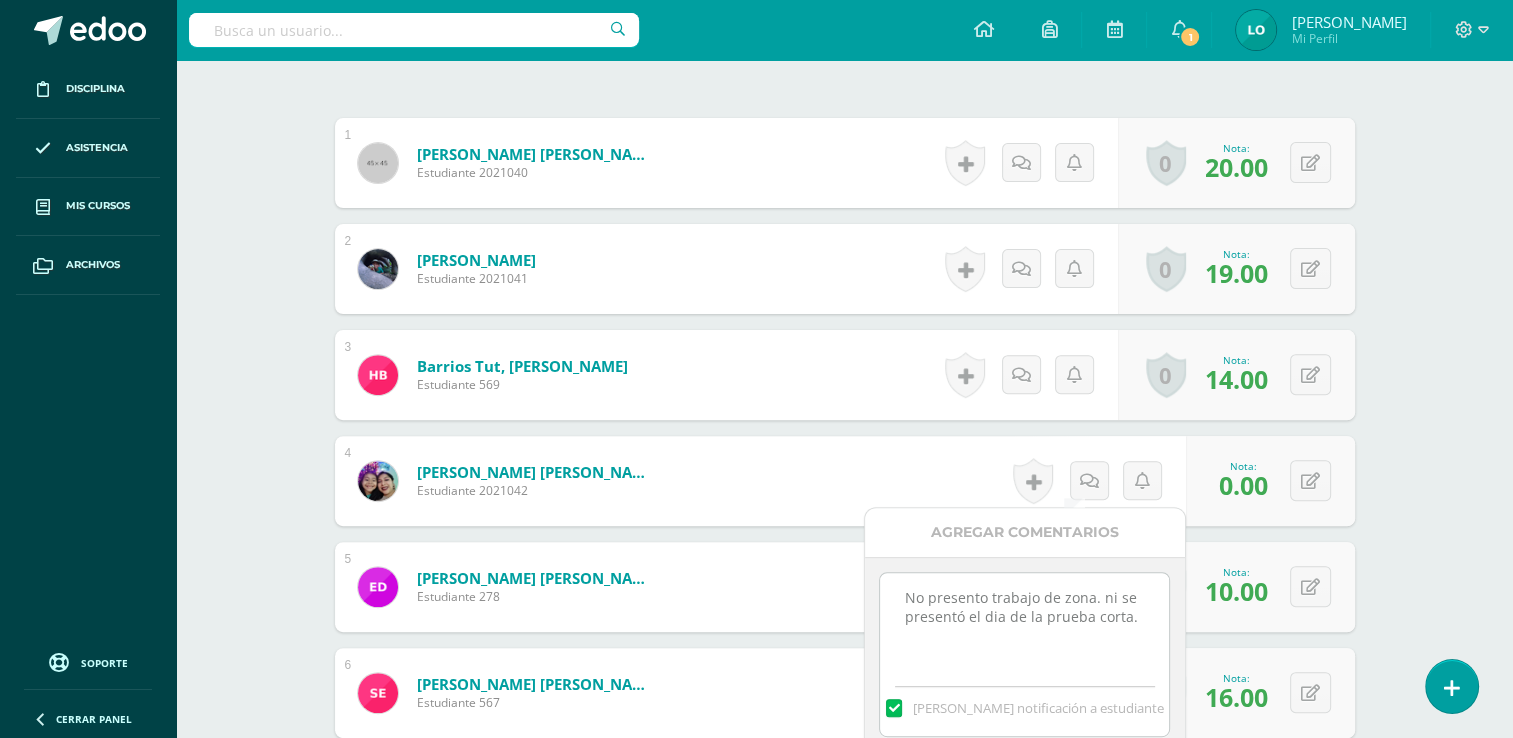 type on "No presento trabajo de zona. ni se presentó el día de la prueba corta." 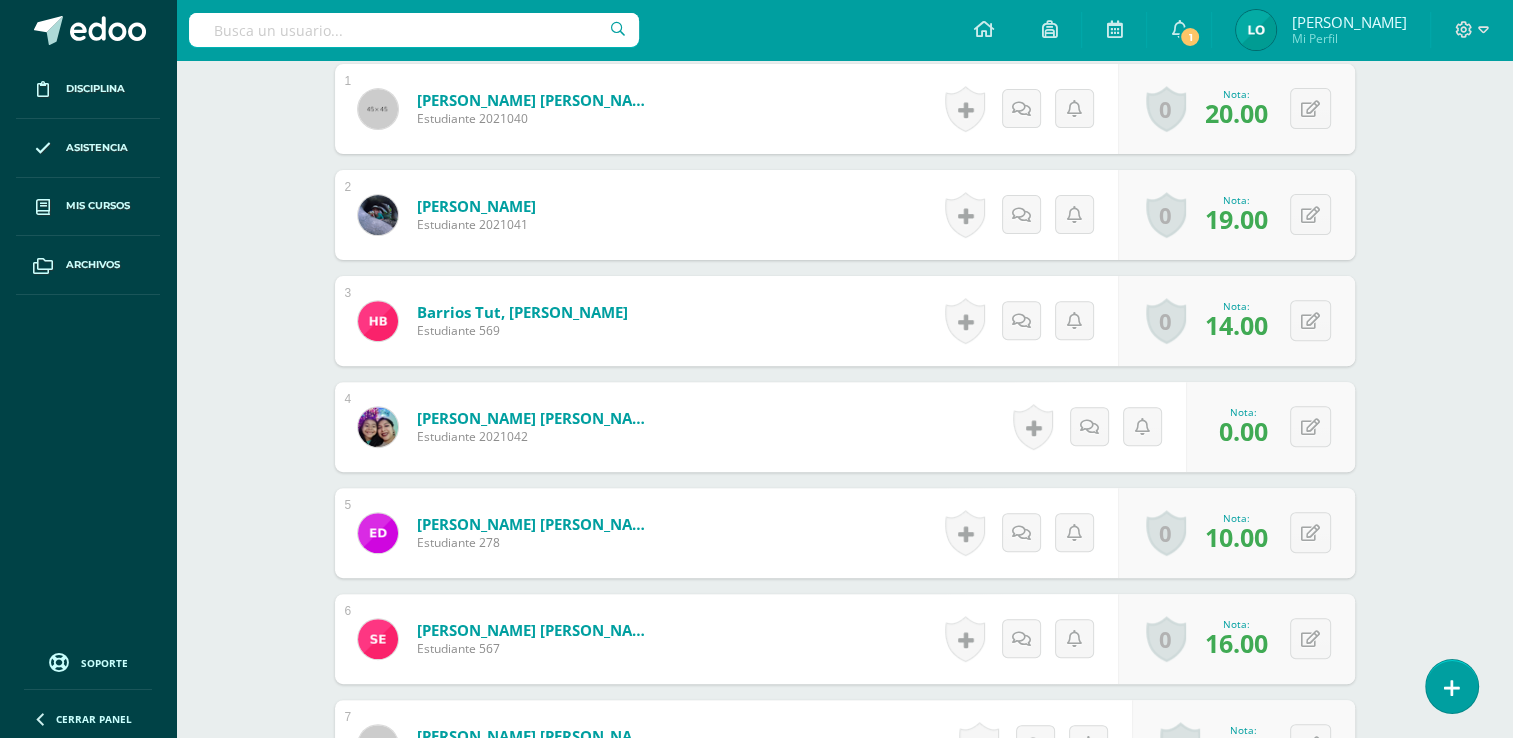 scroll, scrollTop: 656, scrollLeft: 0, axis: vertical 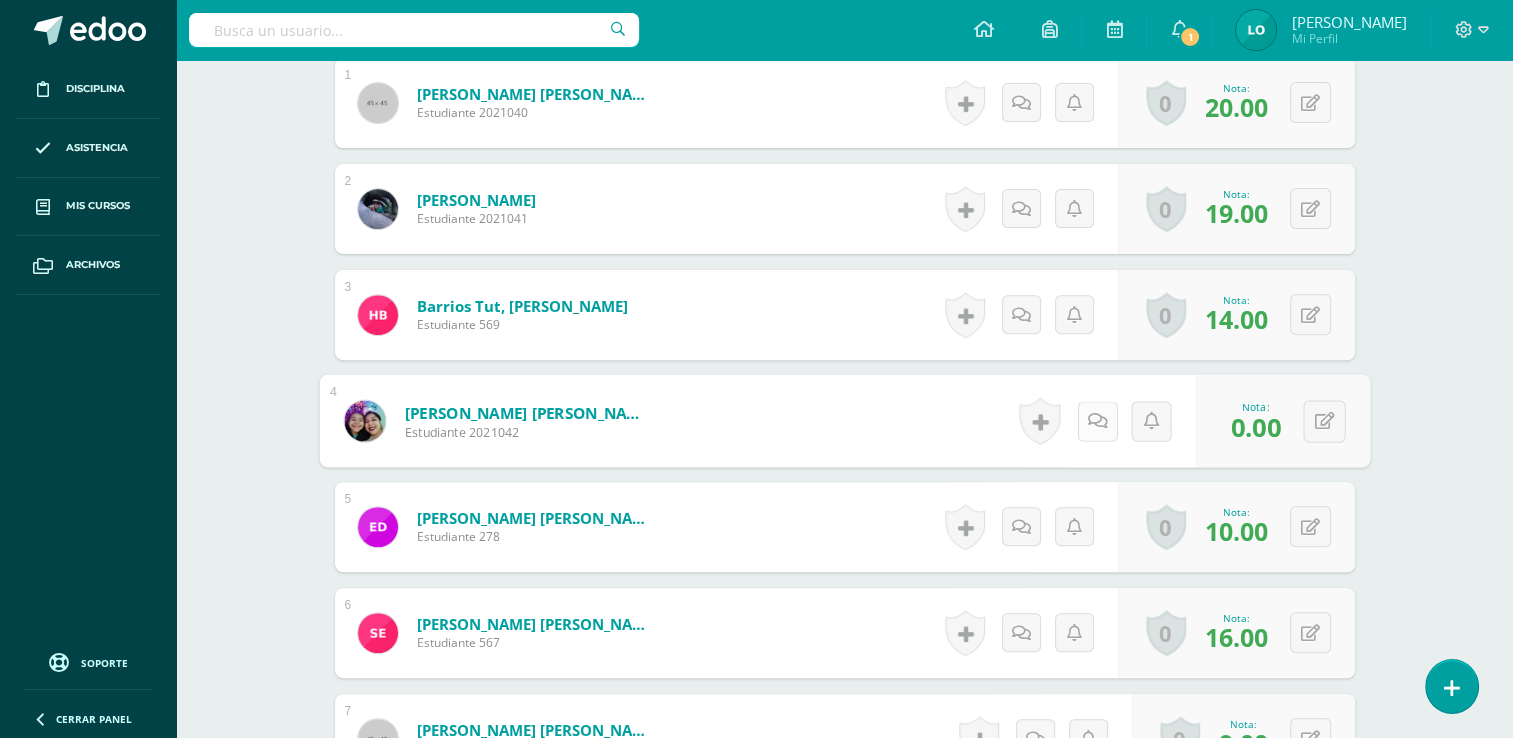 click at bounding box center [1097, 421] 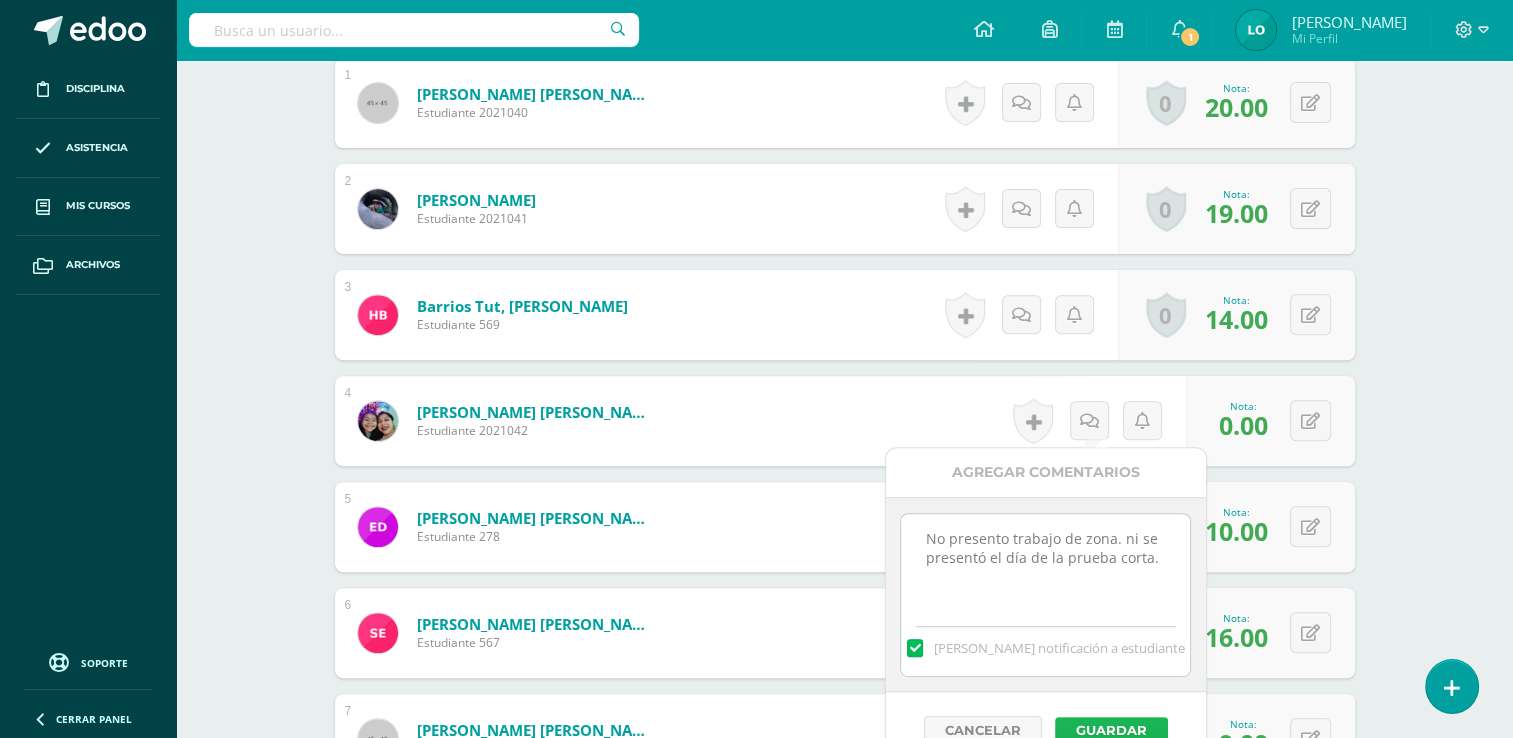 click on "Guardar" at bounding box center [1111, 730] 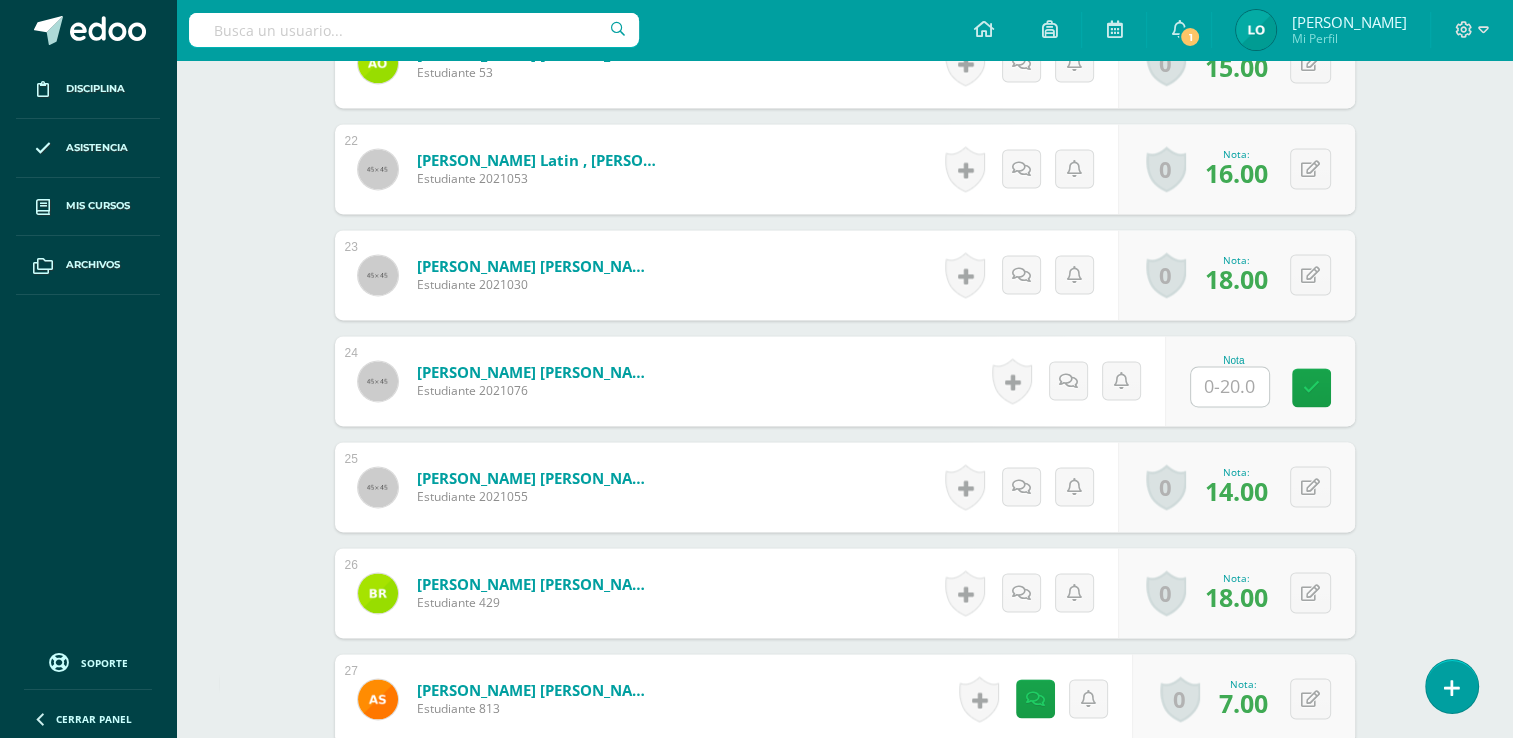 scroll, scrollTop: 2790, scrollLeft: 0, axis: vertical 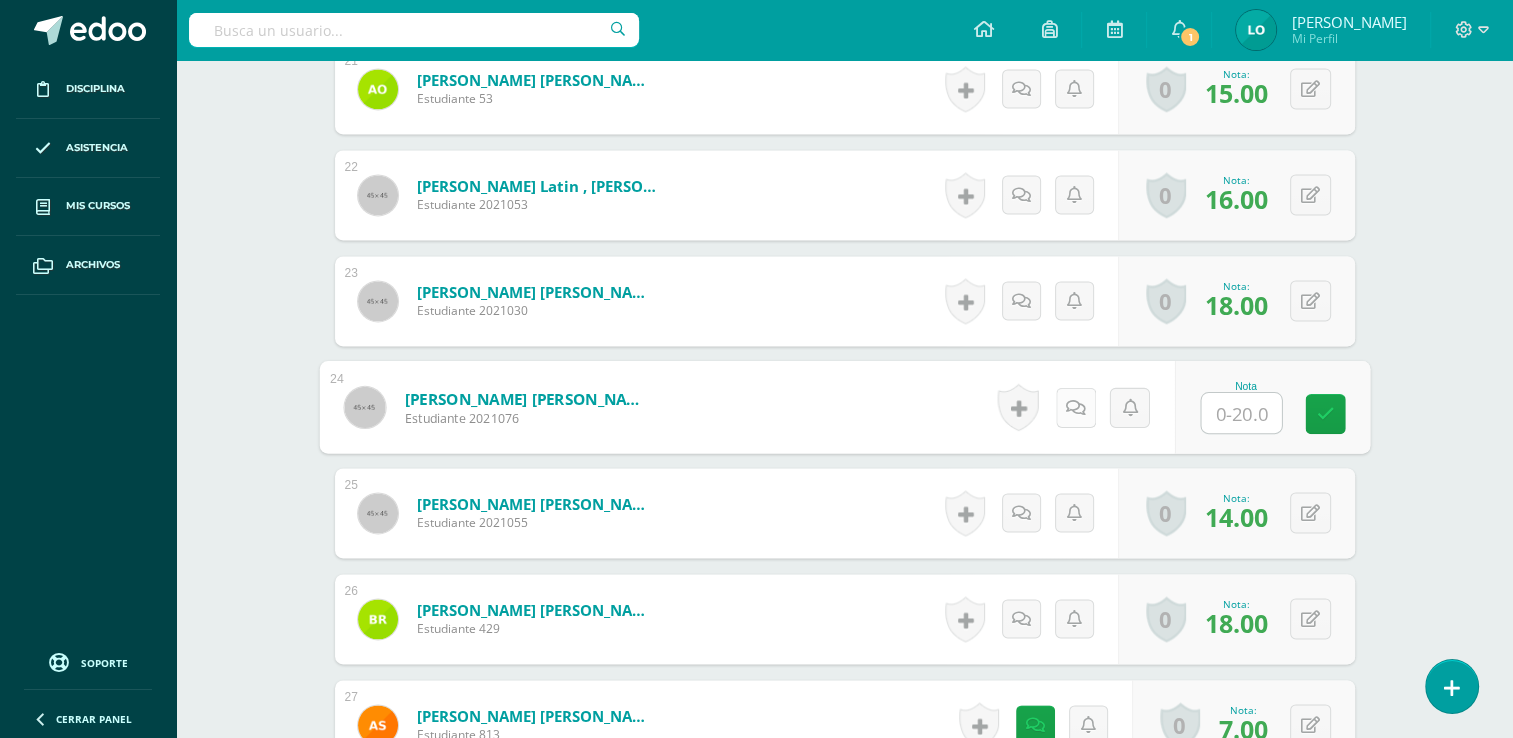 click at bounding box center [1075, 406] 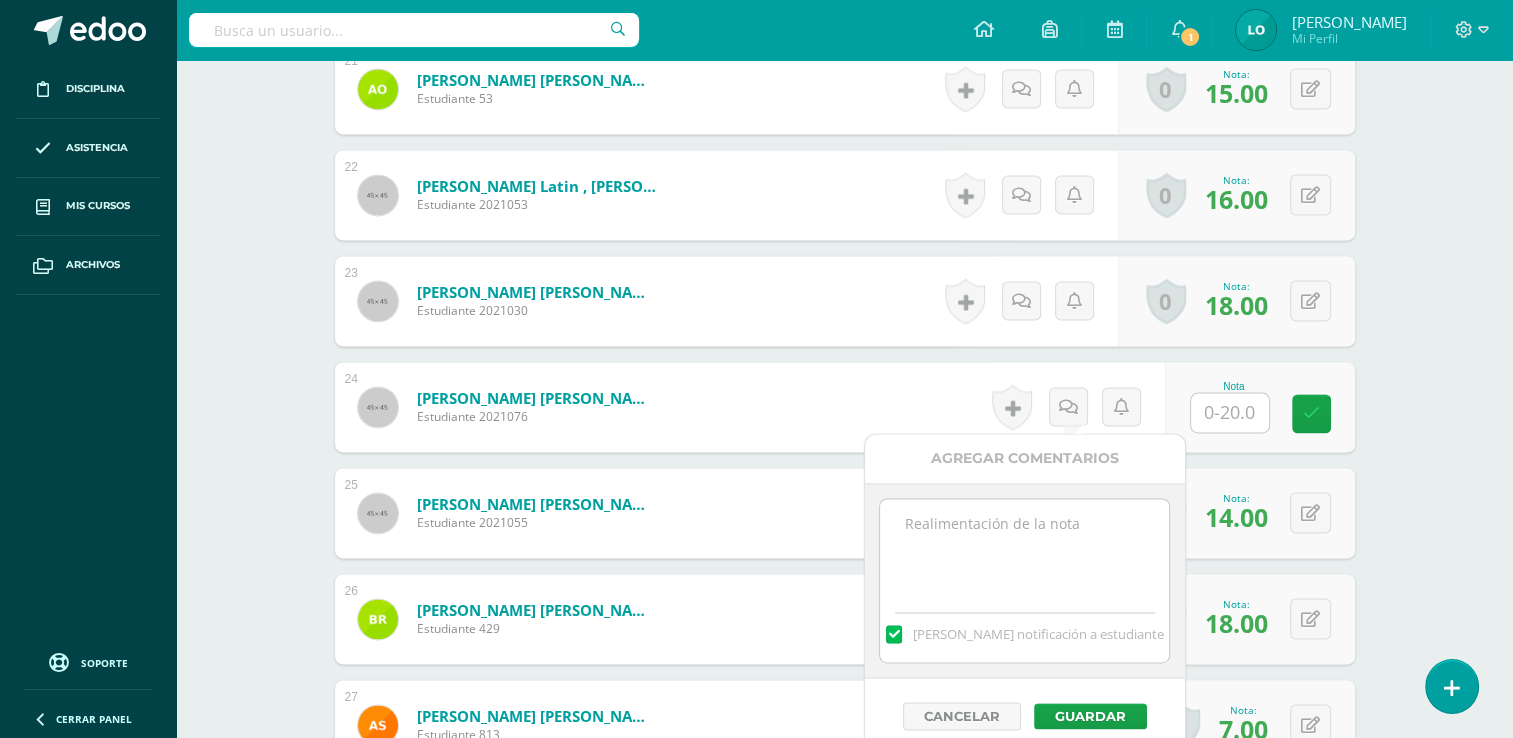 click at bounding box center [1024, 549] 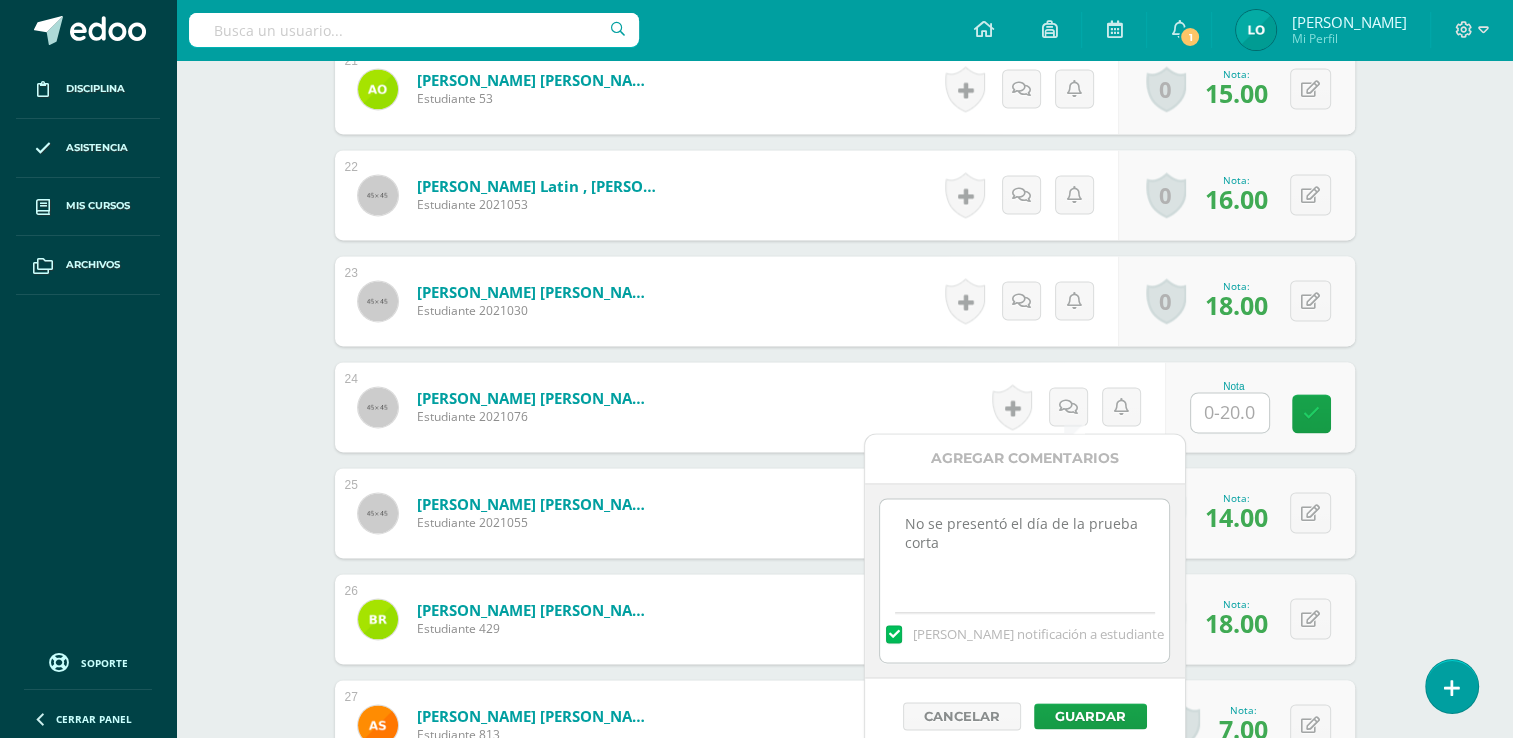 click on "No se presentó el día de la prueba corta" at bounding box center (1024, 549) 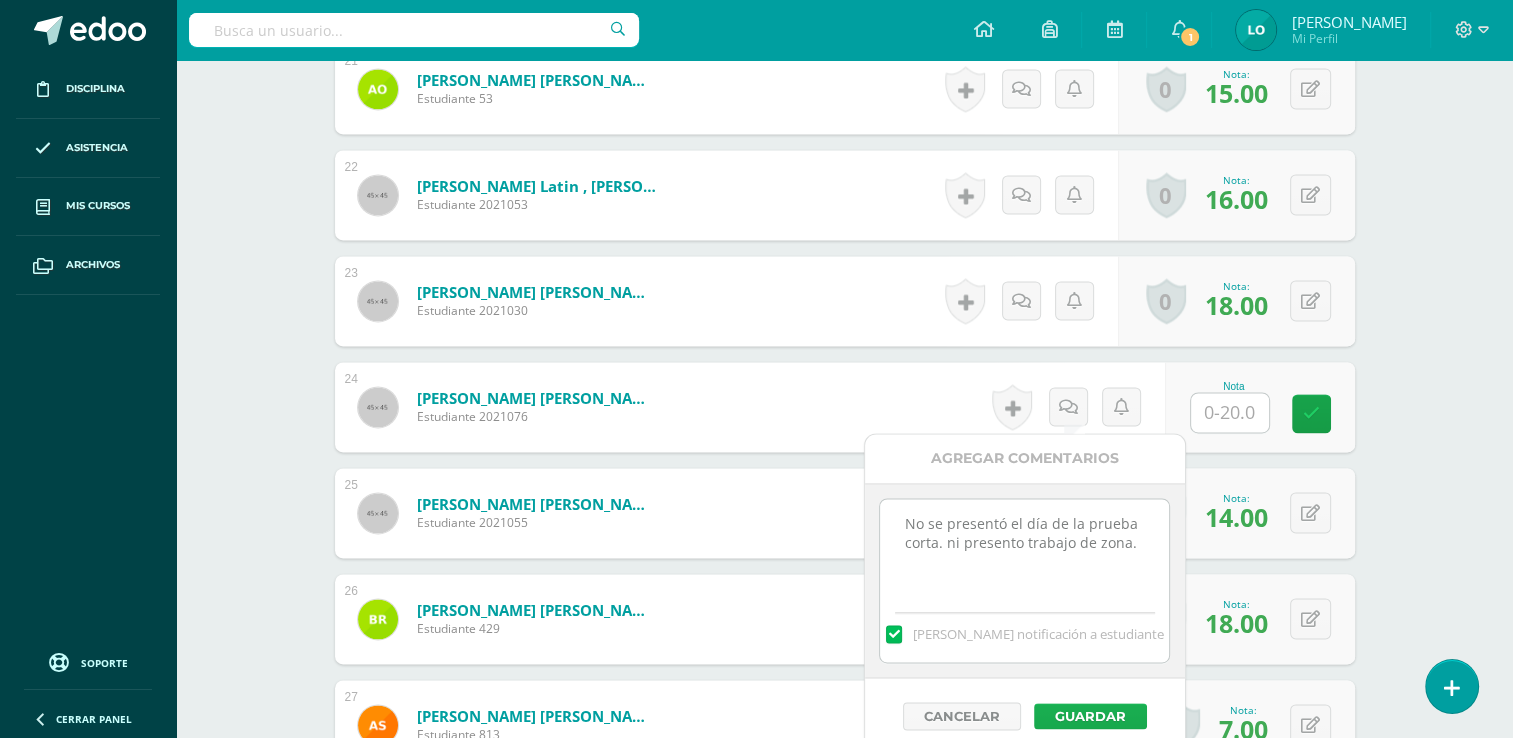 type on "No se presentó el día de la prueba corta. ni presento trabajo de zona." 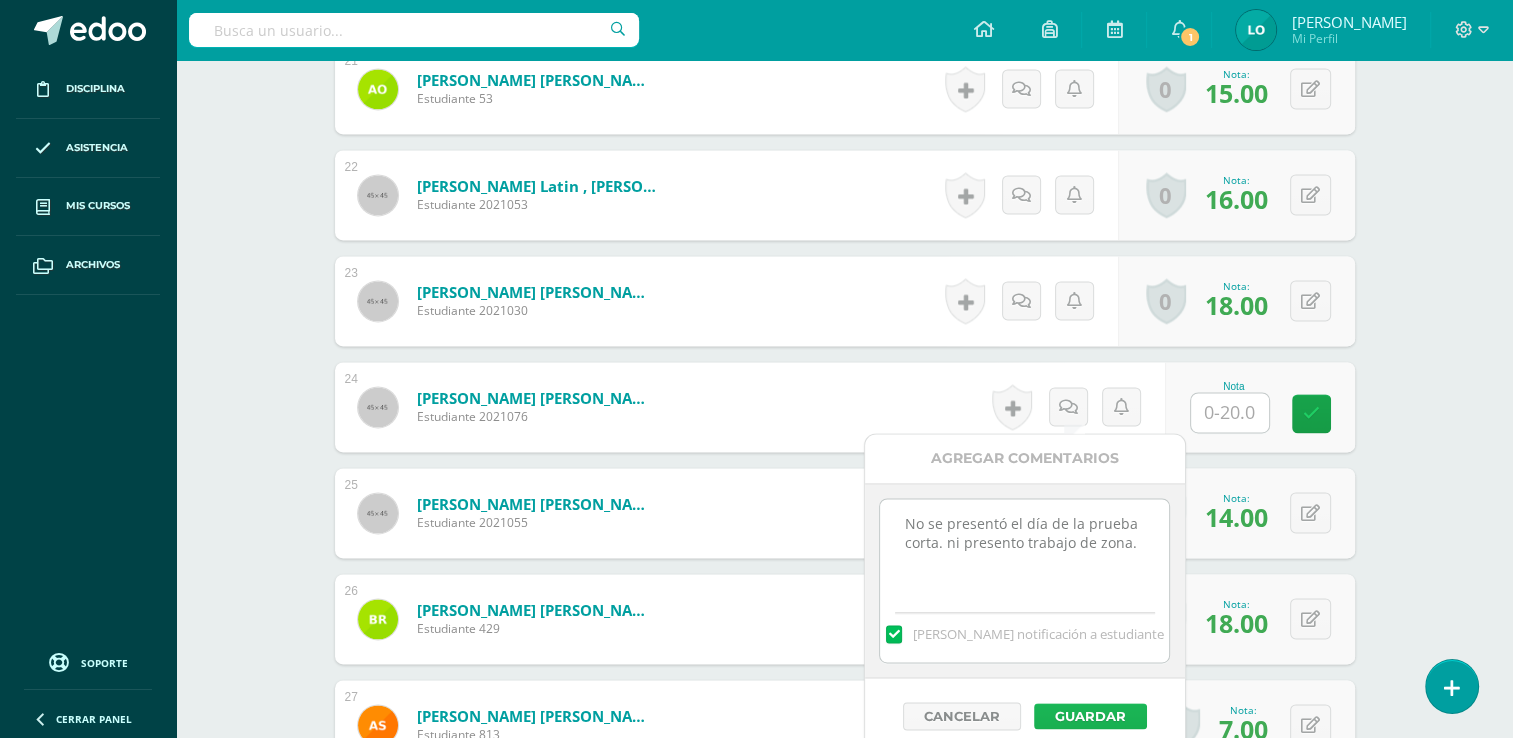 click on "Guardar" at bounding box center (1090, 716) 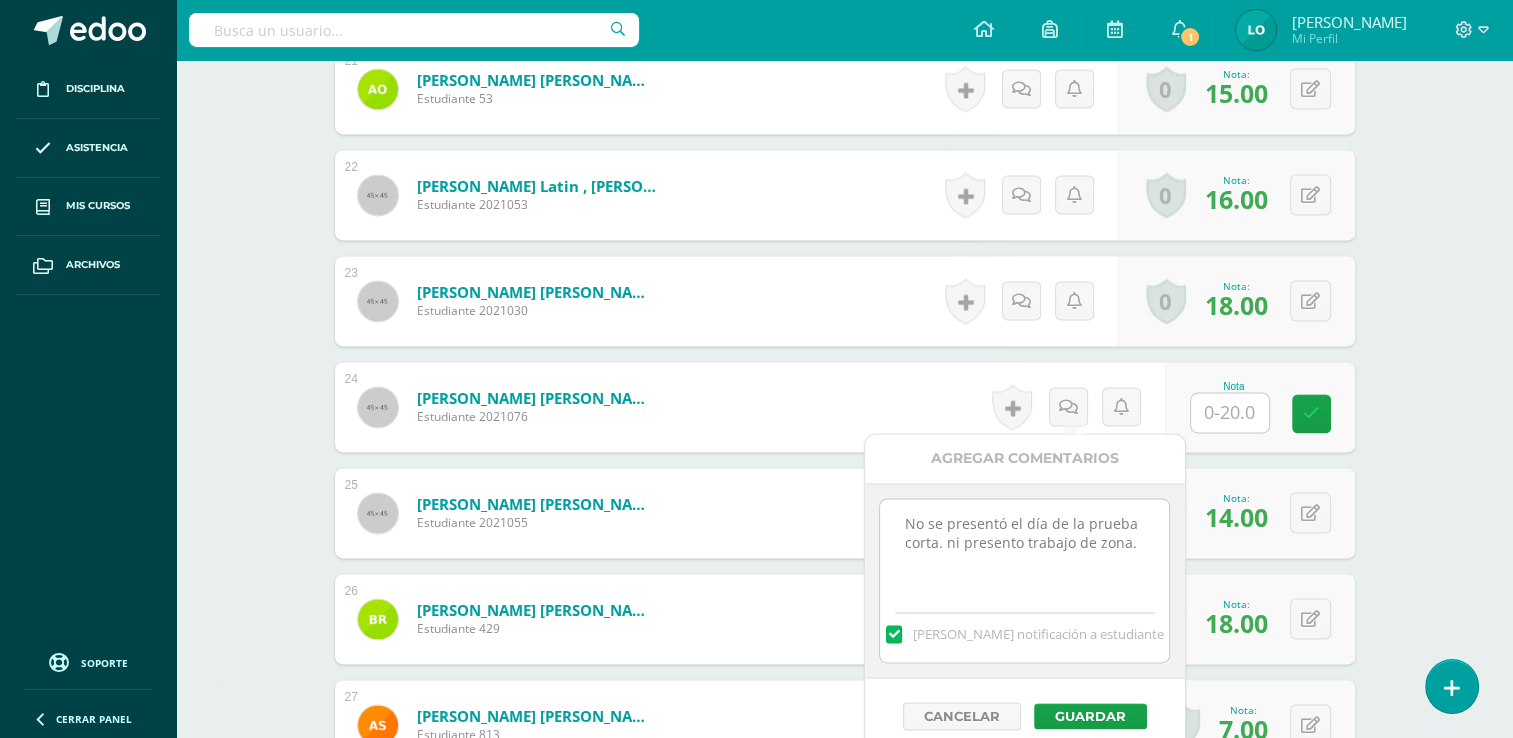 click at bounding box center [1230, 412] 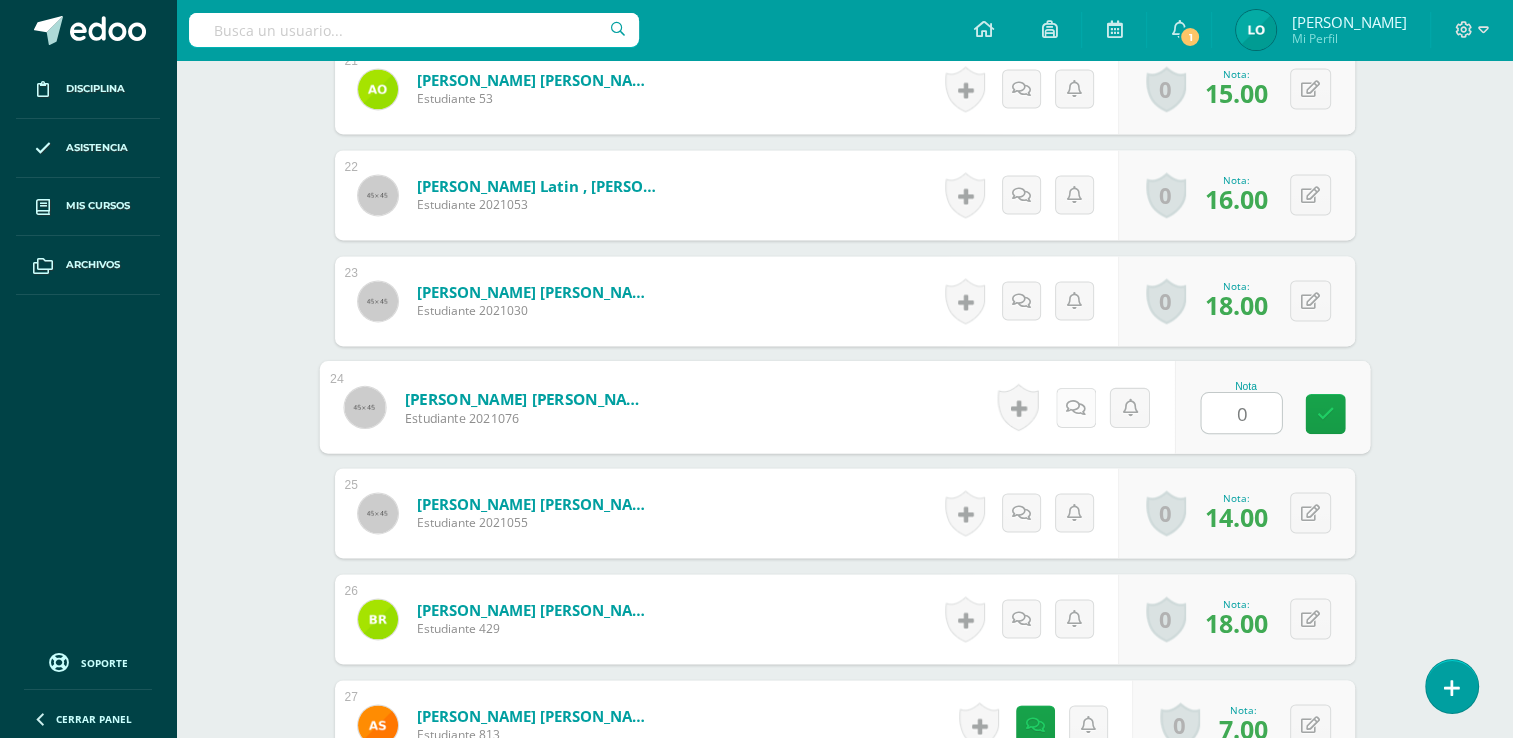 type on "0" 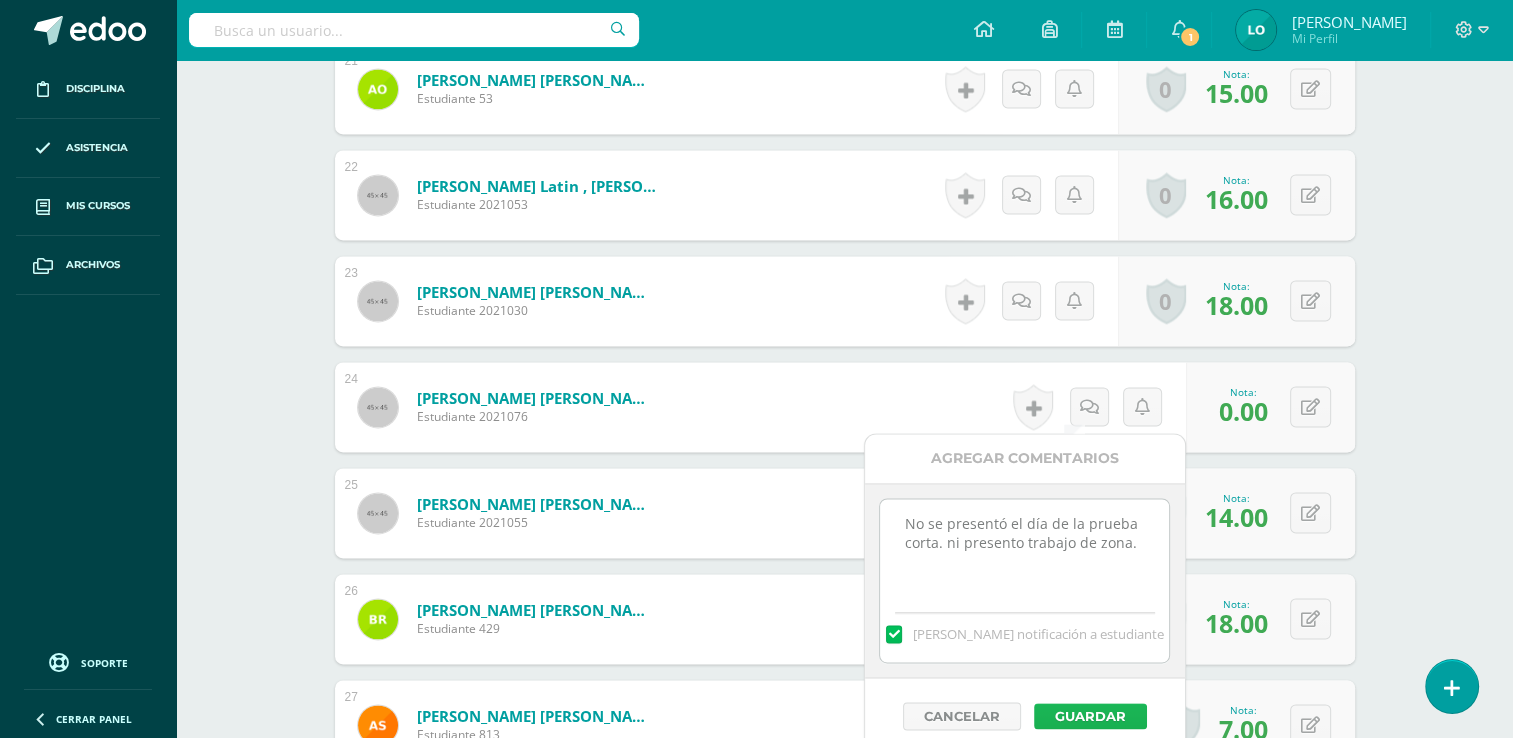 click on "Guardar" at bounding box center [1090, 716] 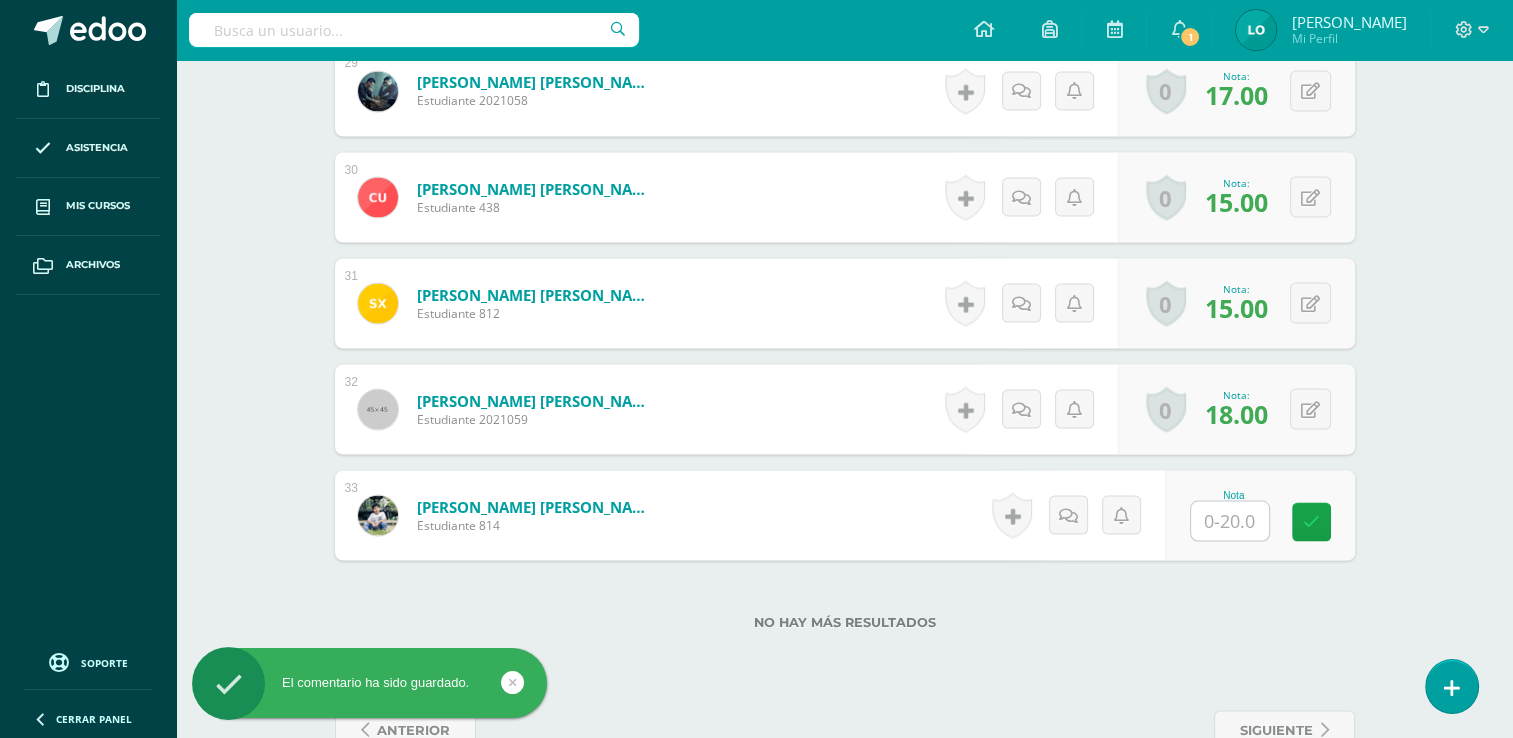 scroll, scrollTop: 3647, scrollLeft: 0, axis: vertical 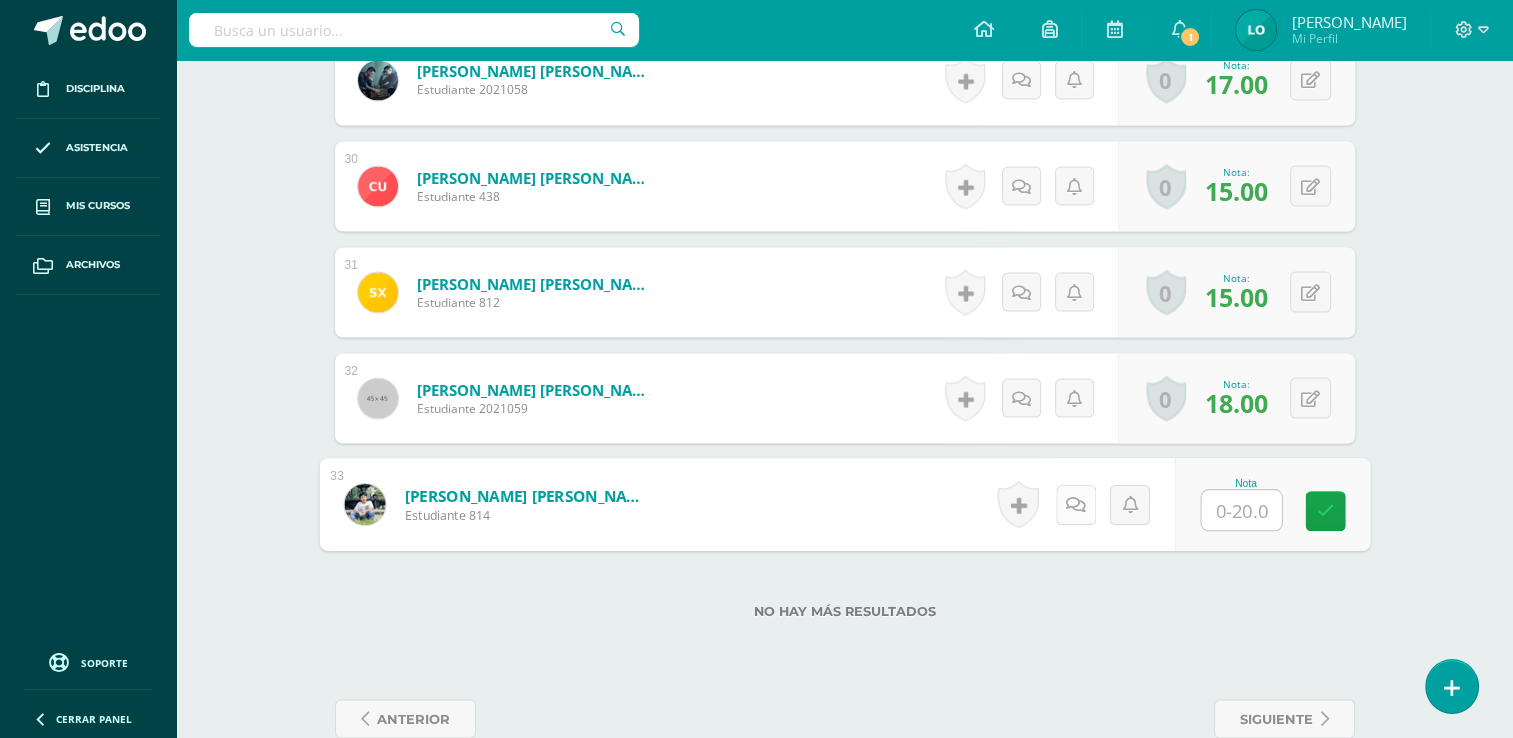 click at bounding box center [1075, 503] 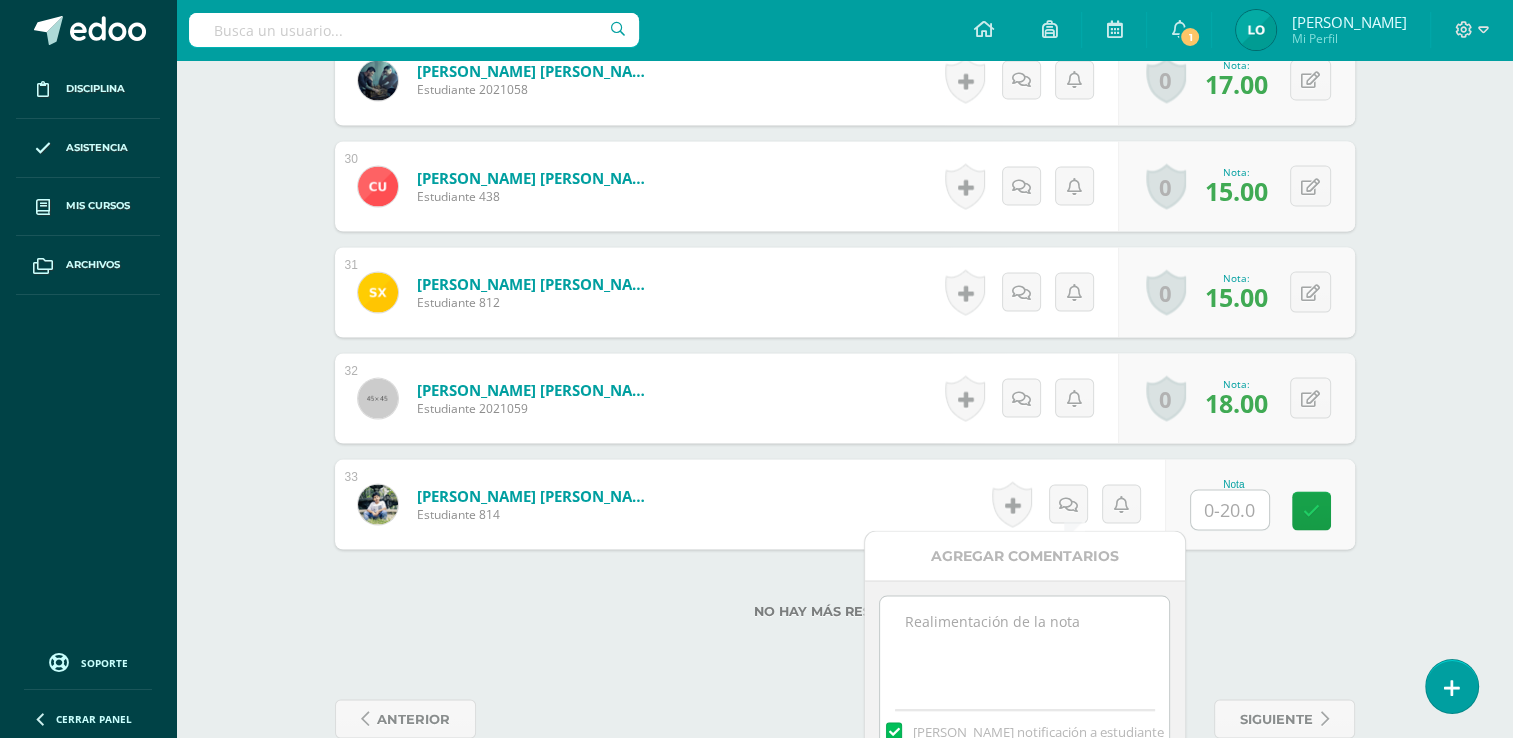 click at bounding box center (1024, 646) 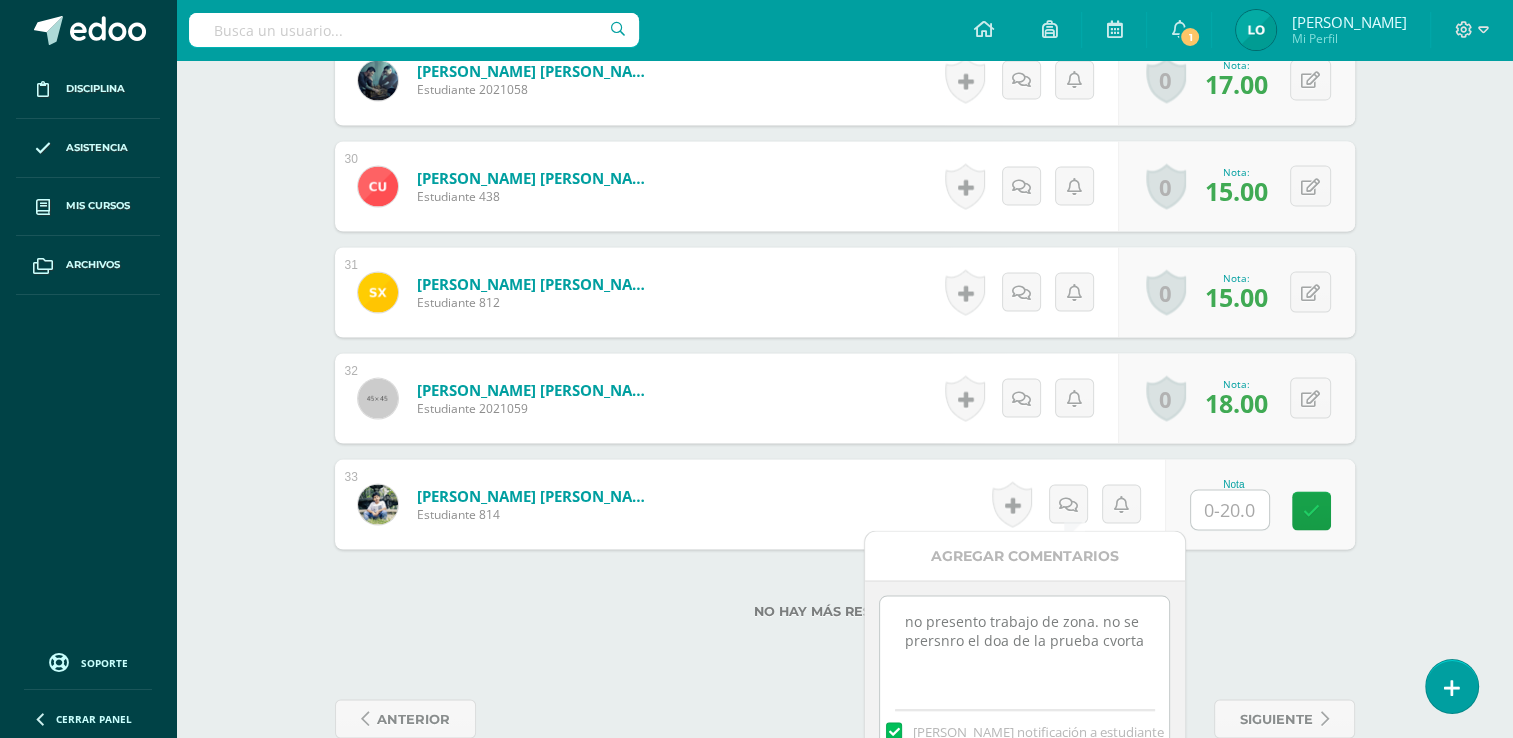 drag, startPoint x: 939, startPoint y: 638, endPoint x: 930, endPoint y: 666, distance: 29.410883 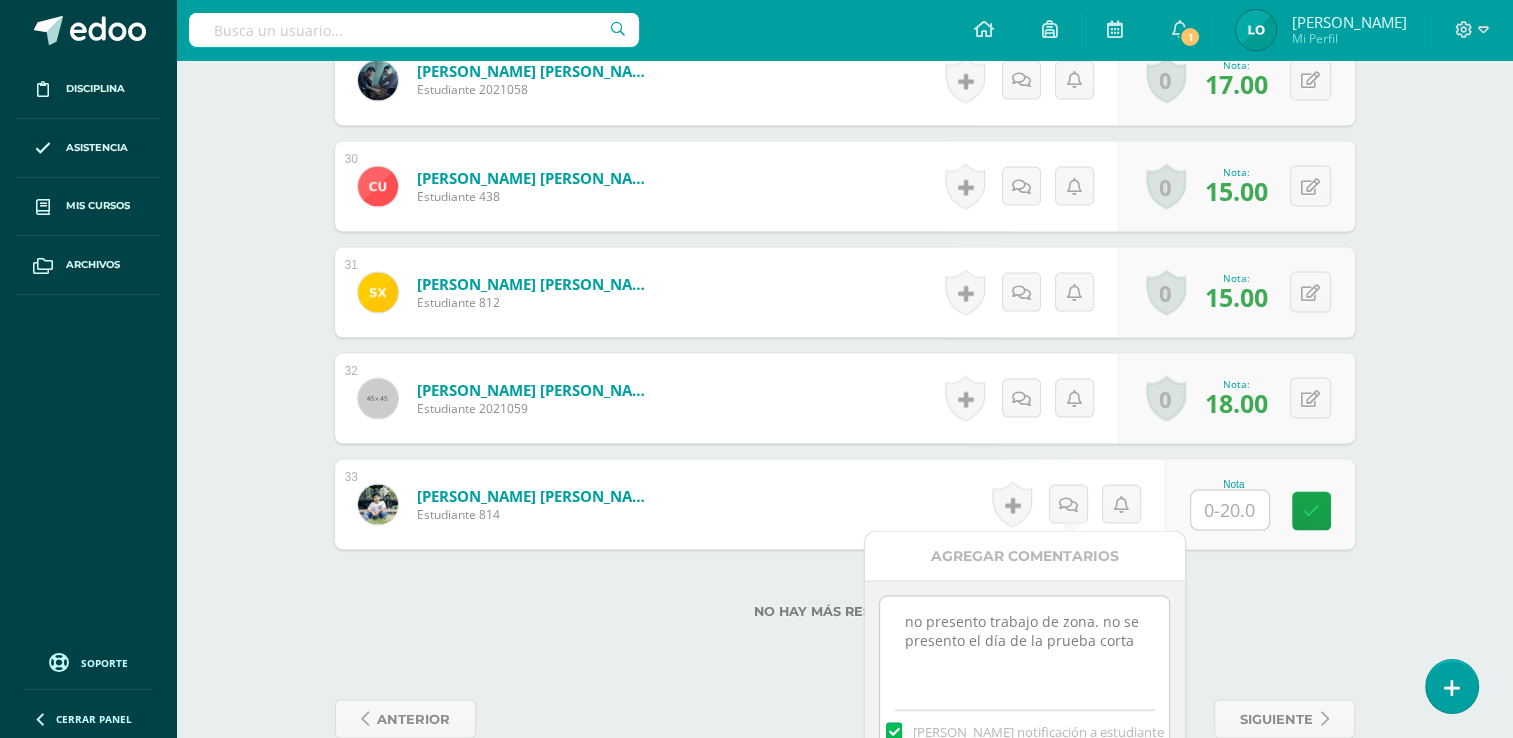 type on "no presento trabajo de zona. no se presentó el día de la prueba corta" 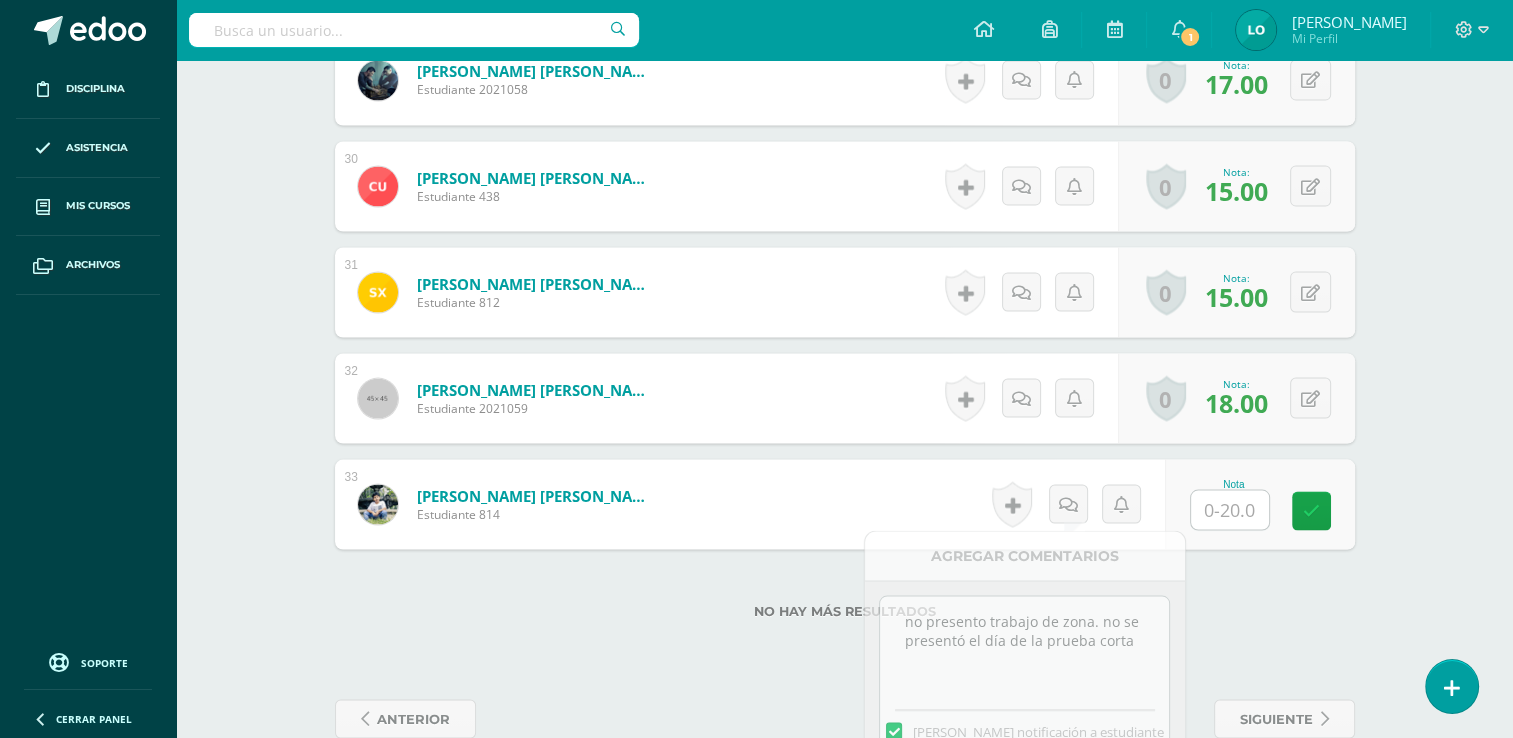 scroll, scrollTop: 3686, scrollLeft: 0, axis: vertical 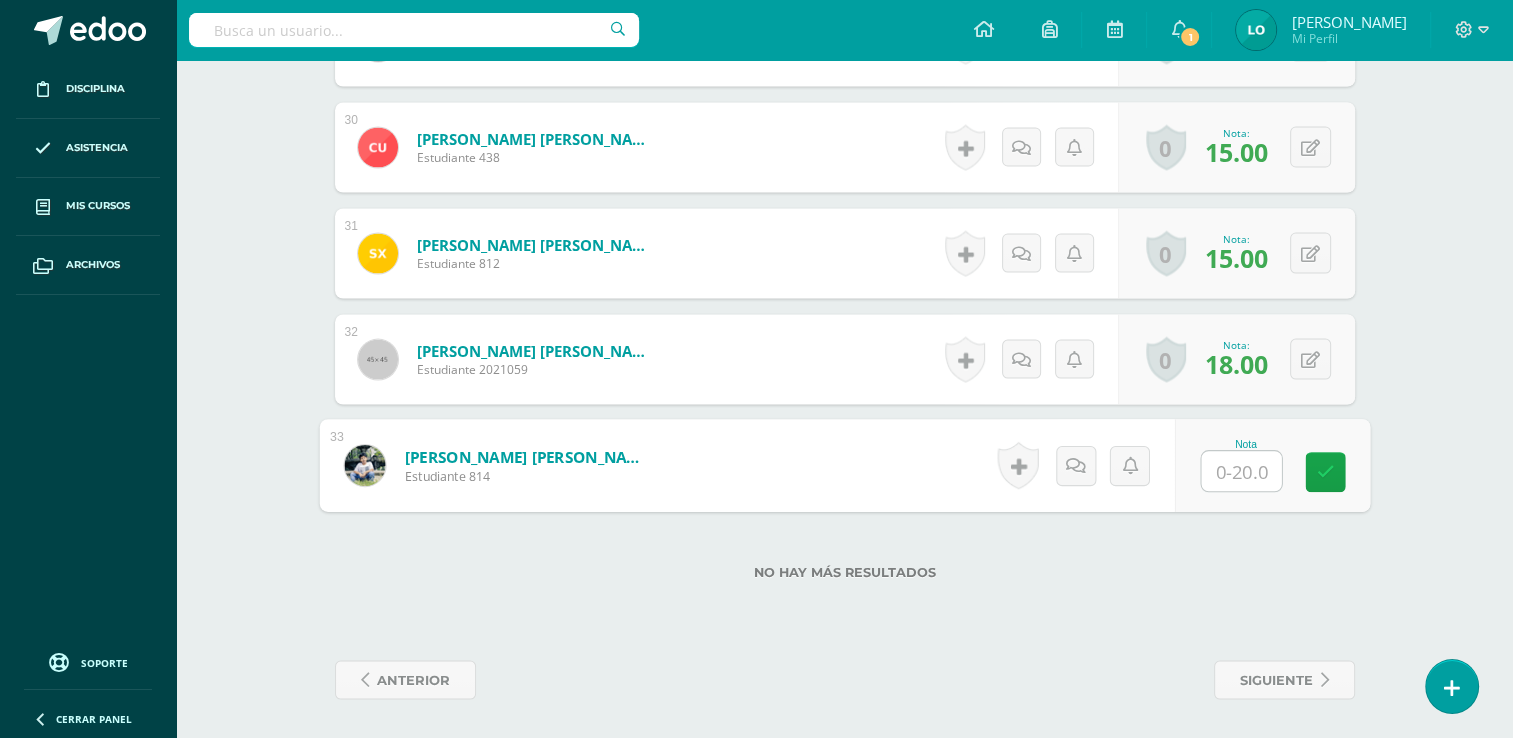 click at bounding box center (1241, 471) 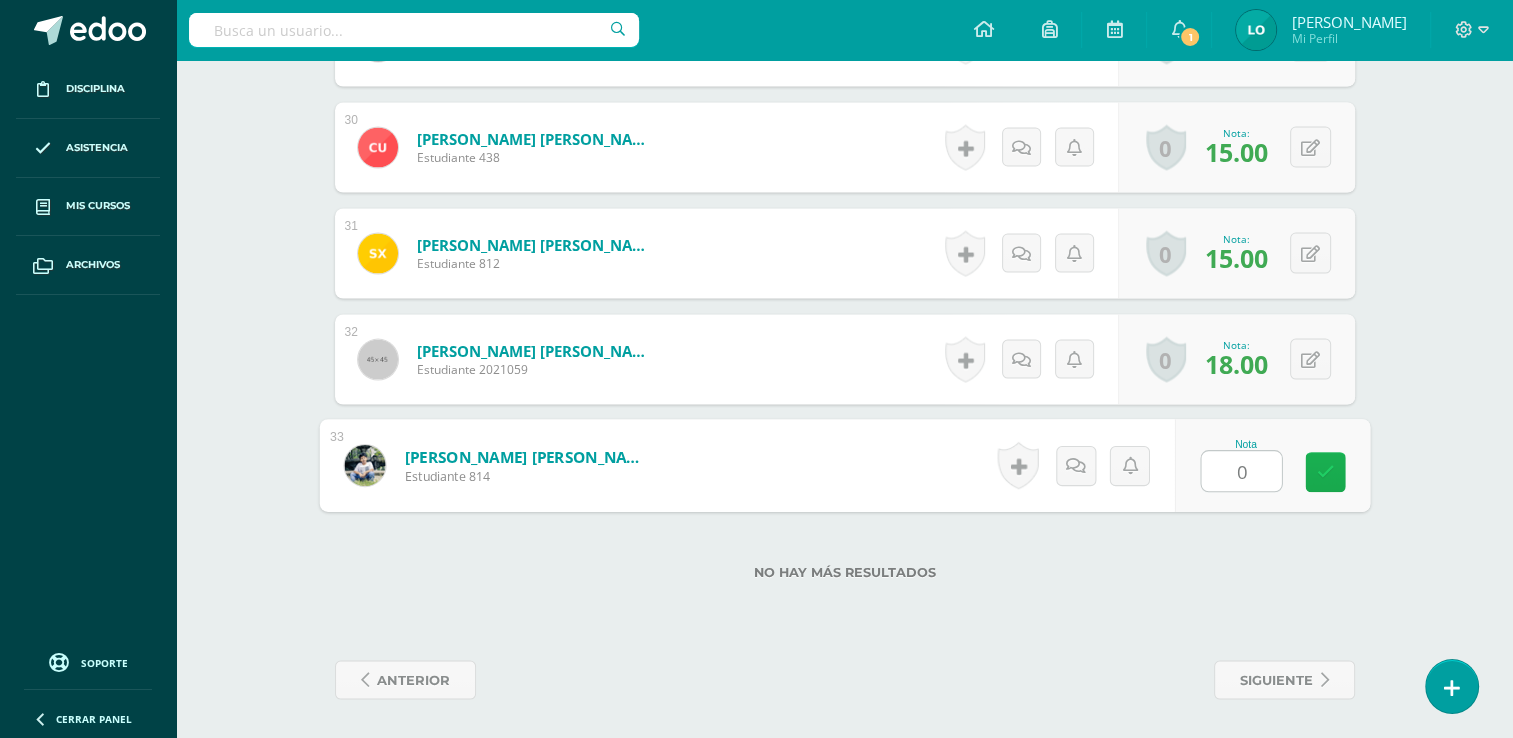 click at bounding box center (1325, 472) 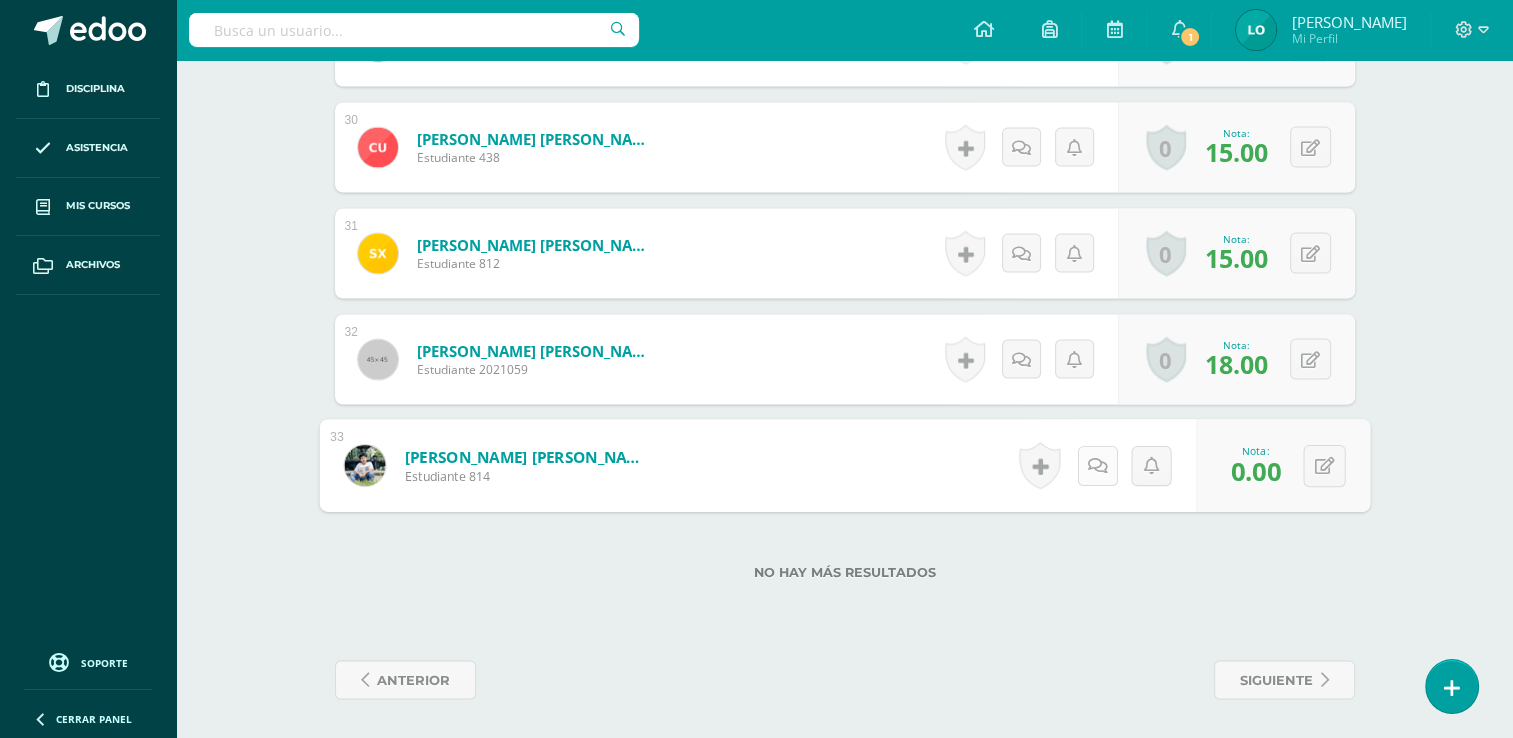 click at bounding box center (1097, 465) 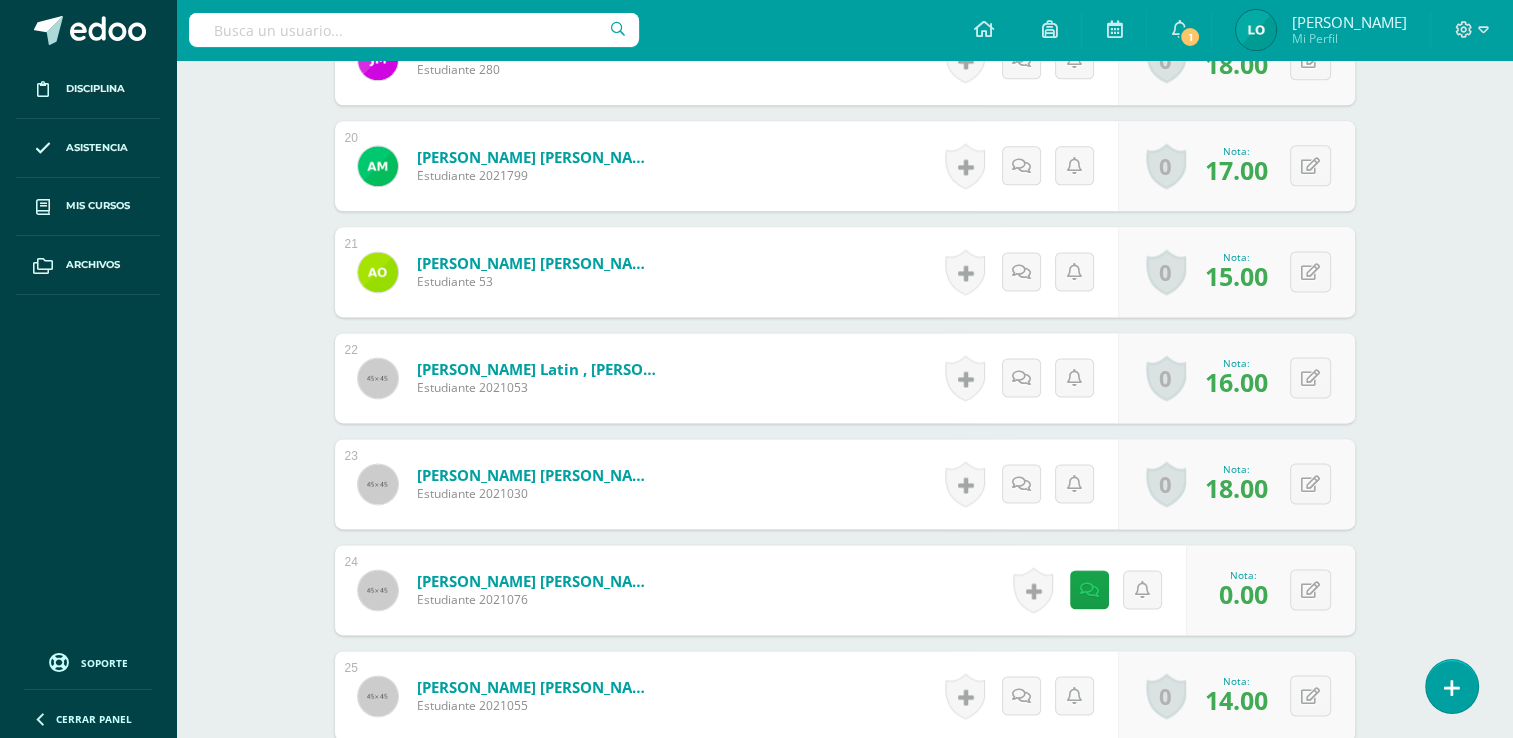 scroll, scrollTop: 2448, scrollLeft: 0, axis: vertical 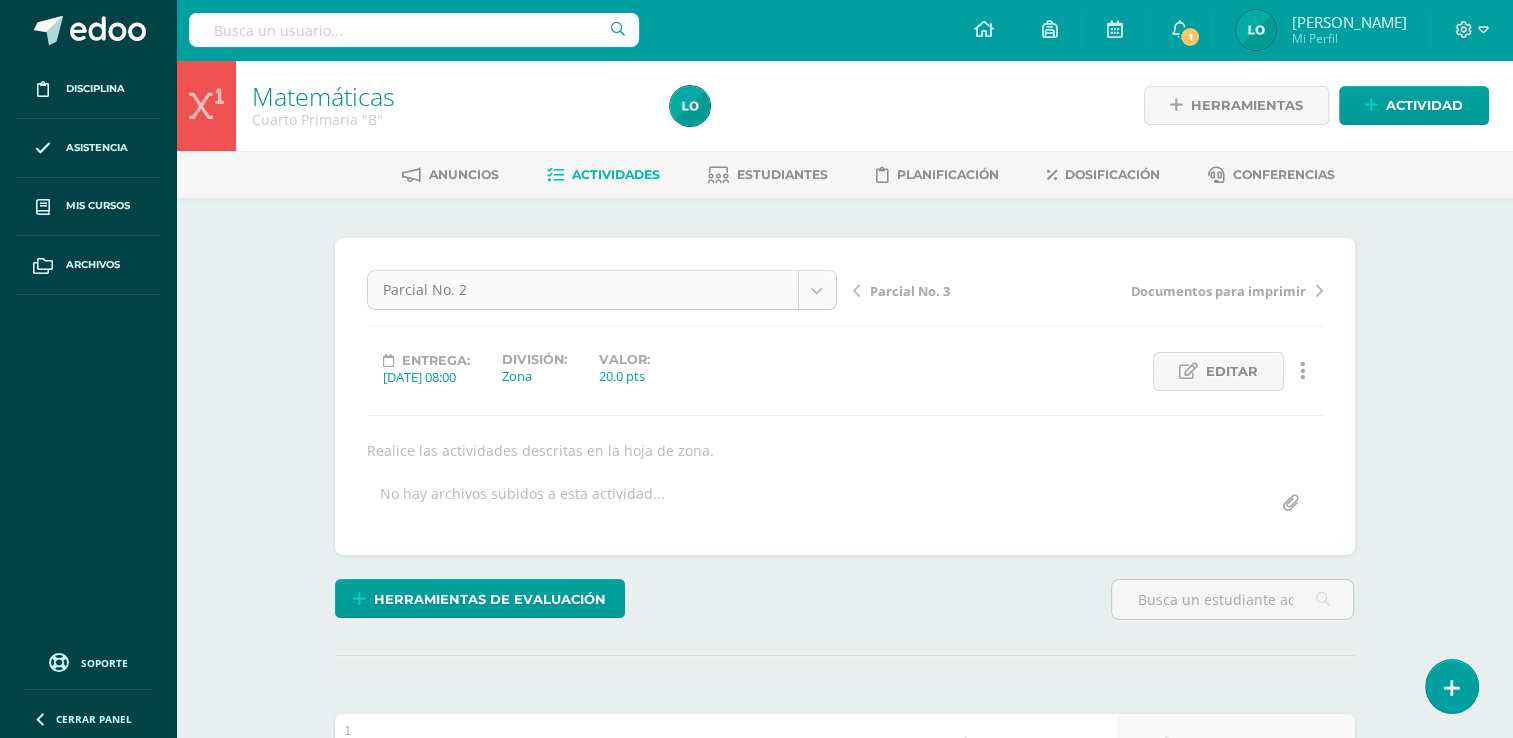 click on "El comentario ha sido guardado.         Se produjo un error al guardar el comentario. Intenta asignar notas antes.         El comentario ha sido guardado.         Disciplina Asistencia Mis cursos Archivos Soporte
Centro de ayuda
Últimas actualizaciones
Cerrar panel
Ciencias Naturales Productividad y Desarrollo
Cuarto
Primaria
"B"
Actividades Estudiantes Planificación Dosificación
Ciencias Sociales
Cuarto
Primaria
"B"
Actividades Estudiantes Planificación Dosificación
Formación Ciudadana
Actividades Estudiantes Planificación Dosificación Actividades Estudiantes Planificación 1 1" at bounding box center (756, 2212) 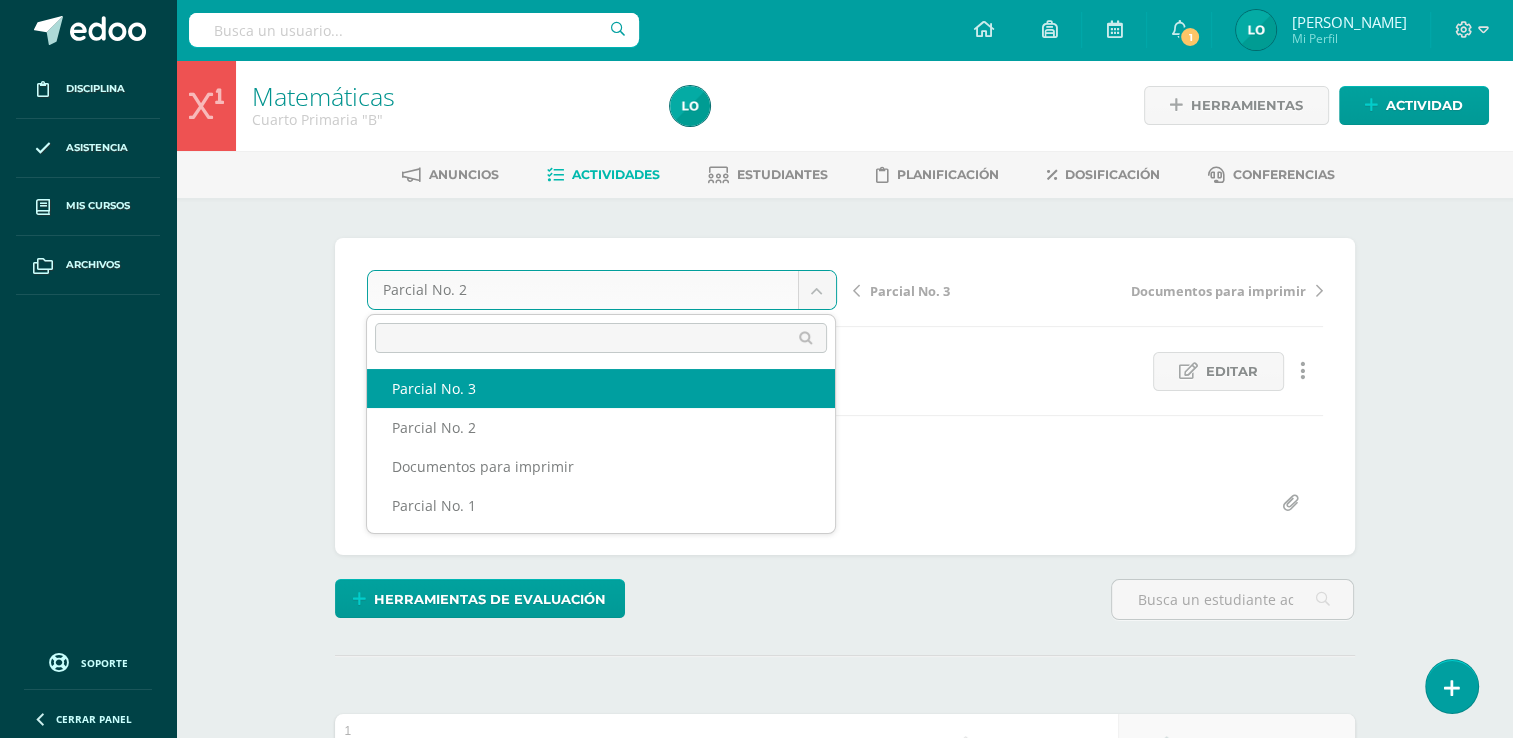 select on "/dashboard/teacher/grade-activity/78383/" 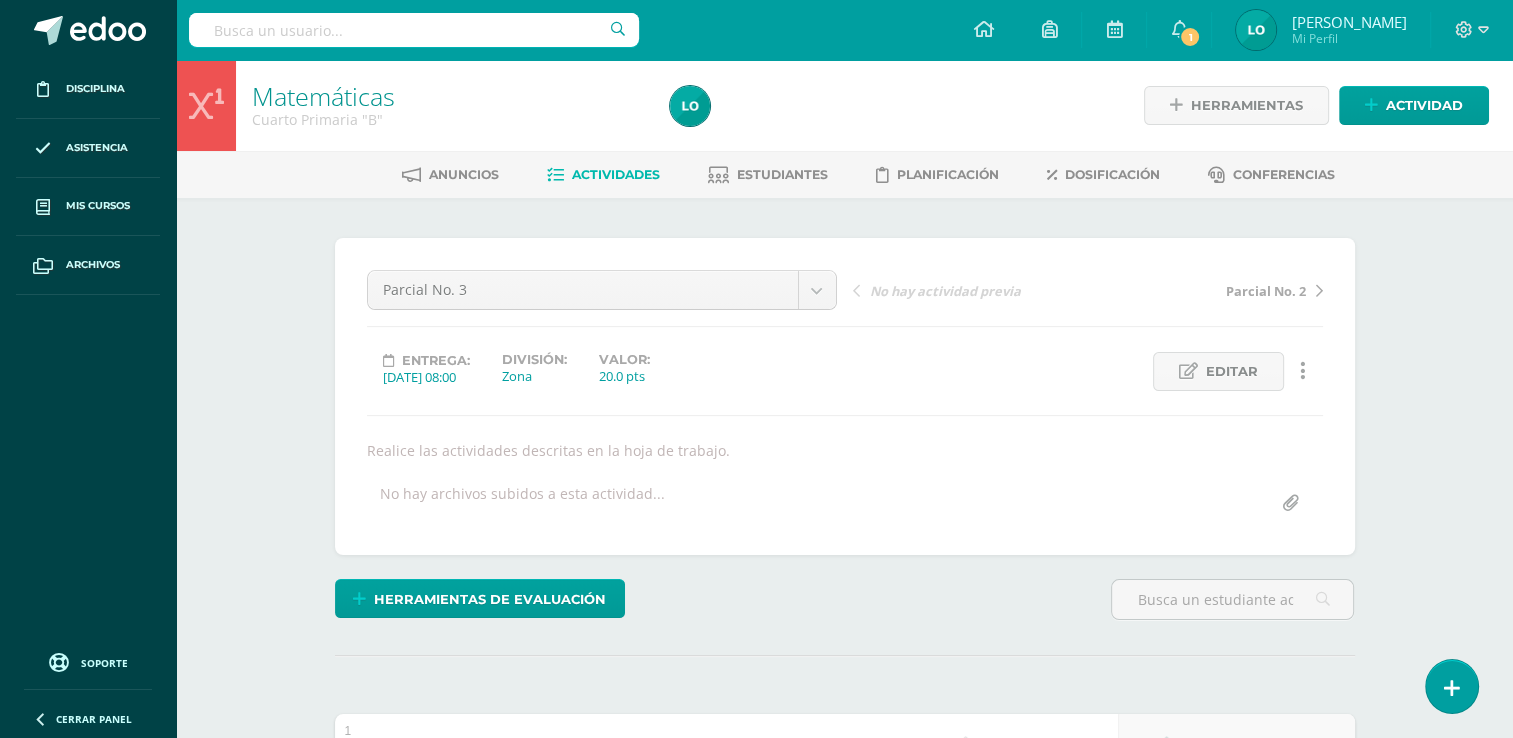 scroll, scrollTop: 0, scrollLeft: 0, axis: both 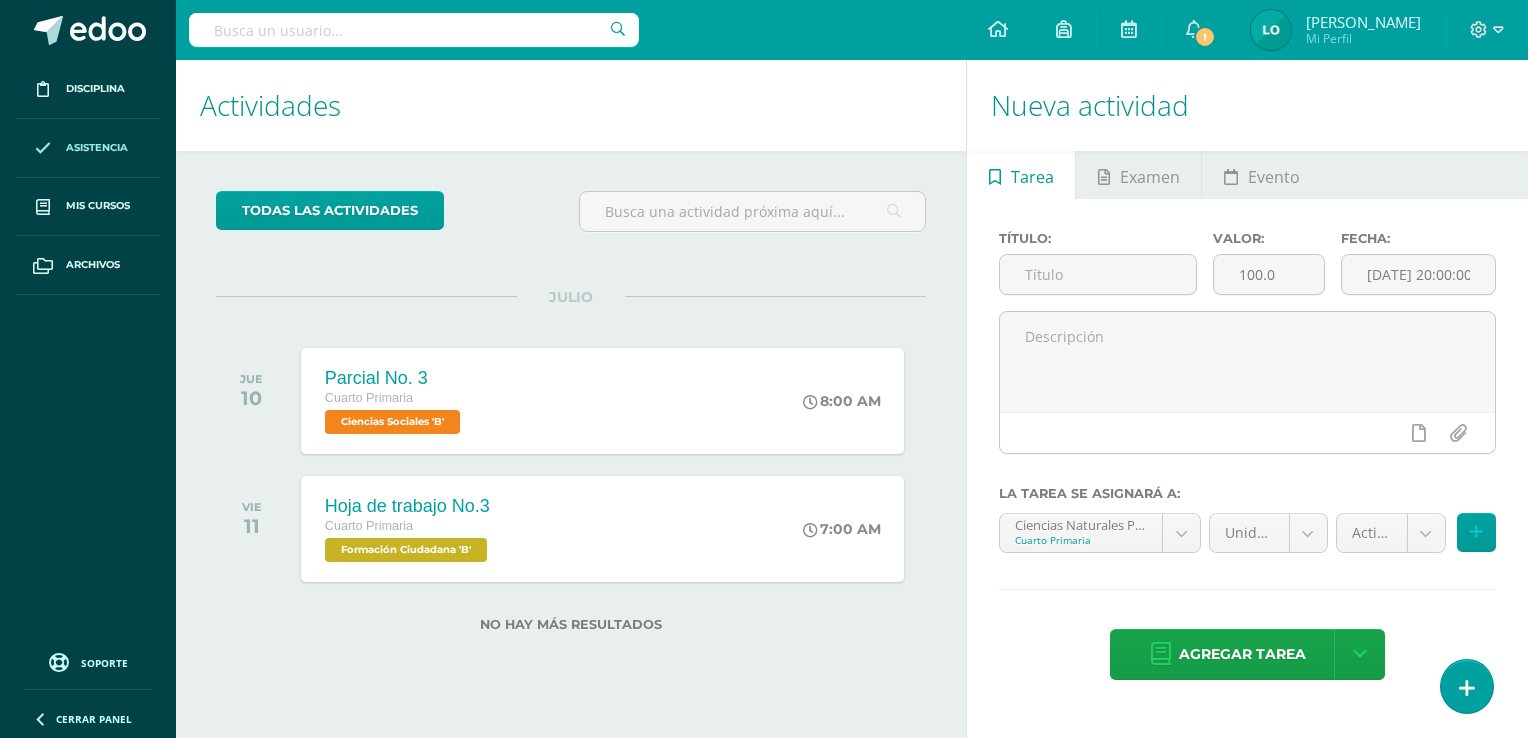 click on "Asistencia" at bounding box center (88, 148) 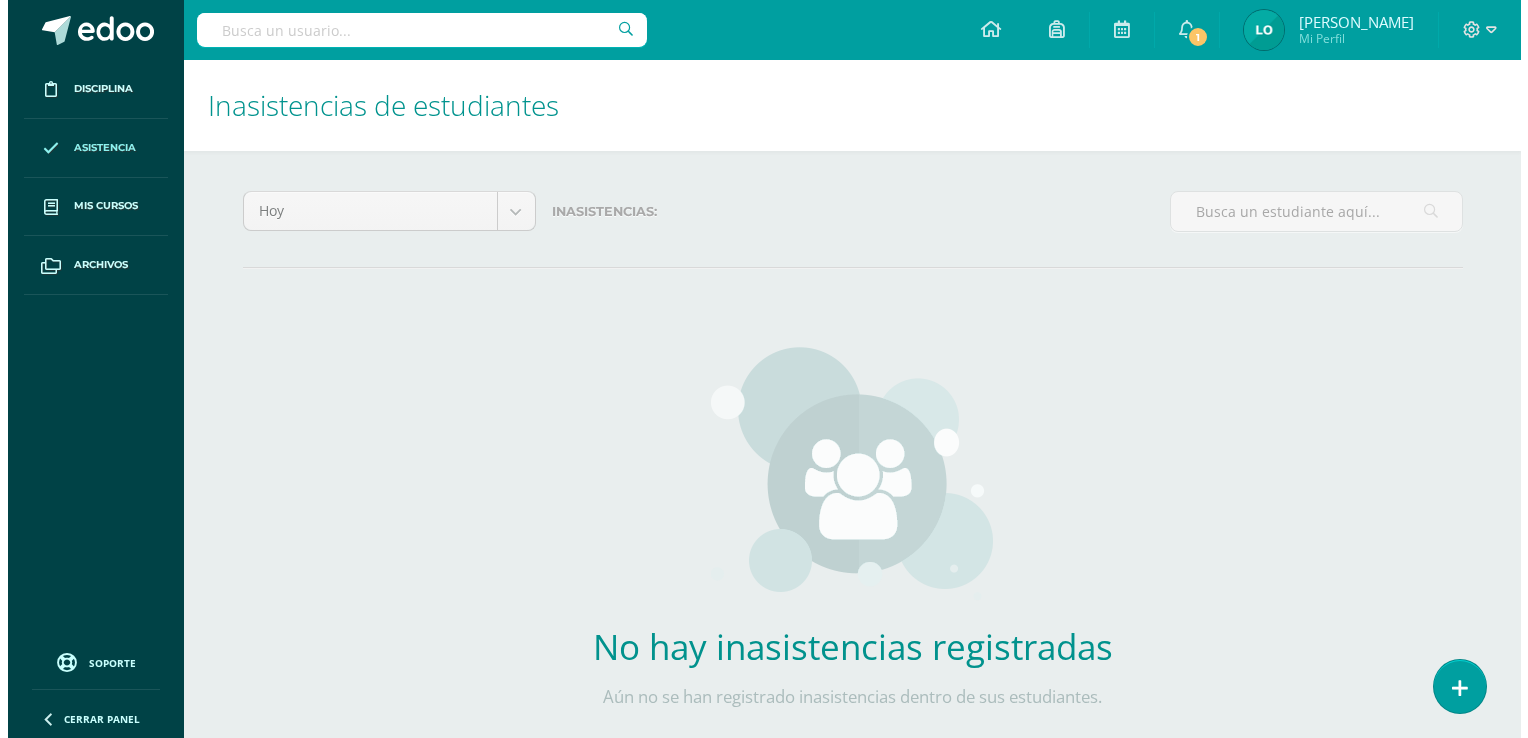 scroll, scrollTop: 0, scrollLeft: 0, axis: both 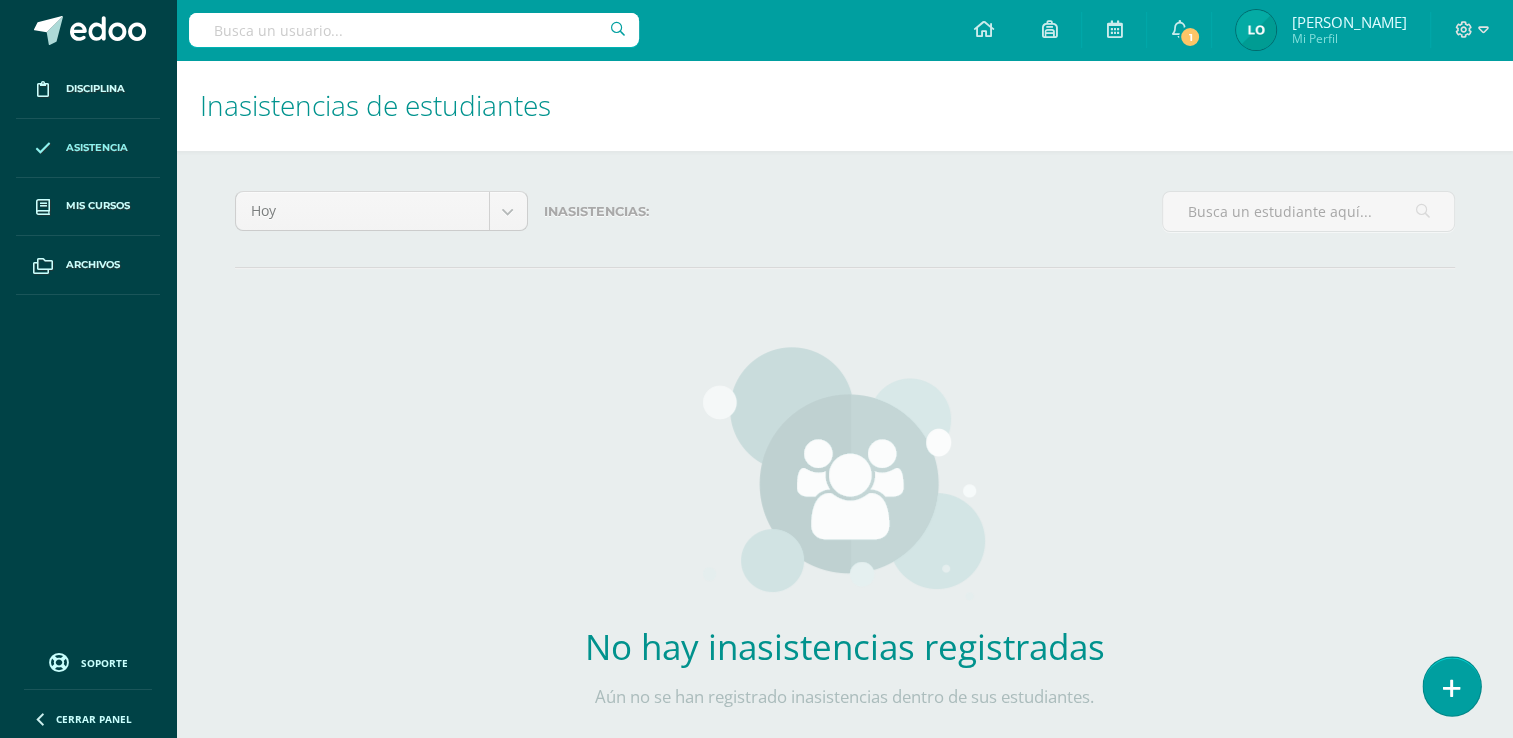 click at bounding box center [1452, 688] 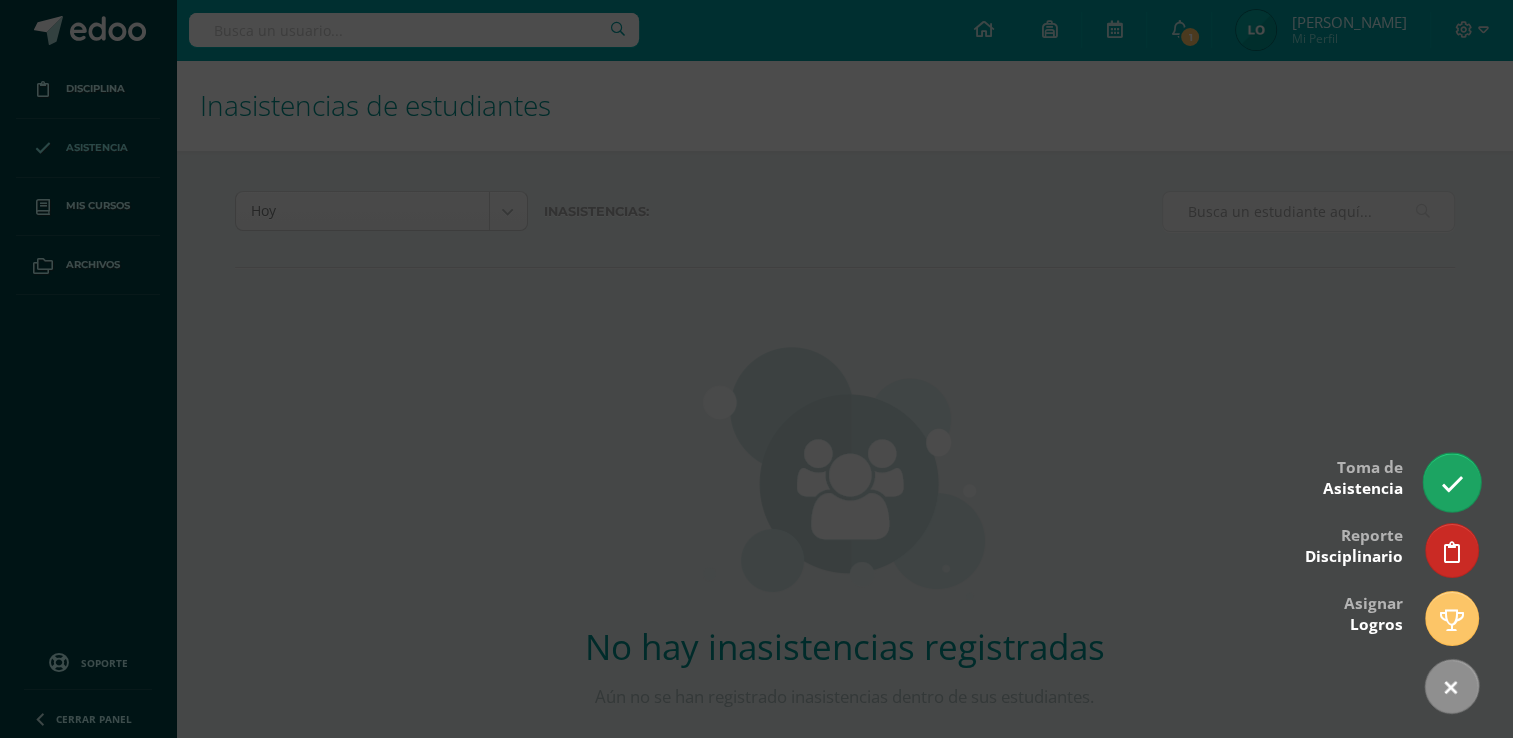 click at bounding box center [1451, 484] 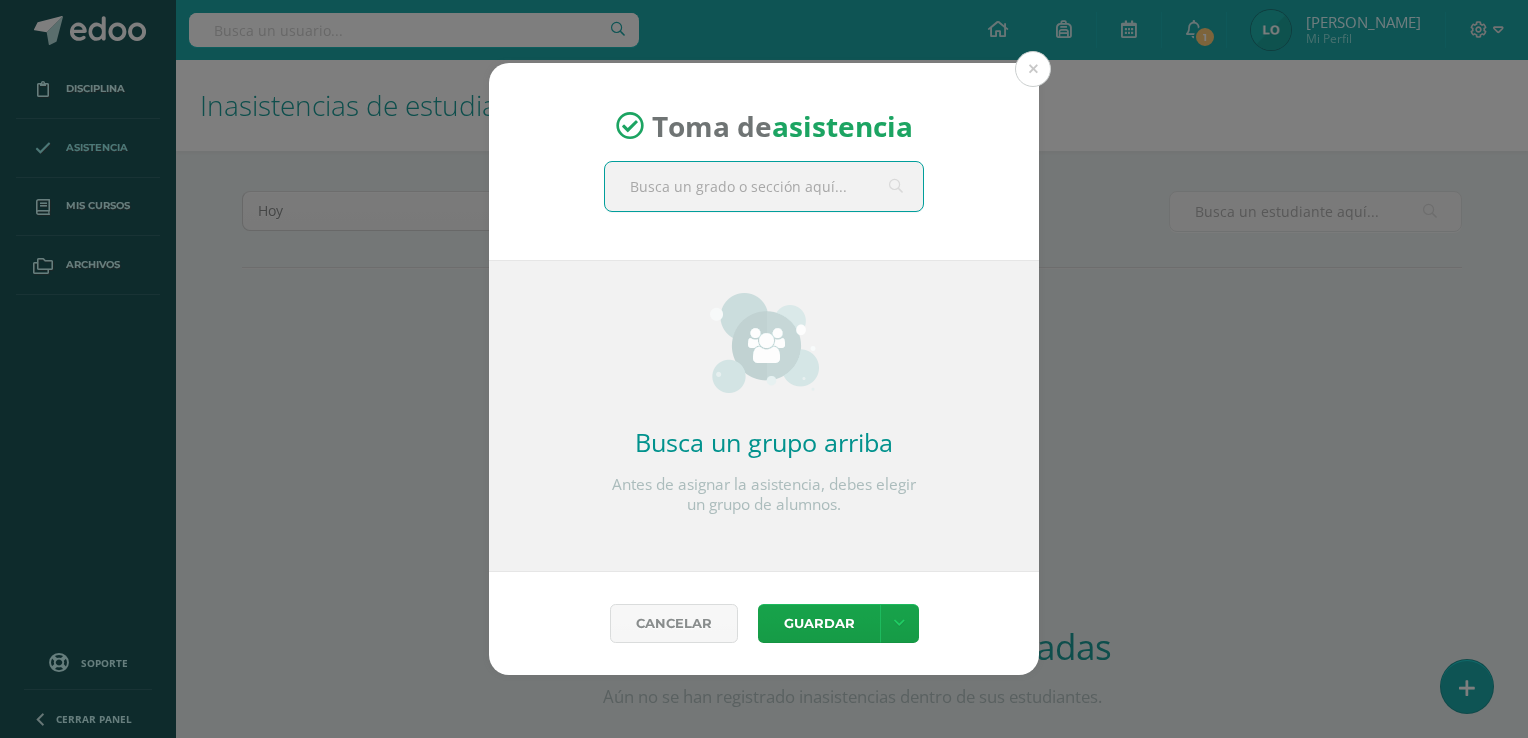 click at bounding box center [764, 186] 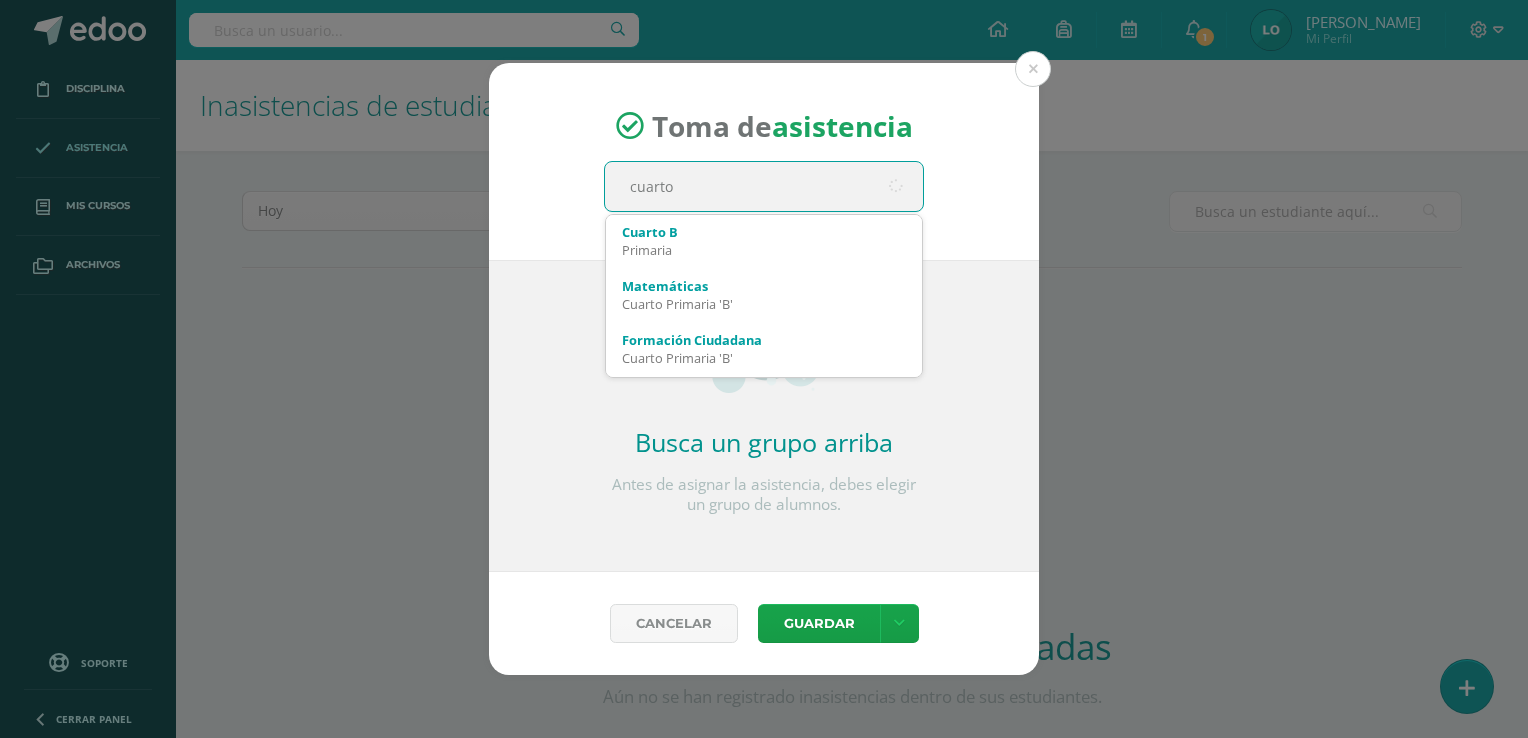type on "cuarto b" 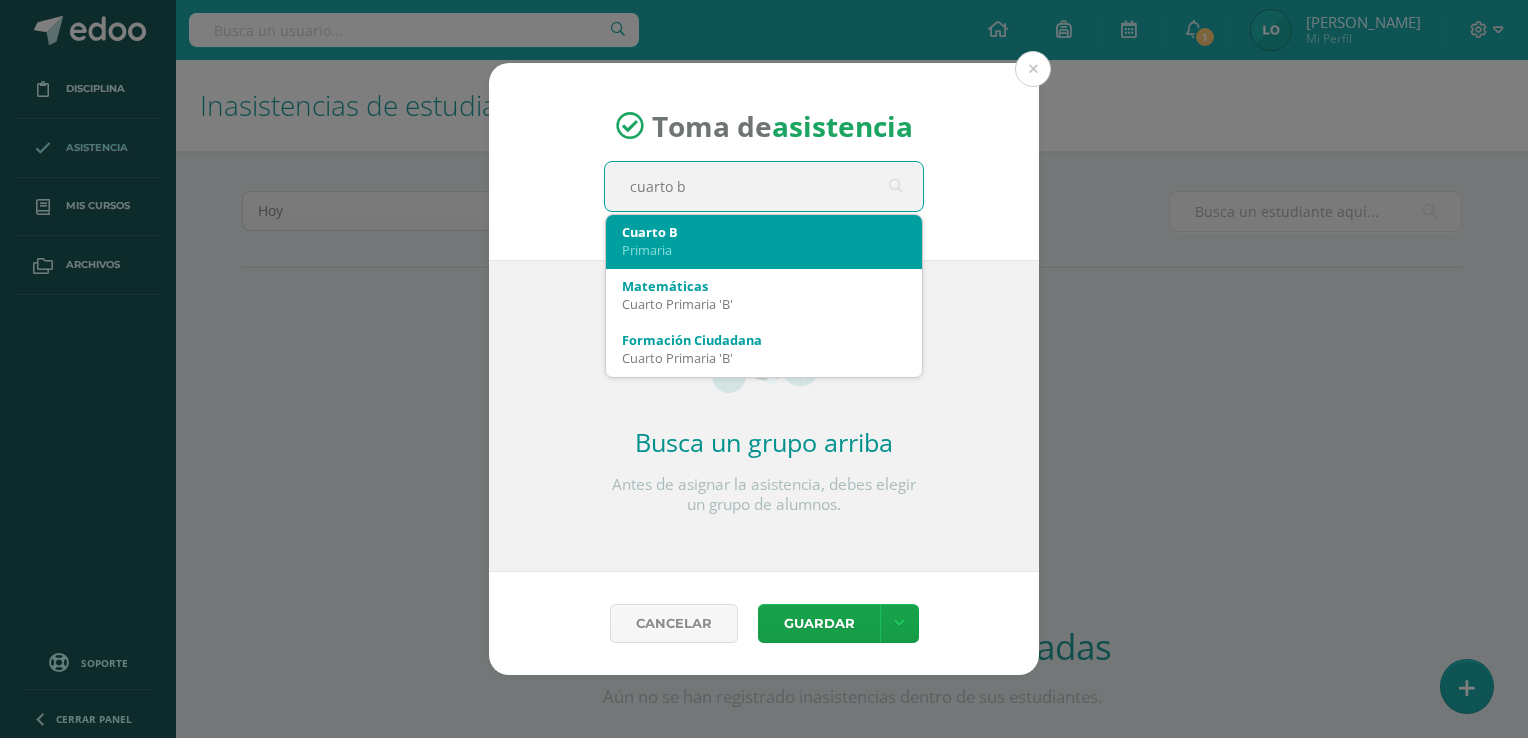 click on "Cuarto B" at bounding box center (764, 232) 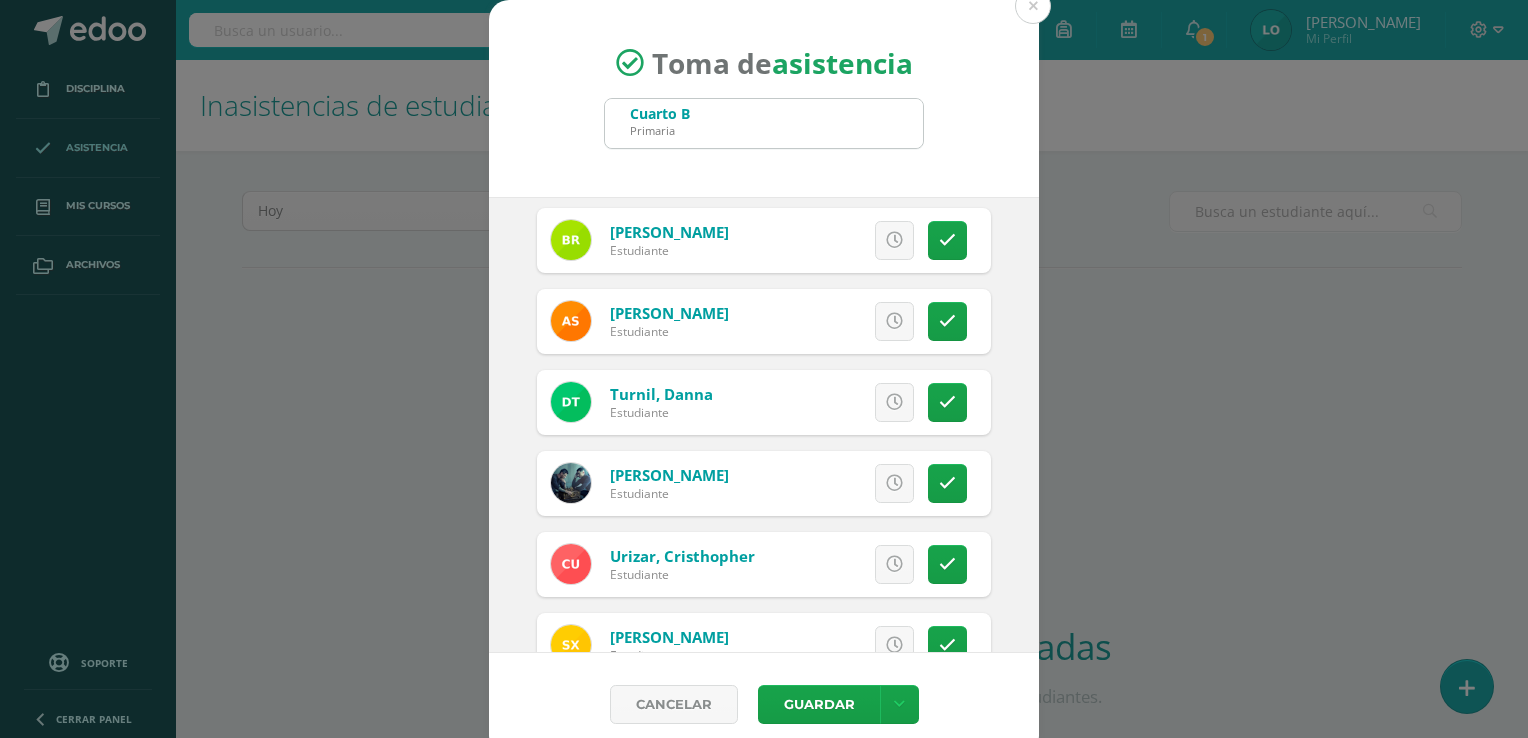 scroll, scrollTop: 2056, scrollLeft: 0, axis: vertical 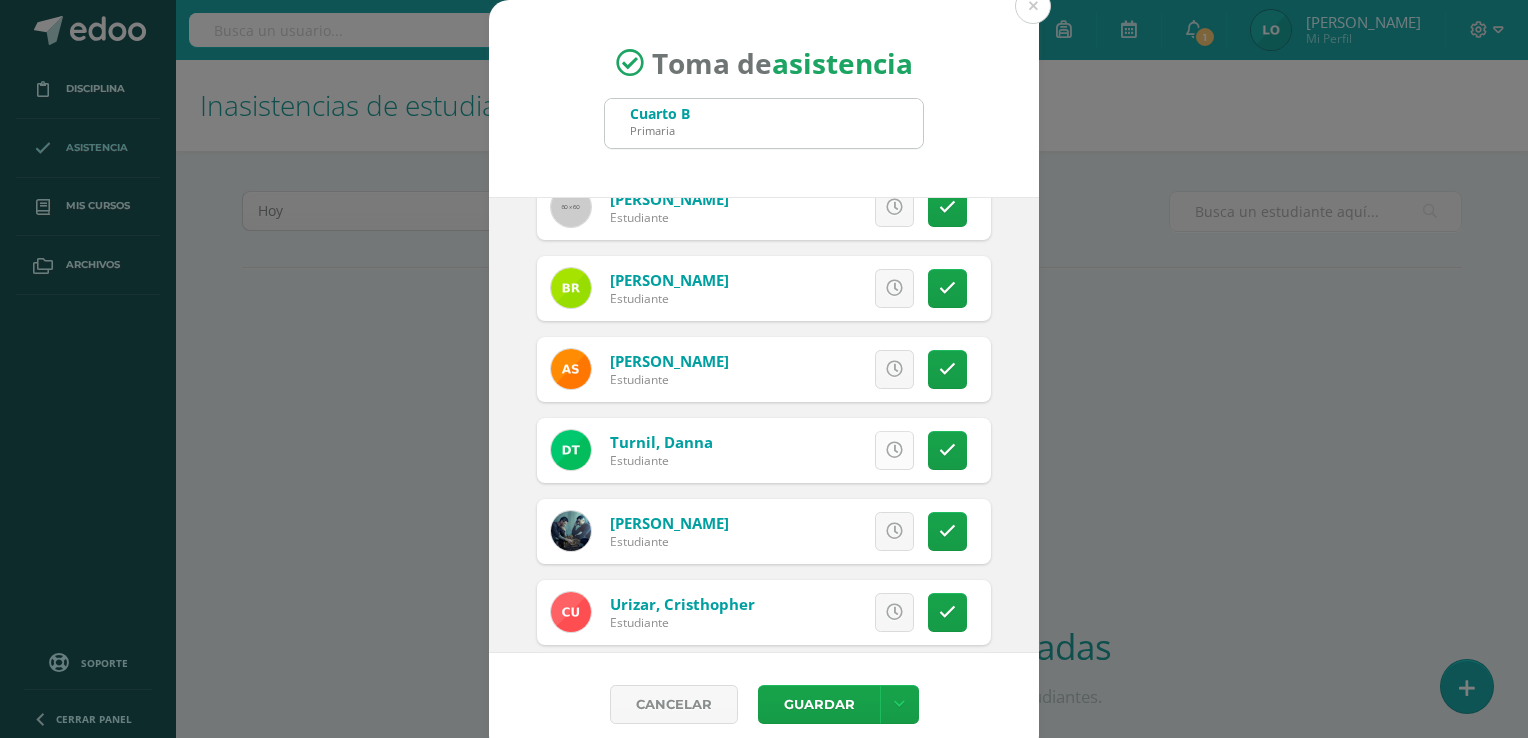 click at bounding box center (894, 450) 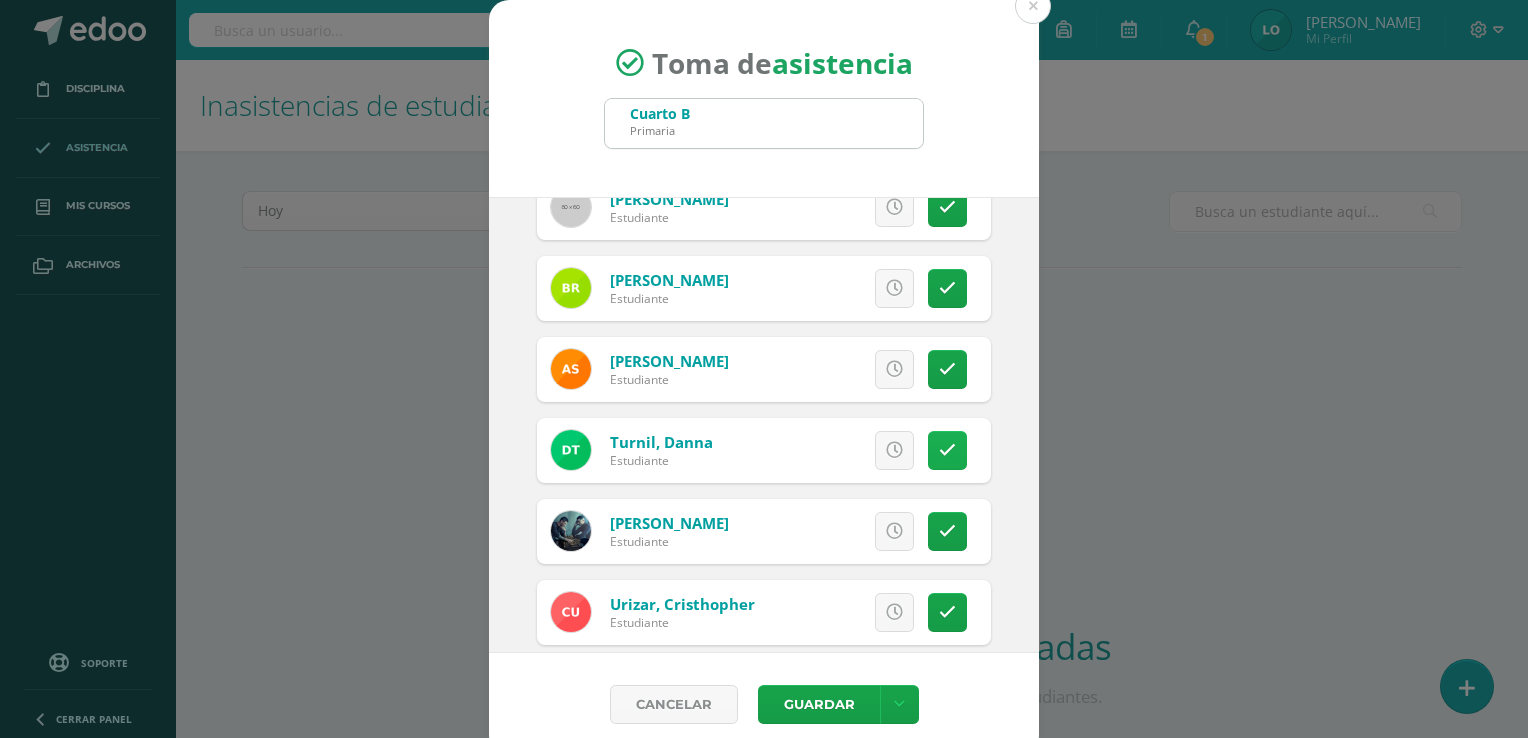 click at bounding box center [947, 450] 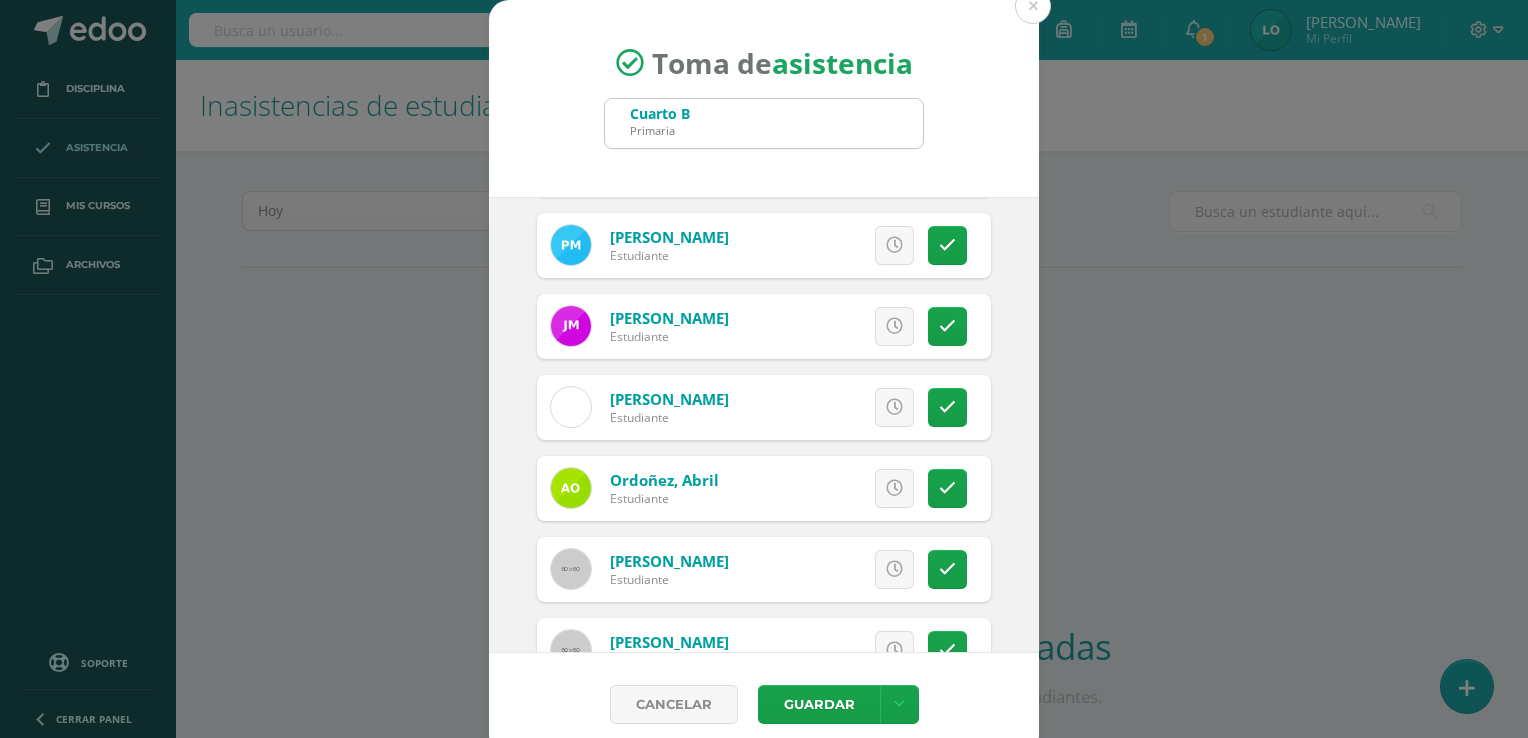 scroll, scrollTop: 1435, scrollLeft: 0, axis: vertical 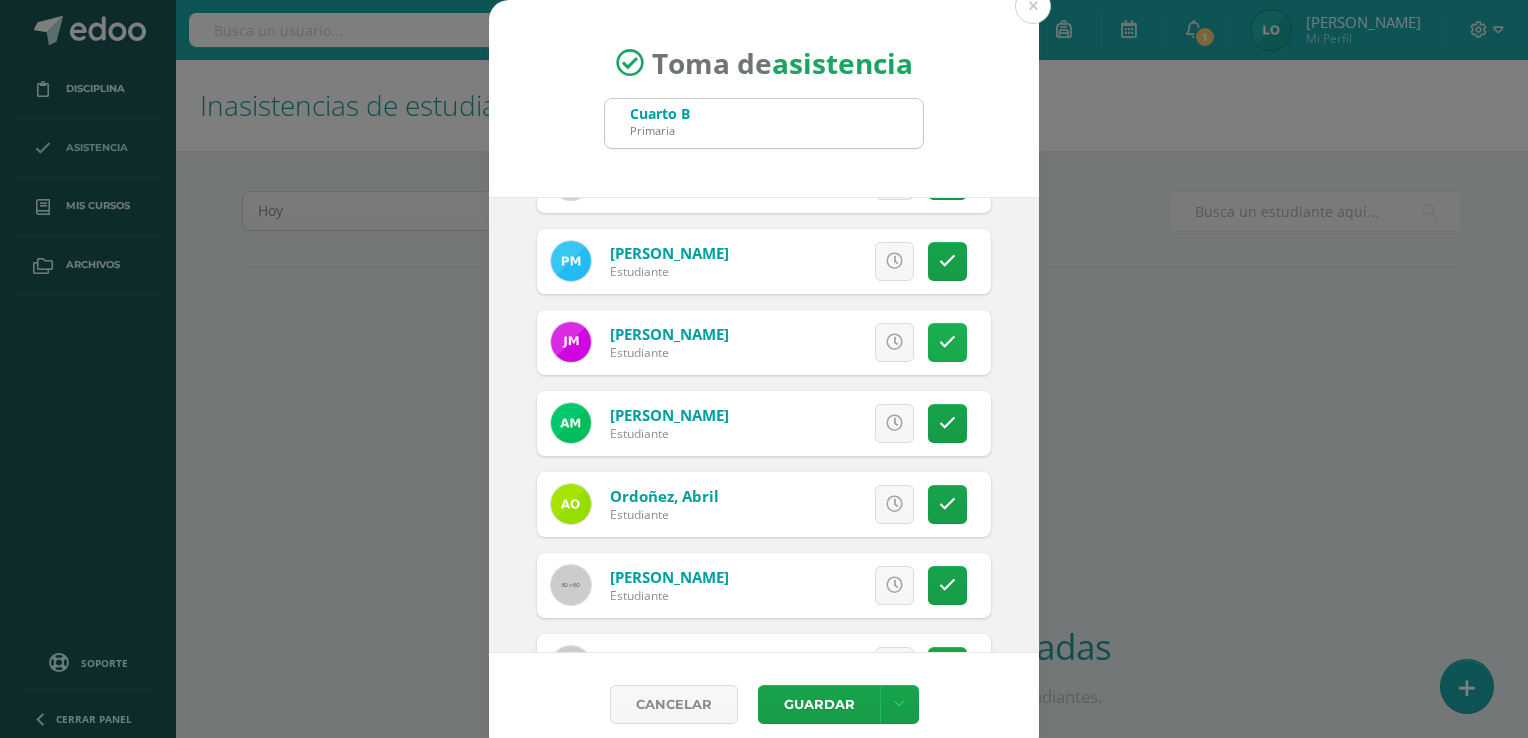 click at bounding box center (947, 342) 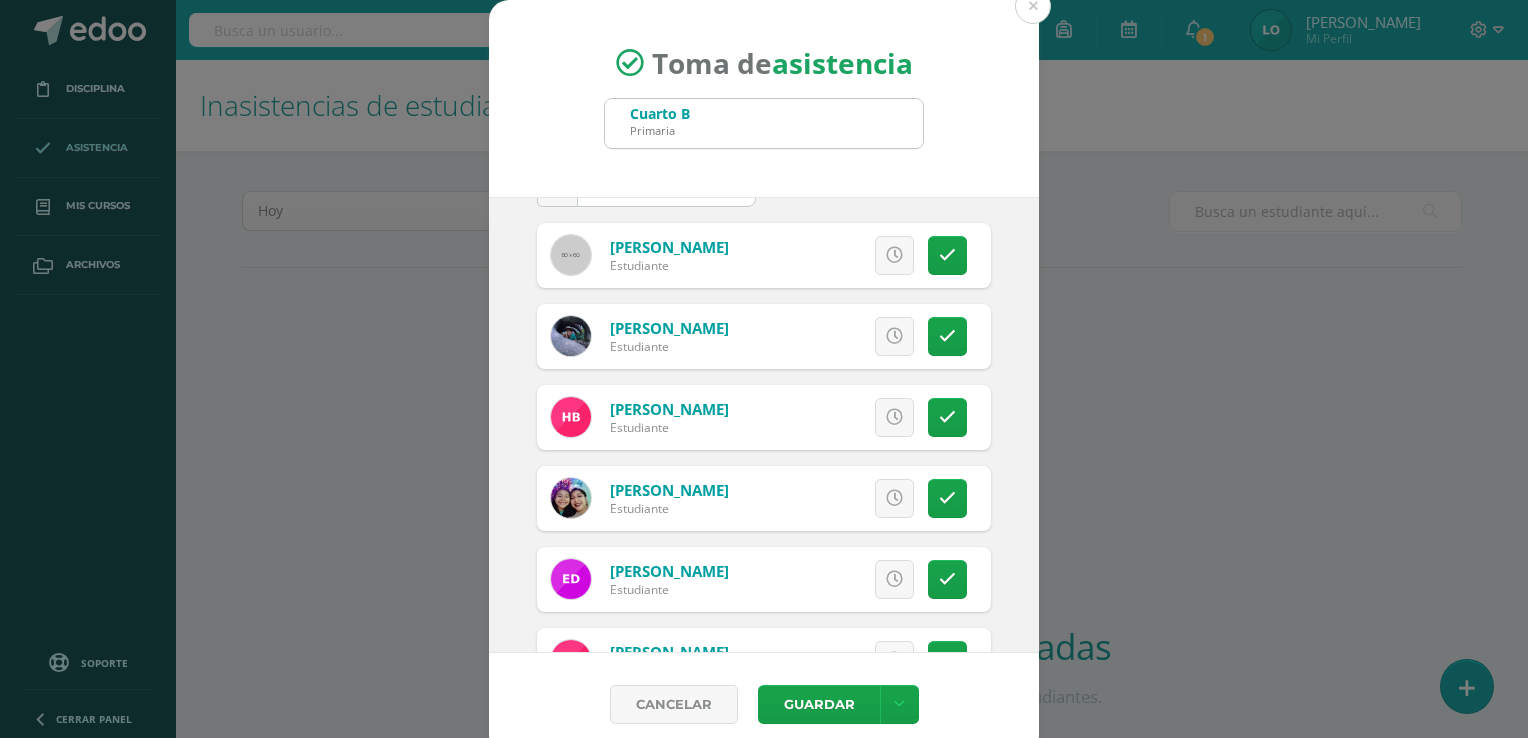 scroll, scrollTop: 132, scrollLeft: 0, axis: vertical 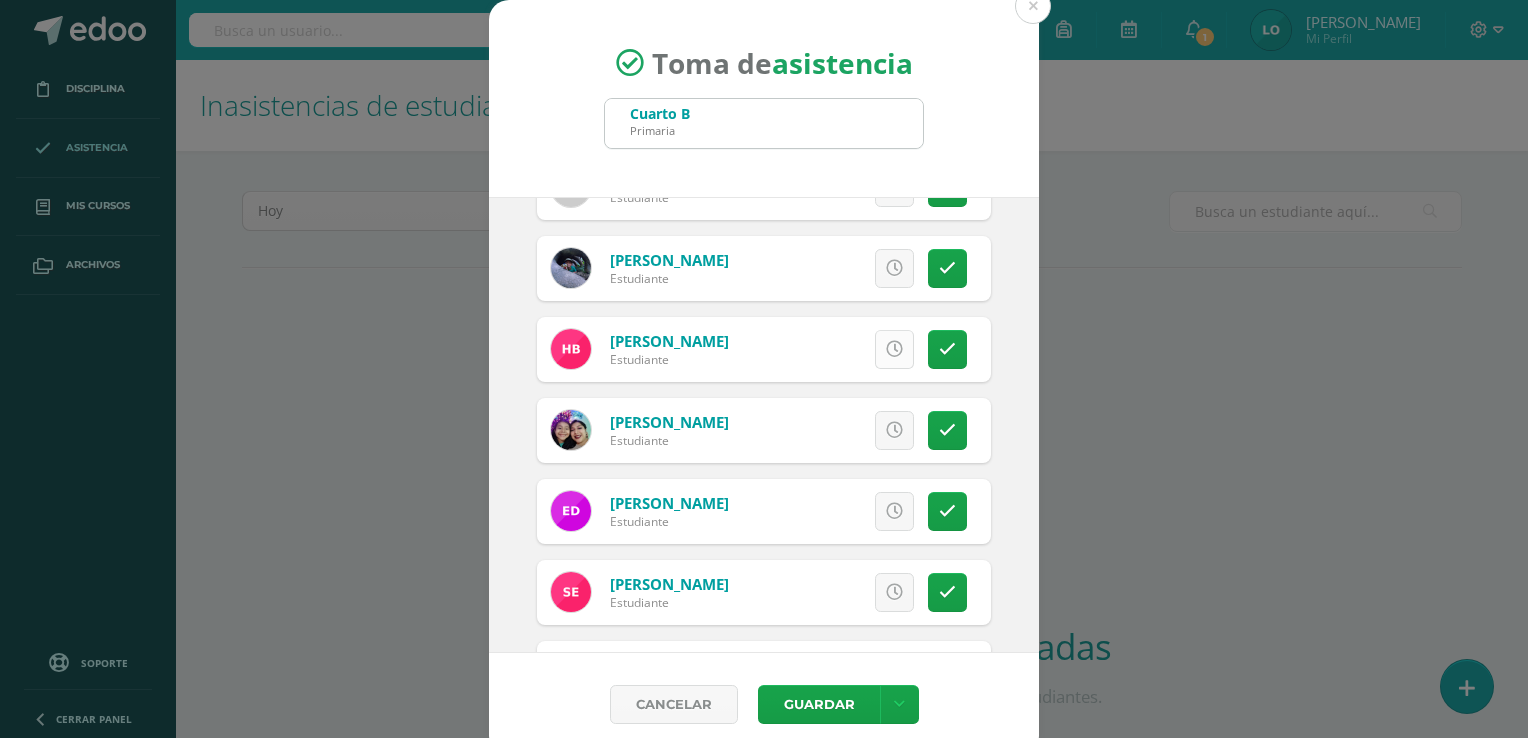 click at bounding box center [894, 349] 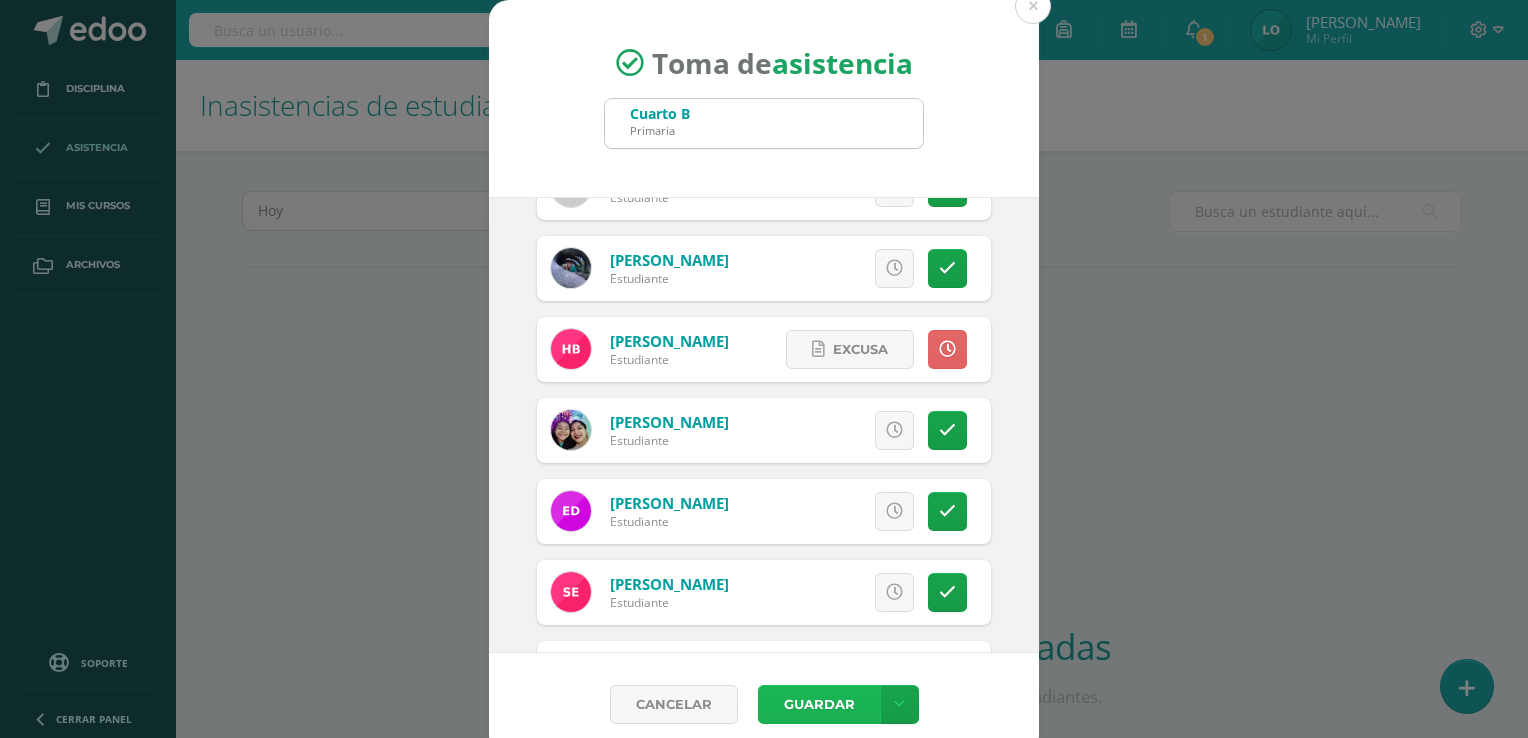 click on "Guardar" at bounding box center [819, 704] 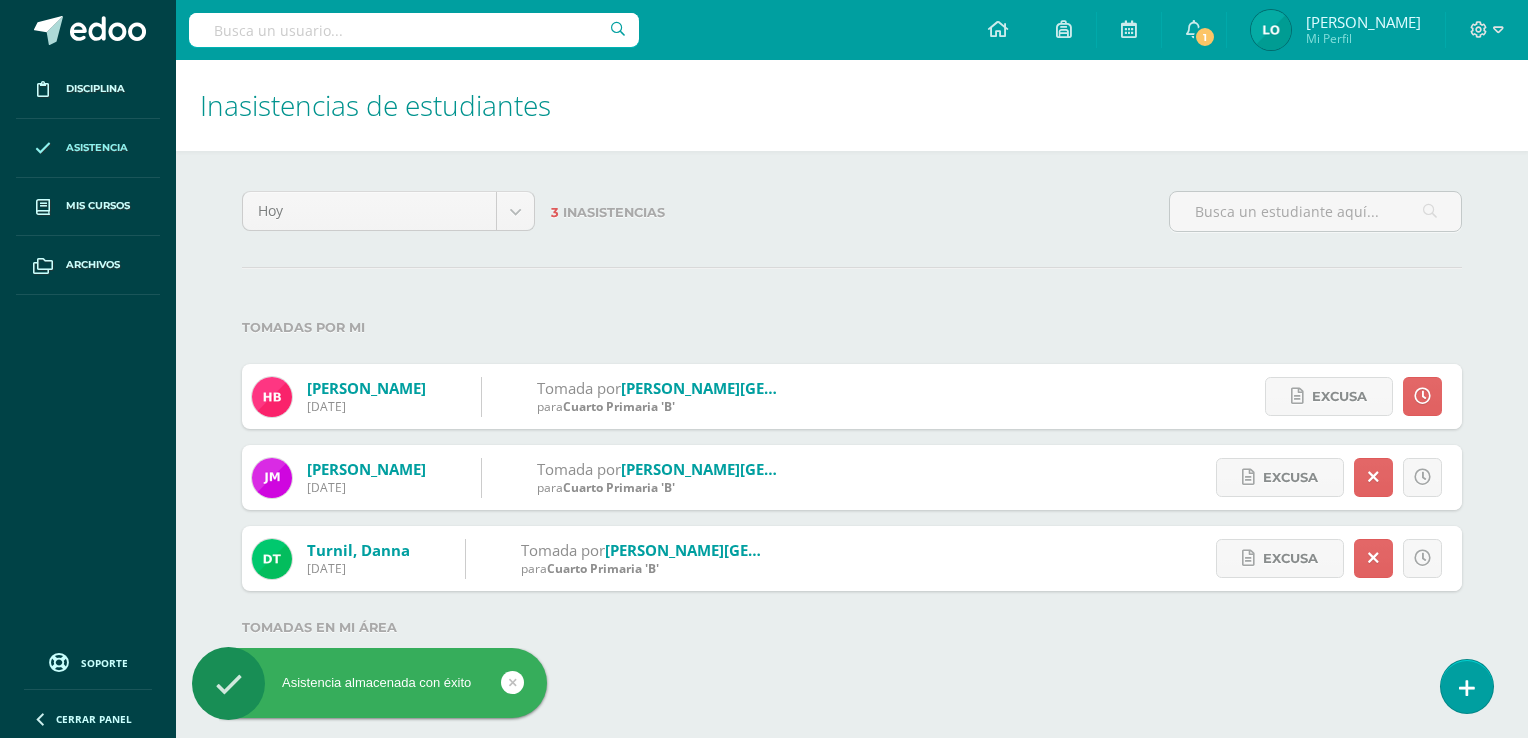 scroll, scrollTop: 0, scrollLeft: 0, axis: both 